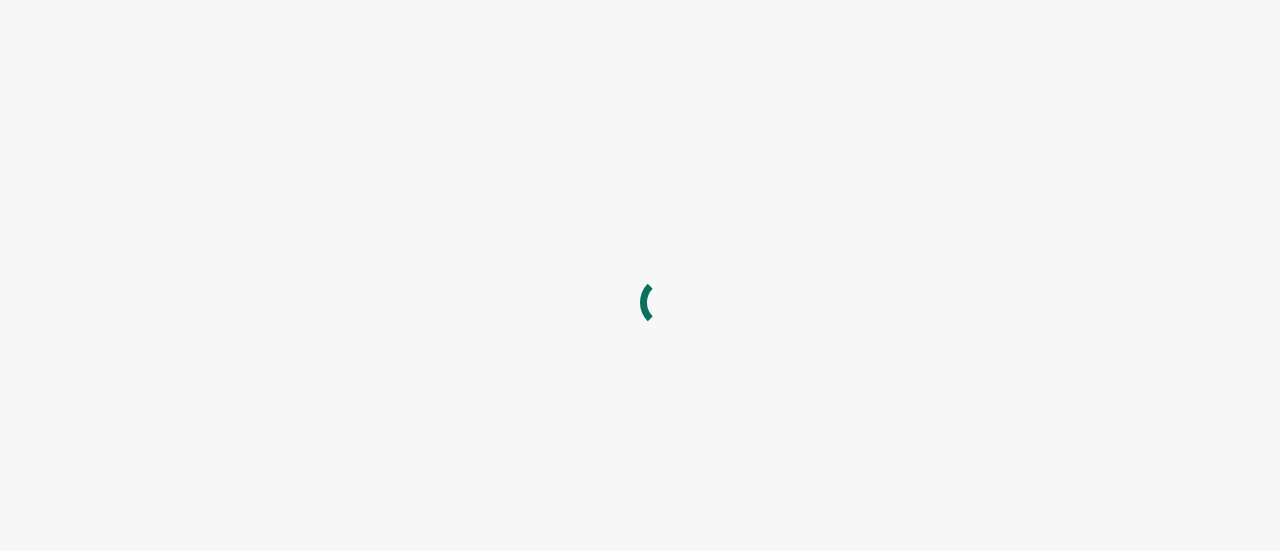 scroll, scrollTop: 0, scrollLeft: 0, axis: both 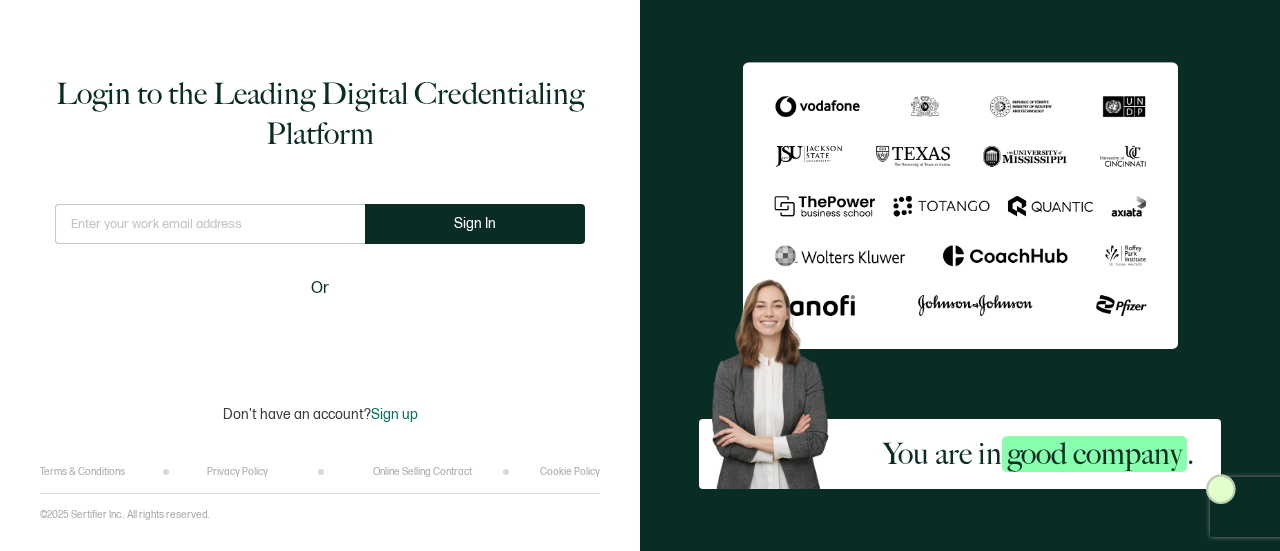 click at bounding box center (210, 224) 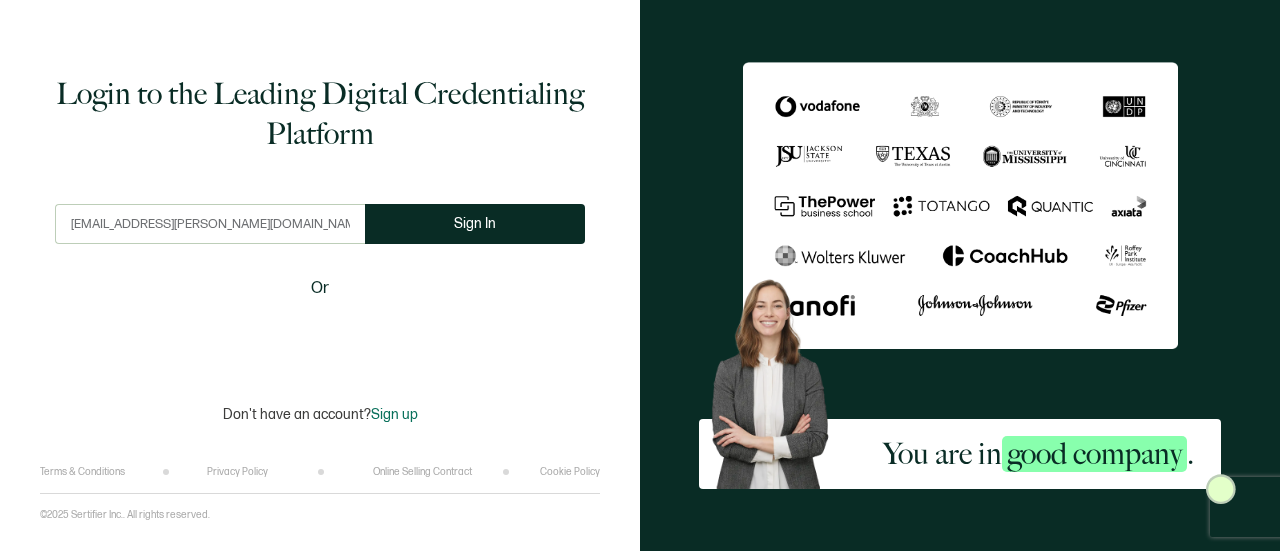 type on "[EMAIL_ADDRESS][PERSON_NAME][DOMAIN_NAME]" 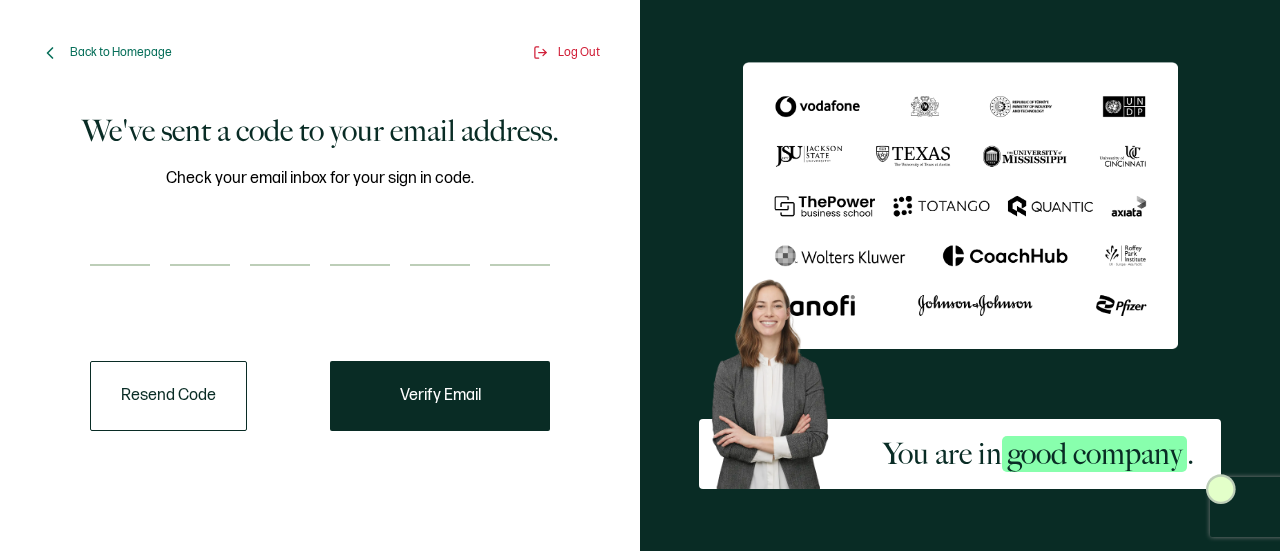 click on "Check your email inbox for your sign in code." at bounding box center [320, 228] 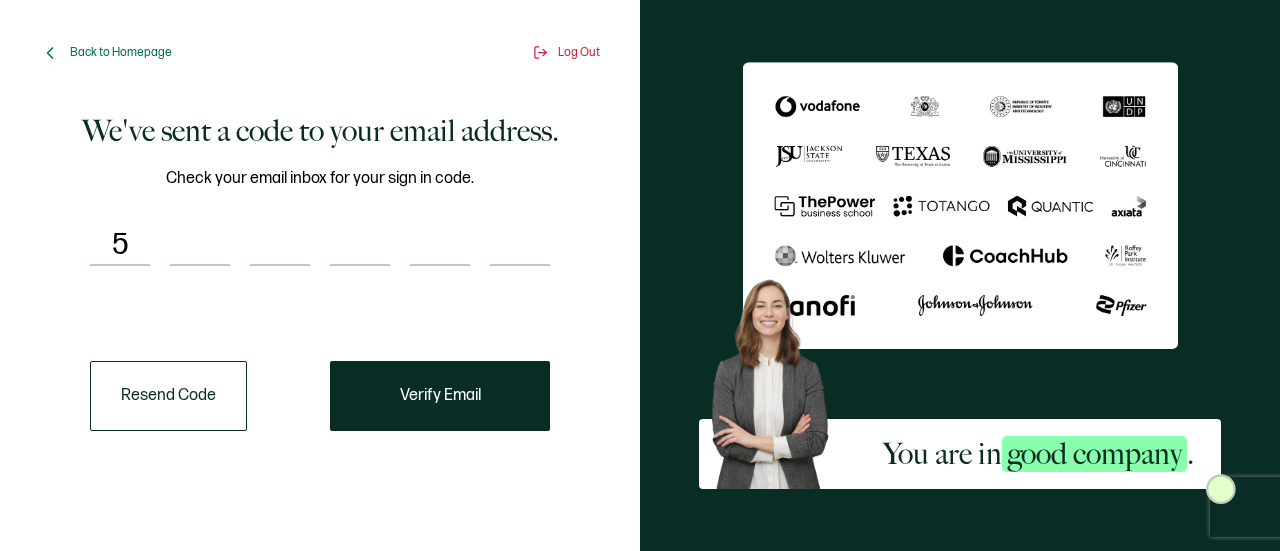 type on "4" 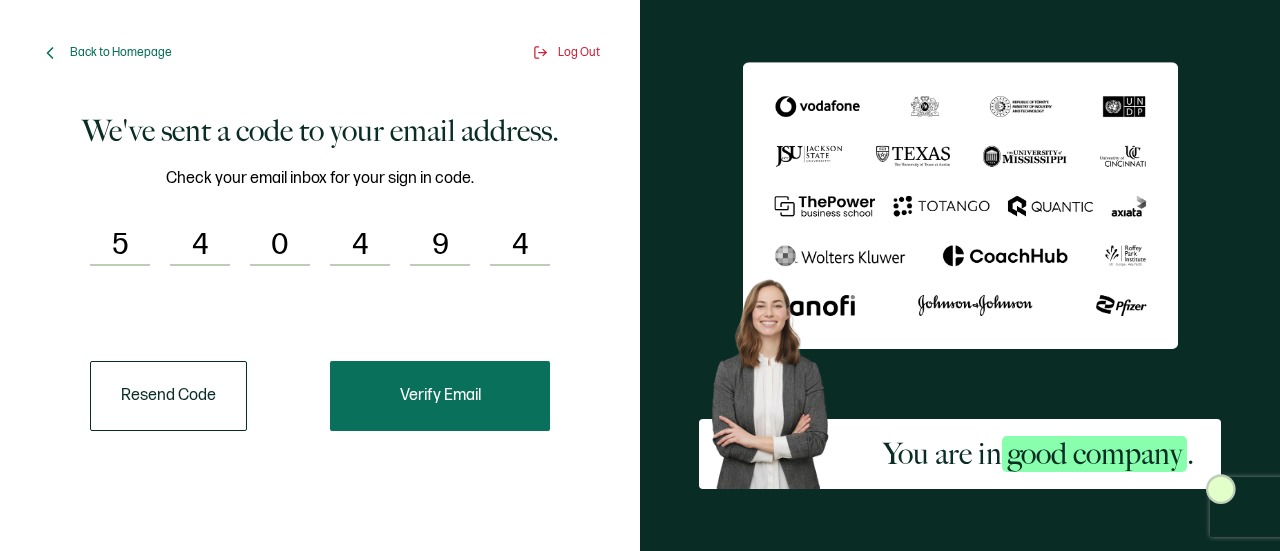 click on "Verify Email" at bounding box center [440, 396] 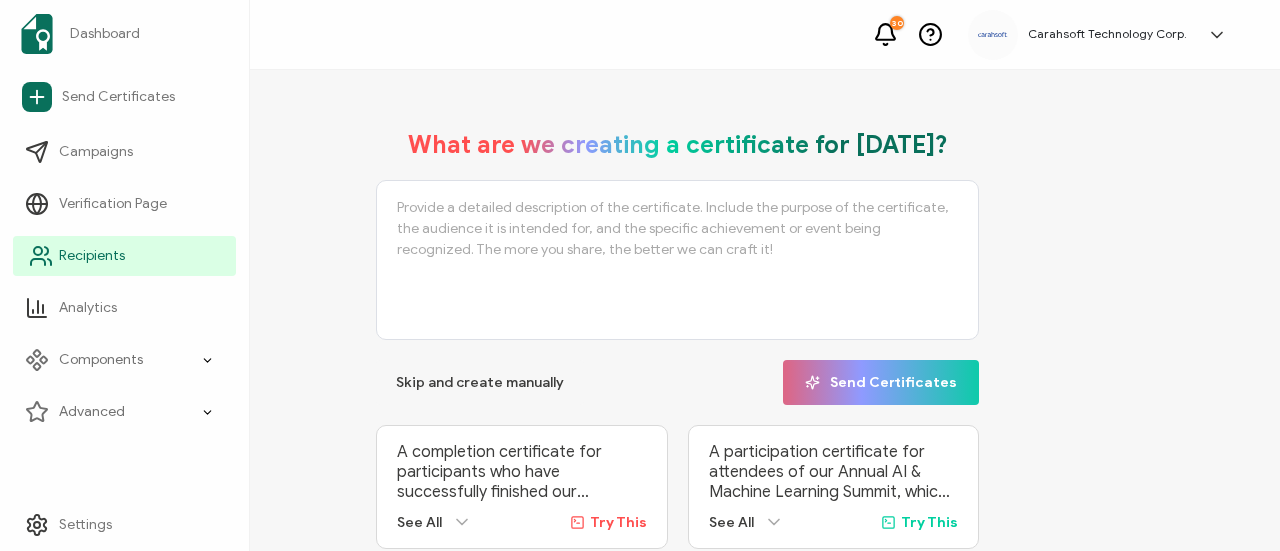 click on "Recipients" at bounding box center (92, 256) 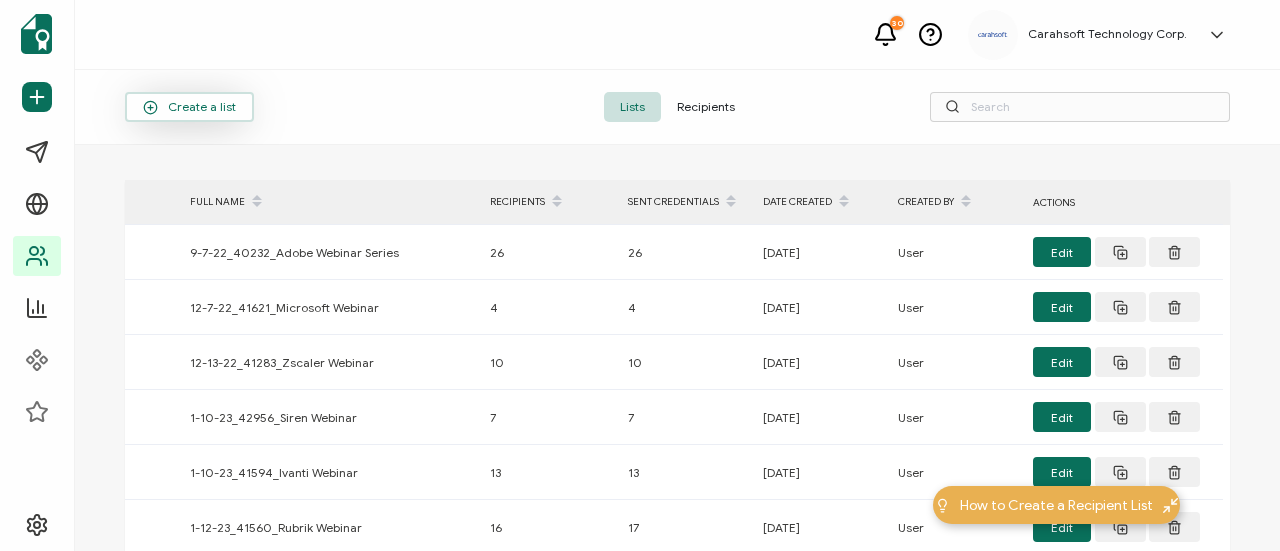 click on "Create a list" at bounding box center (189, 107) 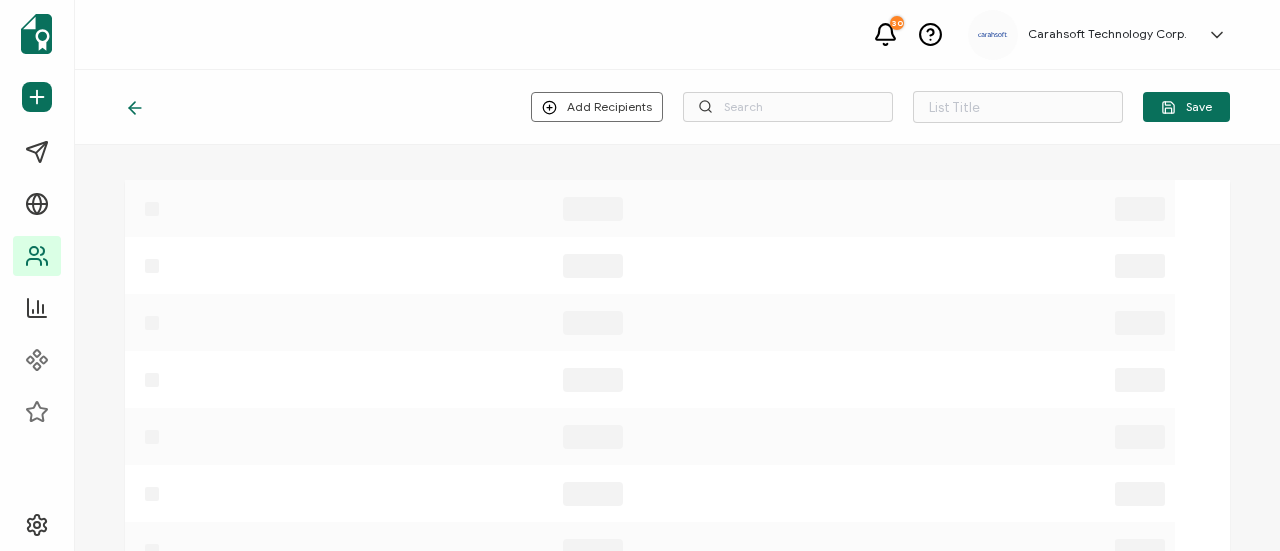 type on "List 1484" 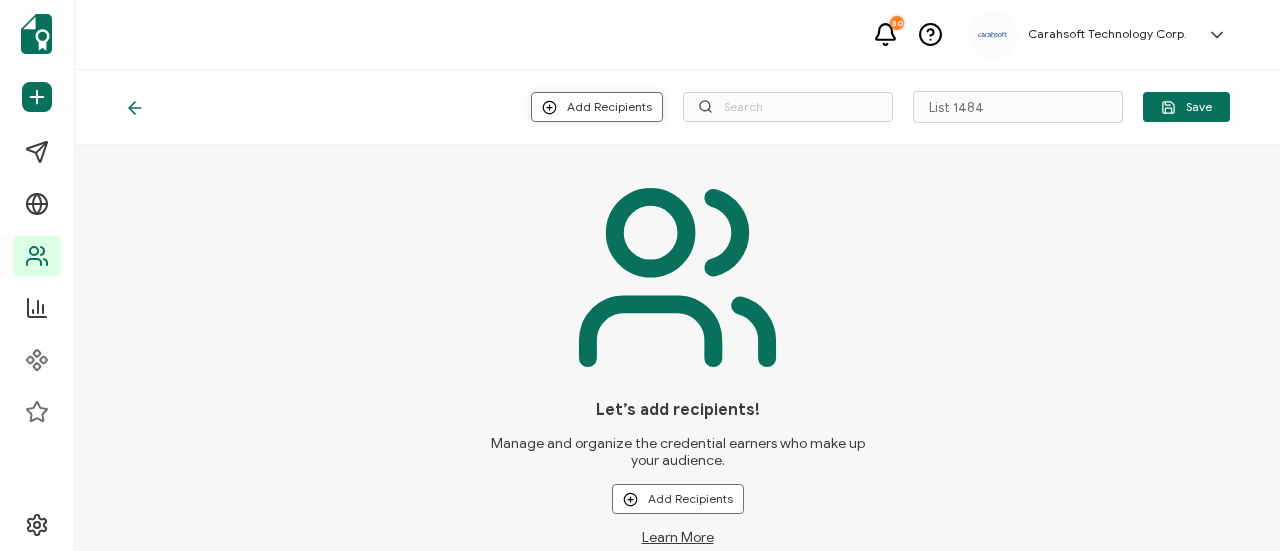 click on "Add Recipients" at bounding box center [597, 107] 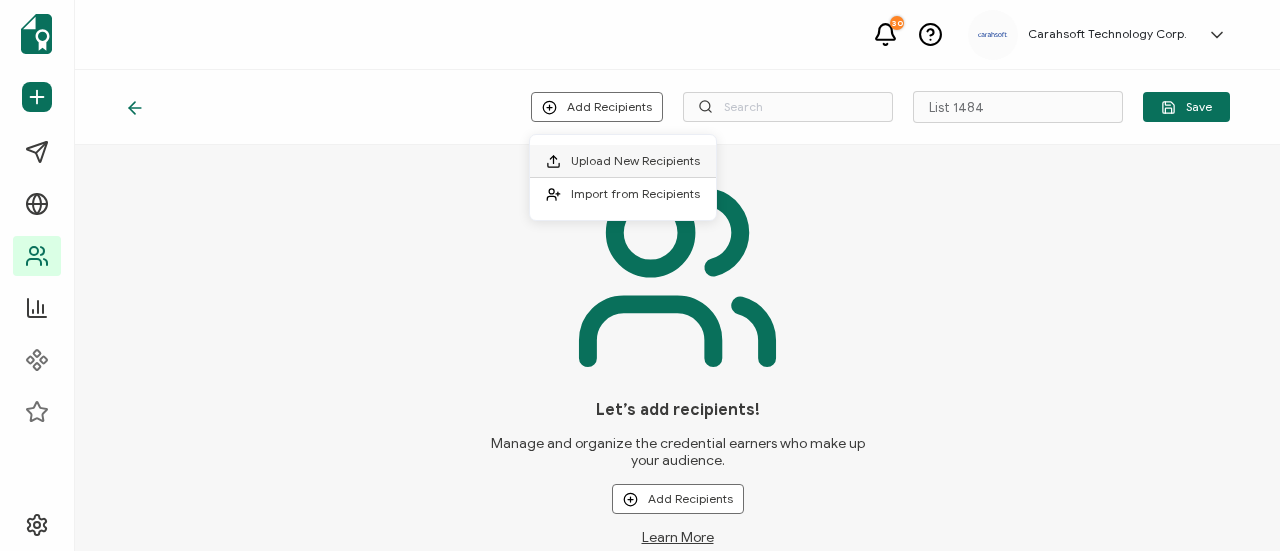 click on "Upload New Recipients" at bounding box center [635, 160] 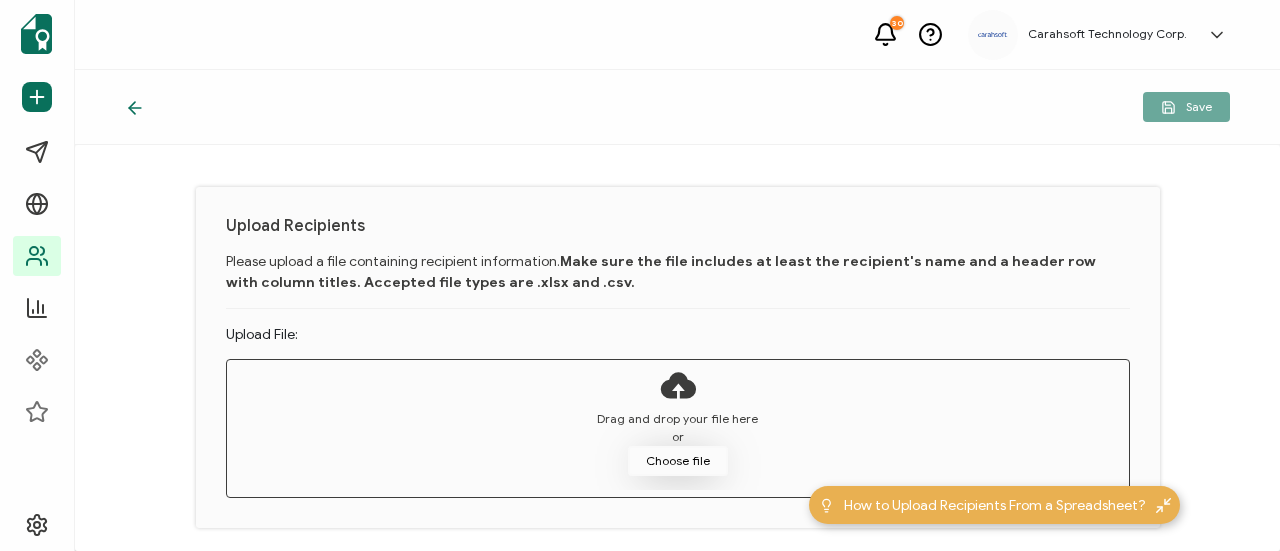 scroll, scrollTop: 100, scrollLeft: 0, axis: vertical 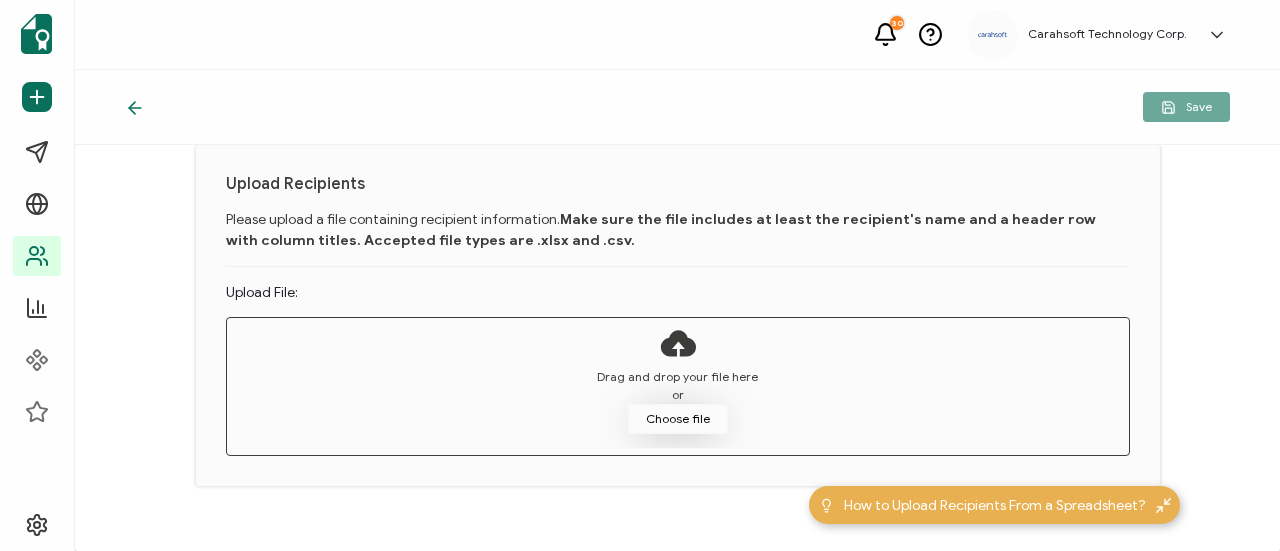 click on "Choose file" at bounding box center (678, 419) 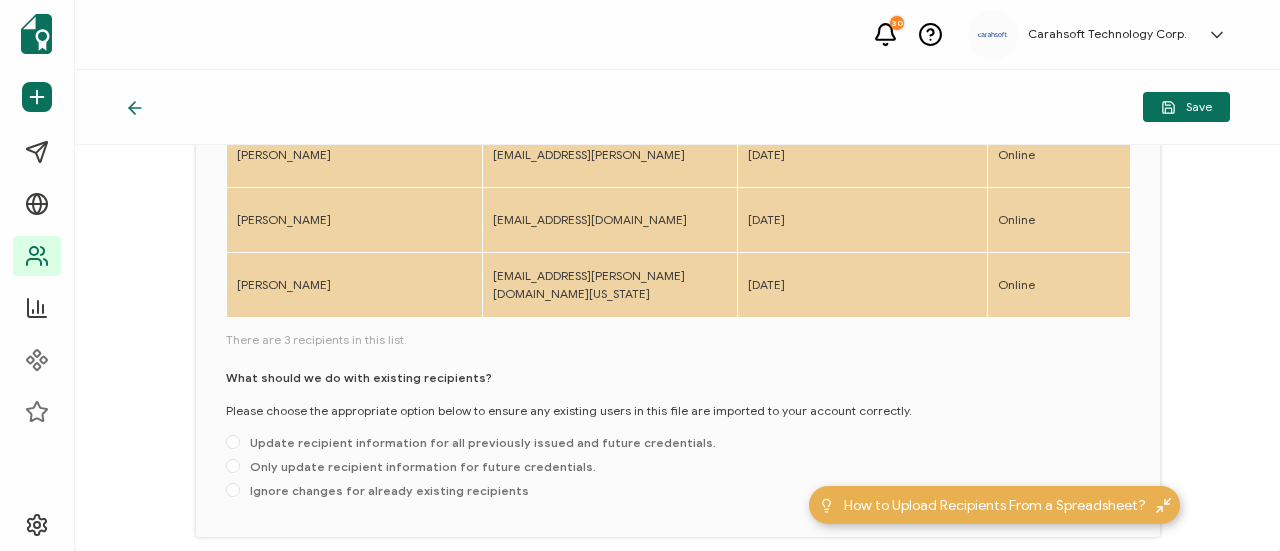 scroll, scrollTop: 100, scrollLeft: 0, axis: vertical 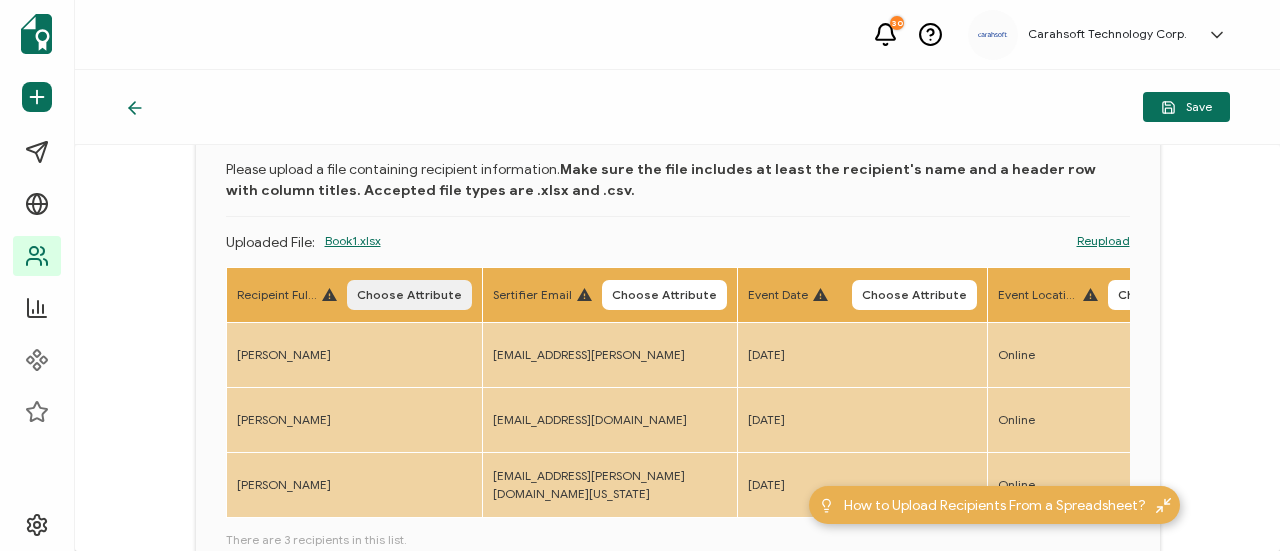 click on "Choose Attribute" at bounding box center [409, 295] 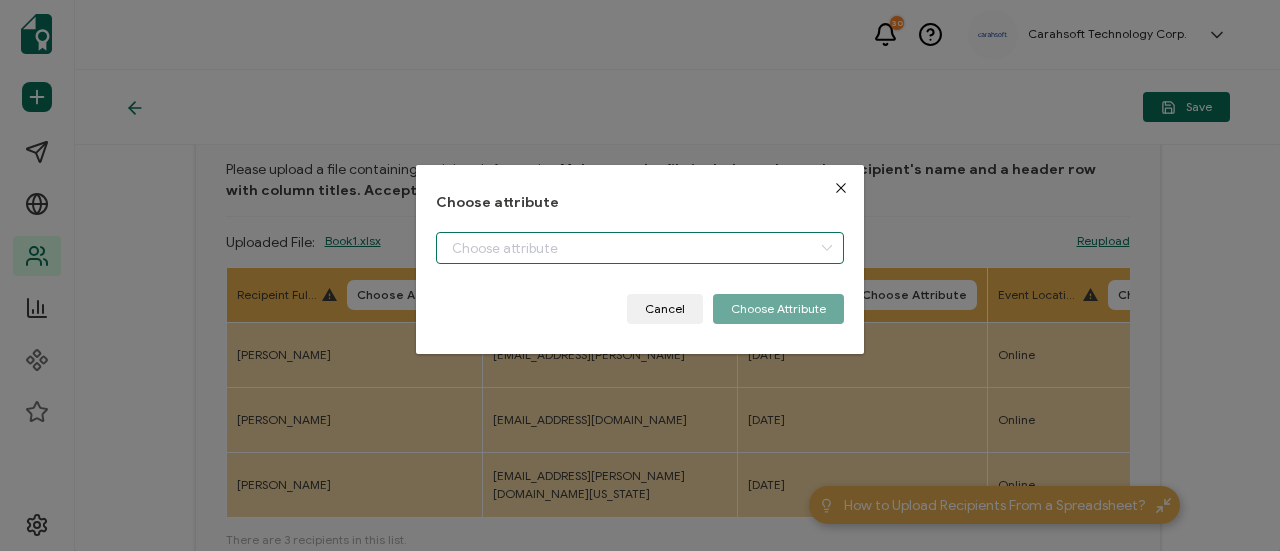 click at bounding box center (640, 248) 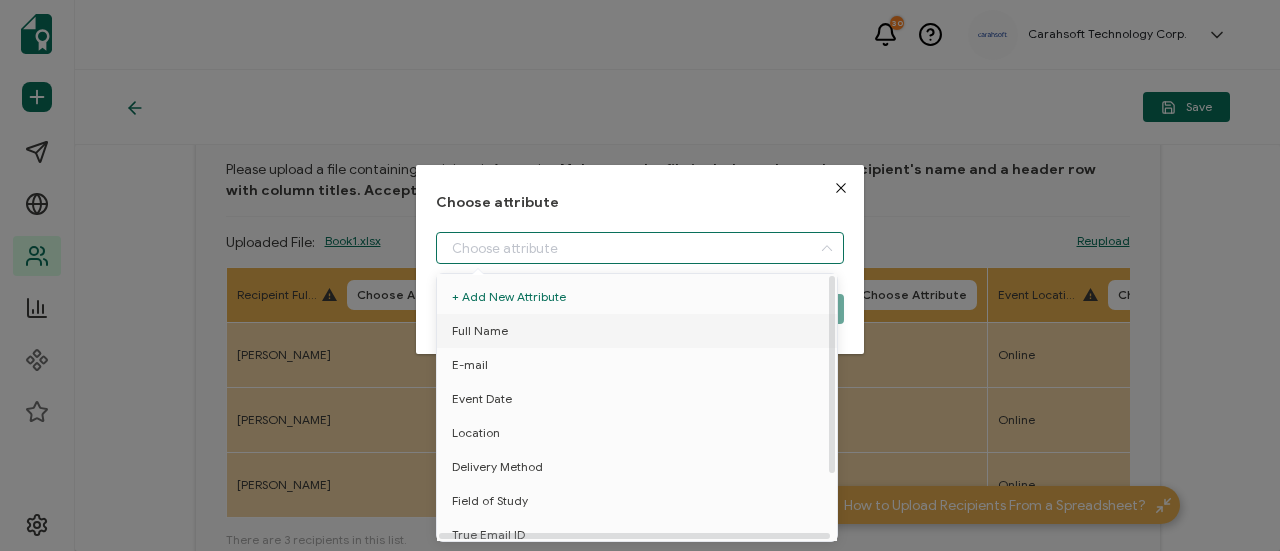 click on "Full Name" at bounding box center (640, 331) 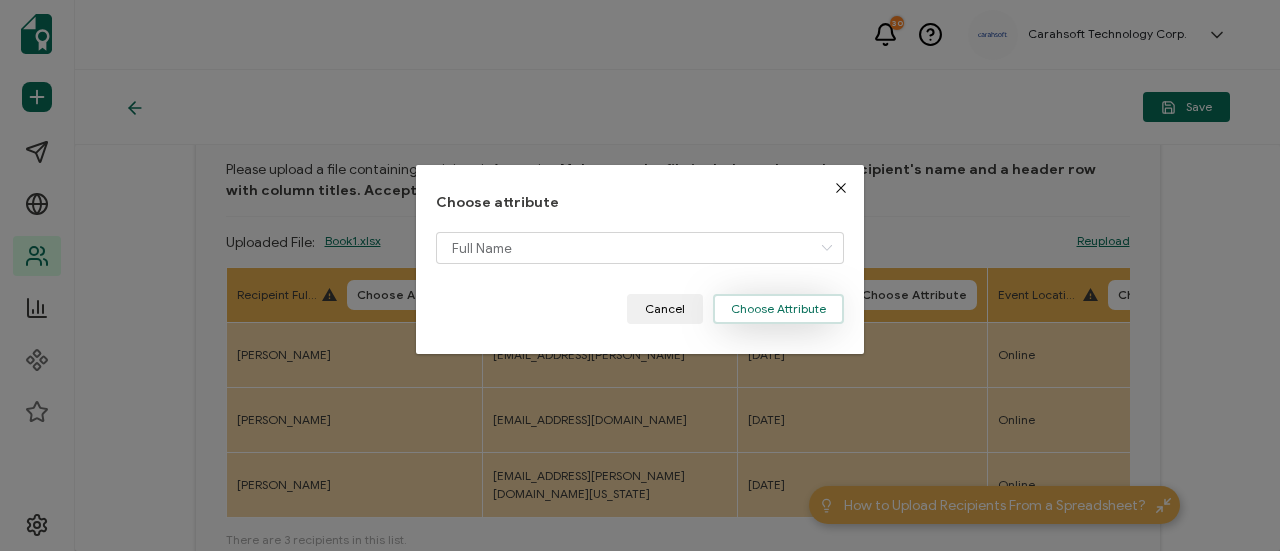 click on "Choose Attribute" at bounding box center [778, 309] 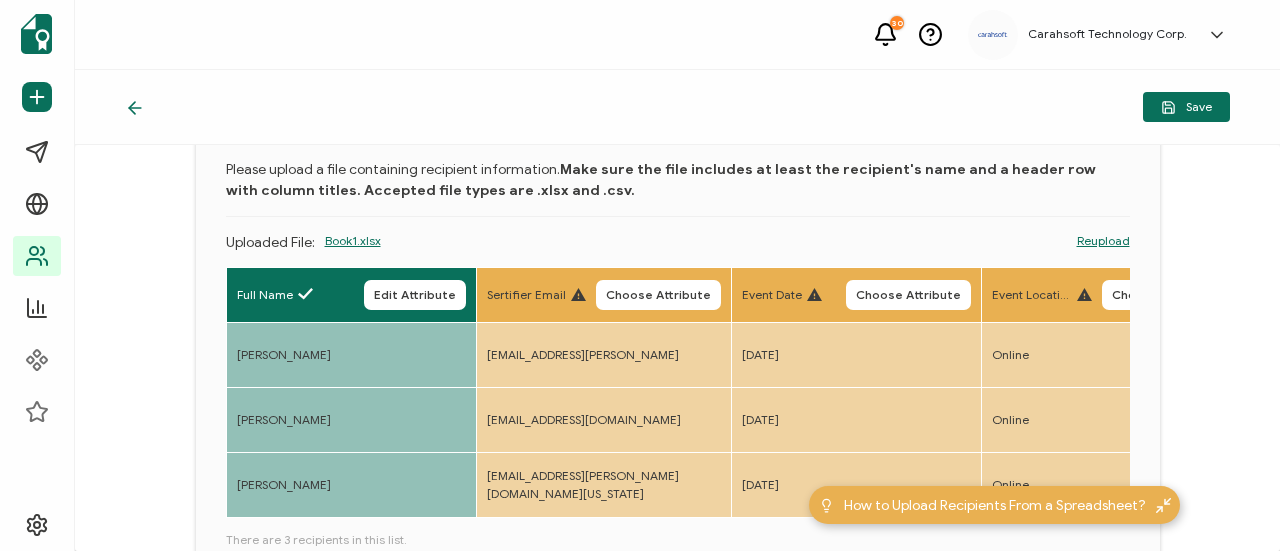 click on "Choose Attribute" at bounding box center [658, 295] 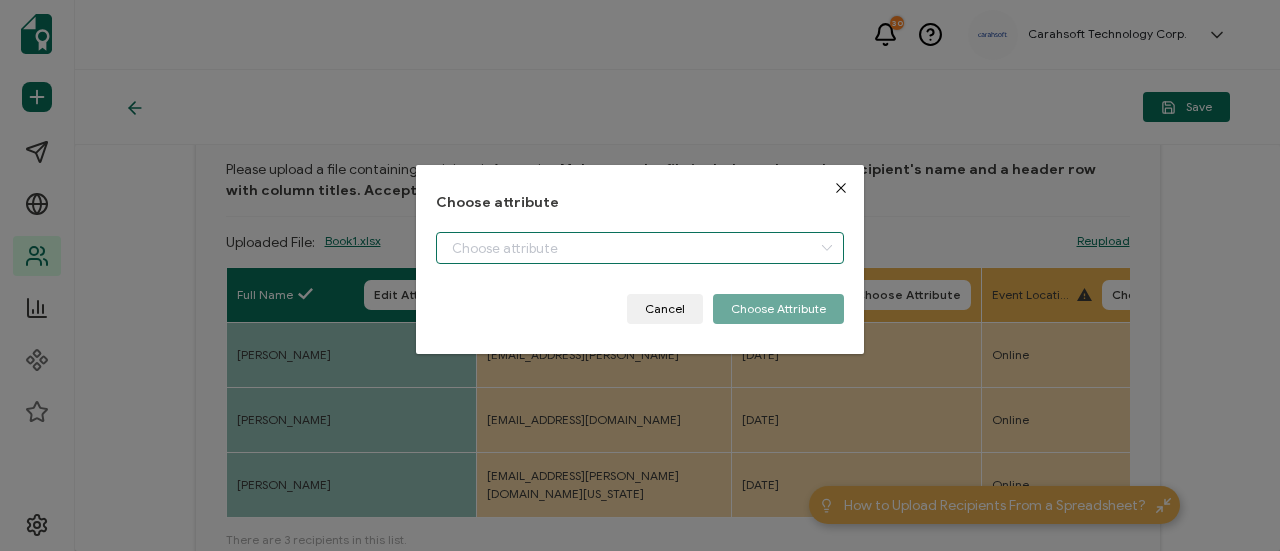 click at bounding box center [640, 248] 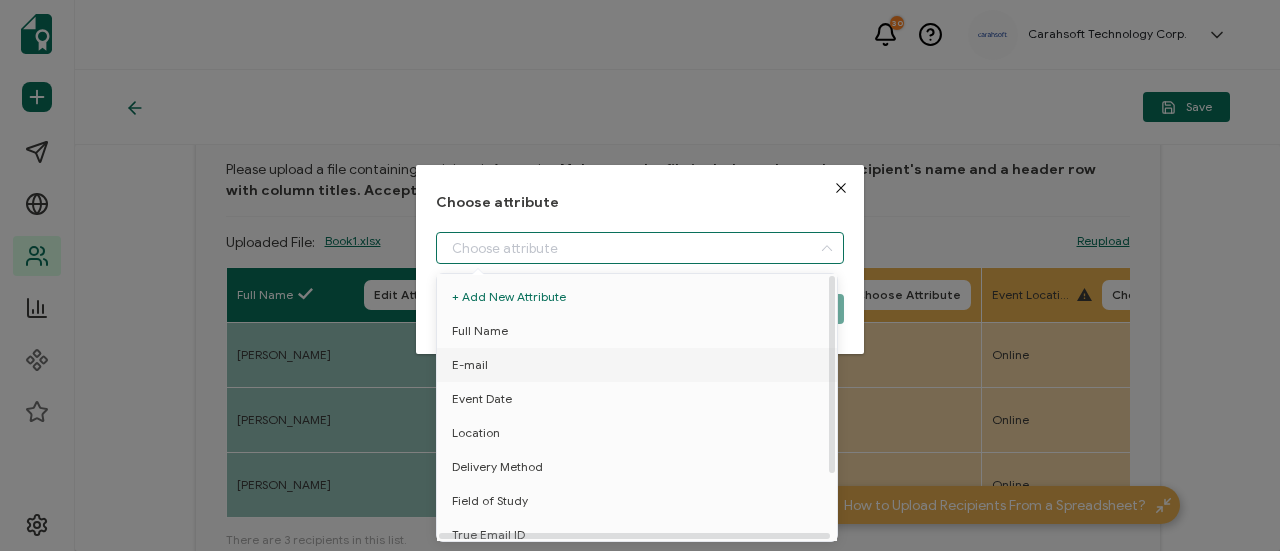 click on "E-mail" at bounding box center [640, 365] 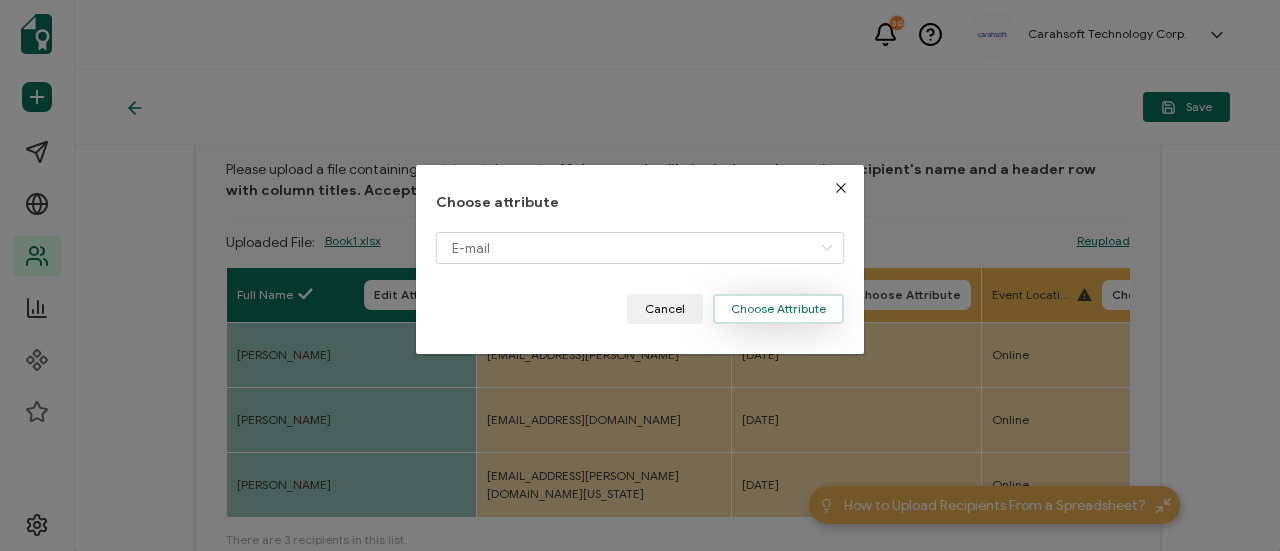 click on "Choose Attribute" at bounding box center [778, 309] 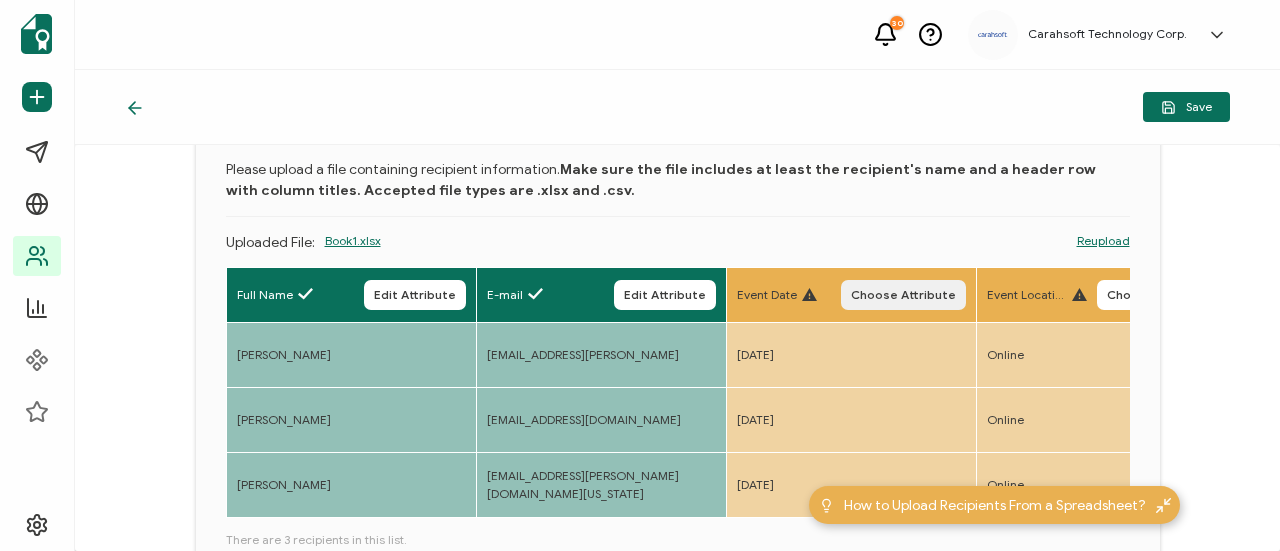 click on "Choose Attribute" at bounding box center (903, 295) 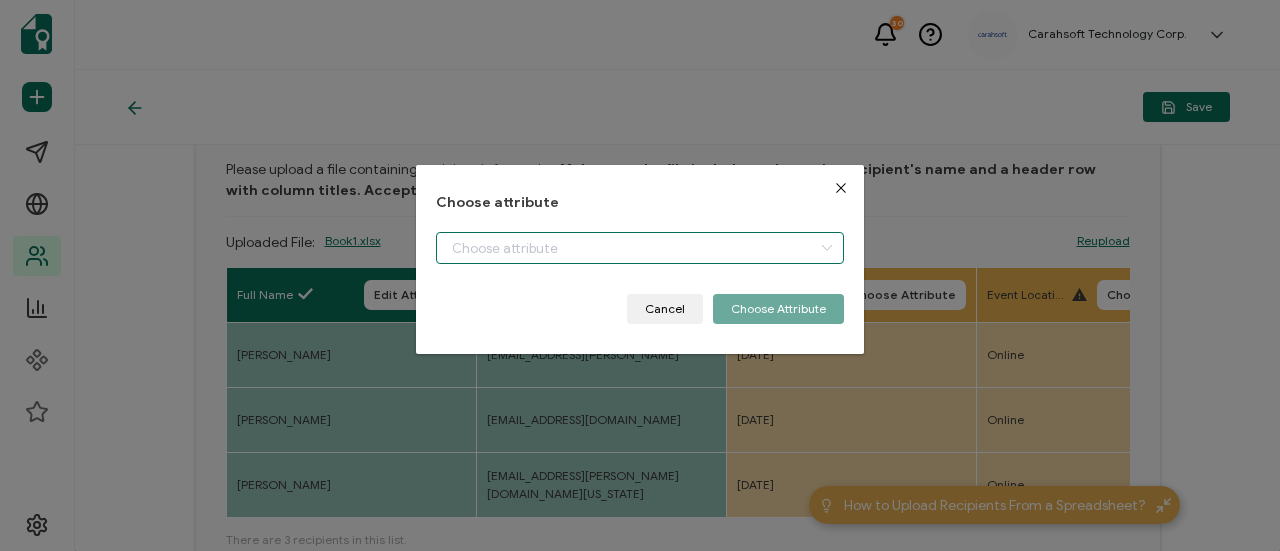 click at bounding box center (640, 248) 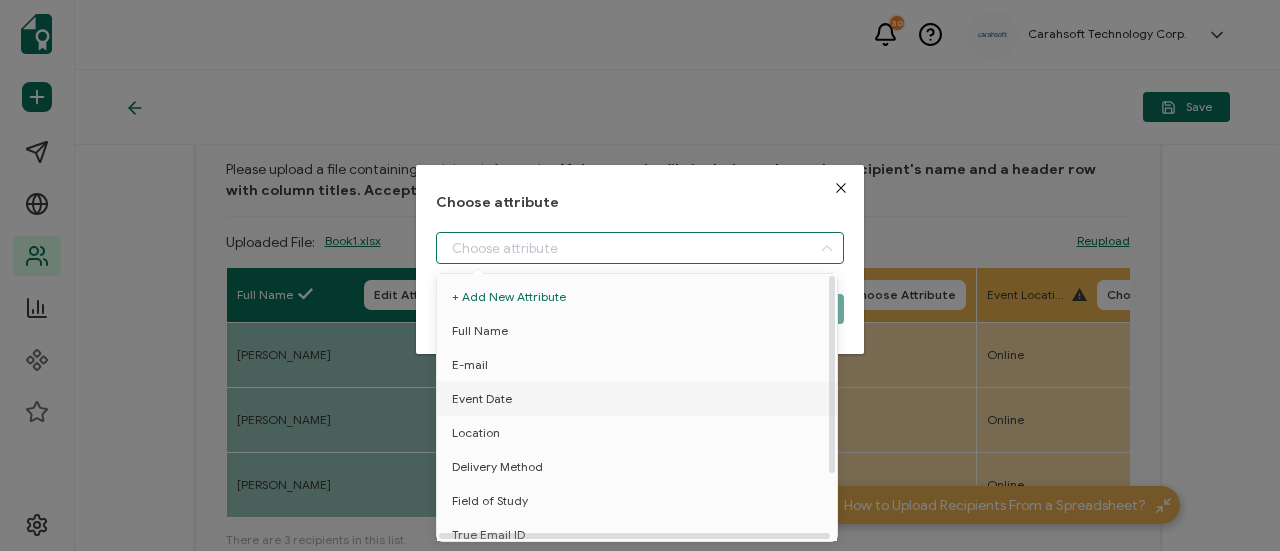 click on "Event Date" at bounding box center (640, 399) 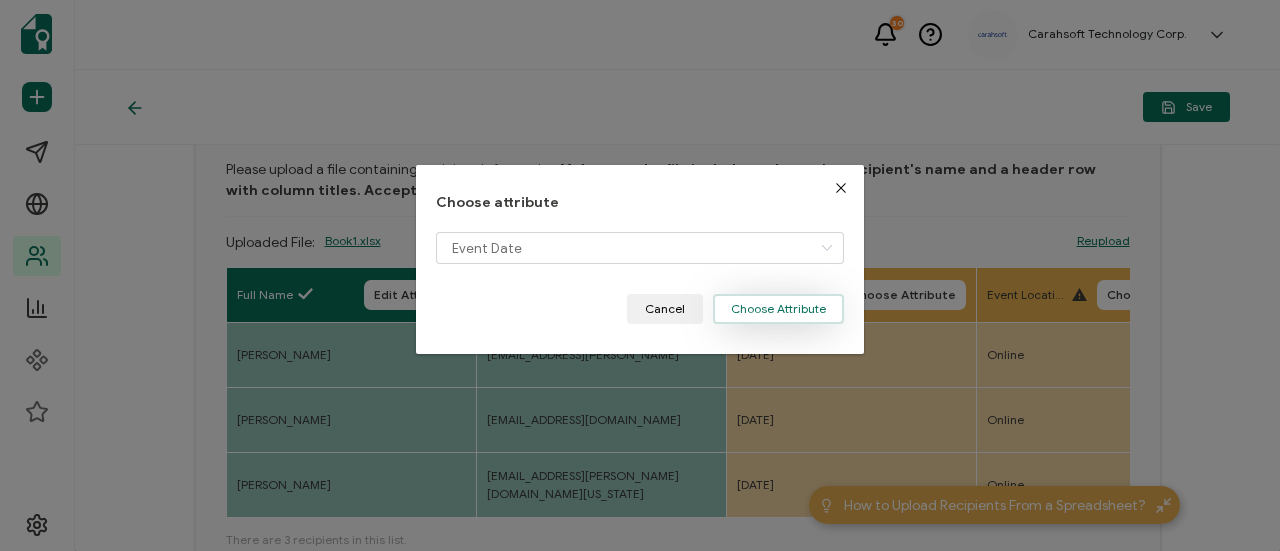 click on "Choose Attribute" at bounding box center [778, 309] 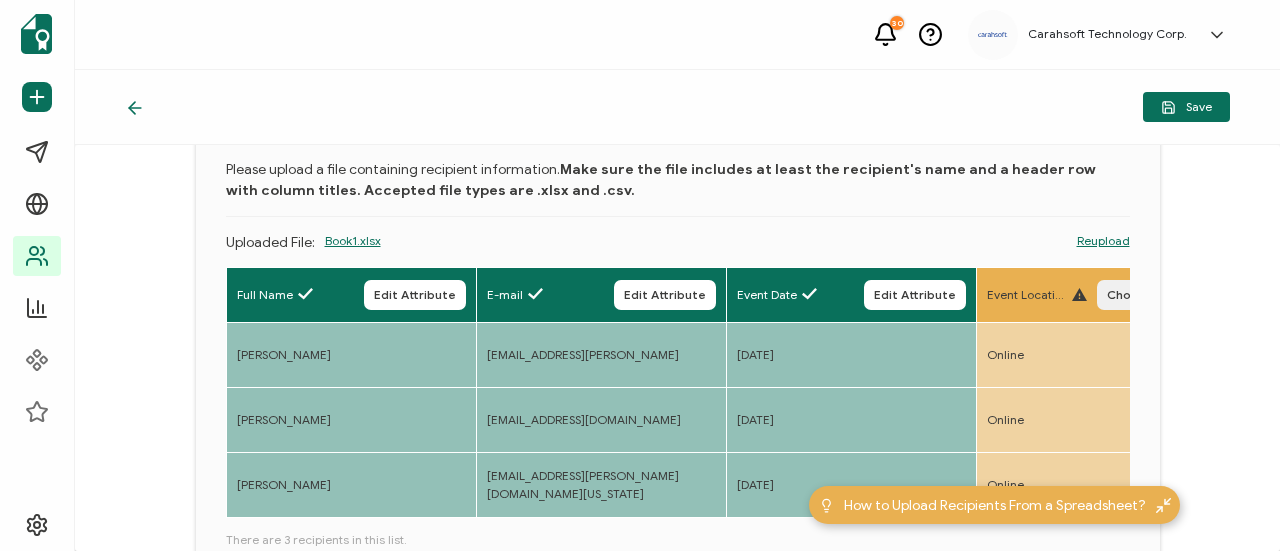 click on "Choose Attribute" at bounding box center (1159, 295) 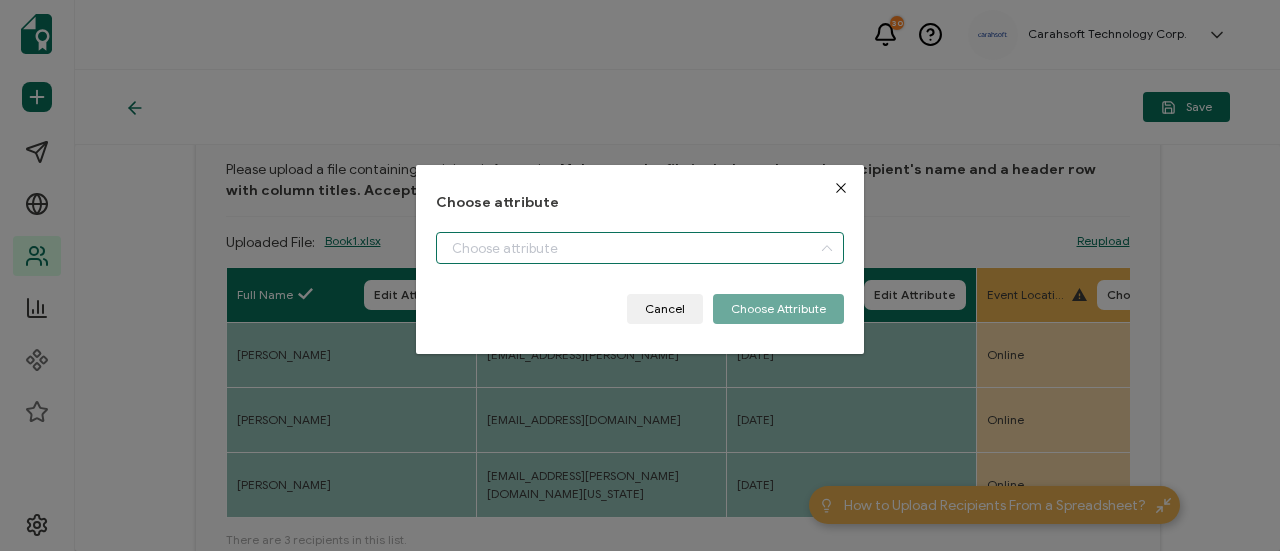 click at bounding box center (640, 248) 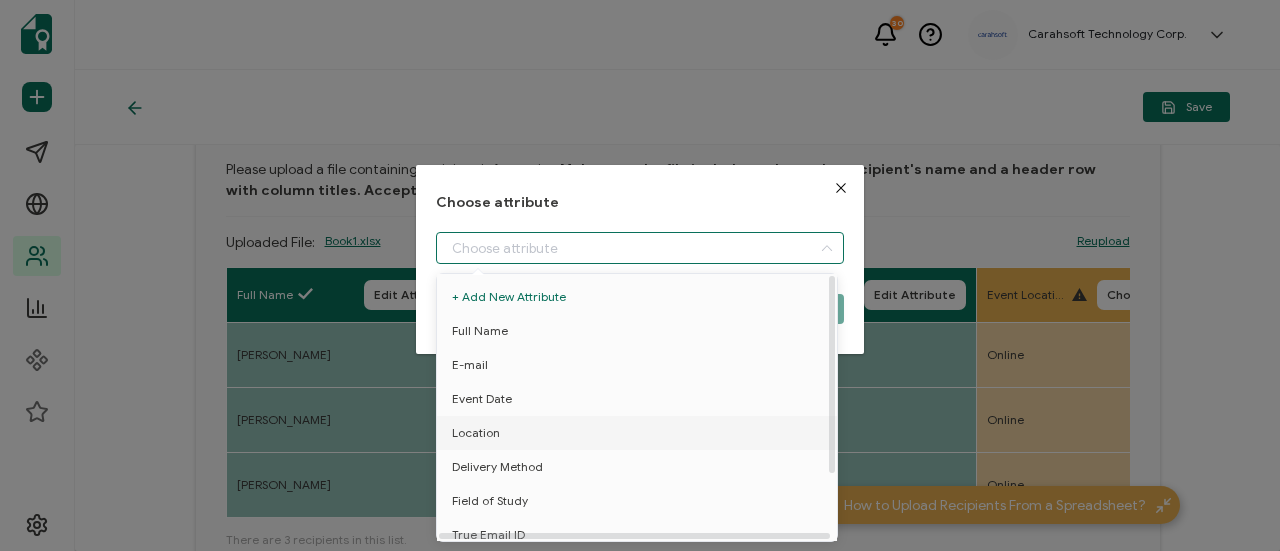click on "Location" at bounding box center (640, 433) 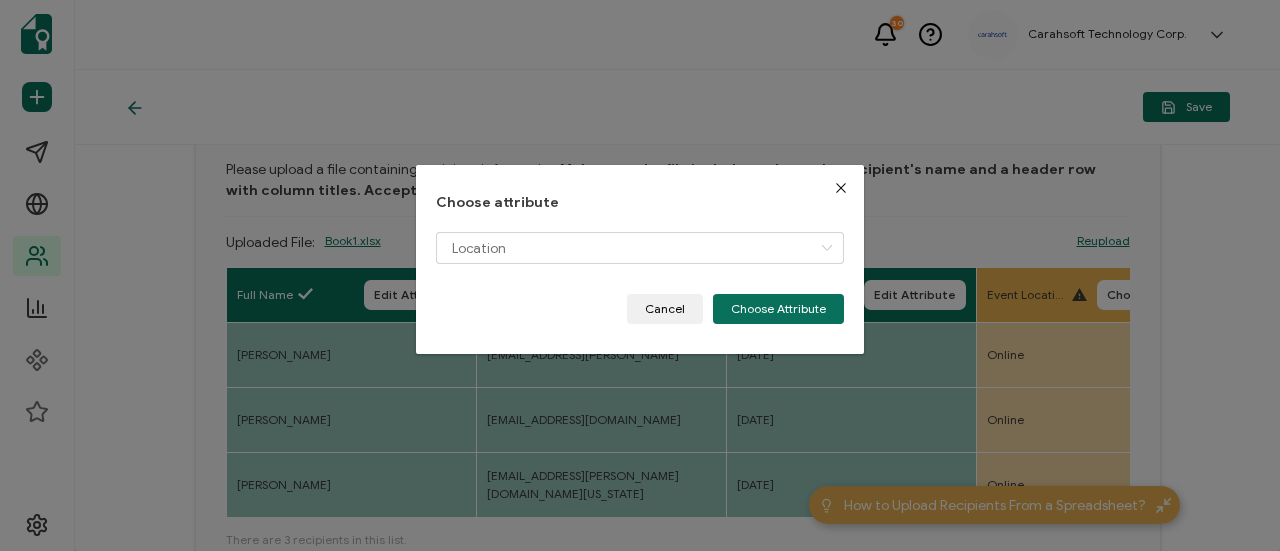 click on "Choose attribute   Location
Cancel
Choose Attribute" at bounding box center (640, 275) 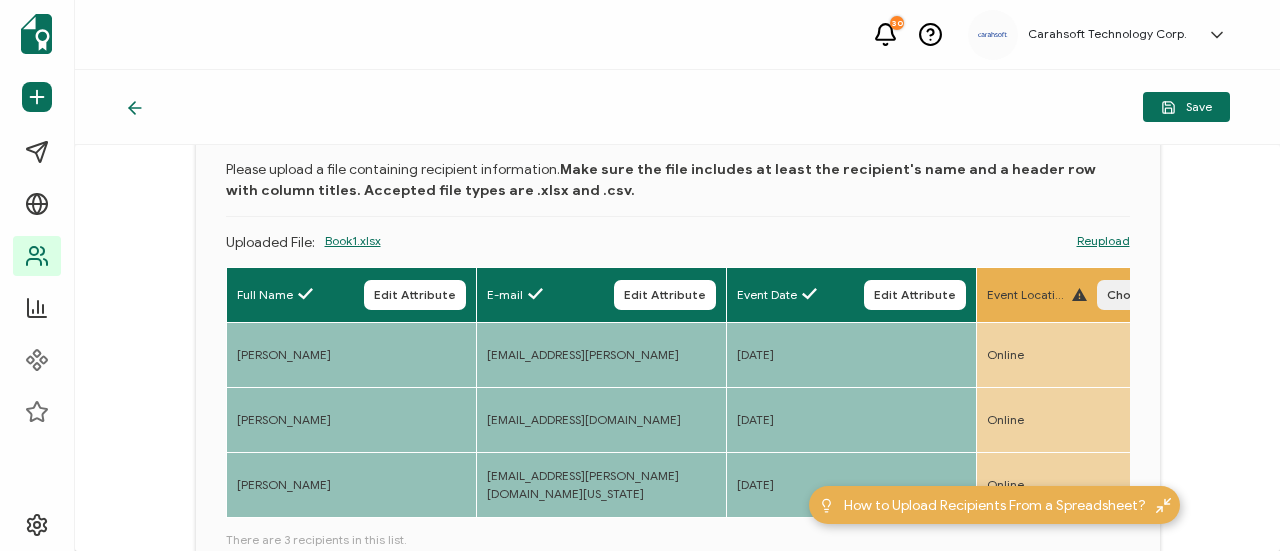 click on "Choose Attribute" at bounding box center (1159, 295) 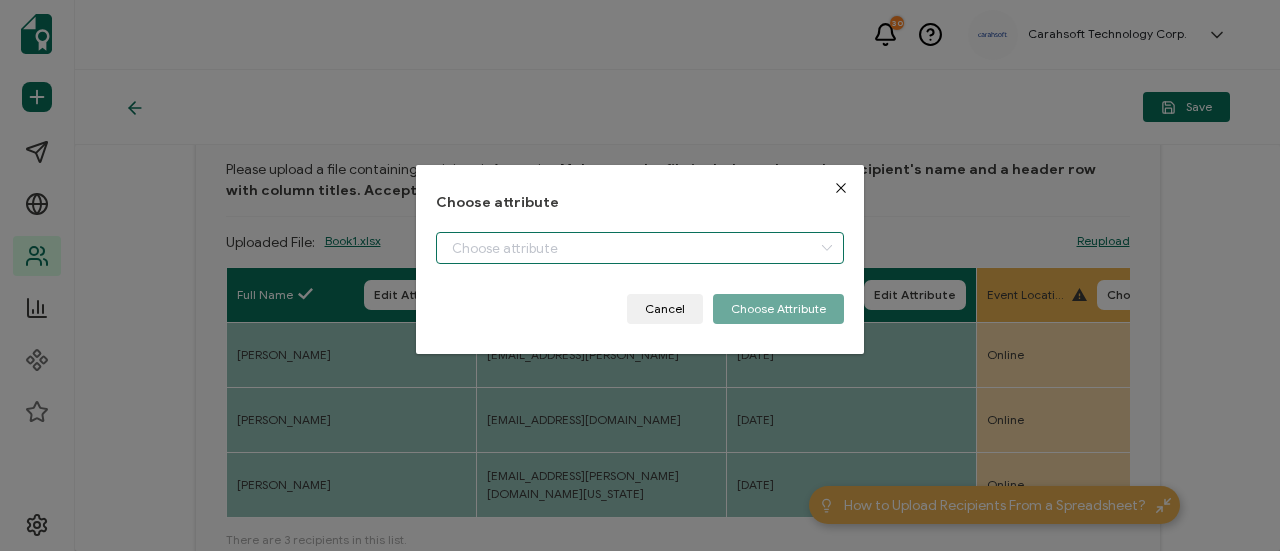 click at bounding box center [640, 248] 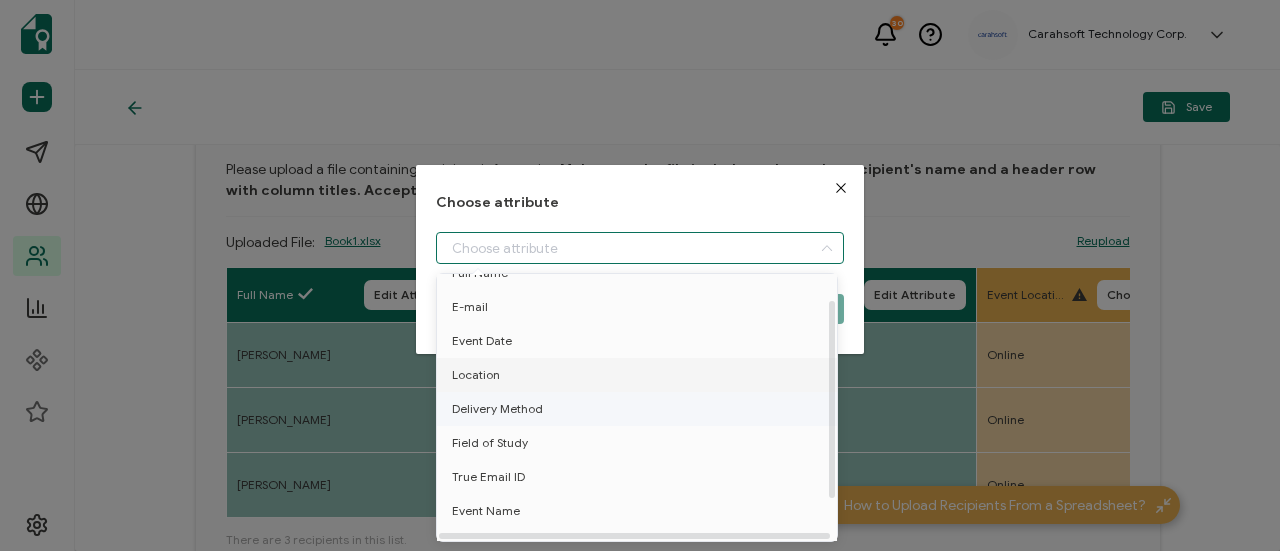 scroll, scrollTop: 88, scrollLeft: 0, axis: vertical 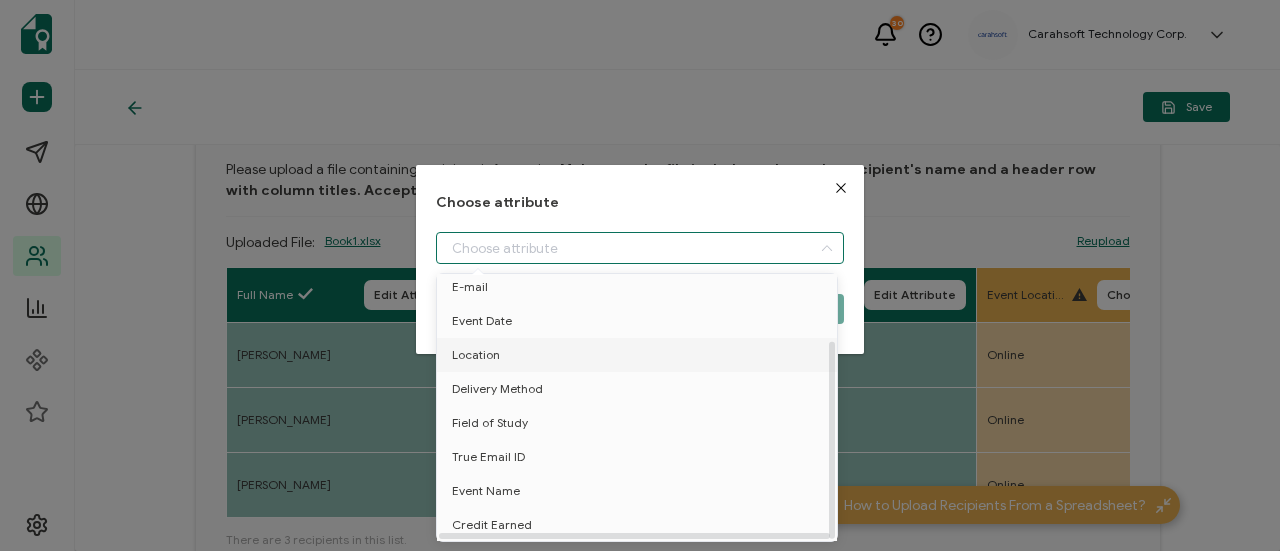 click on "Location" at bounding box center [640, 355] 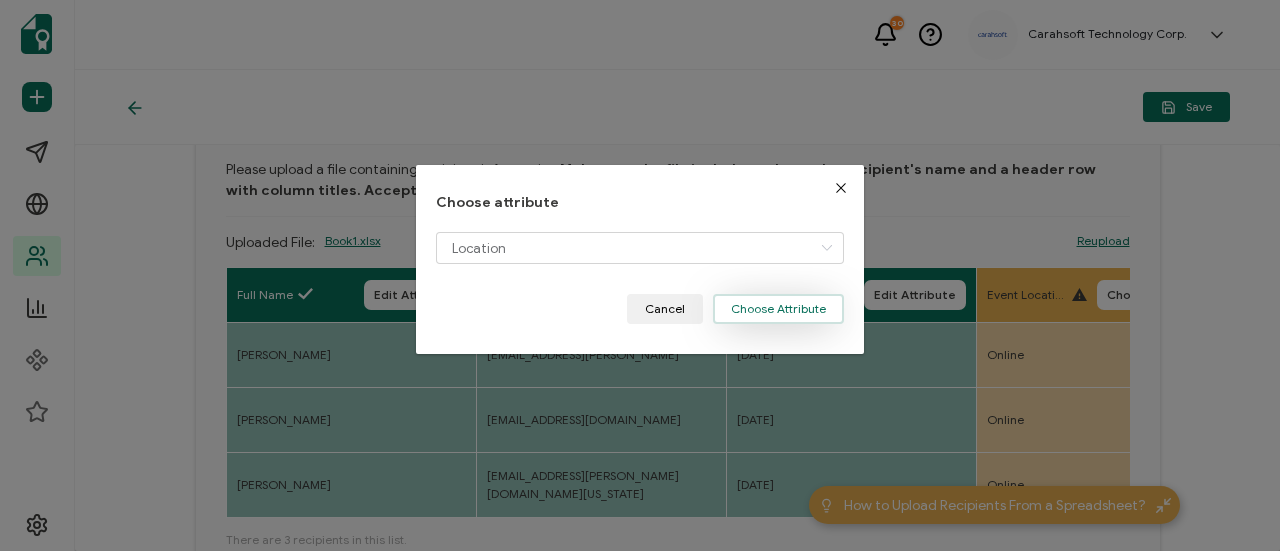click on "Choose Attribute" at bounding box center [778, 309] 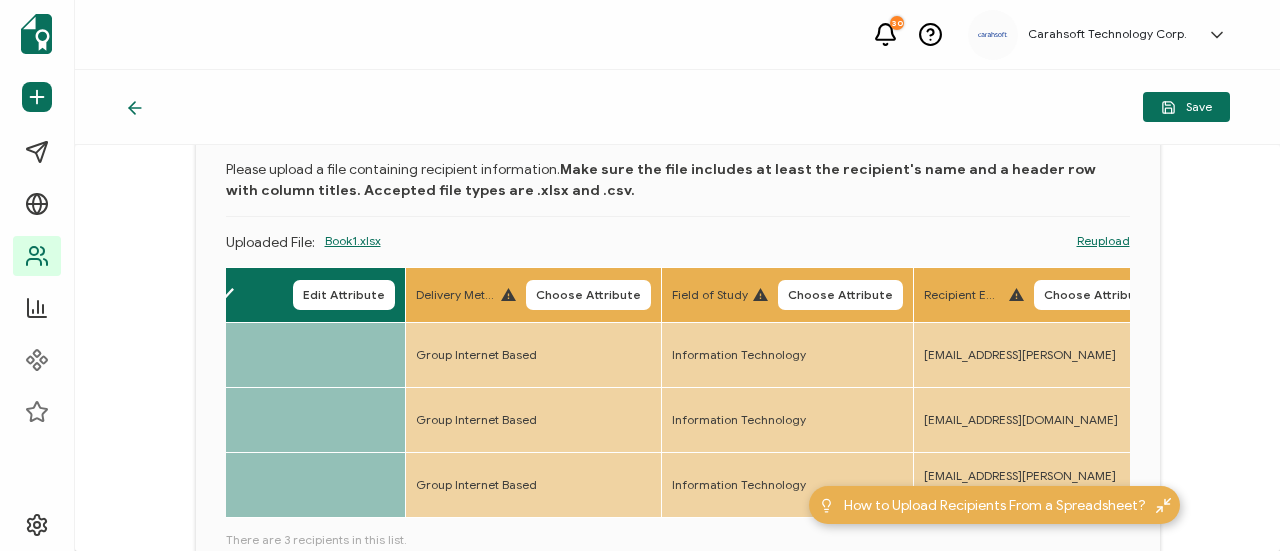 scroll, scrollTop: 0, scrollLeft: 851, axis: horizontal 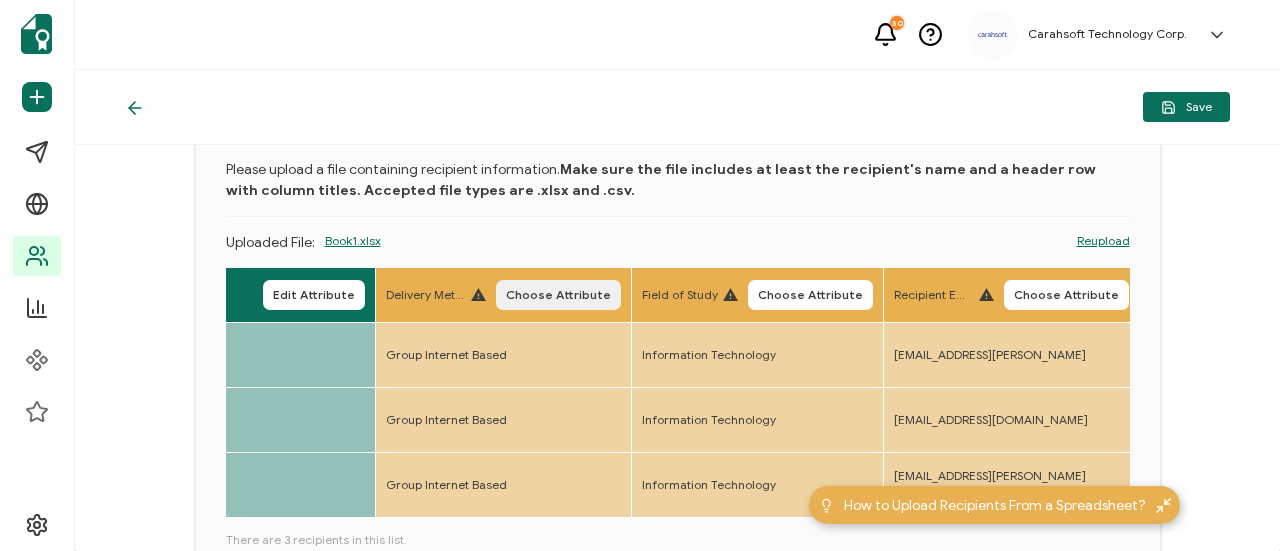 click on "Choose Attribute" at bounding box center [558, 295] 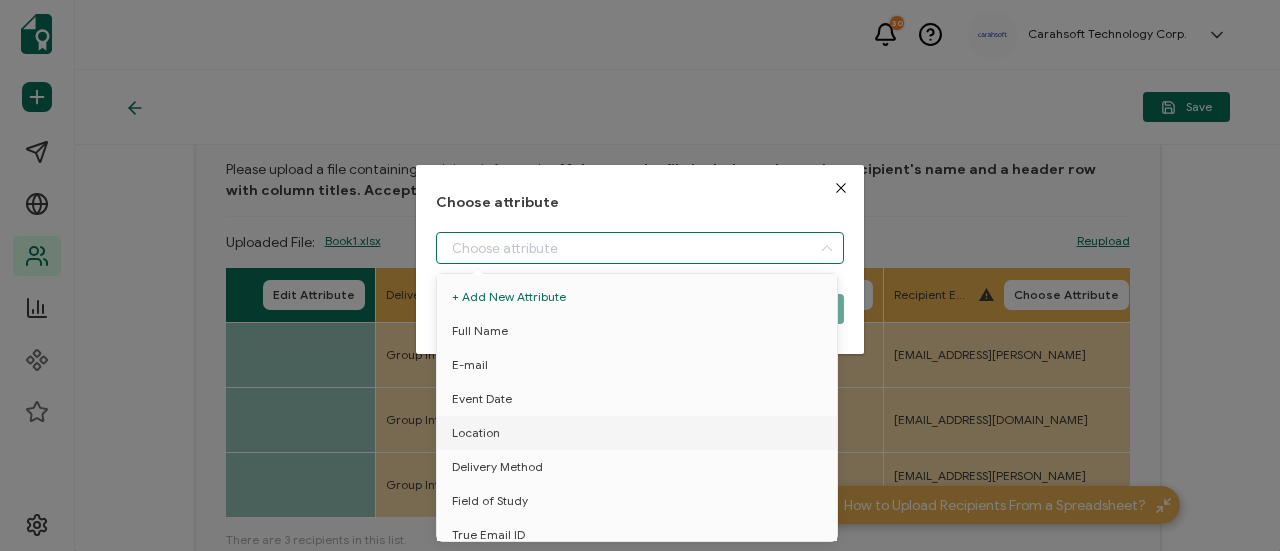 click at bounding box center [640, 248] 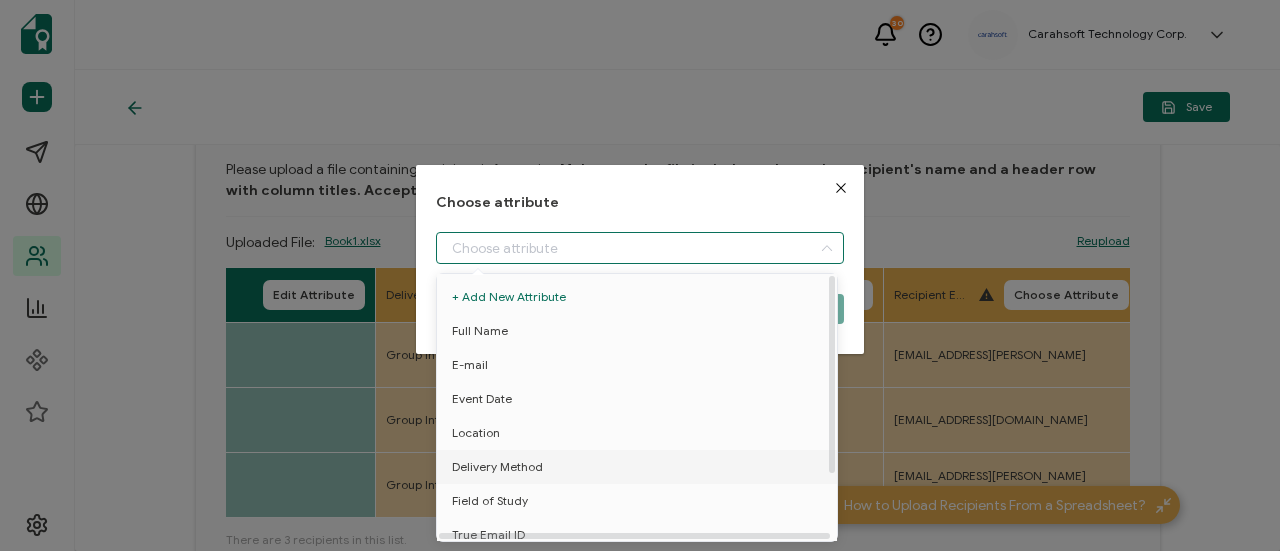 click on "Delivery Method" at bounding box center [497, 467] 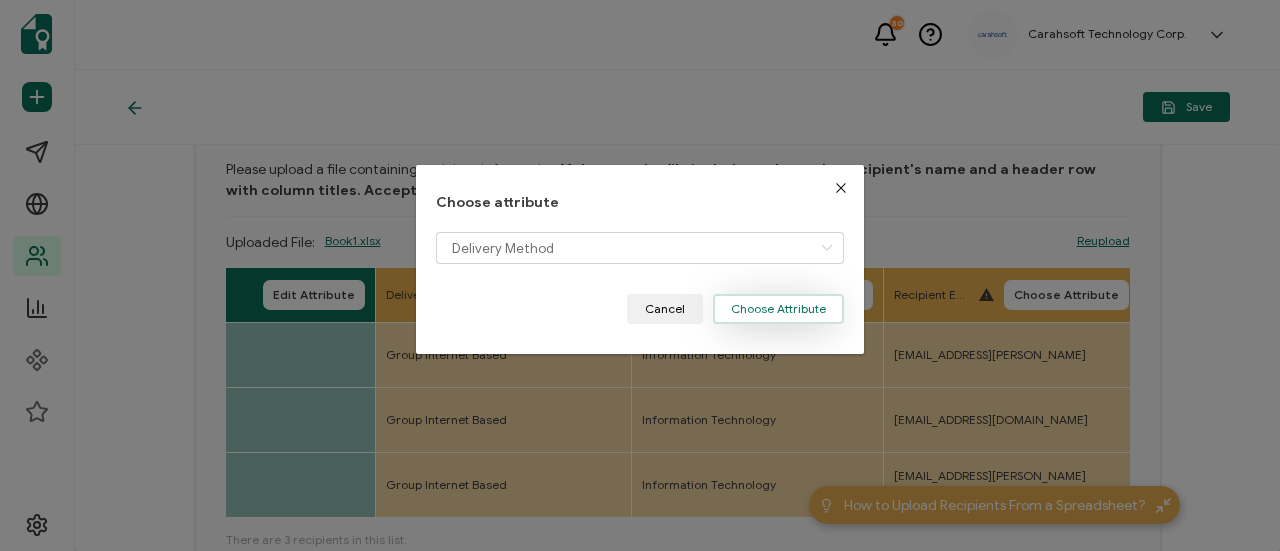 click on "Choose Attribute" at bounding box center [778, 309] 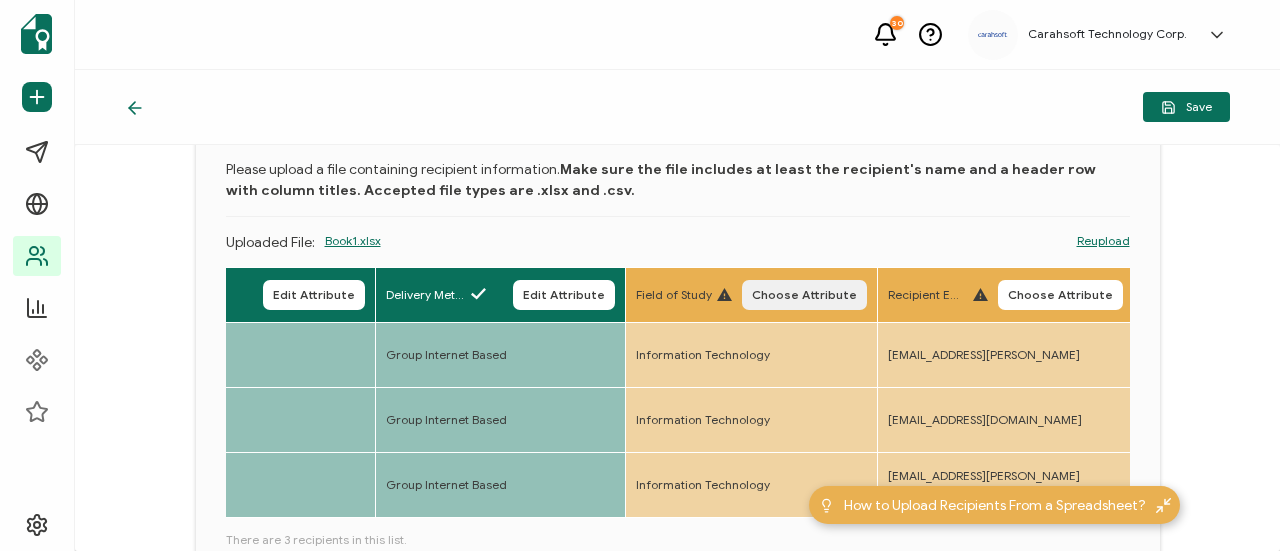 click on "Choose Attribute" at bounding box center [804, 295] 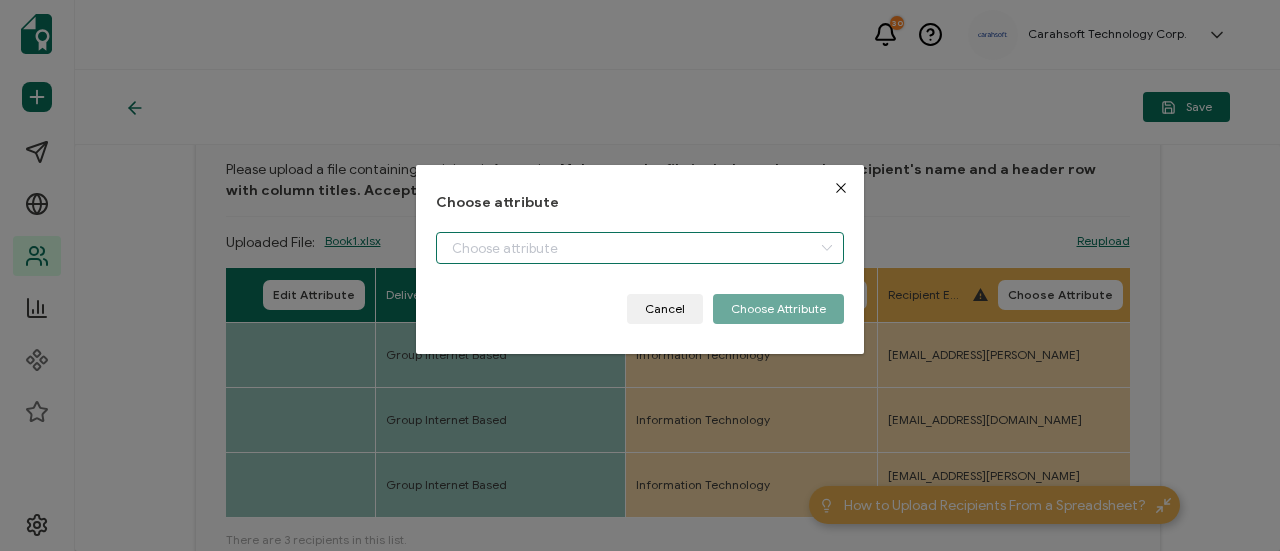 click at bounding box center [640, 248] 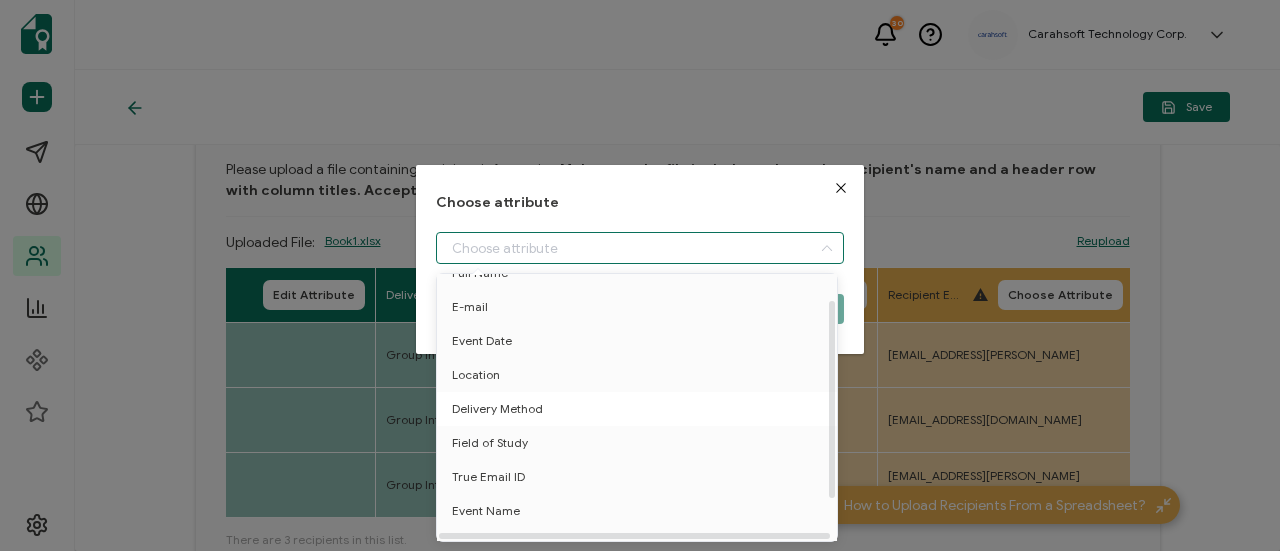 scroll, scrollTop: 88, scrollLeft: 0, axis: vertical 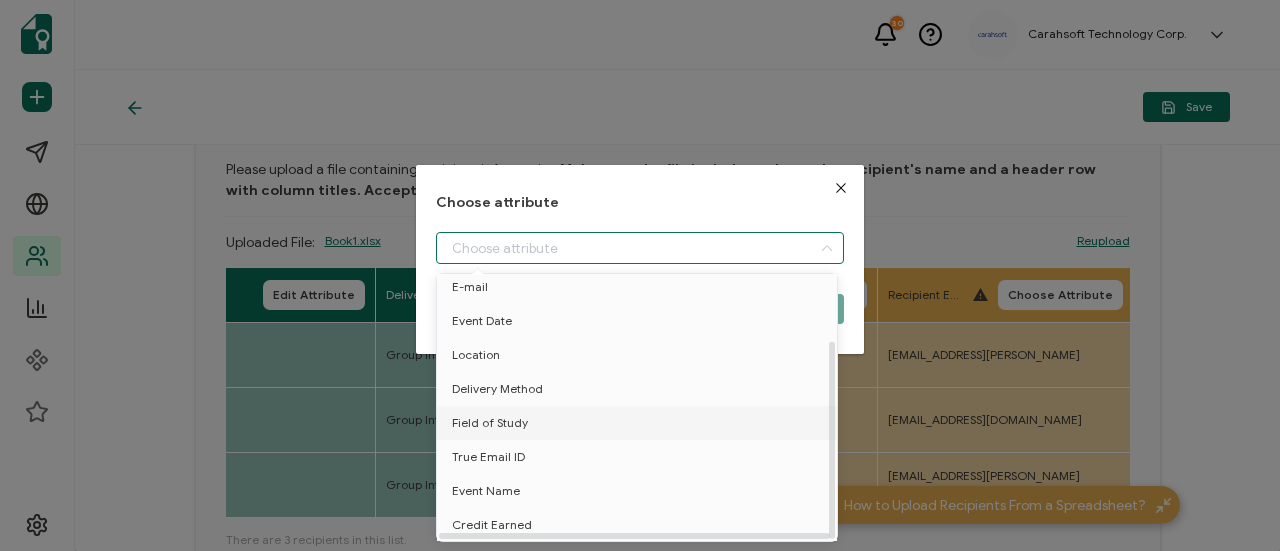 click on "Field of Study" at bounding box center (640, 423) 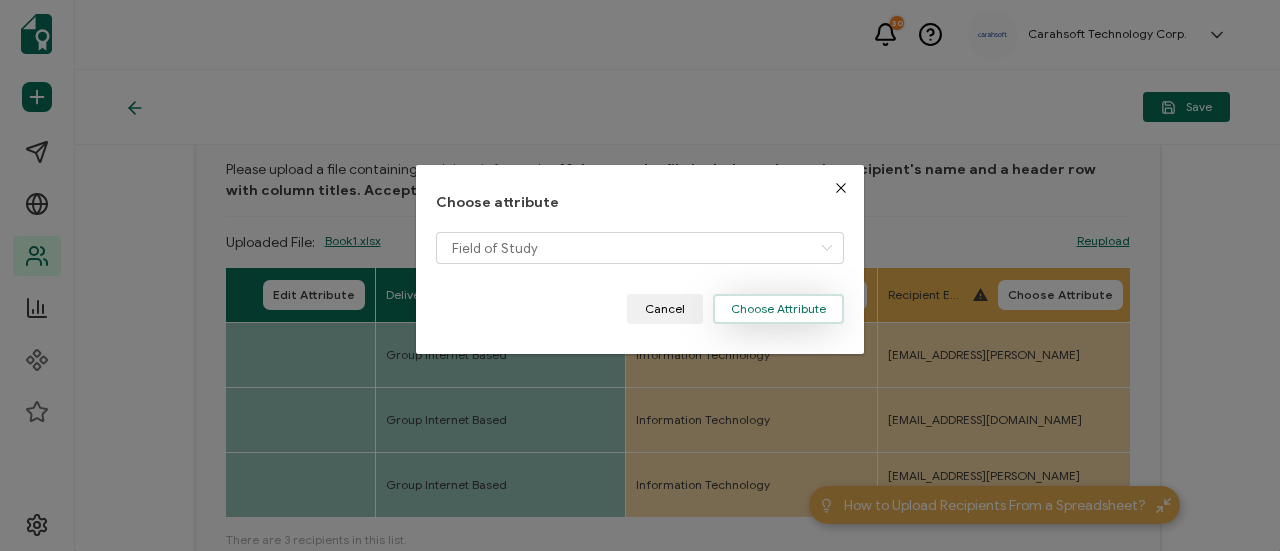 click on "Choose Attribute" at bounding box center [778, 309] 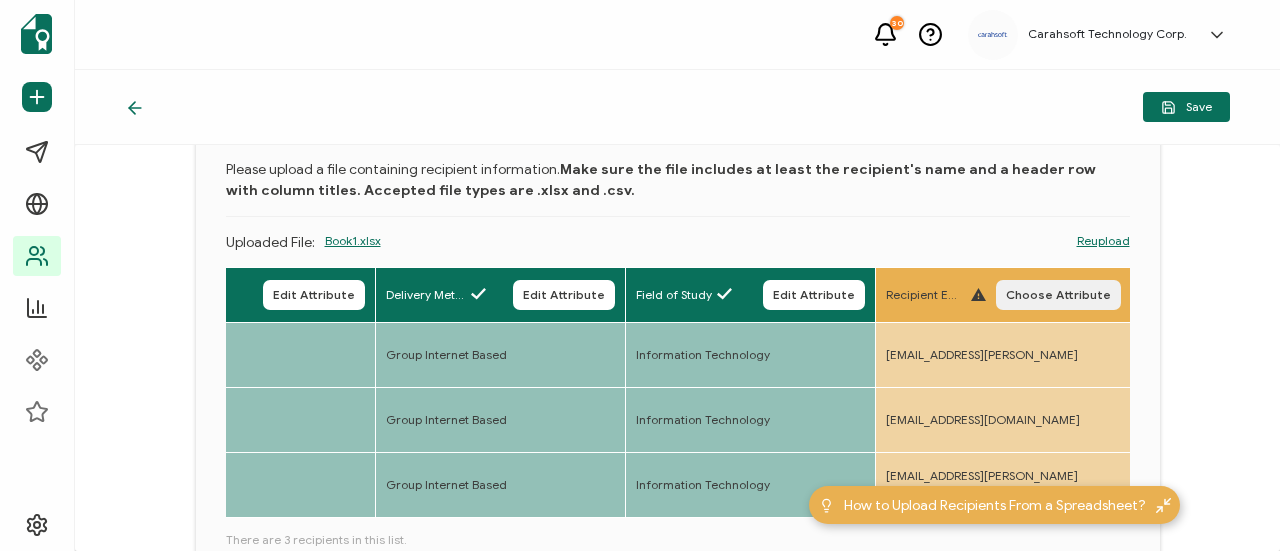 click on "Choose Attribute" at bounding box center (1058, 295) 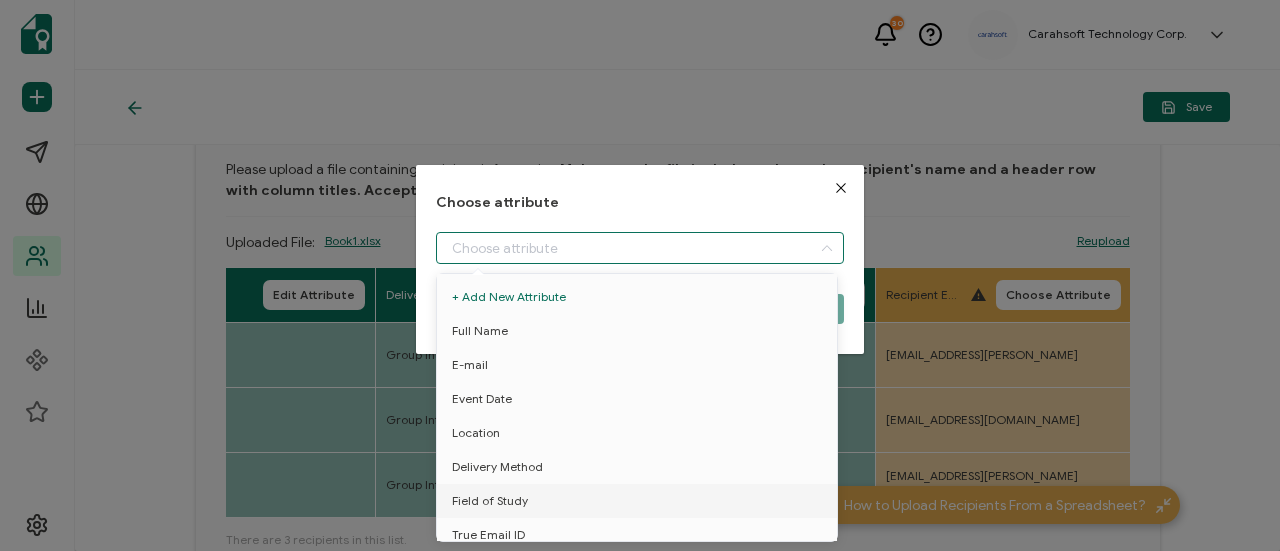 click at bounding box center (640, 248) 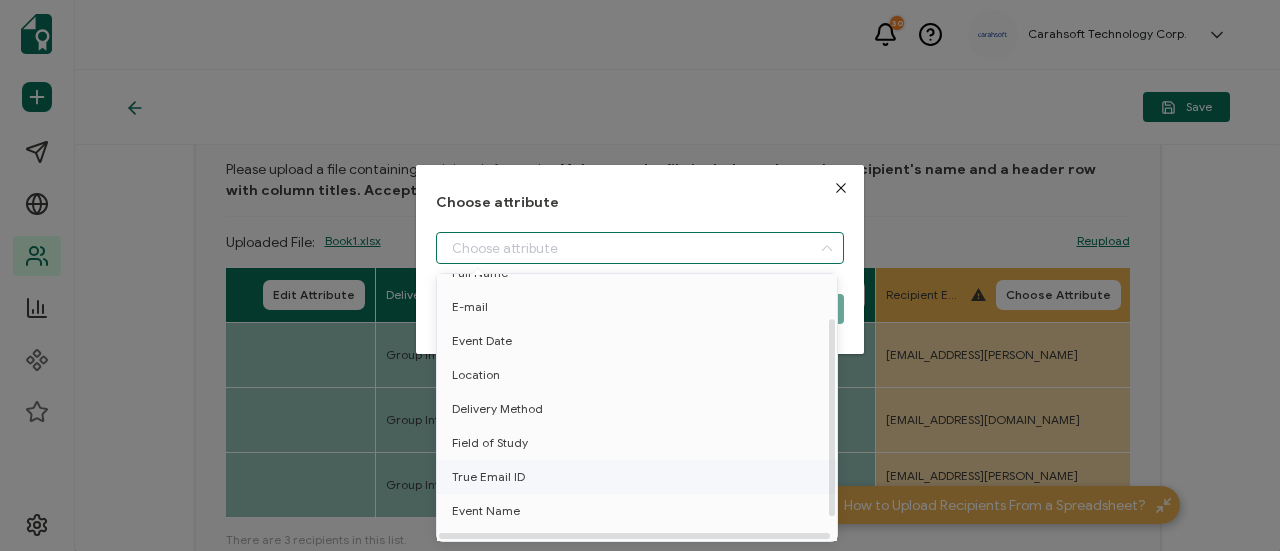 scroll, scrollTop: 88, scrollLeft: 0, axis: vertical 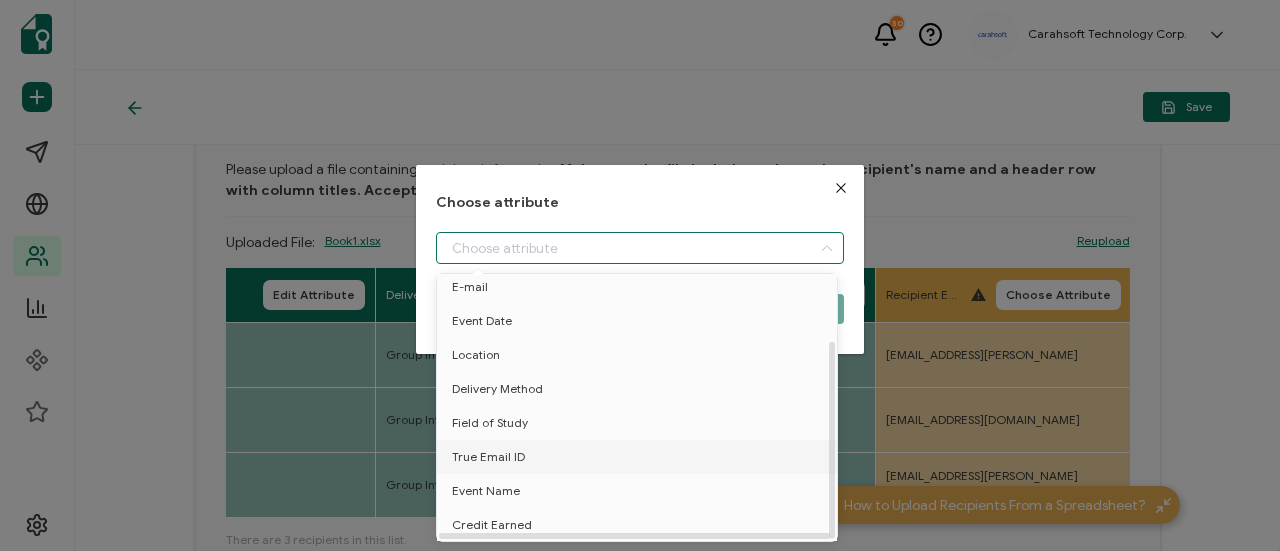click on "True Email ID" at bounding box center (640, 457) 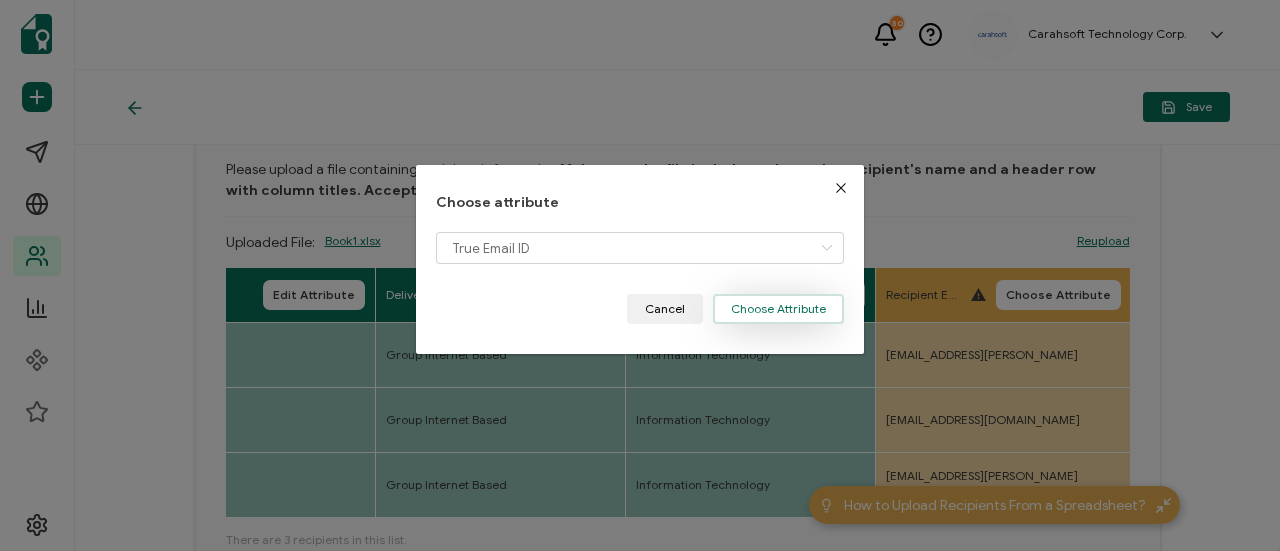 click on "Choose Attribute" at bounding box center (778, 309) 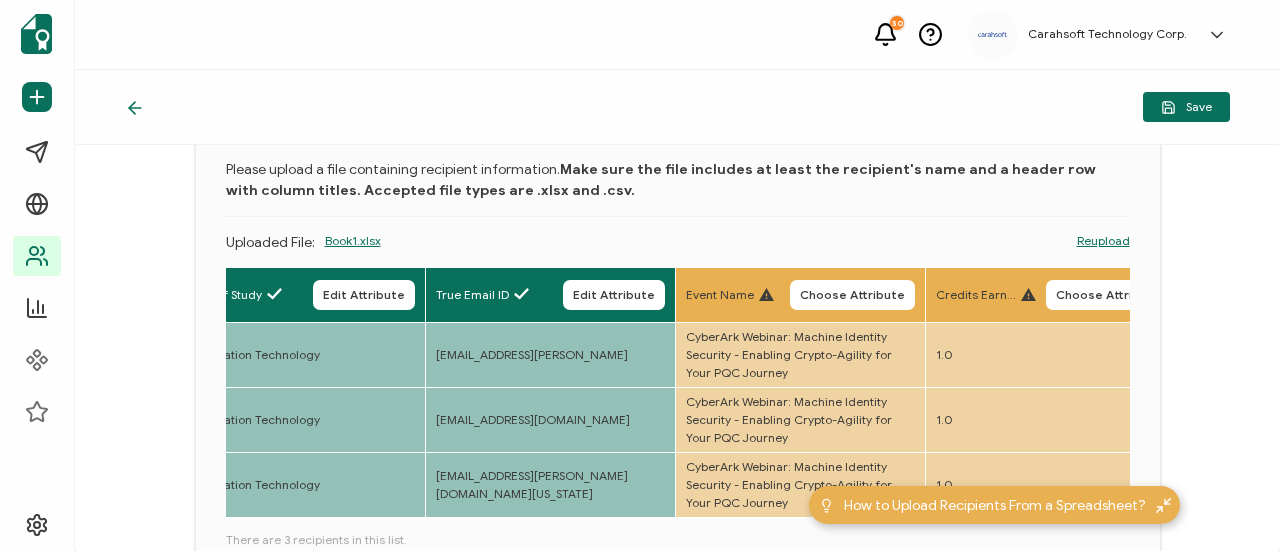 scroll, scrollTop: 0, scrollLeft: 1552, axis: horizontal 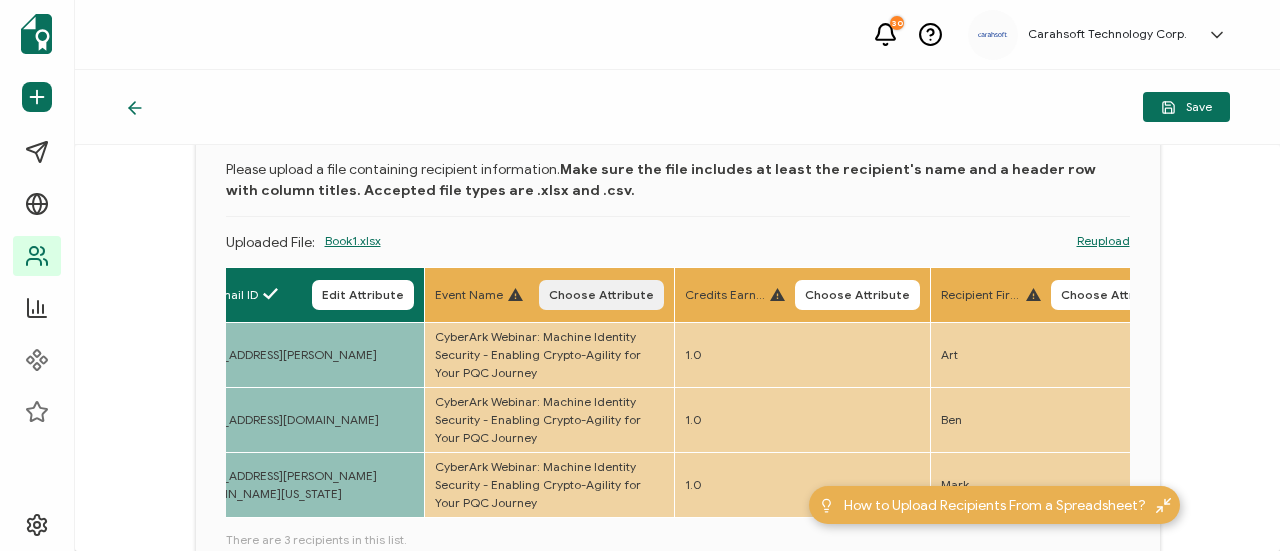 click on "Choose Attribute" at bounding box center (601, 295) 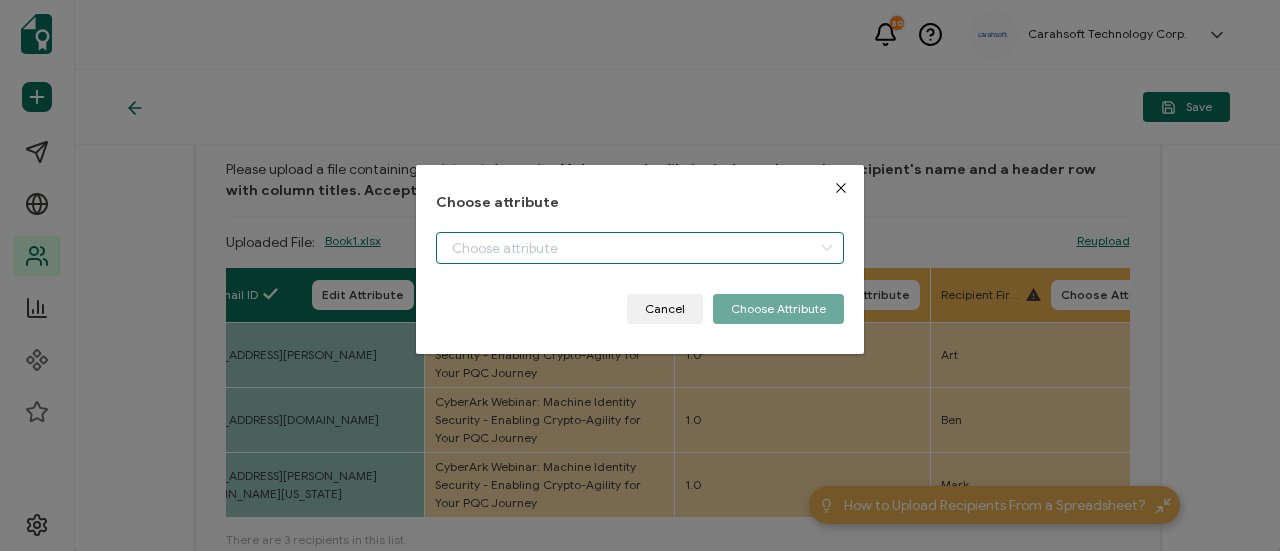 click at bounding box center [640, 248] 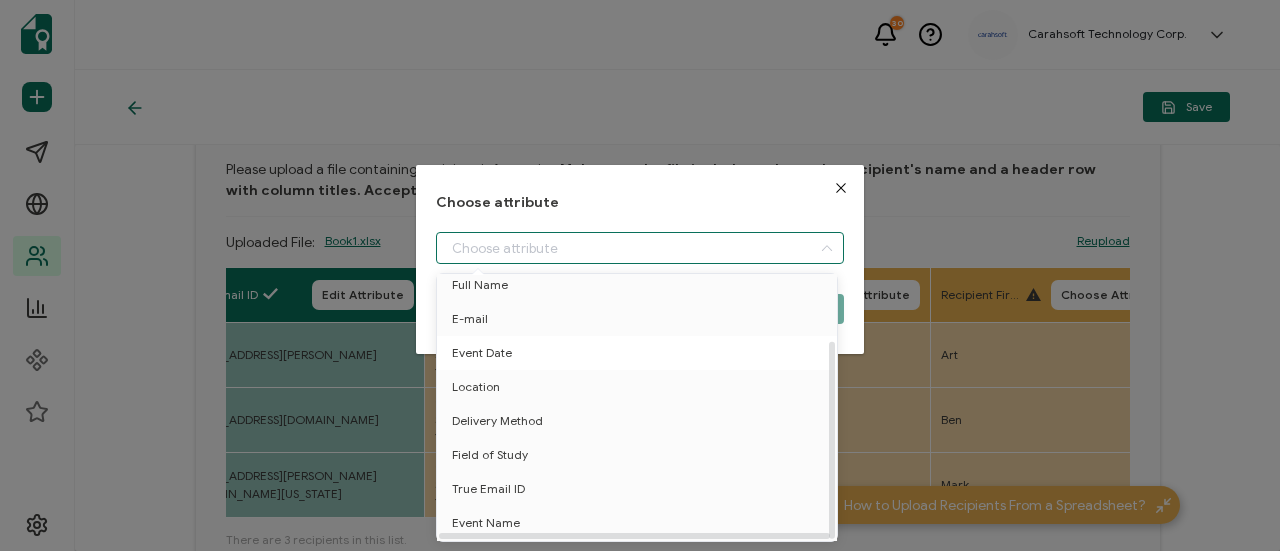 scroll, scrollTop: 88, scrollLeft: 0, axis: vertical 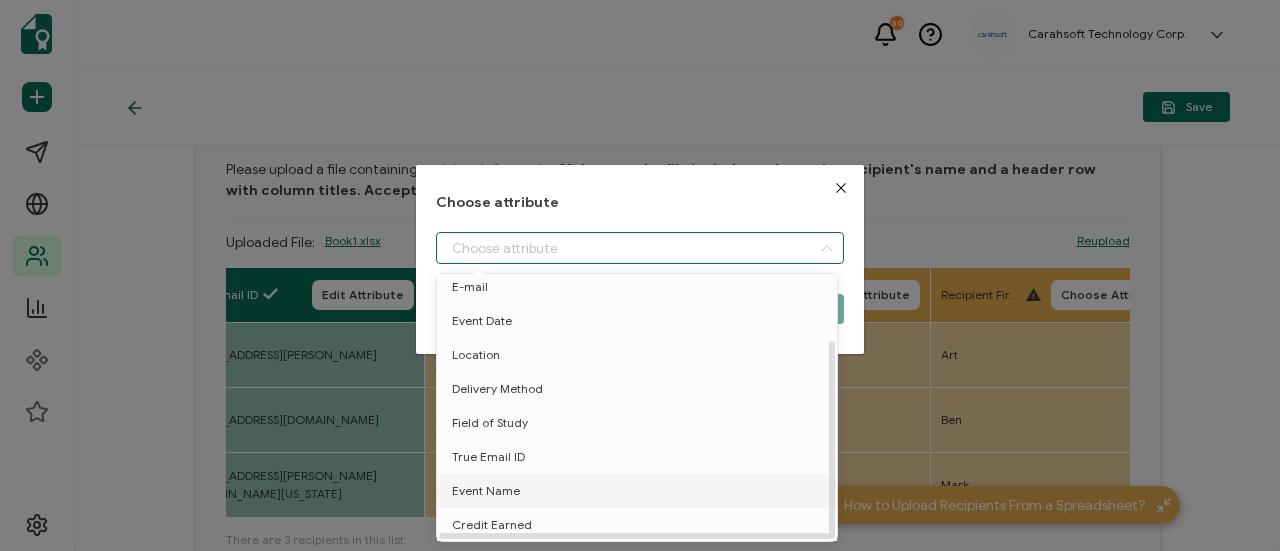 click on "Event Name" at bounding box center (640, 491) 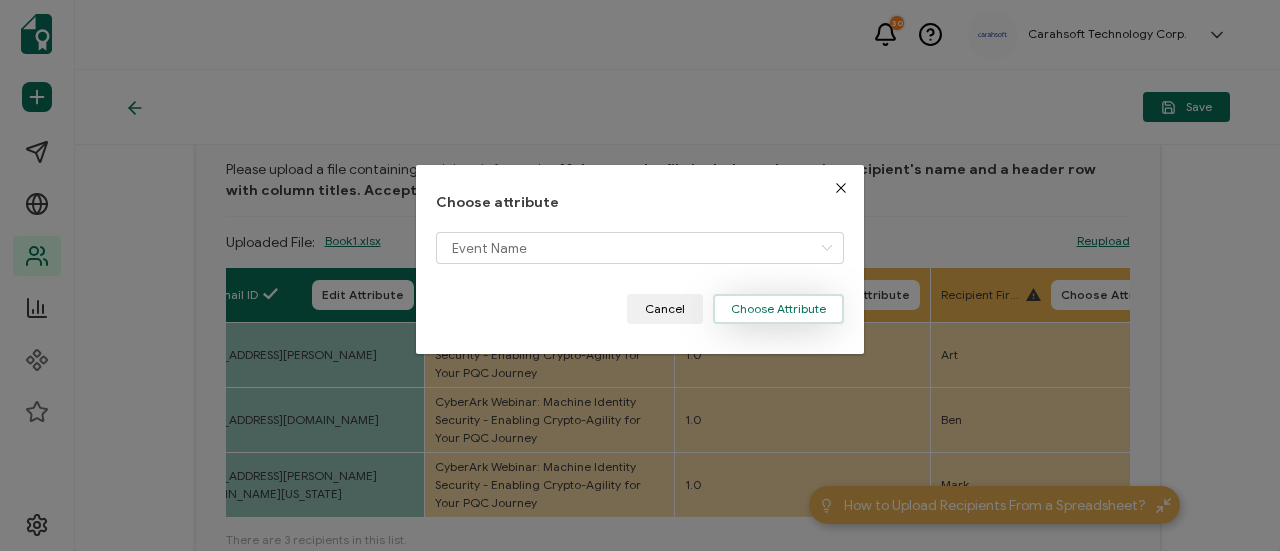 click on "Choose Attribute" at bounding box center (778, 309) 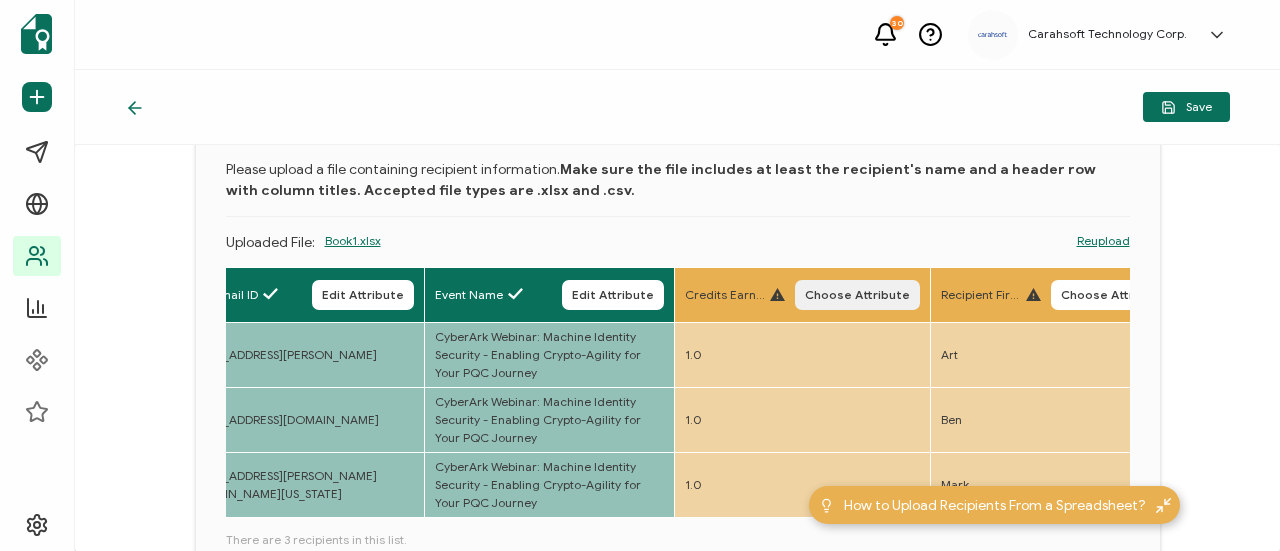 click on "Choose Attribute" at bounding box center [857, 295] 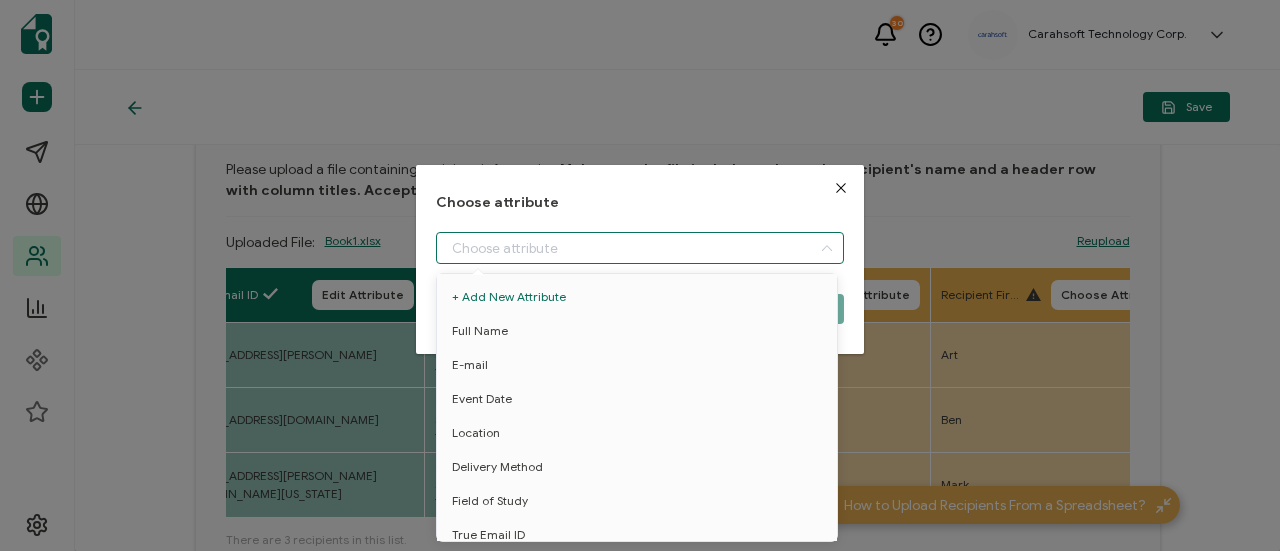 click at bounding box center (640, 248) 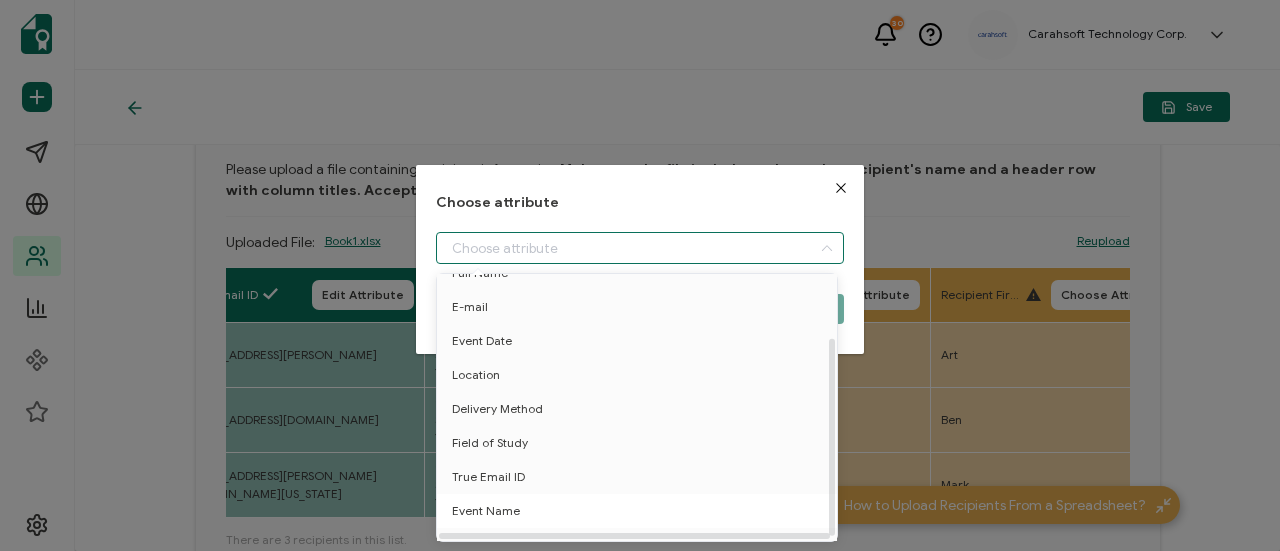 scroll, scrollTop: 88, scrollLeft: 0, axis: vertical 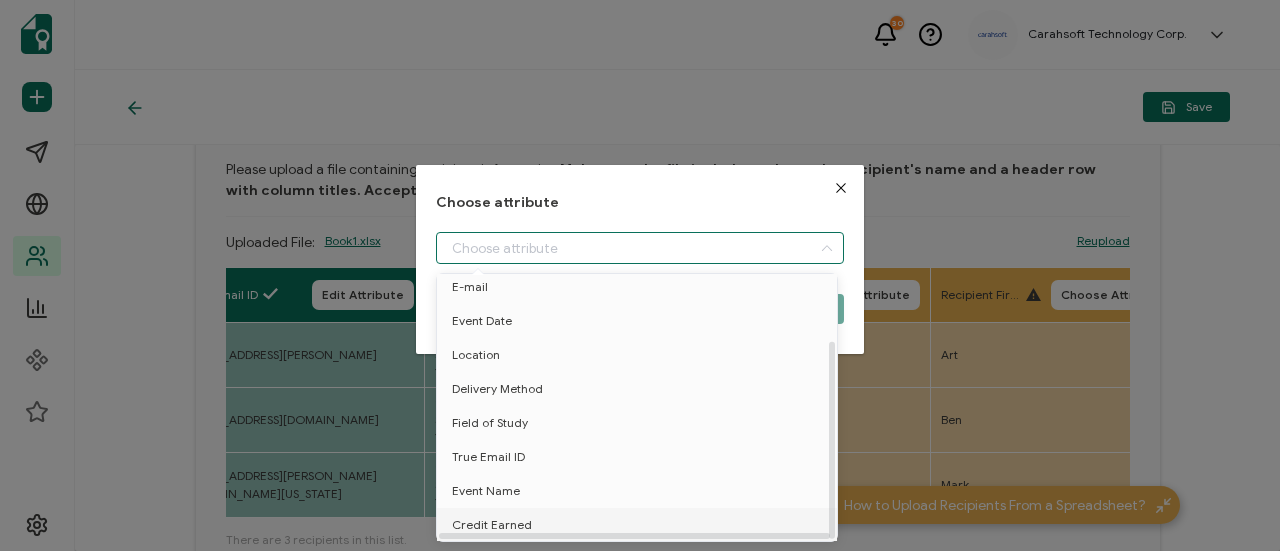 click on "Credit Earned" at bounding box center (640, 525) 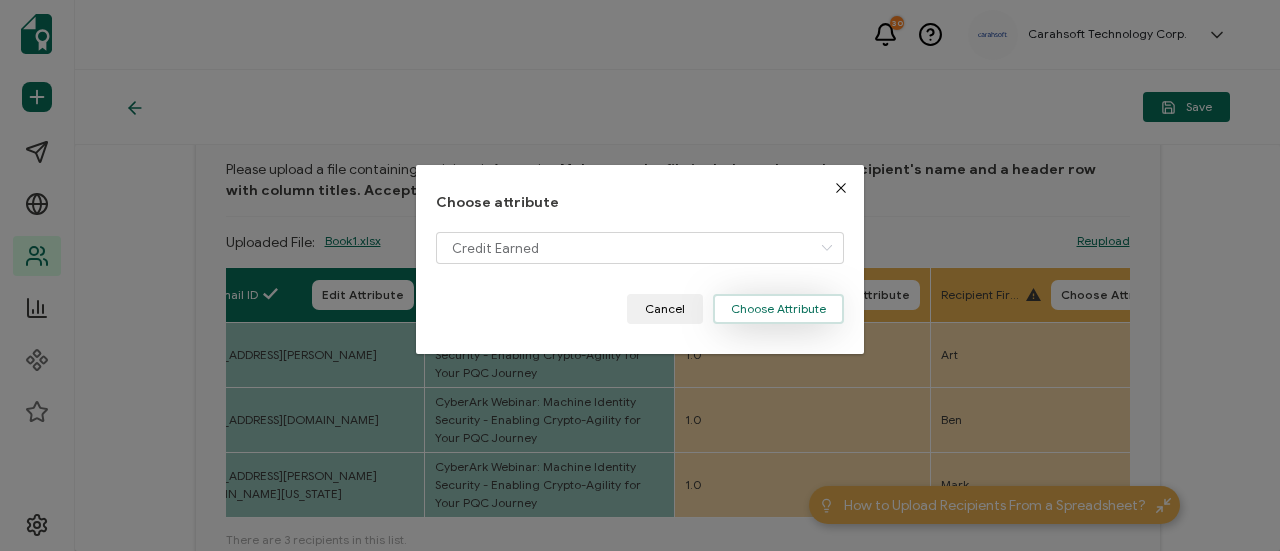 click on "Choose Attribute" at bounding box center (778, 309) 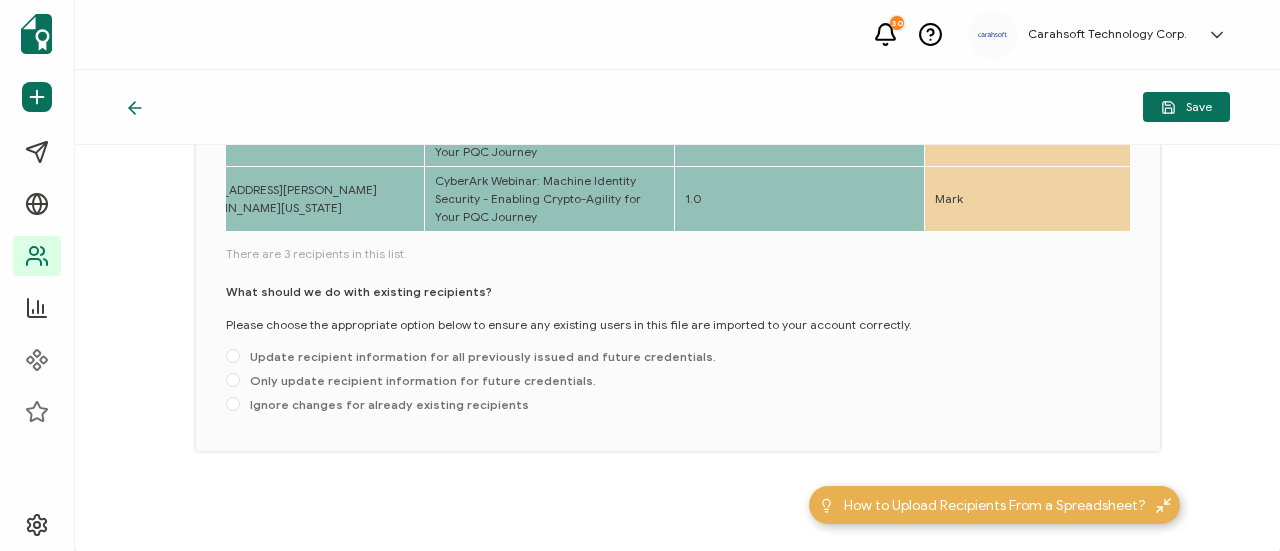 scroll, scrollTop: 388, scrollLeft: 0, axis: vertical 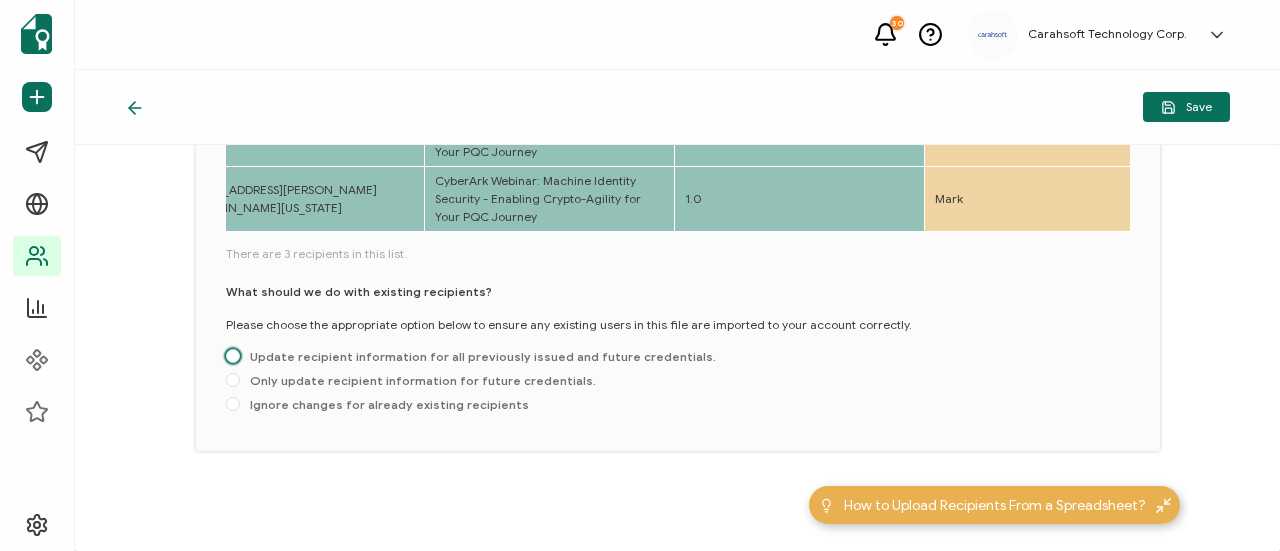click on "Update recipient information for all previously issued and future credentials." at bounding box center [478, 356] 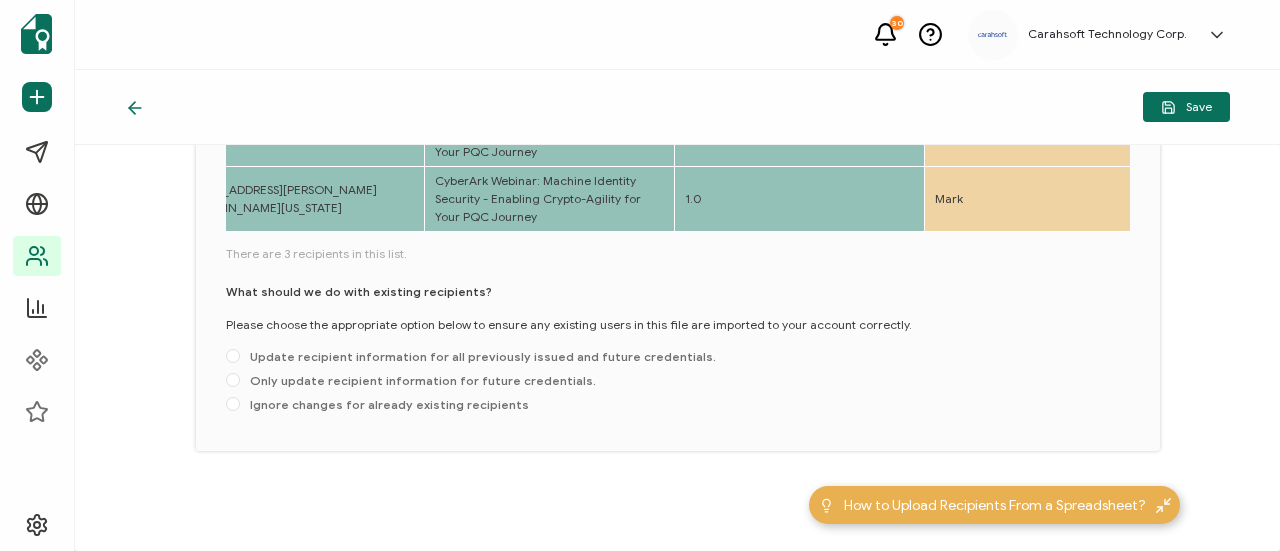 click on "Update recipient information for all previously issued and future credentials." at bounding box center (233, 357) 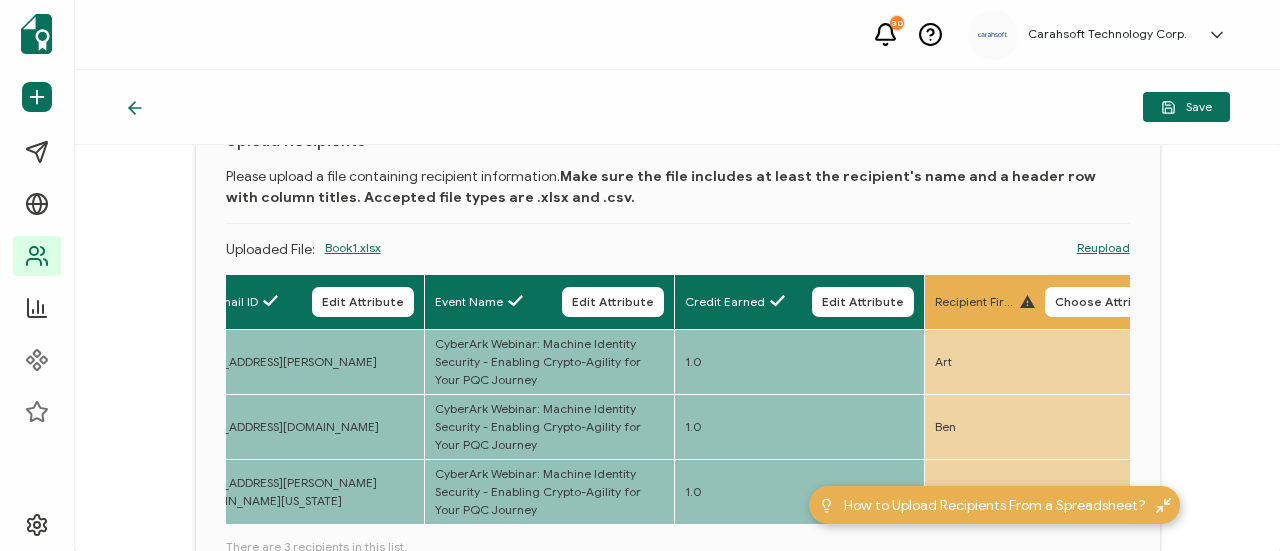 scroll, scrollTop: 88, scrollLeft: 0, axis: vertical 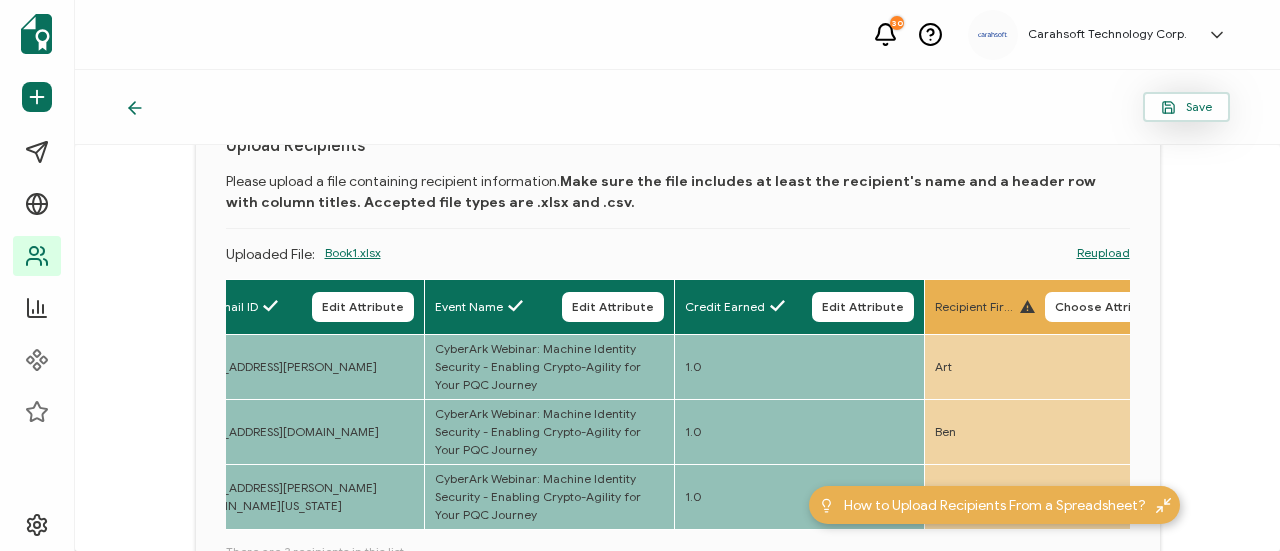 click on "Save" at bounding box center [1186, 107] 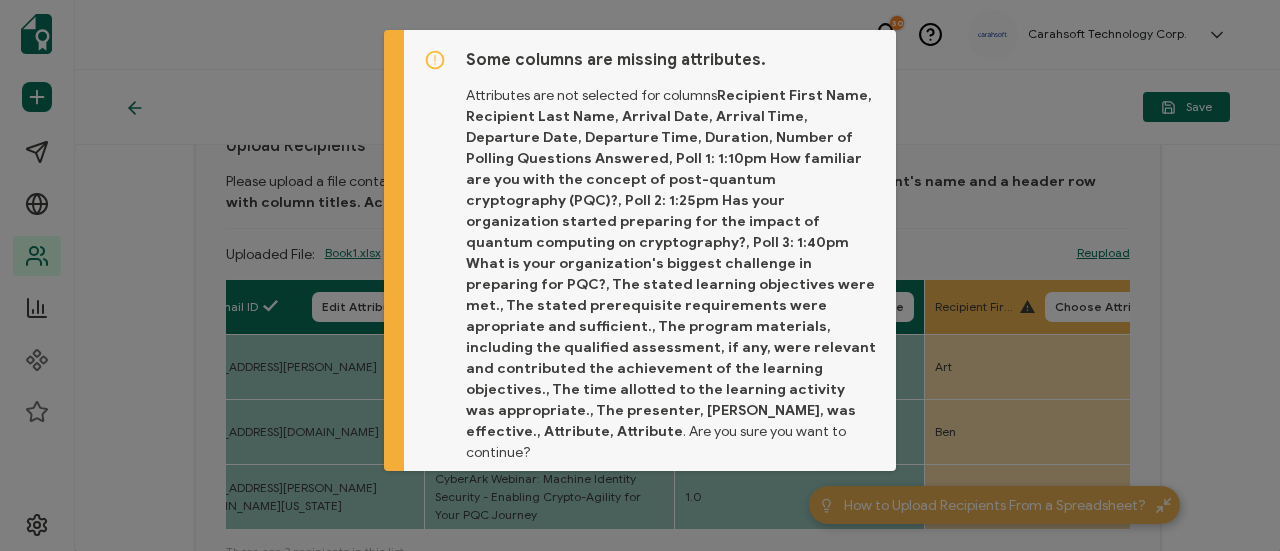 click on "Proceed" at bounding box center (834, 518) 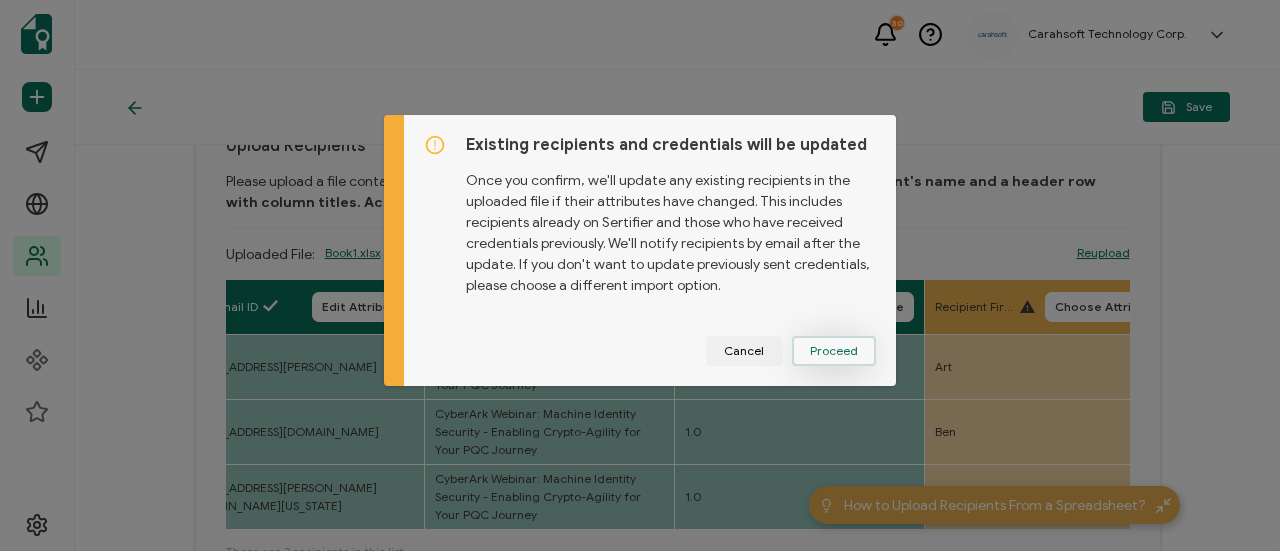 click on "Proceed" at bounding box center [0, 0] 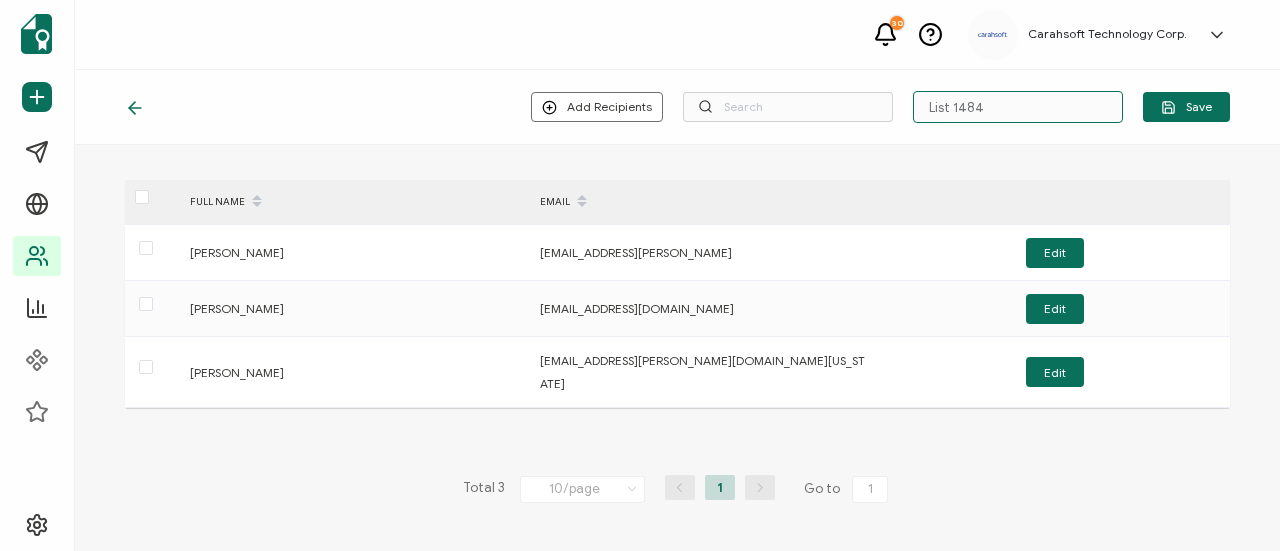 drag, startPoint x: 1016, startPoint y: 121, endPoint x: 990, endPoint y: 105, distance: 30.528675 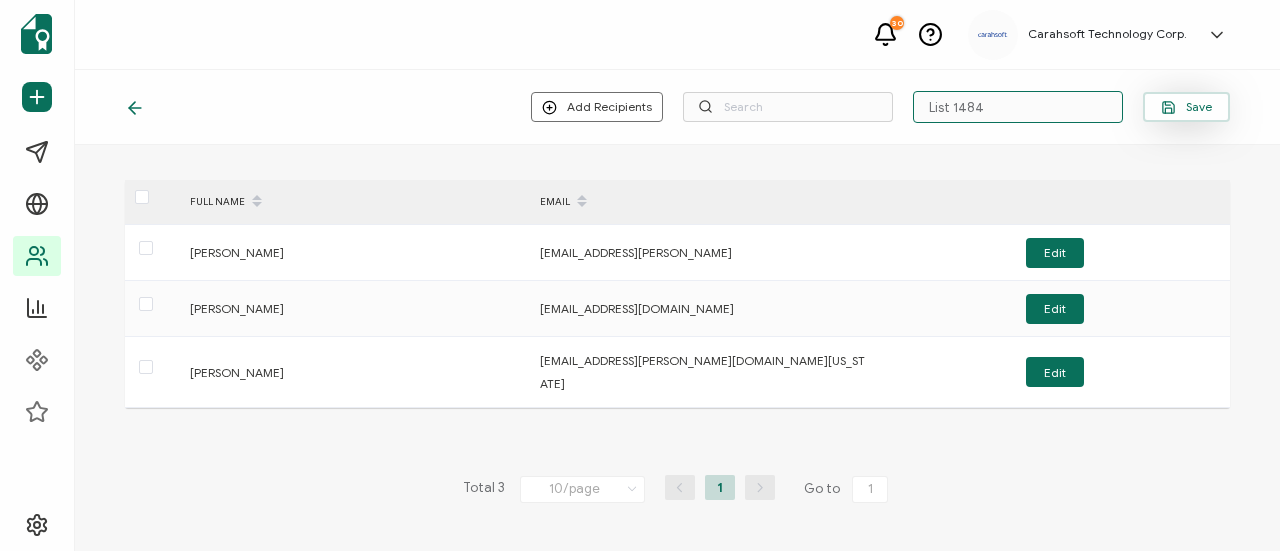 paste on "6-24-25_68475_CyberArk Webinar" 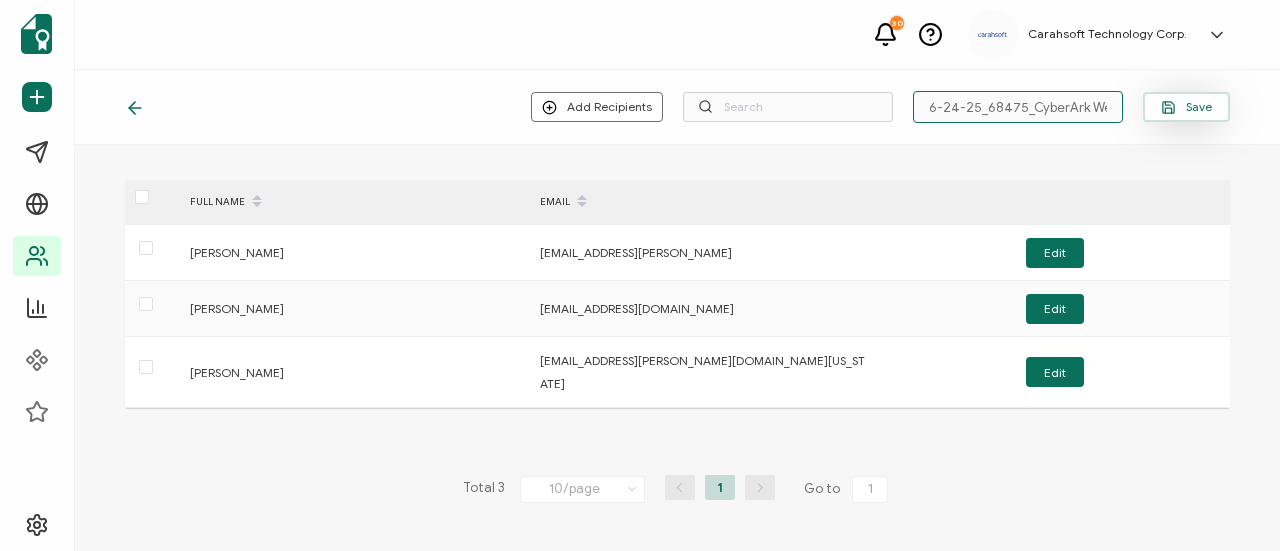 scroll, scrollTop: 0, scrollLeft: 23, axis: horizontal 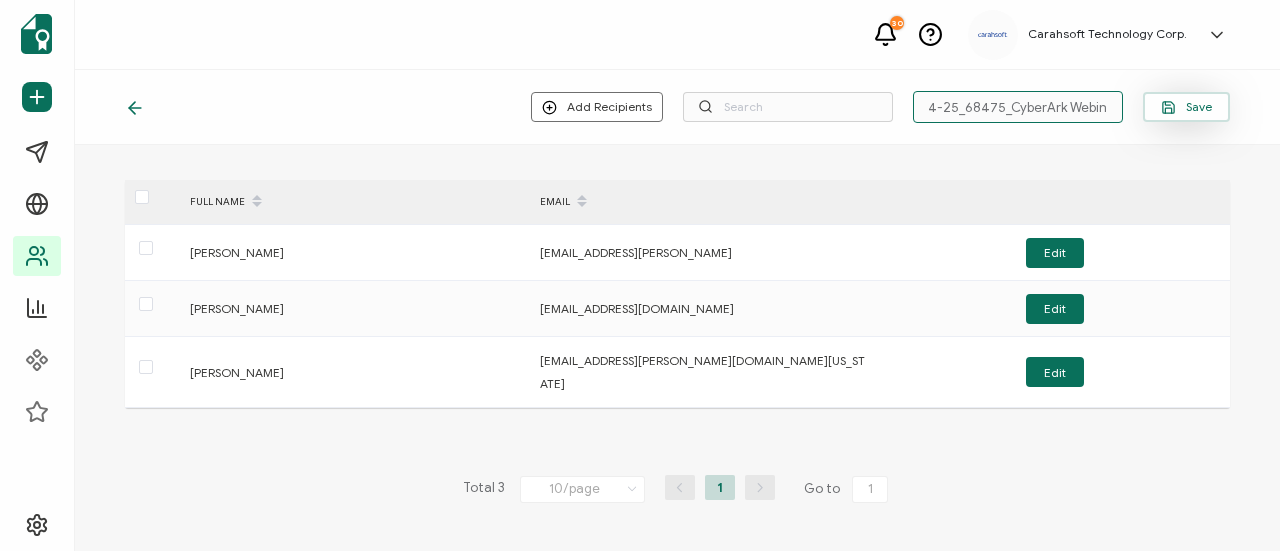 type on "6-24-25_68475_CyberArk Webinar" 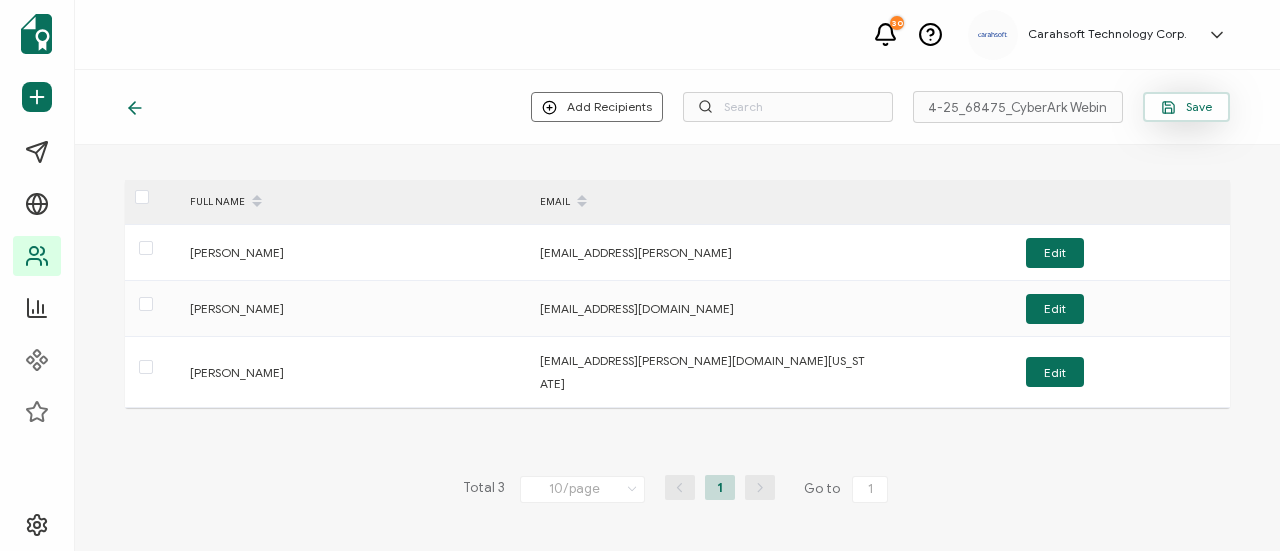 scroll, scrollTop: 0, scrollLeft: 0, axis: both 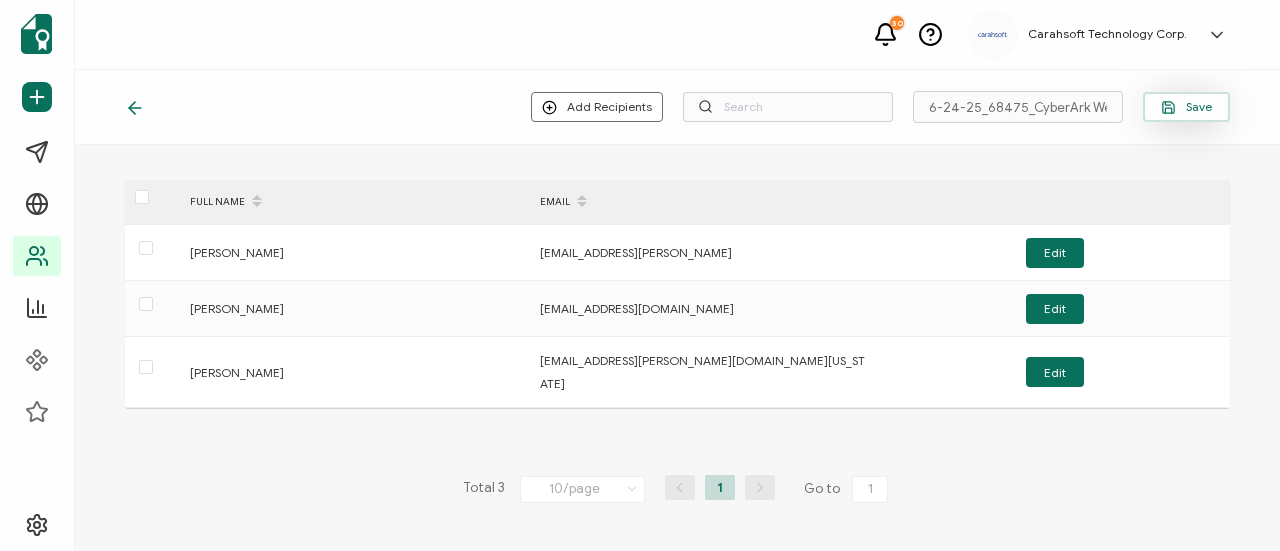 click 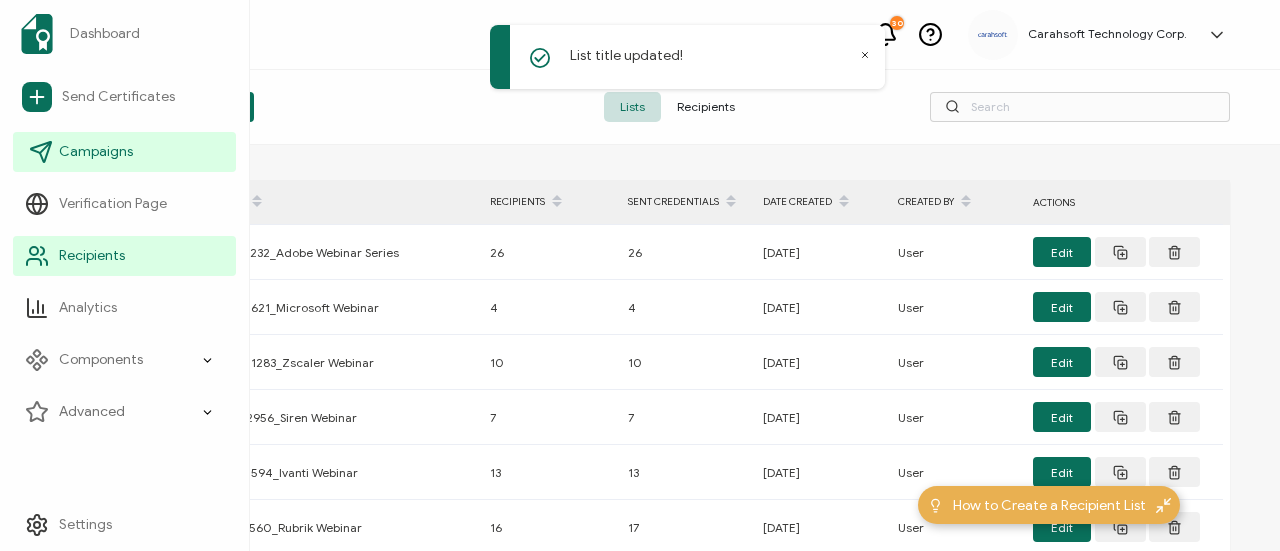 click on "Campaigns" at bounding box center [96, 152] 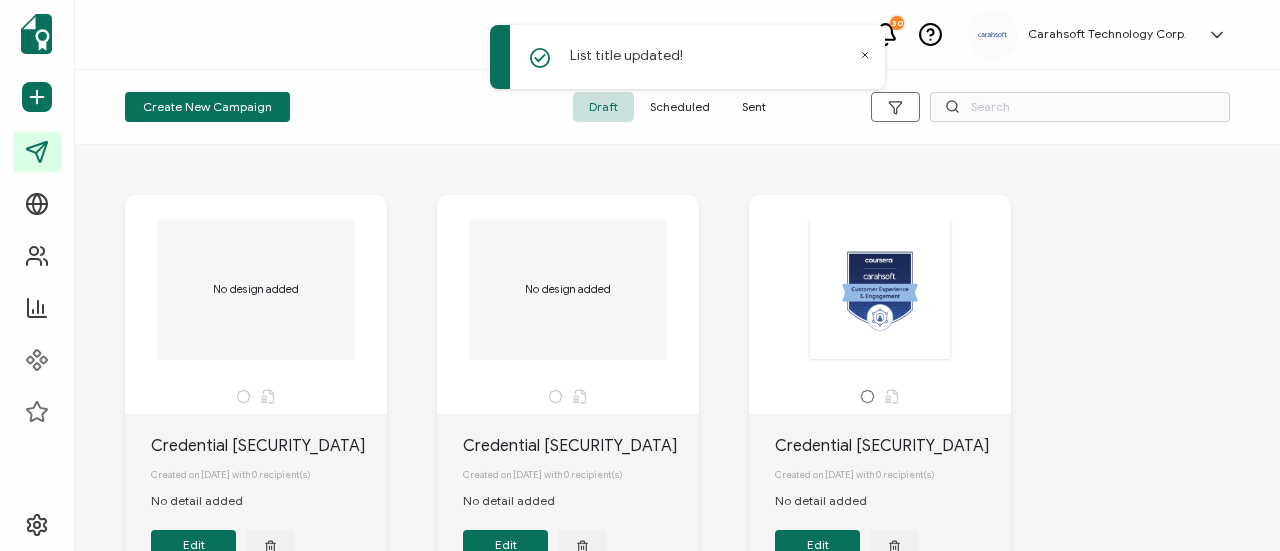 click on "Create New Campaign" at bounding box center [207, 107] 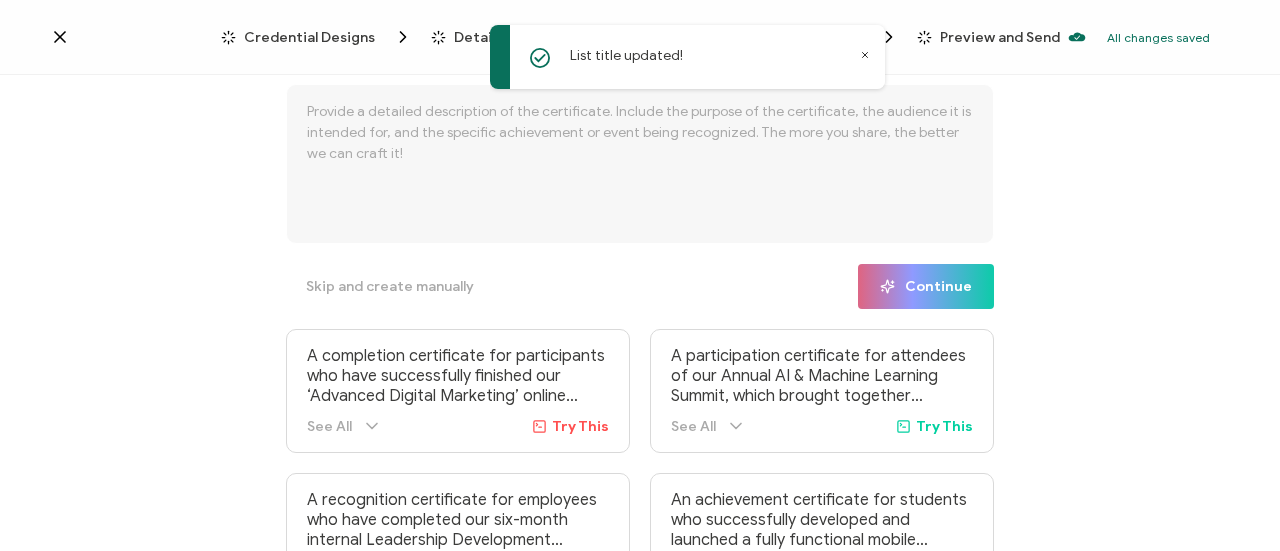 click 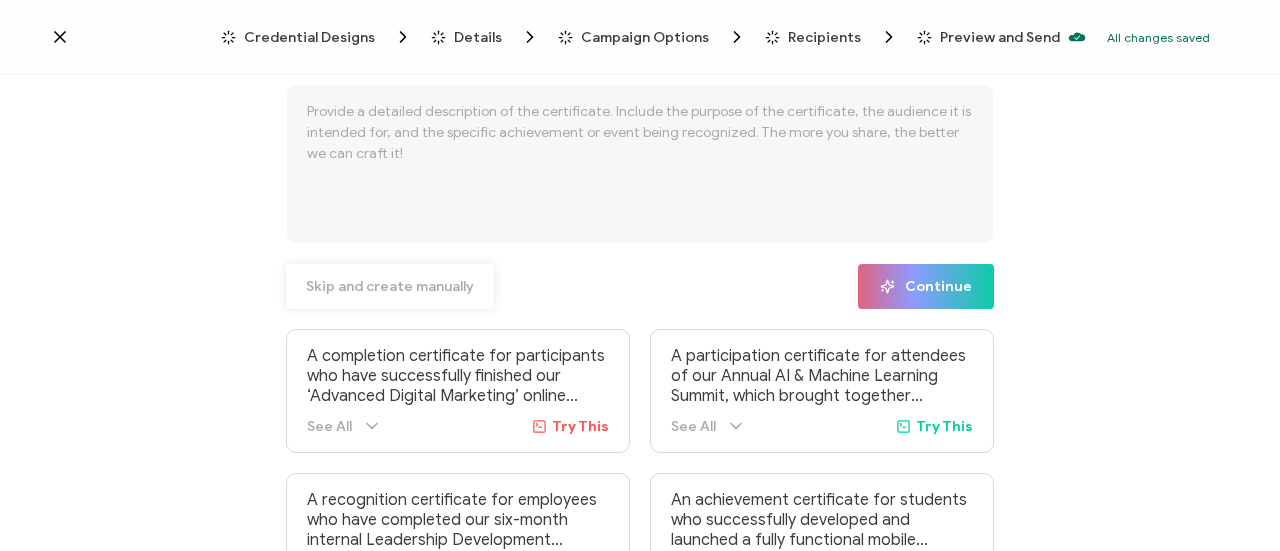 click on "Skip and create manually" at bounding box center [390, 287] 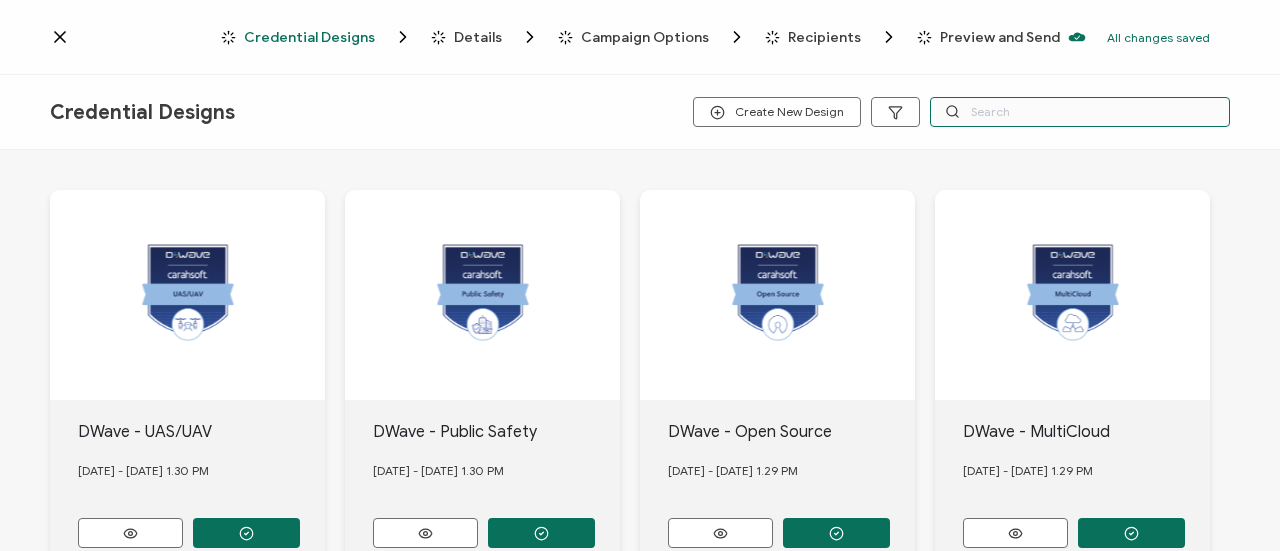click at bounding box center [1080, 112] 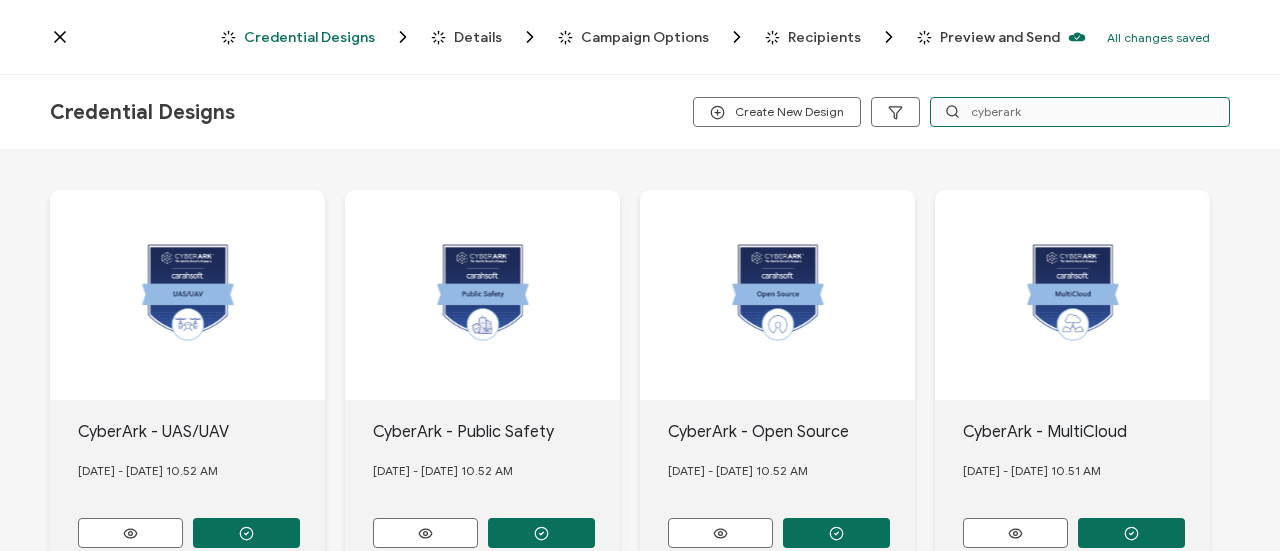 type on "cyberark" 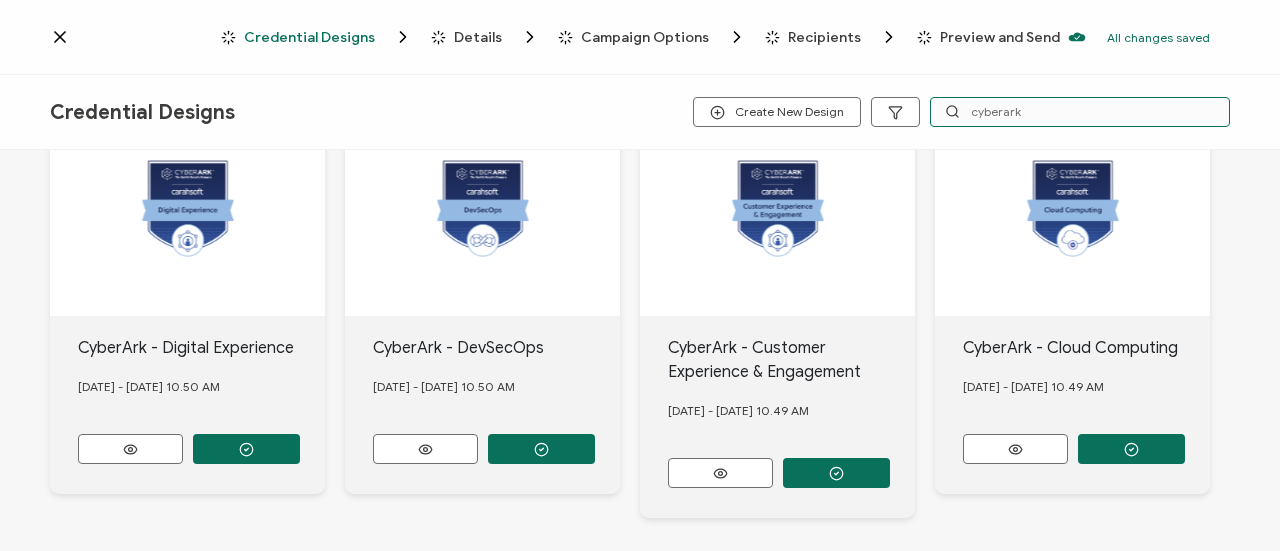 scroll, scrollTop: 972, scrollLeft: 0, axis: vertical 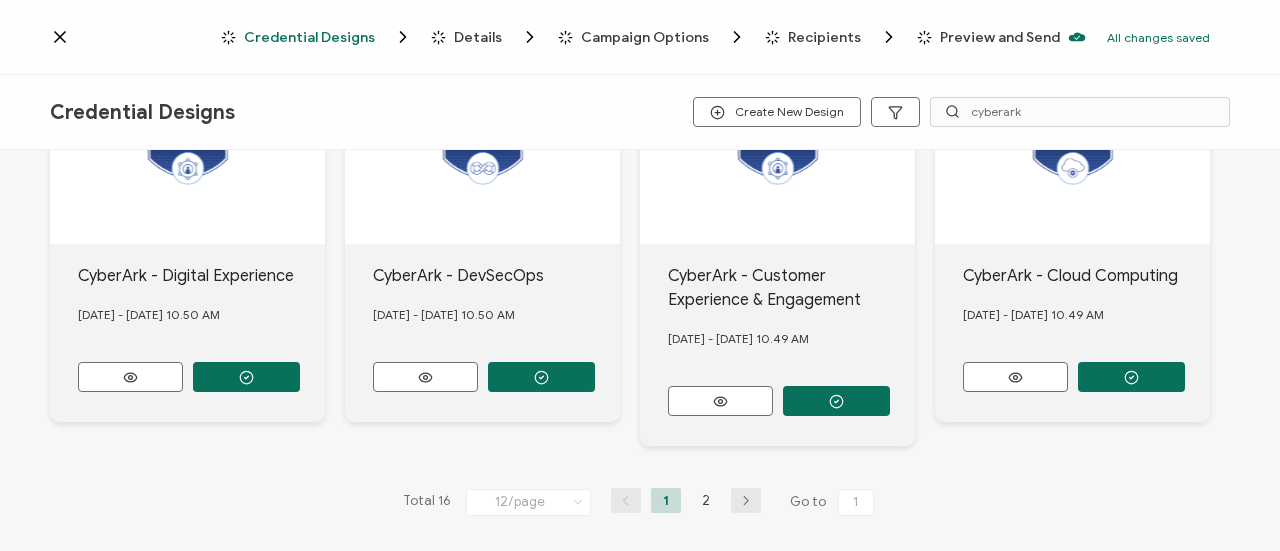 click at bounding box center [746, 501] 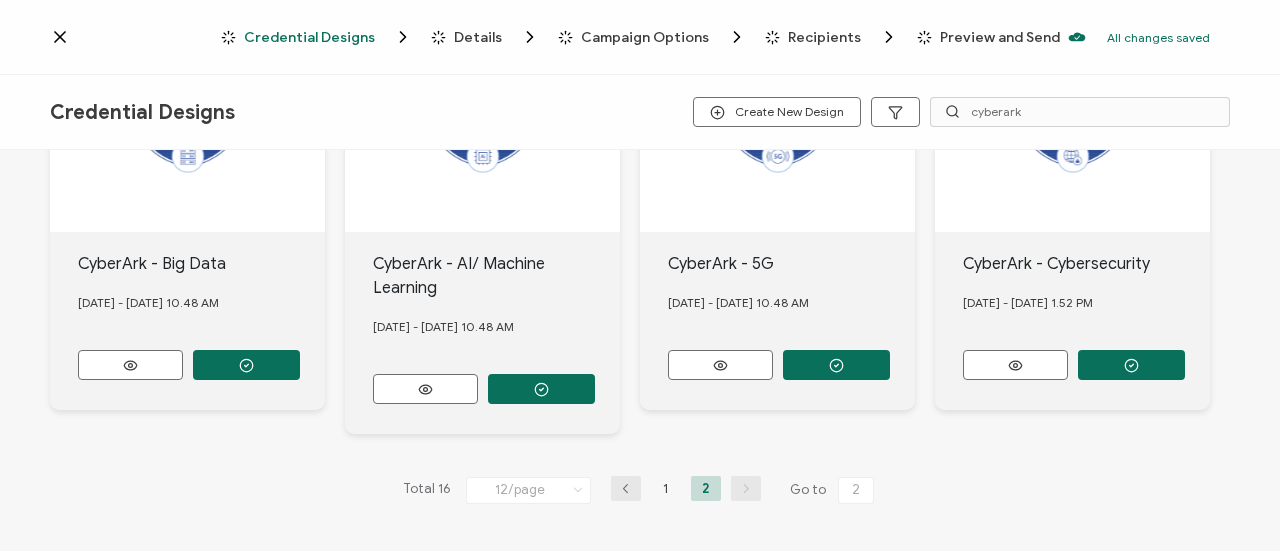 scroll, scrollTop: 164, scrollLeft: 0, axis: vertical 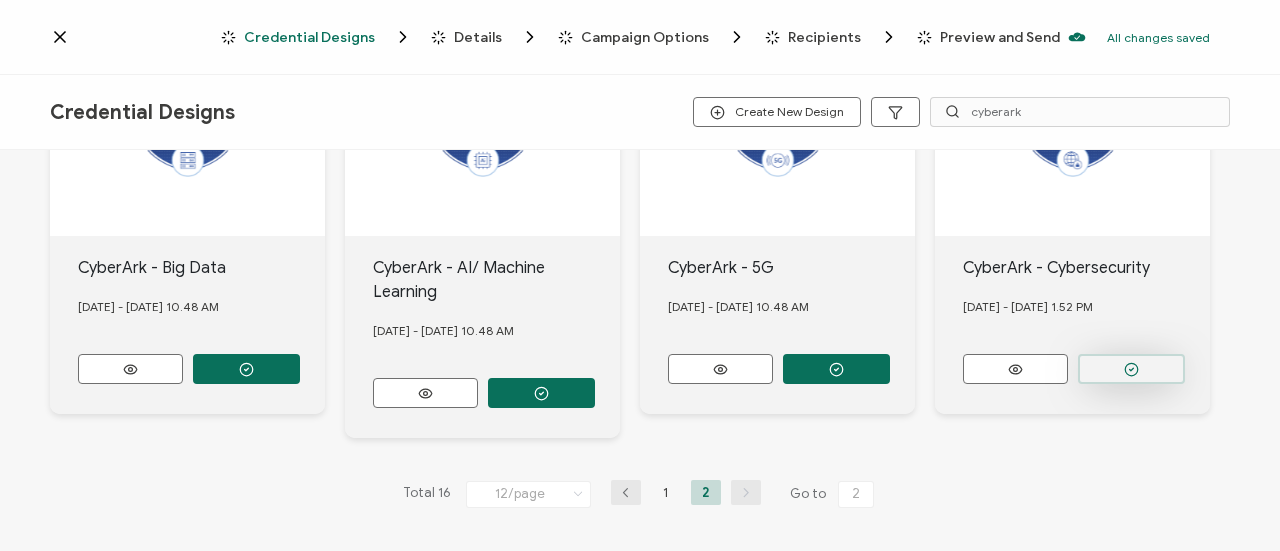 click at bounding box center (246, 369) 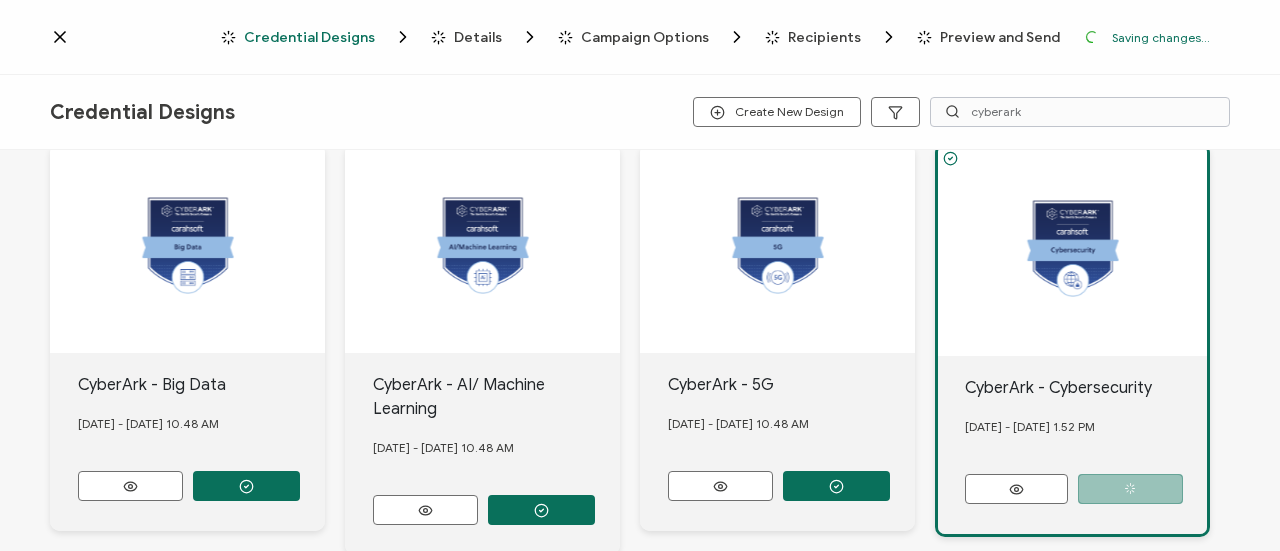 scroll, scrollTop: 280, scrollLeft: 0, axis: vertical 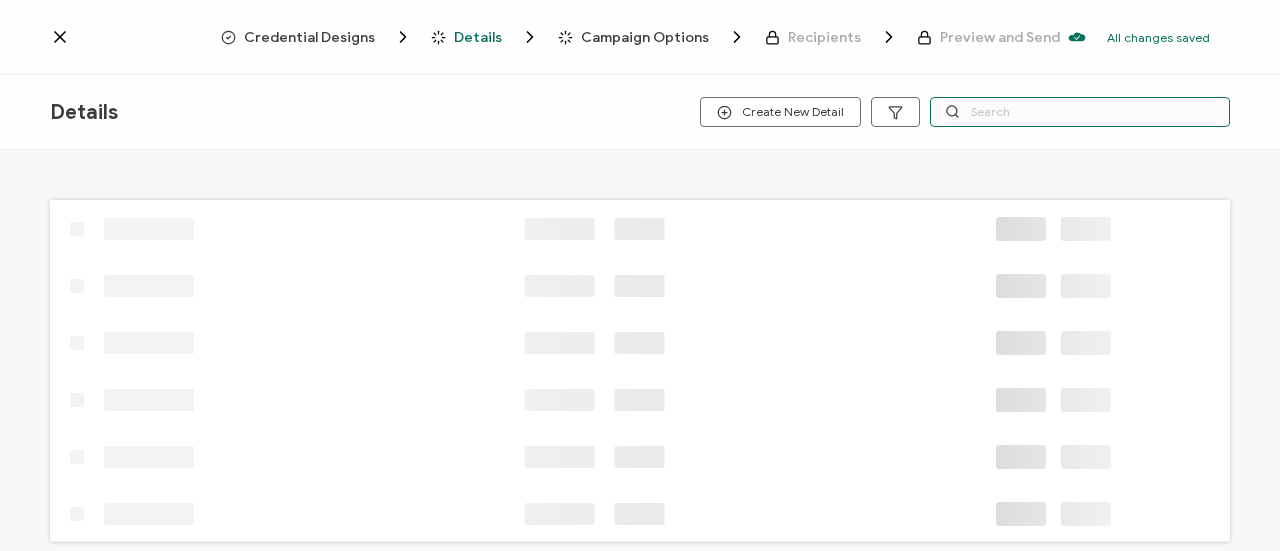 drag, startPoint x: 1043, startPoint y: 117, endPoint x: 1019, endPoint y: 109, distance: 25.298222 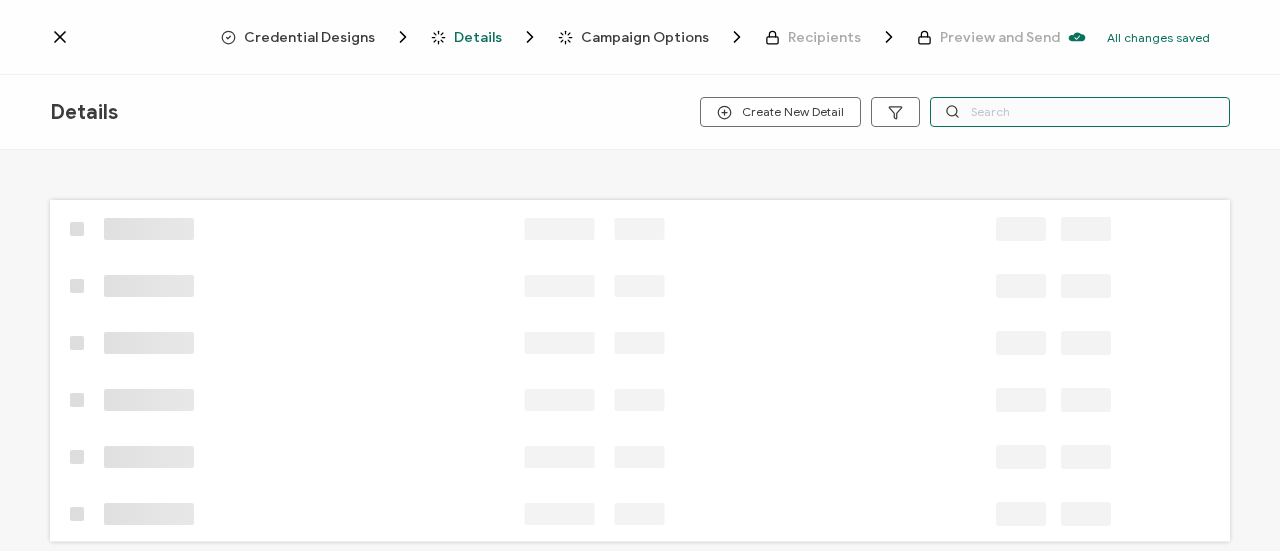click at bounding box center [1080, 112] 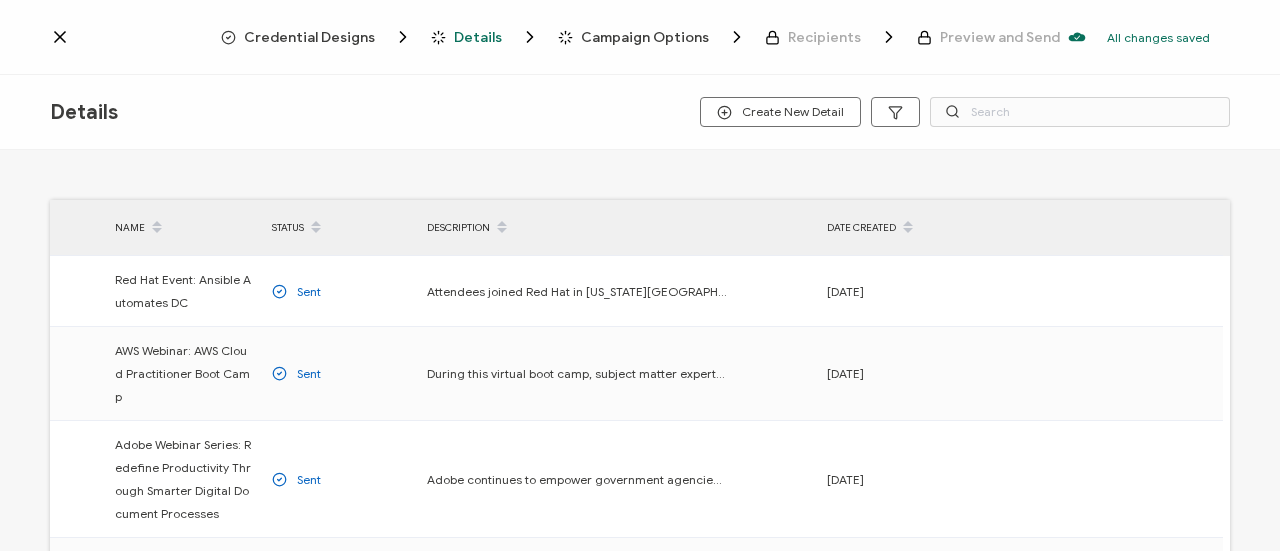 click on "Credential Designs" at bounding box center [309, 37] 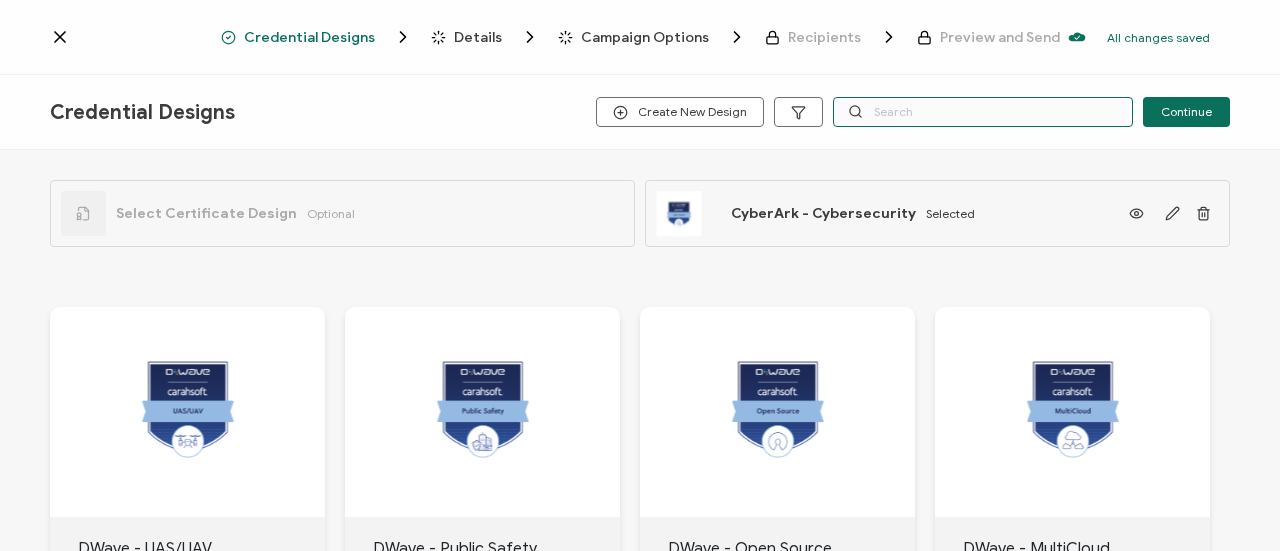 click at bounding box center (983, 112) 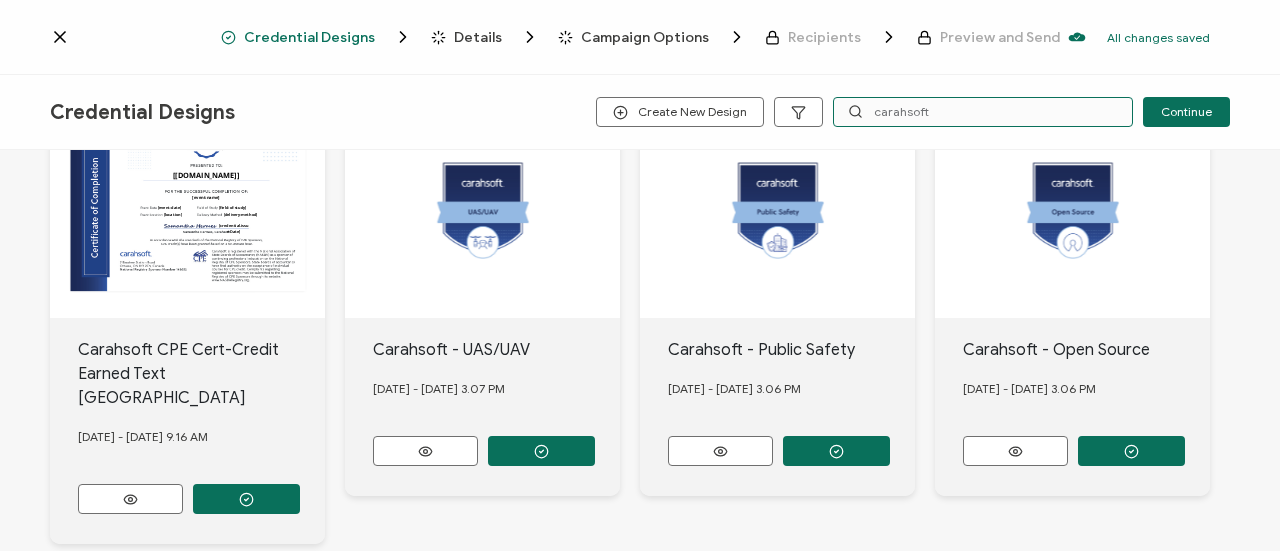 scroll, scrollTop: 200, scrollLeft: 0, axis: vertical 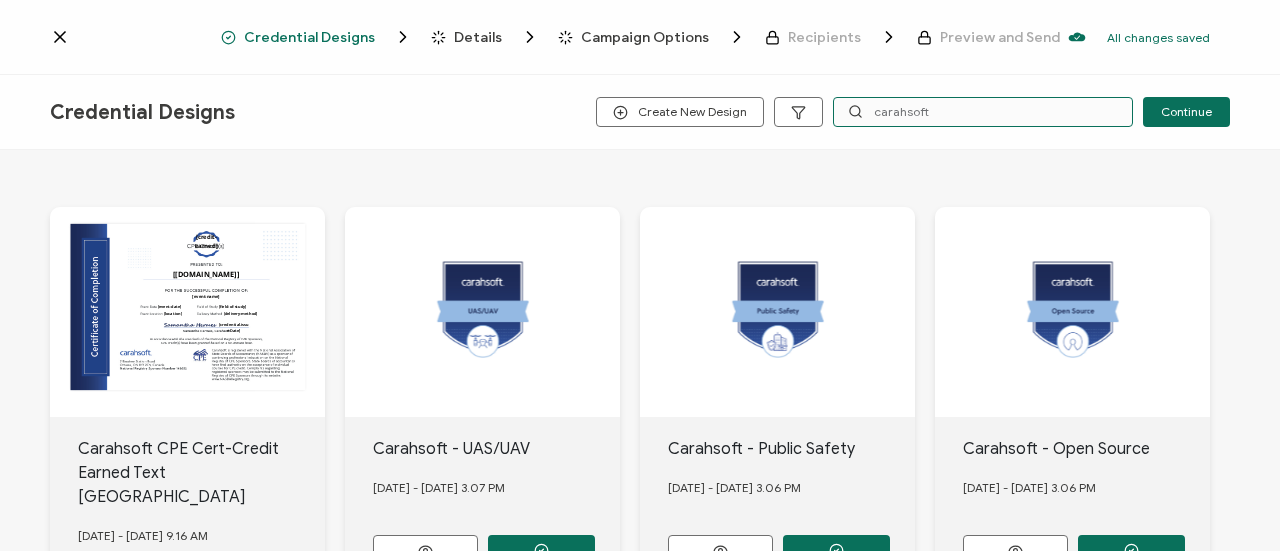 click on "carahsoft" at bounding box center (983, 112) 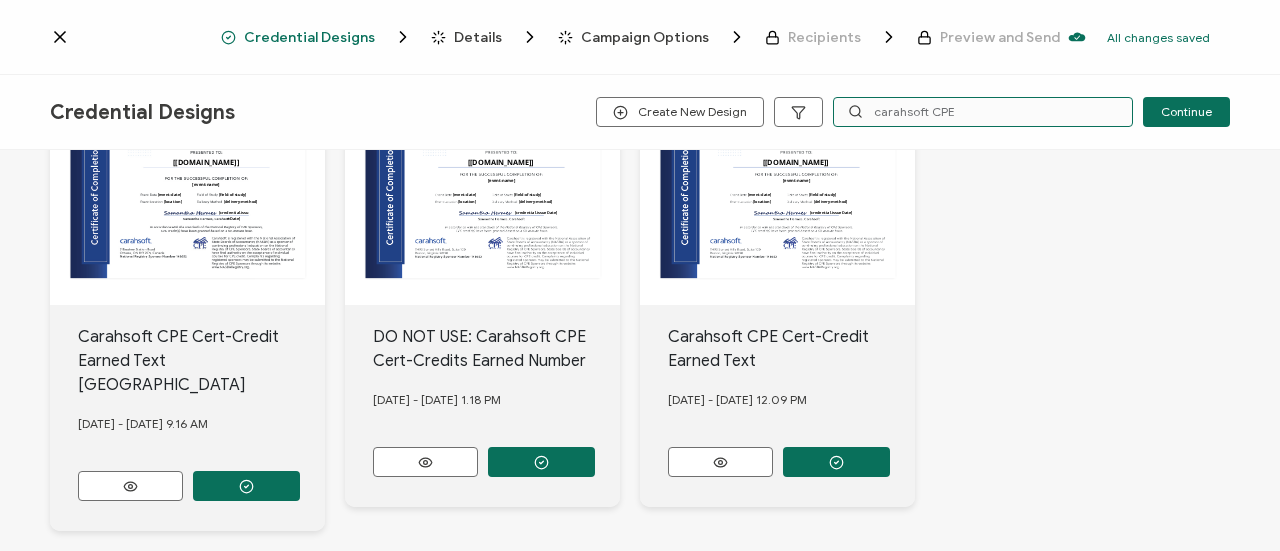 scroll, scrollTop: 280, scrollLeft: 0, axis: vertical 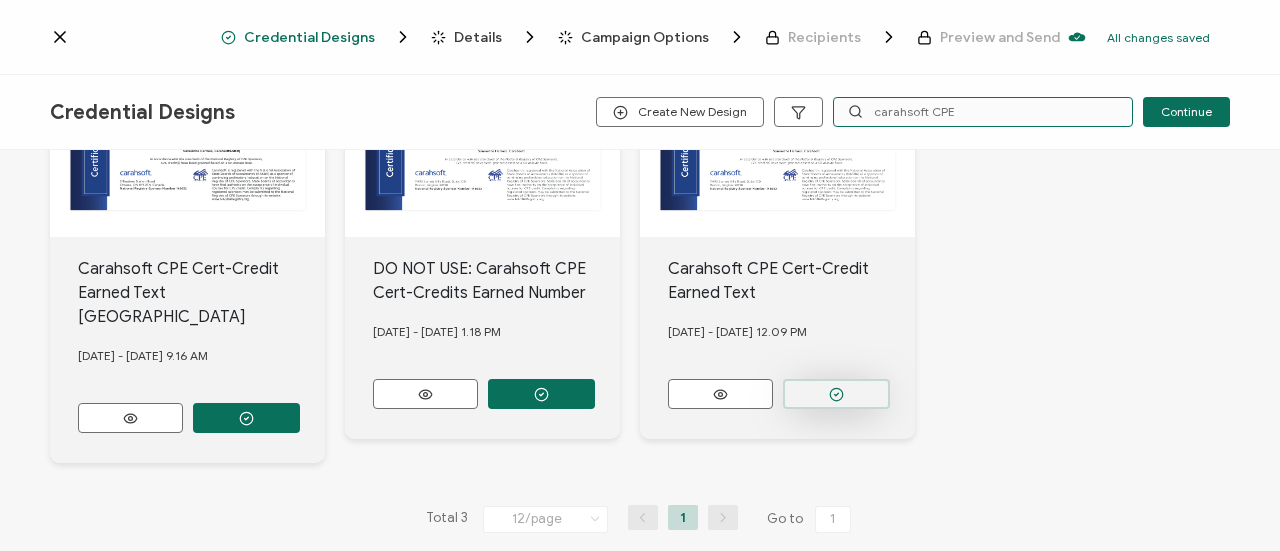 type on "carahsoft CPE" 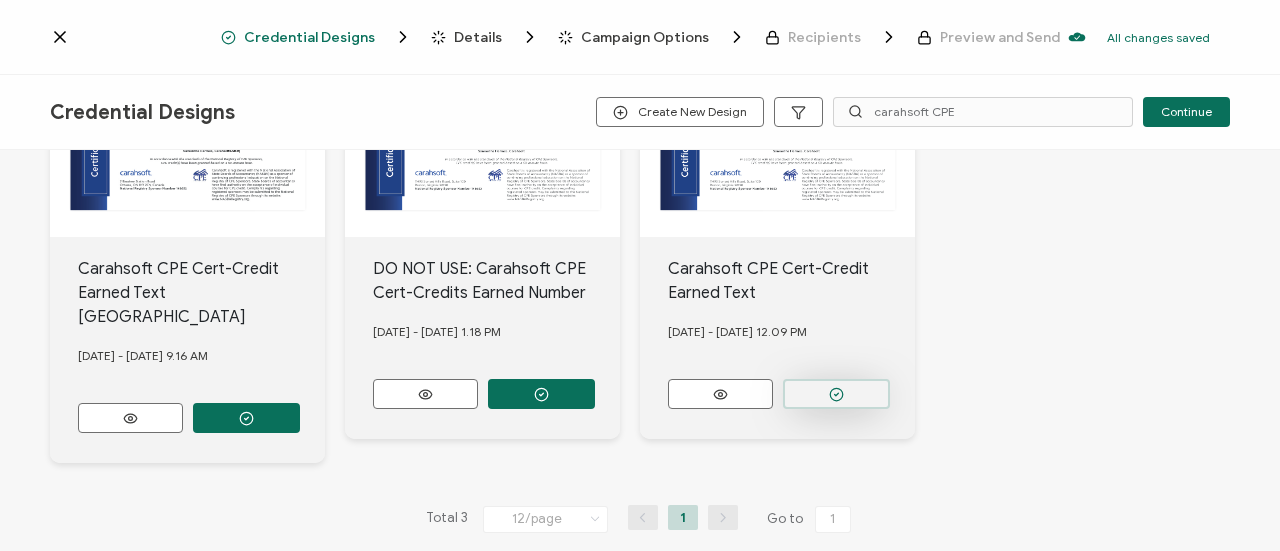 click at bounding box center (246, 418) 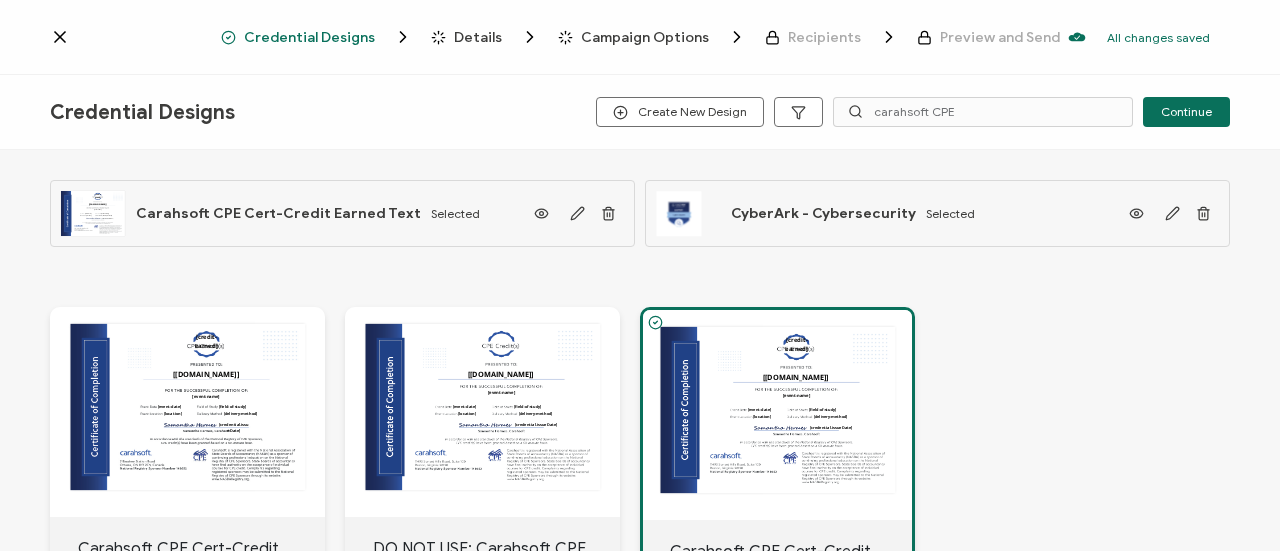 scroll, scrollTop: 0, scrollLeft: 0, axis: both 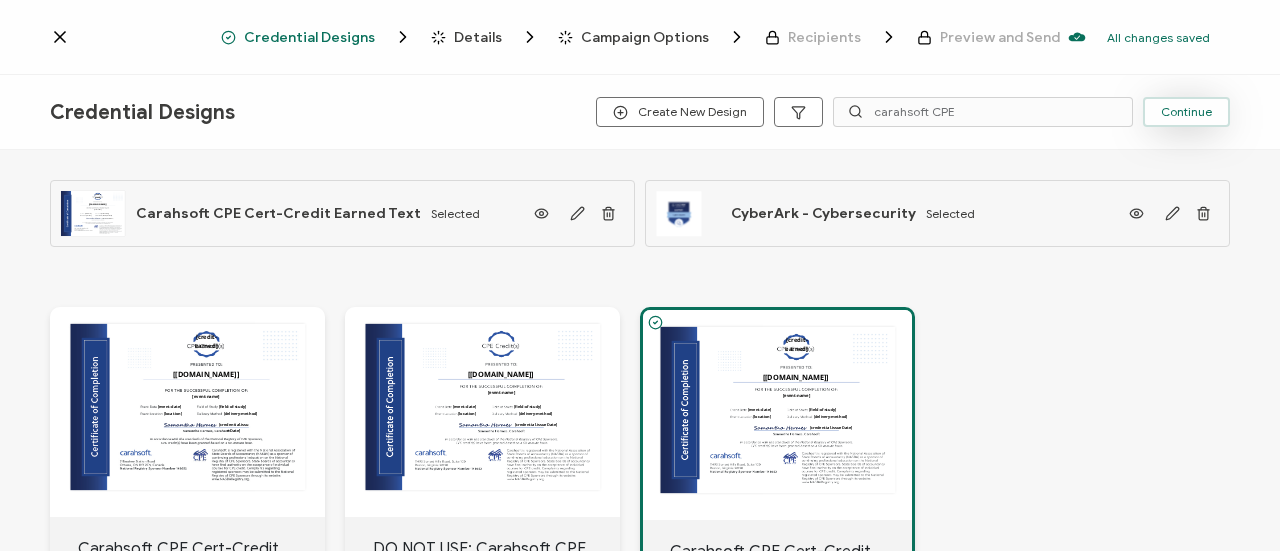click on "Continue" at bounding box center (1186, 112) 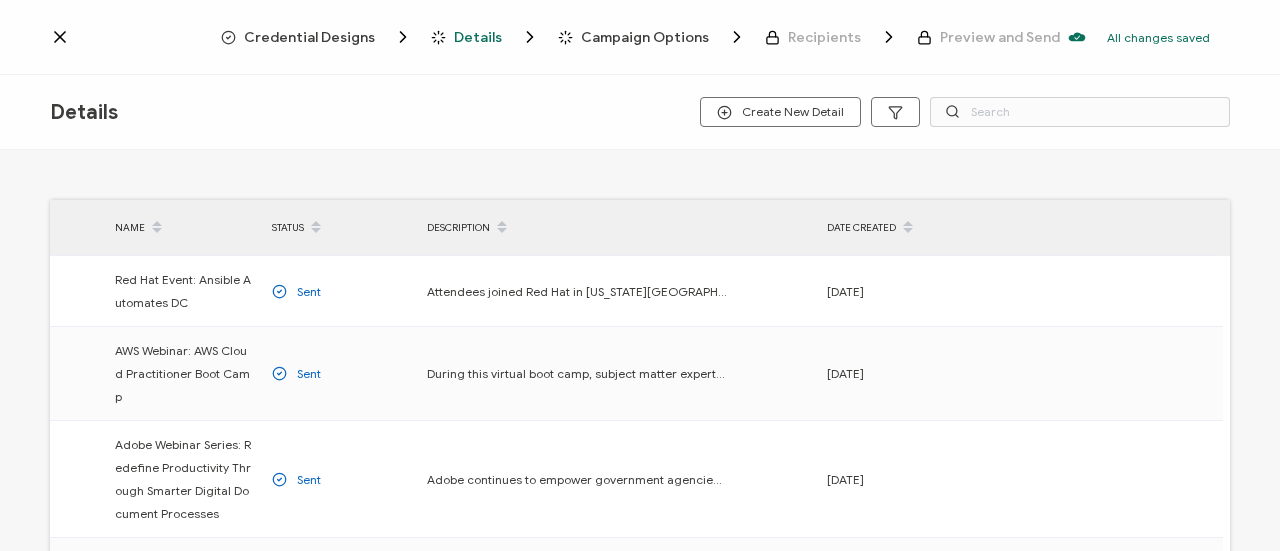 drag, startPoint x: 800, startPoint y: 117, endPoint x: 552, endPoint y: 123, distance: 248.07257 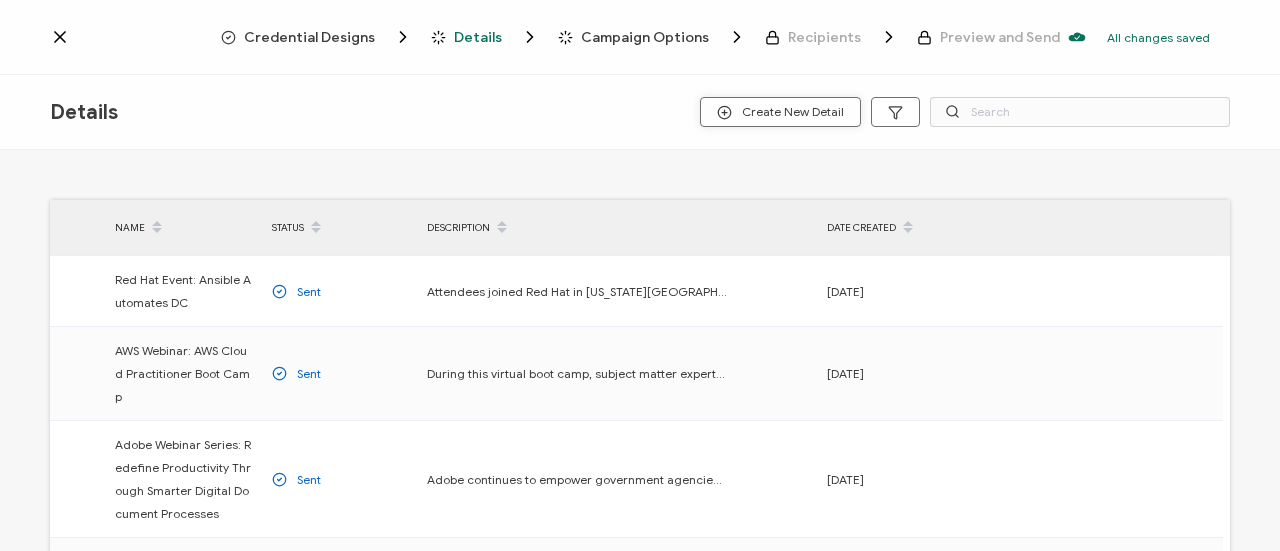 click on "Create New Detail" at bounding box center (780, 112) 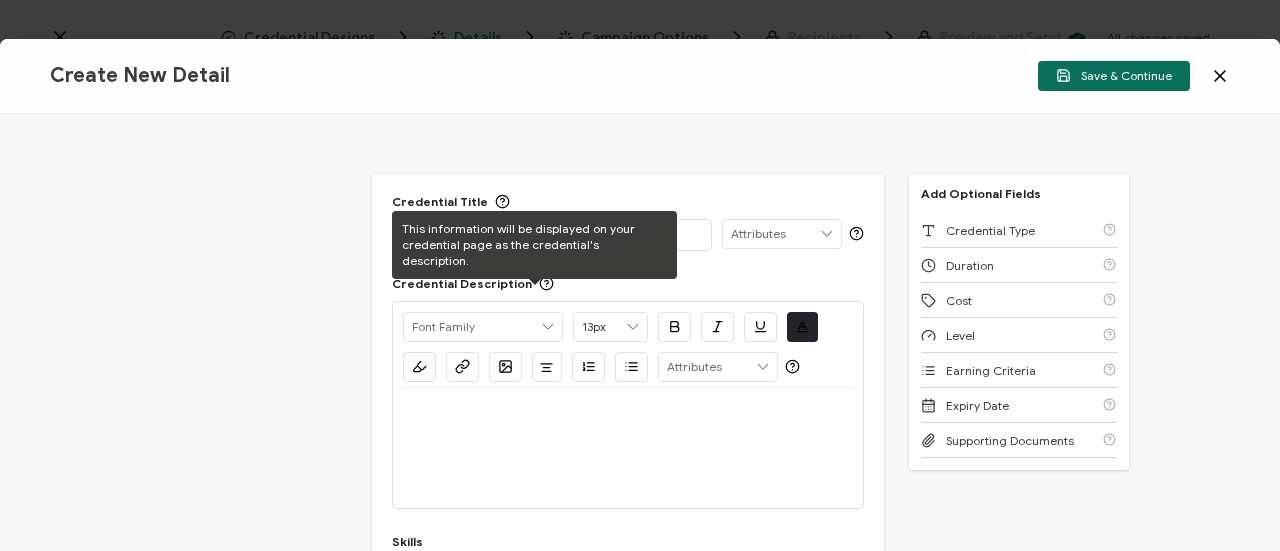 click at bounding box center [552, 234] 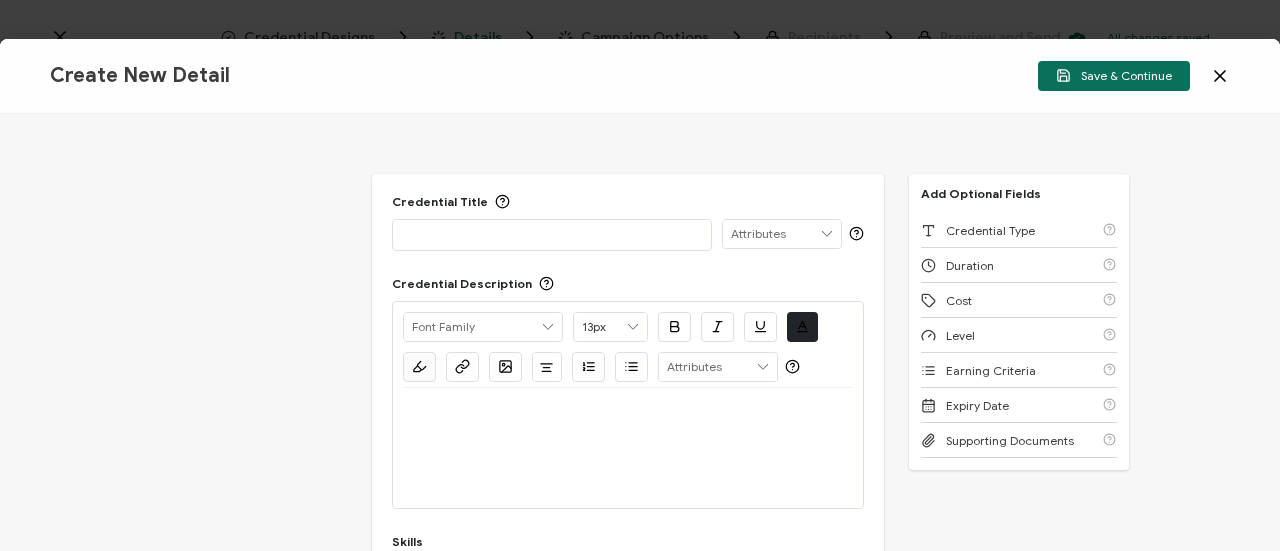 scroll, scrollTop: 0, scrollLeft: 0, axis: both 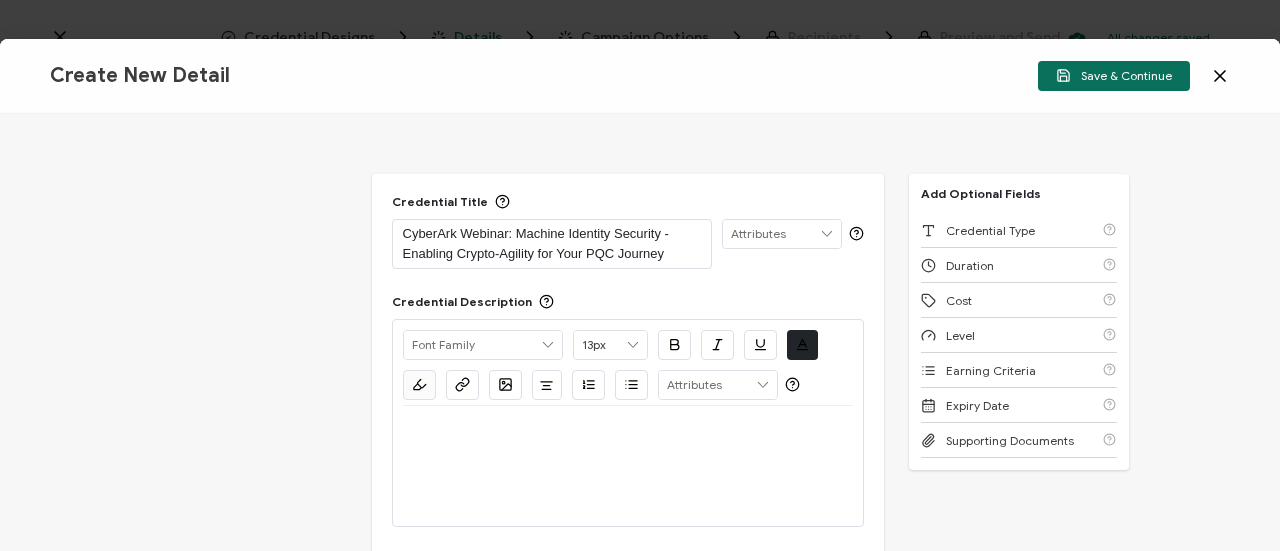 click at bounding box center [628, 430] 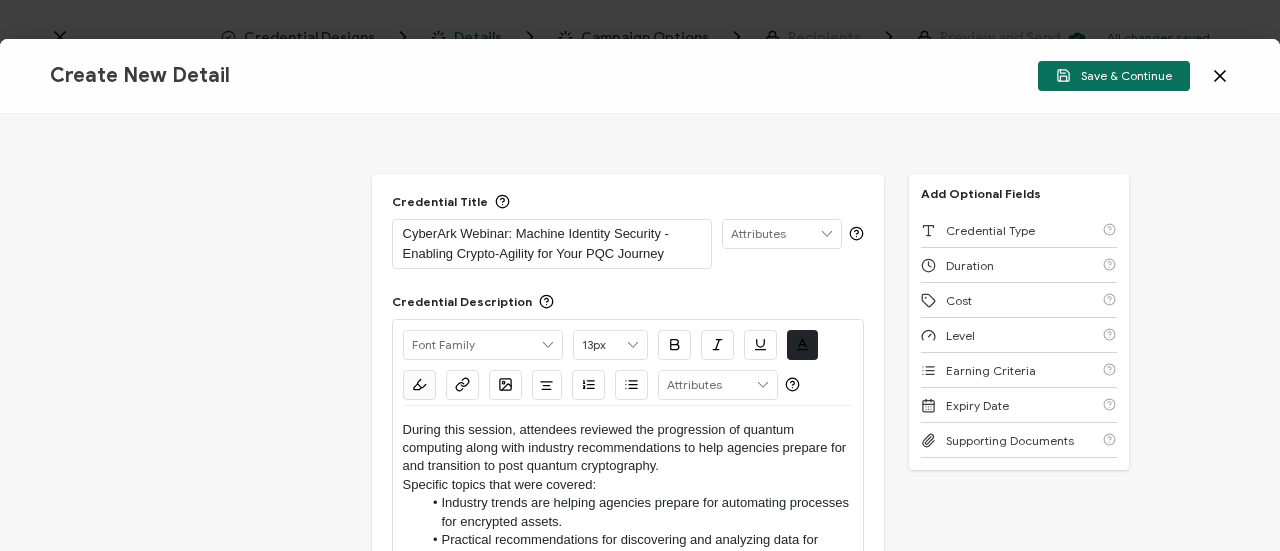 scroll, scrollTop: 0, scrollLeft: 0, axis: both 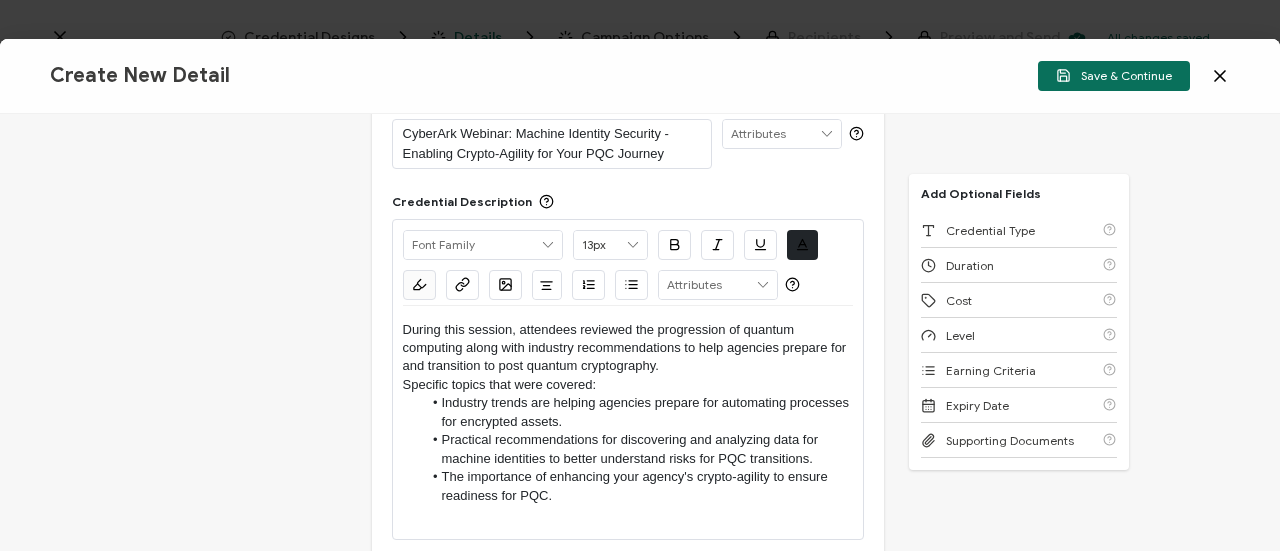 click on "During this session, attendees reviewed the progression of quantum computing along with industry recommendations to help agencies prepare for and transition to post quantum cryptography." at bounding box center [628, 348] 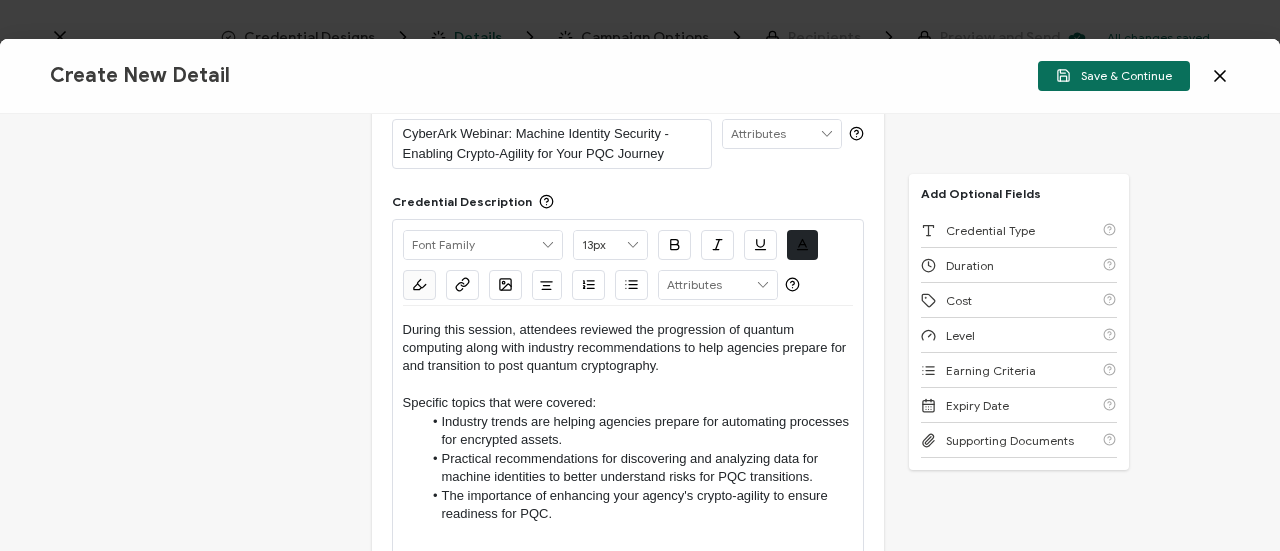 click on "Specific topics that were covered:" at bounding box center [628, 403] 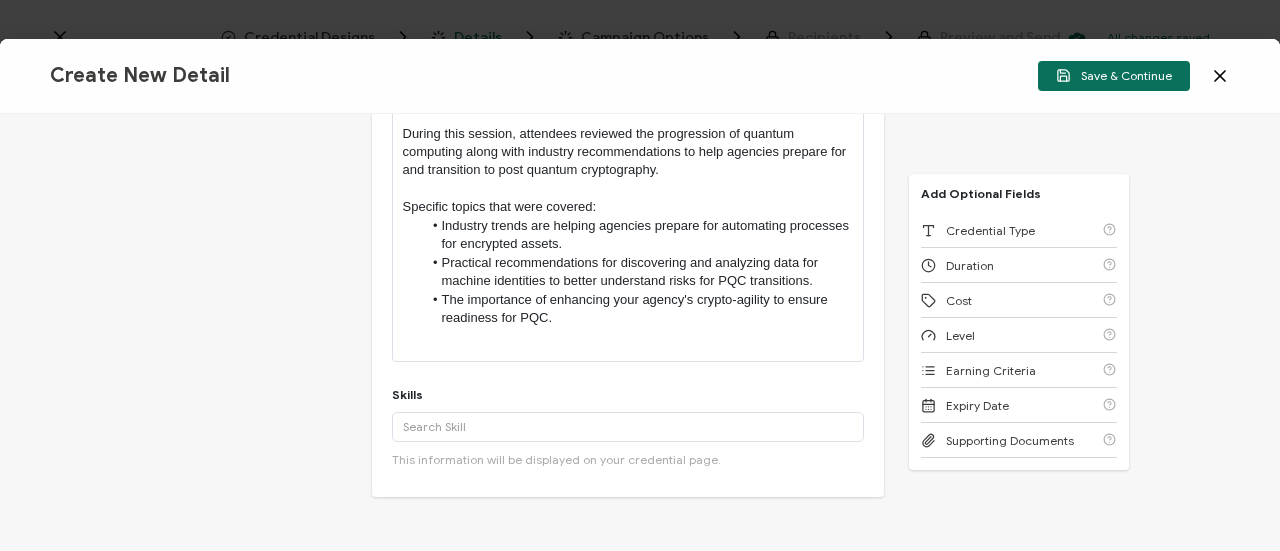 scroll, scrollTop: 300, scrollLeft: 0, axis: vertical 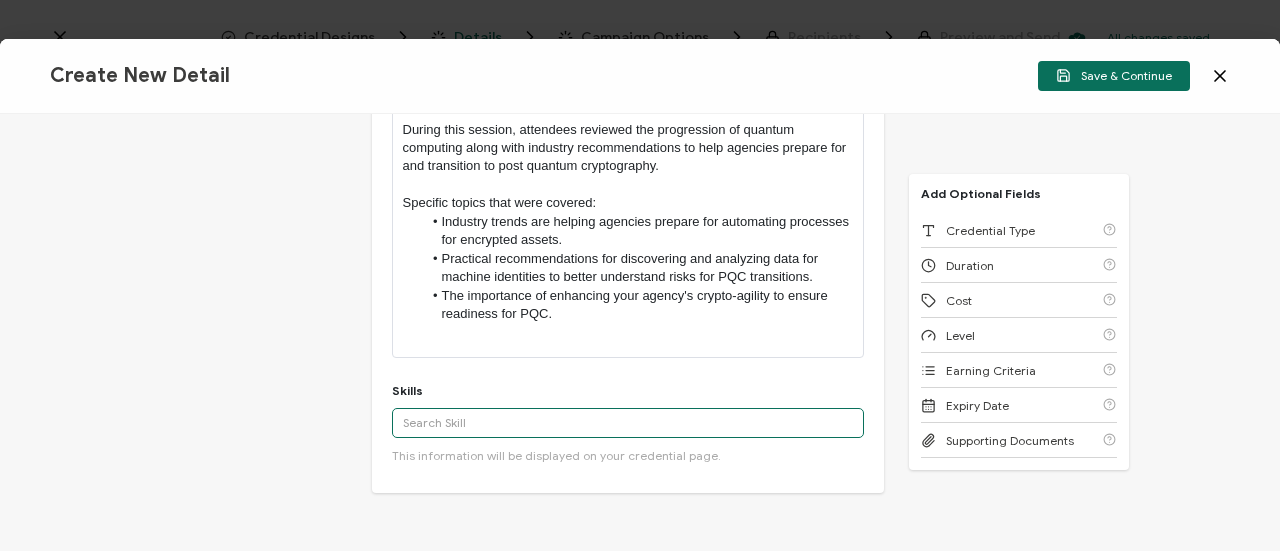 click at bounding box center [628, 423] 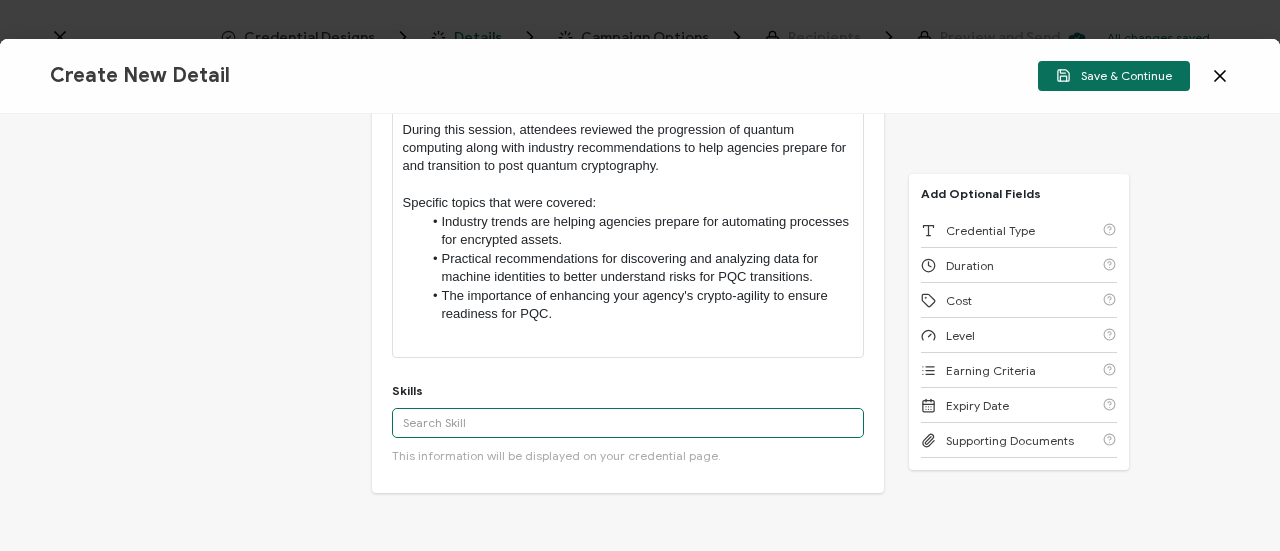 paste on "Cryptographic Agility" 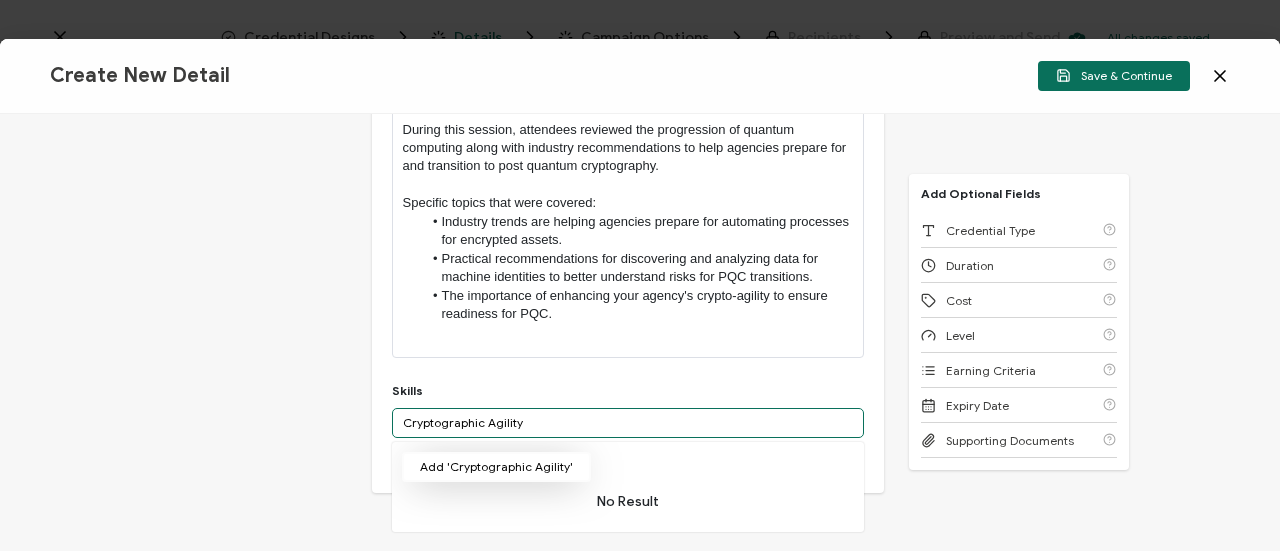 type on "Cryptographic Agility" 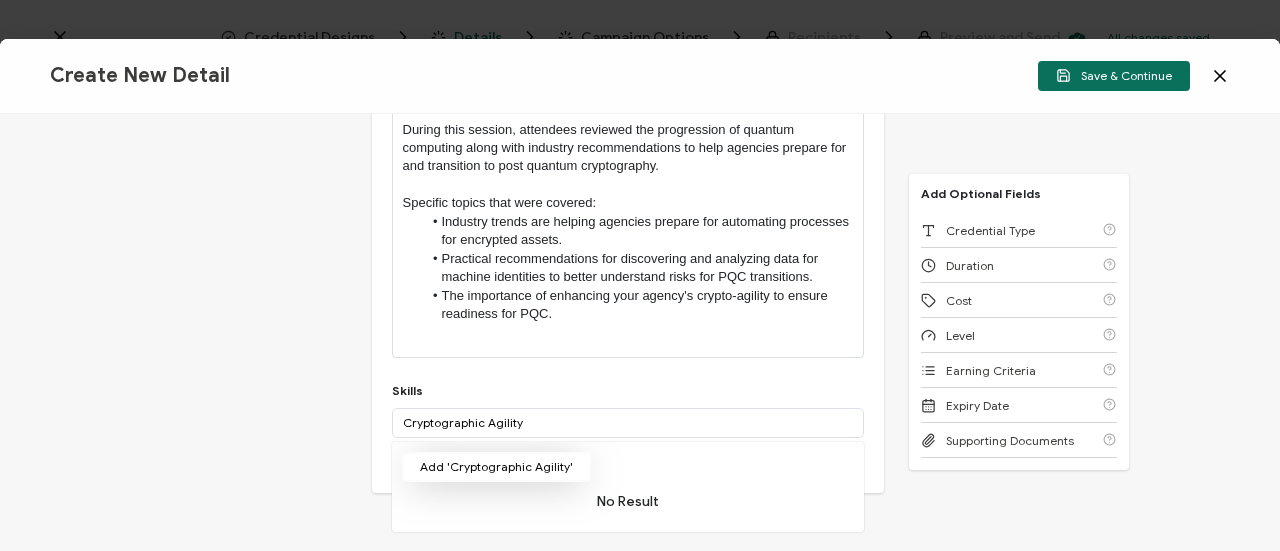 click on "Add 'Cryptographic Agility'" at bounding box center [496, 467] 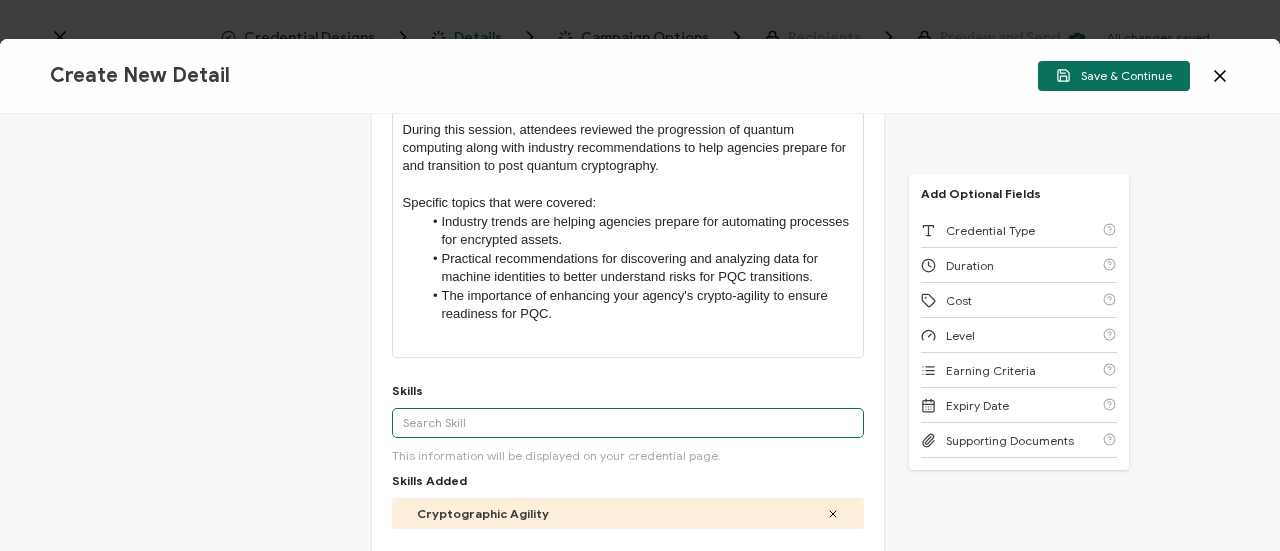 click at bounding box center [628, 423] 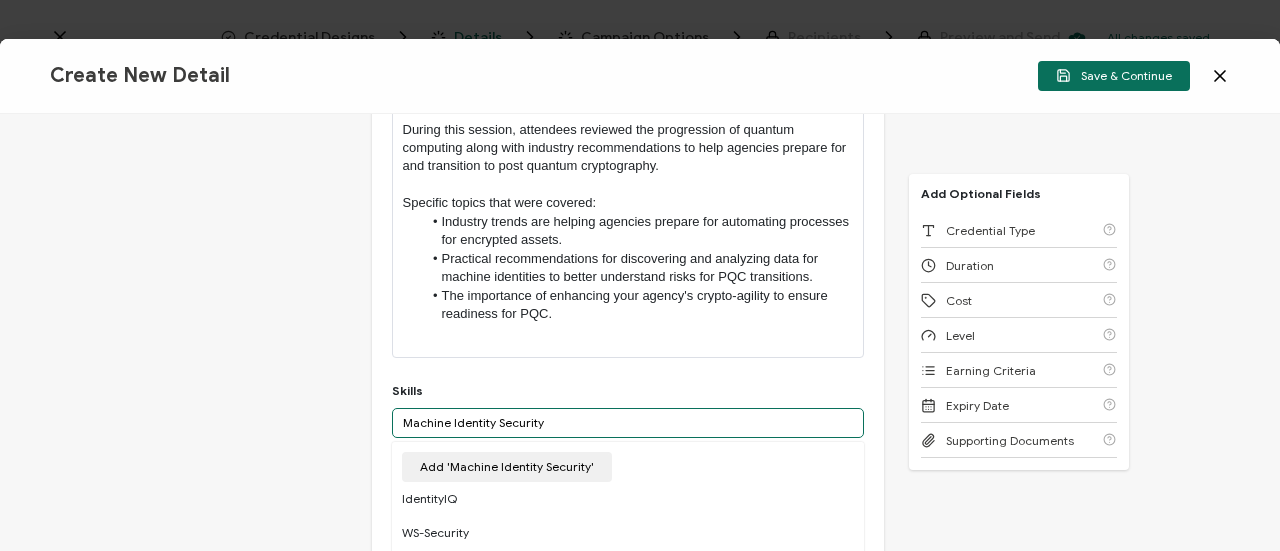 type on "Machine Identity Security" 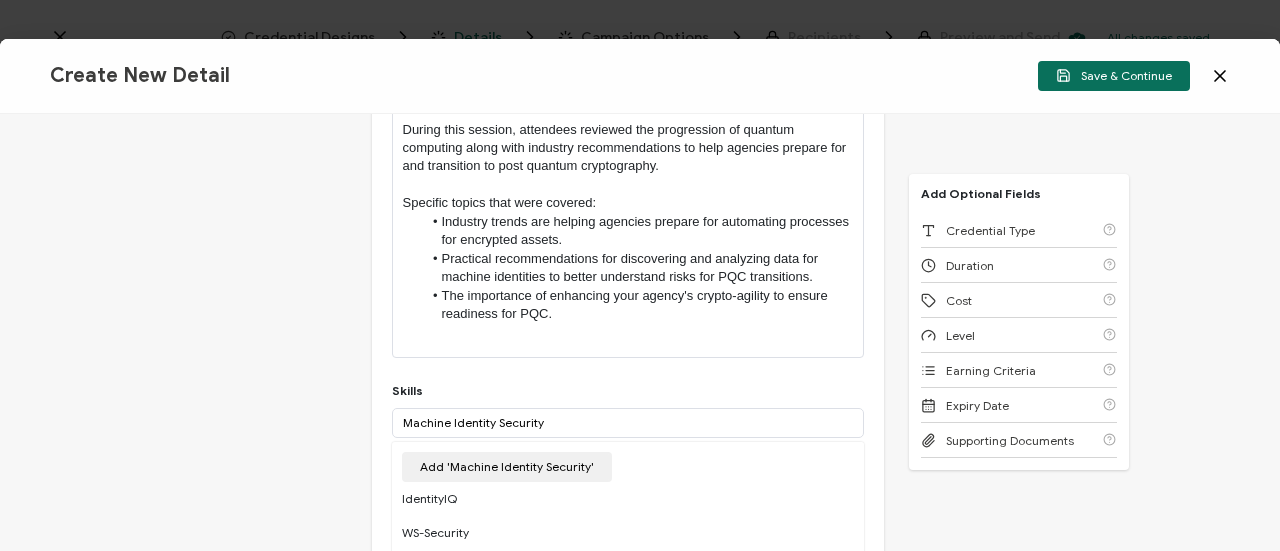 click on "Add 'Machine Identity Security'" at bounding box center (507, 467) 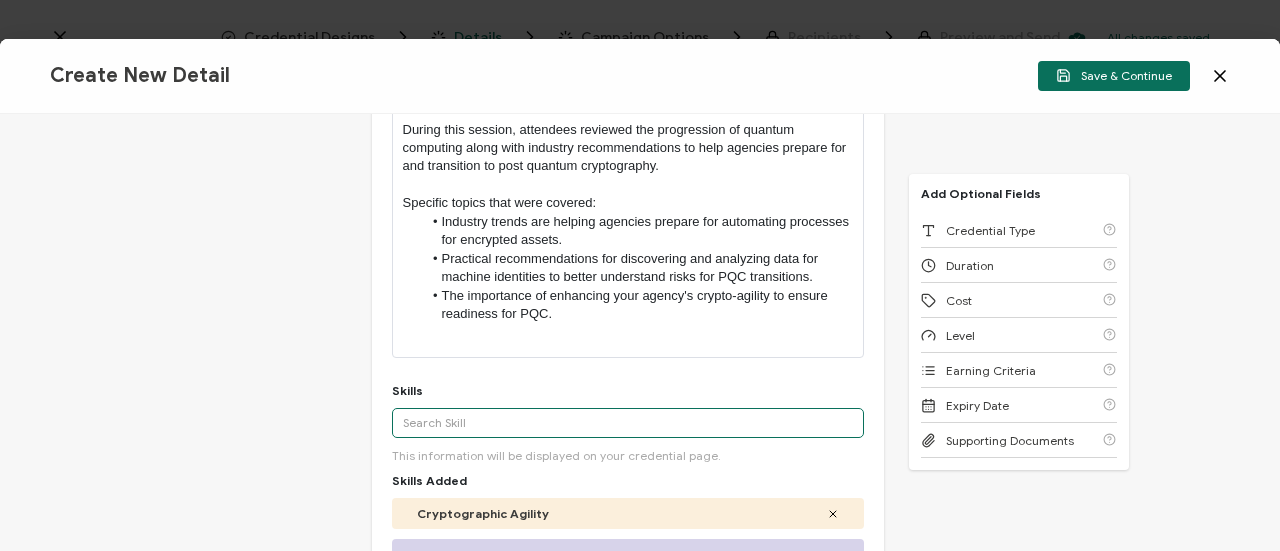click at bounding box center [628, 423] 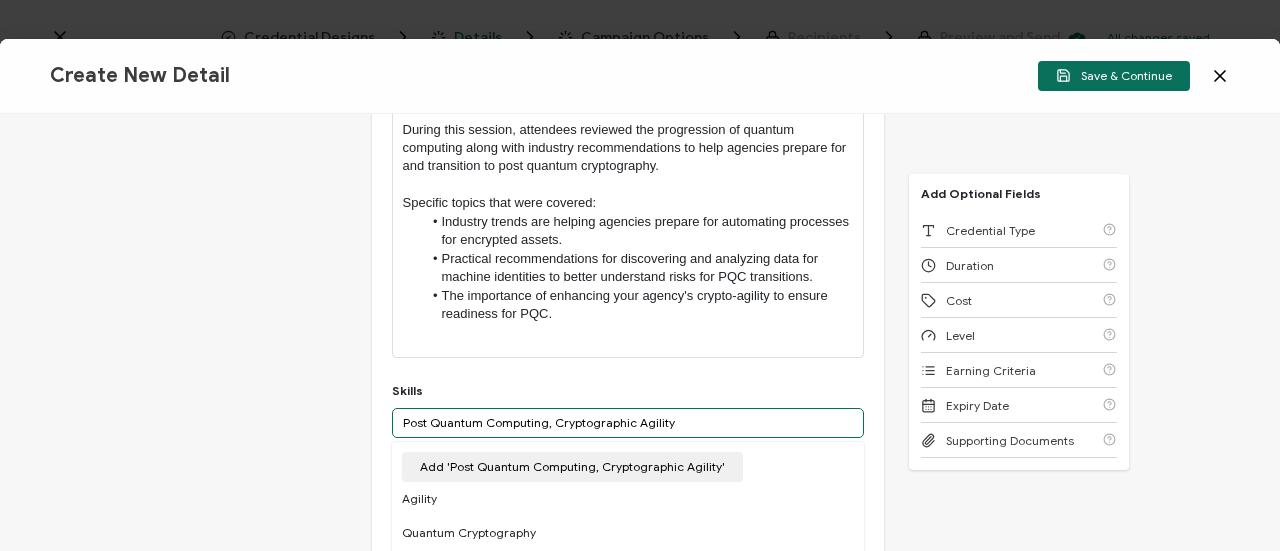 drag, startPoint x: 684, startPoint y: 421, endPoint x: 542, endPoint y: 411, distance: 142.35168 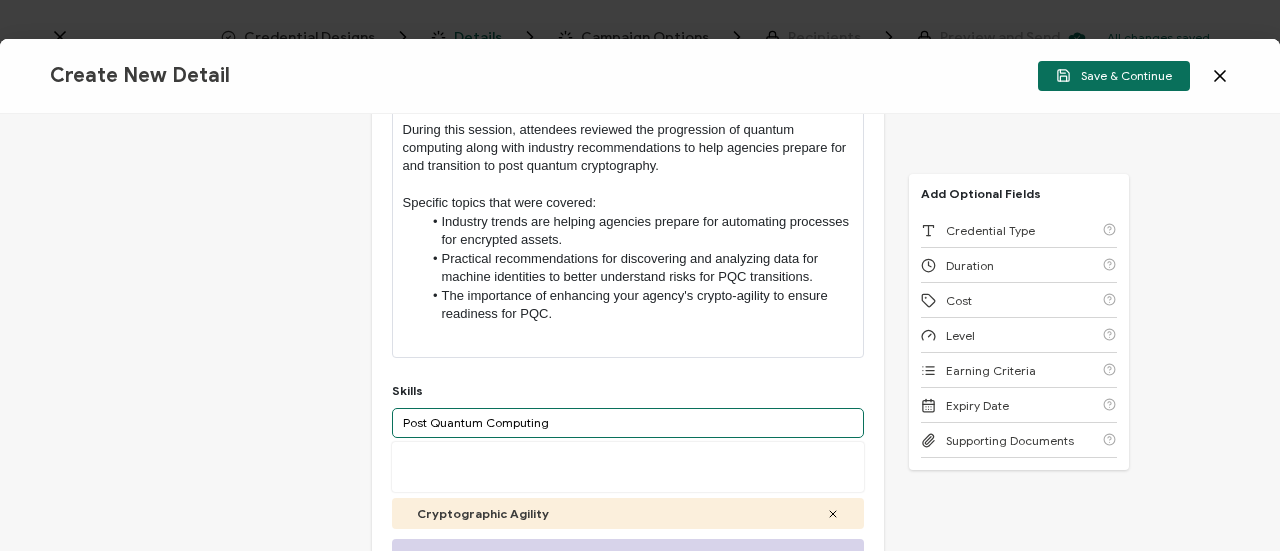 scroll, scrollTop: 400, scrollLeft: 0, axis: vertical 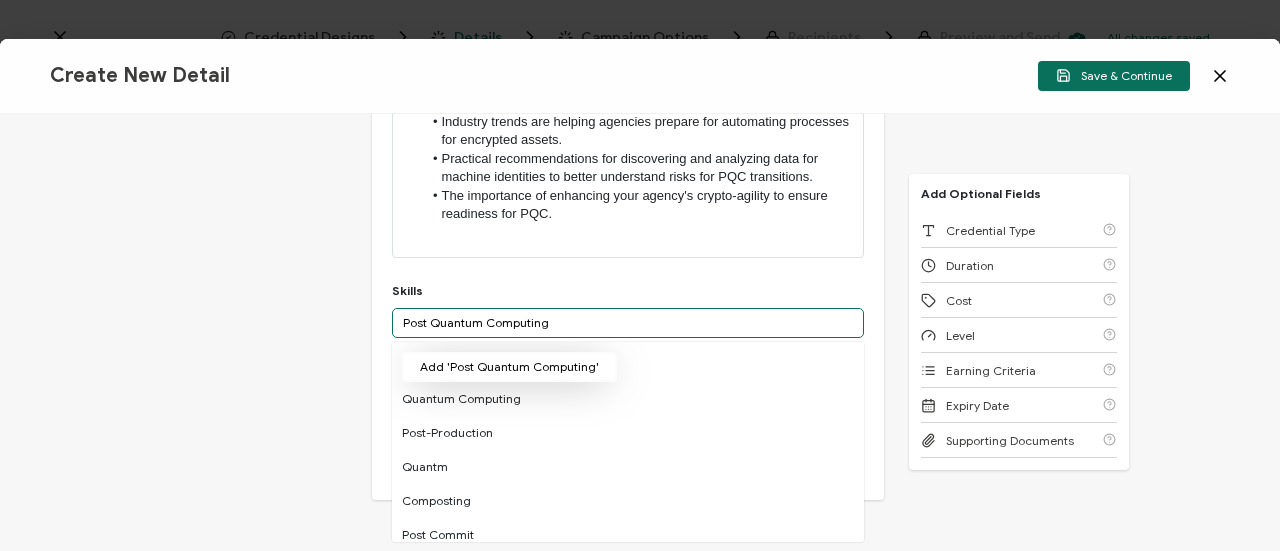 type on "Post Quantum Computing" 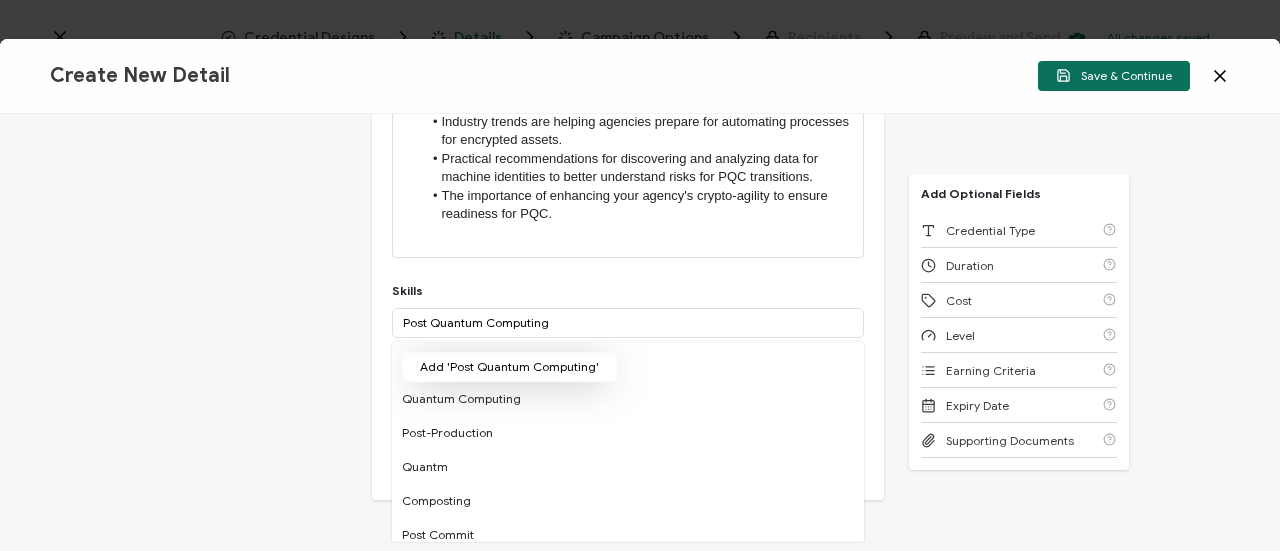 click on "Add 'Post Quantum Computing'" at bounding box center (509, 367) 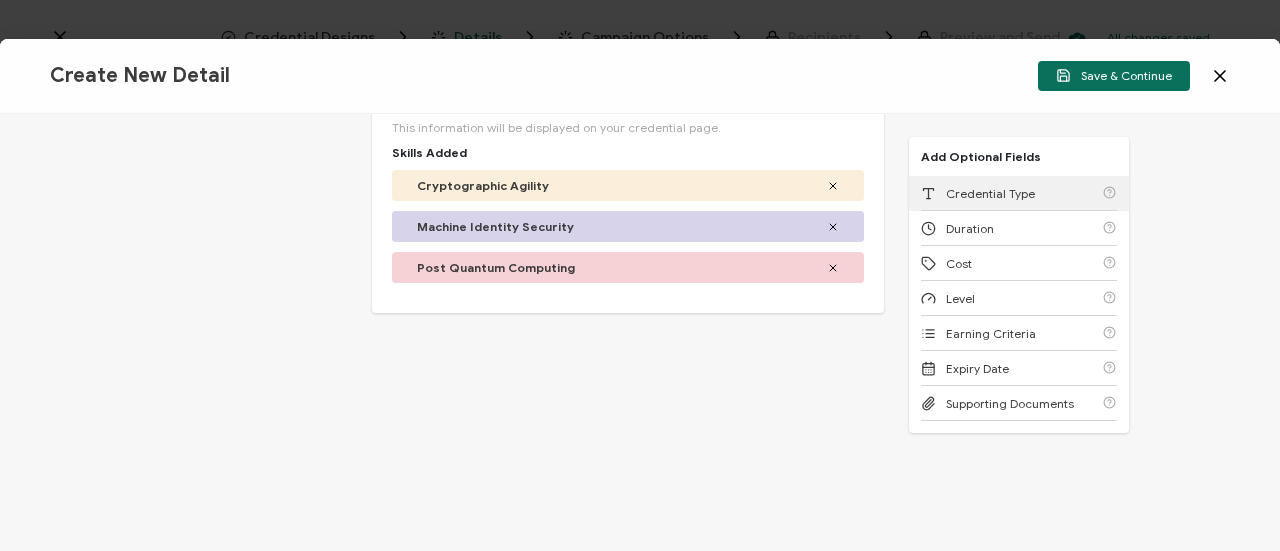 click on "Credential Type" at bounding box center [990, 193] 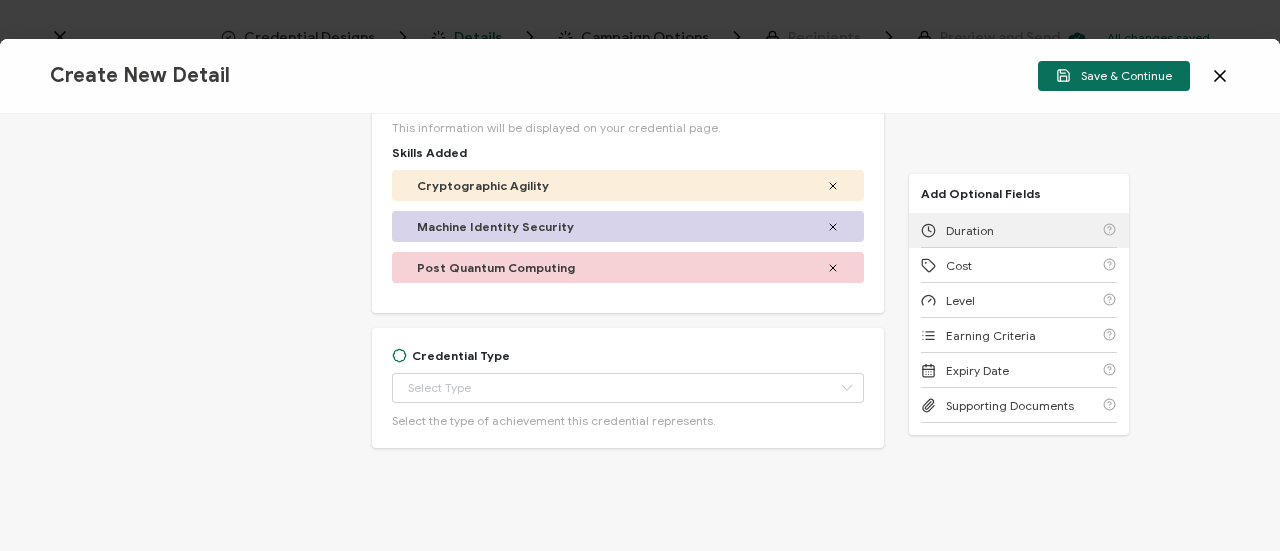 scroll, scrollTop: 643, scrollLeft: 0, axis: vertical 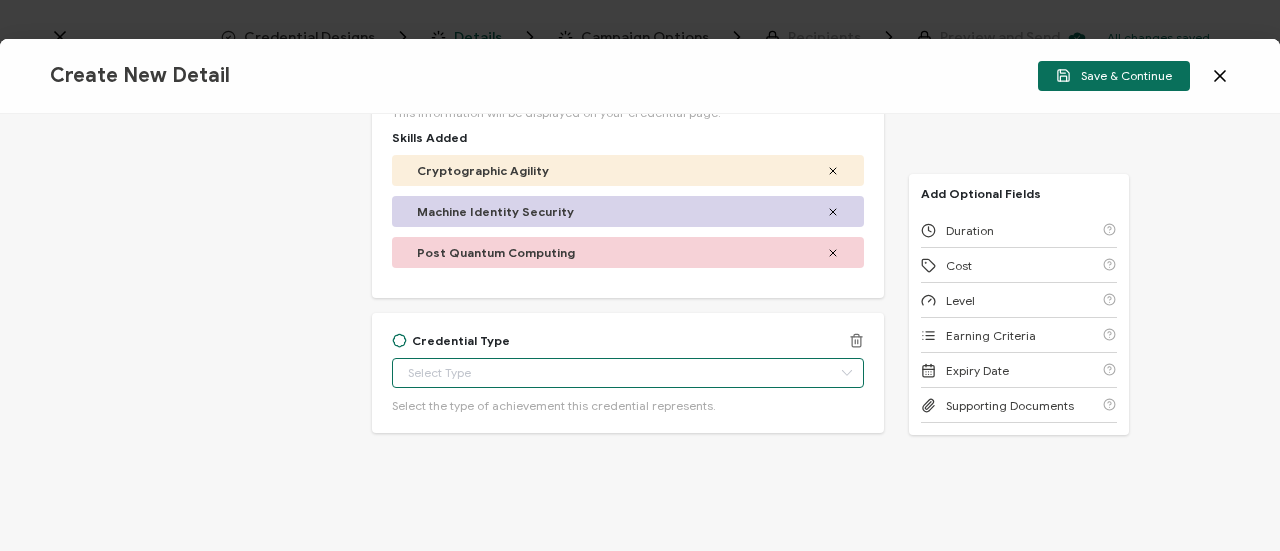 click at bounding box center (628, 373) 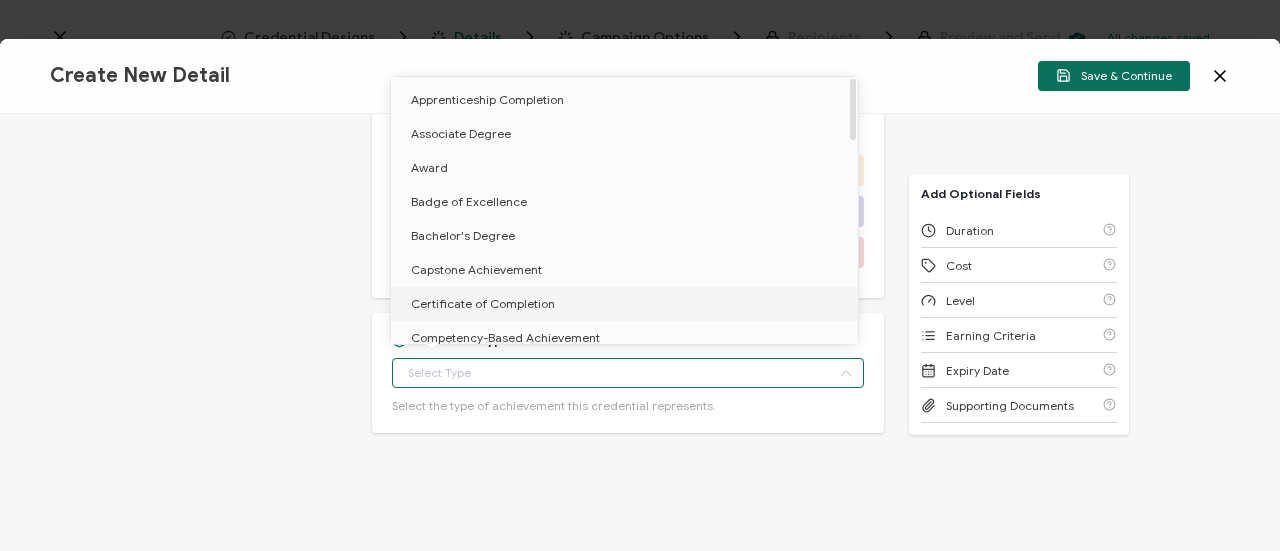 click on "Certificate of Completion" at bounding box center (628, 304) 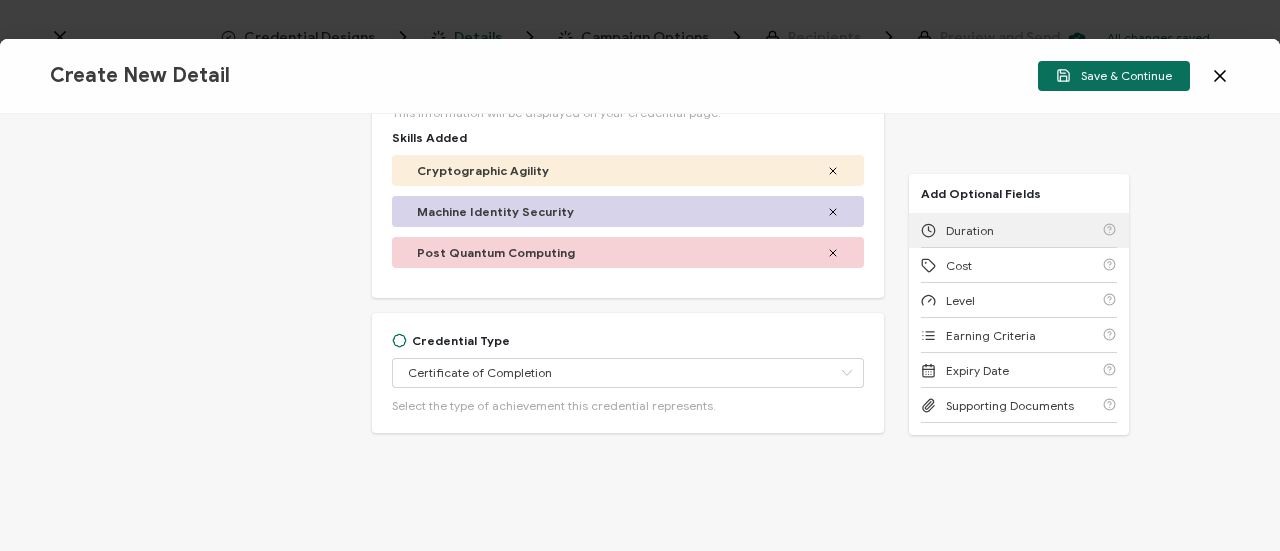 click on "Duration" at bounding box center (970, 230) 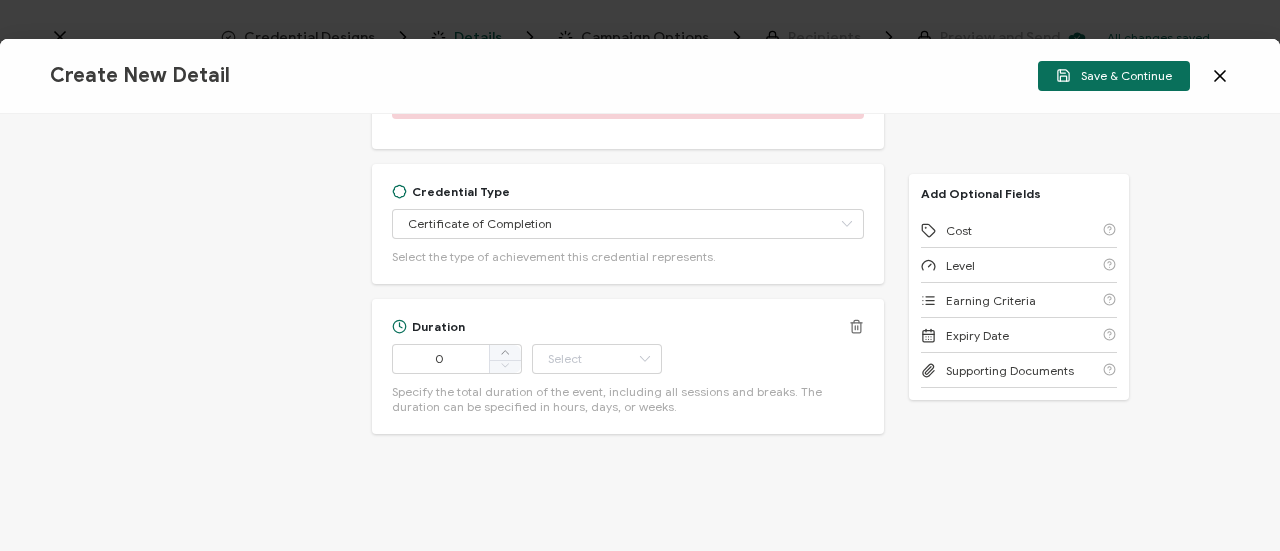 scroll, scrollTop: 794, scrollLeft: 0, axis: vertical 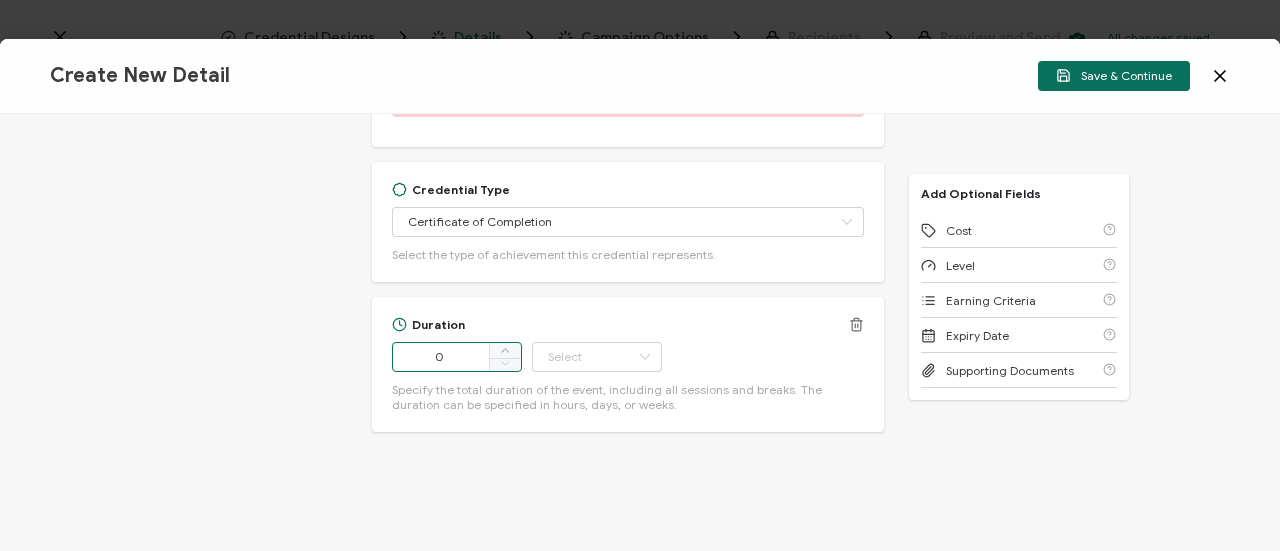 click on "0" at bounding box center [457, 357] 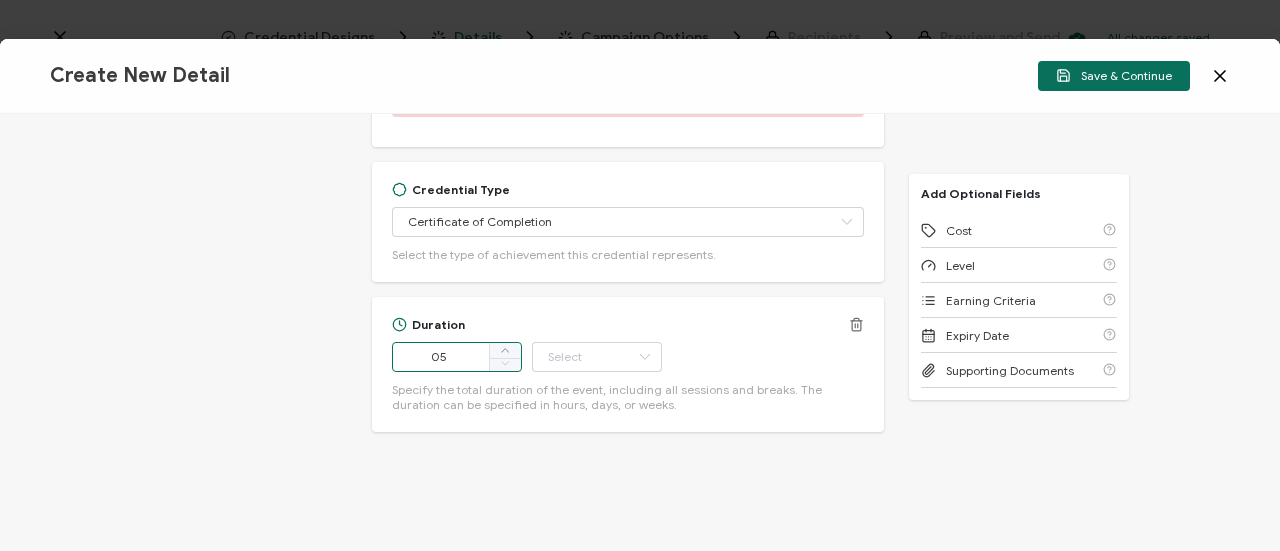 type on "055" 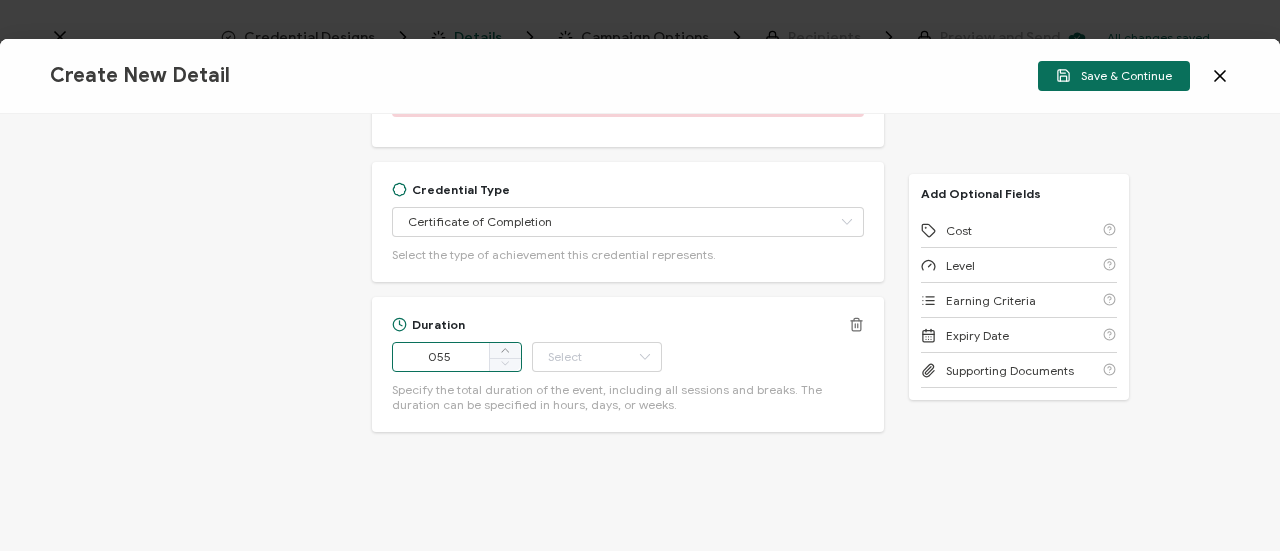 drag, startPoint x: 447, startPoint y: 346, endPoint x: 394, endPoint y: 347, distance: 53.009434 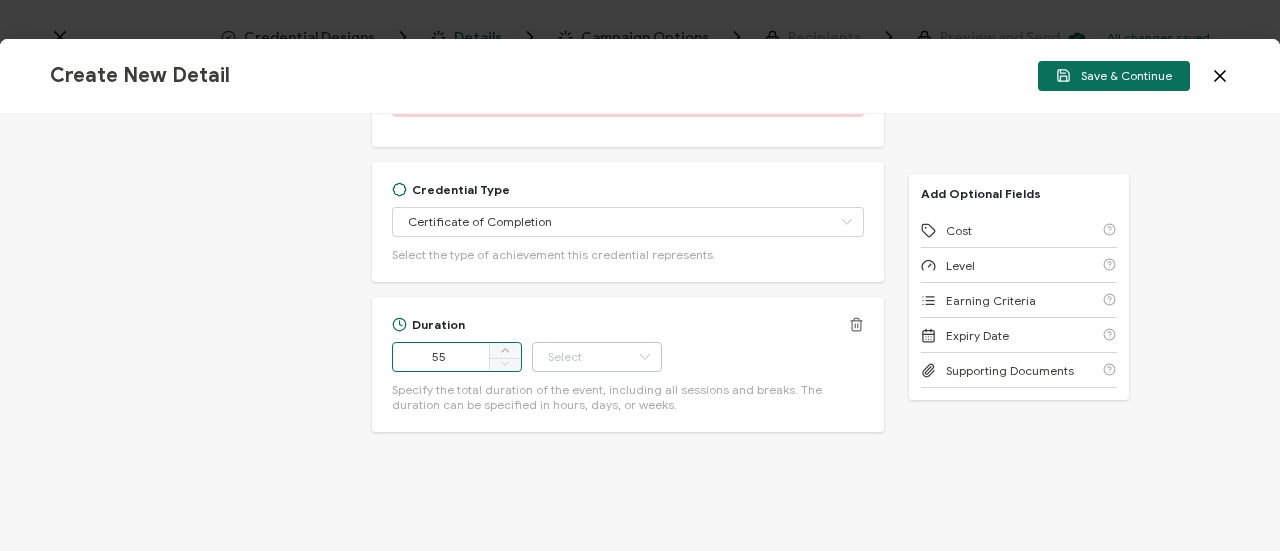 type on "55" 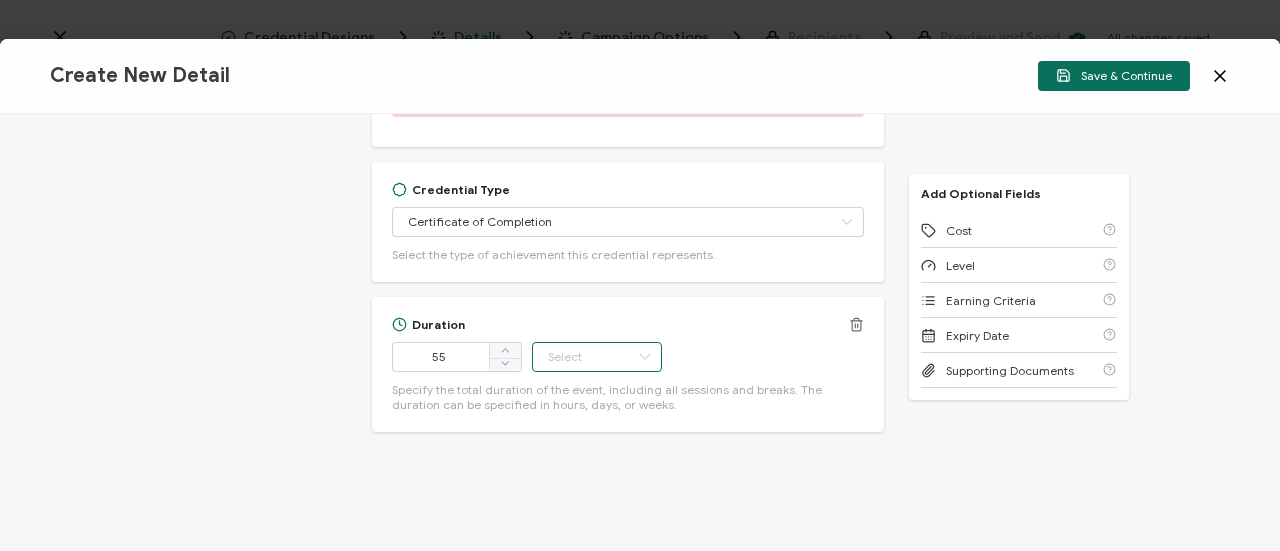 click at bounding box center (597, 357) 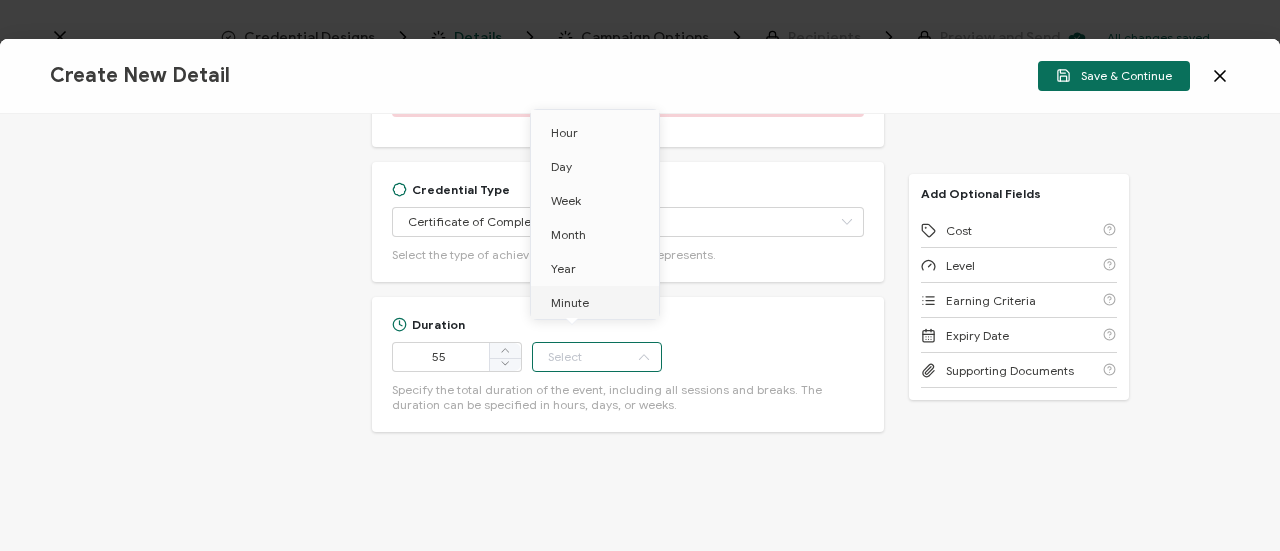 click on "Minute" at bounding box center [598, 303] 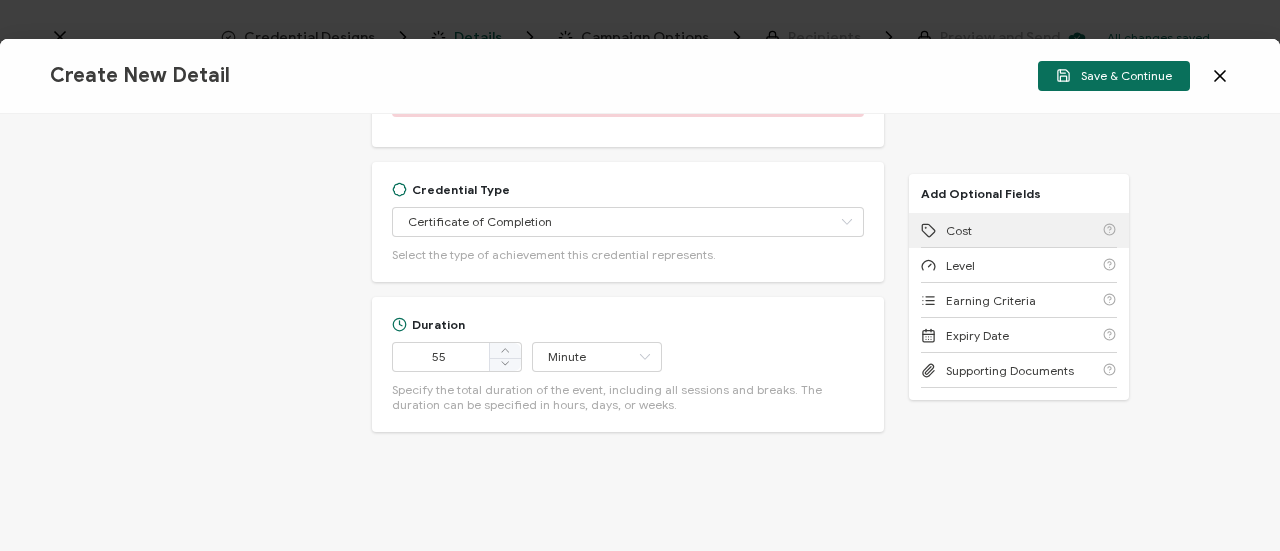 click on "Cost" at bounding box center (1019, 230) 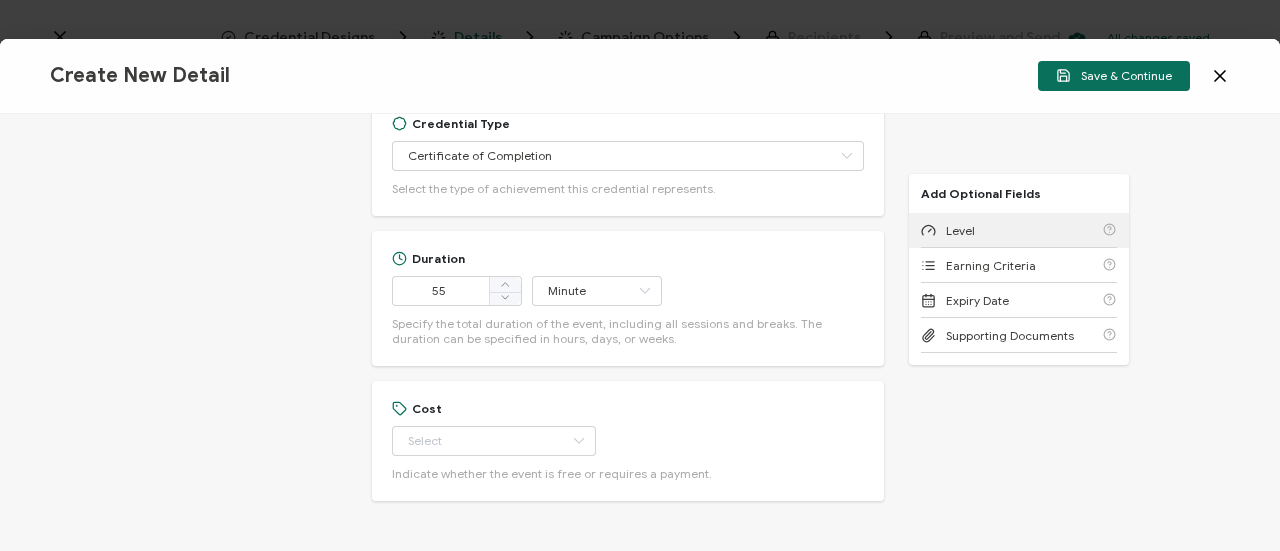 scroll, scrollTop: 928, scrollLeft: 0, axis: vertical 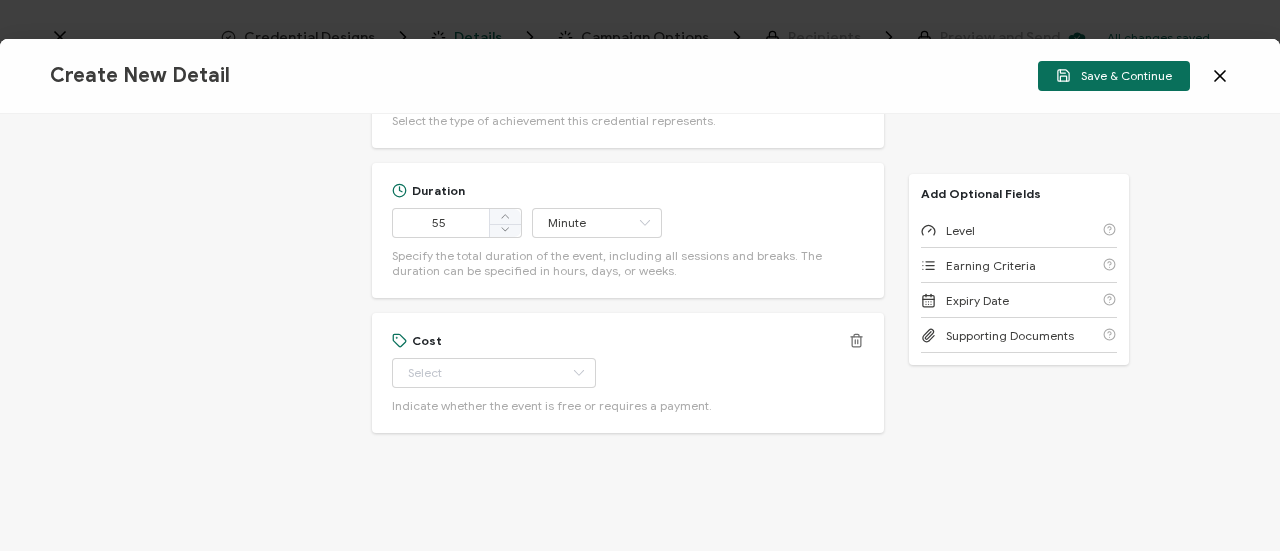 click on "Cost
Free Paid   Indicate whether the event is free or requires a payment." at bounding box center [628, 373] 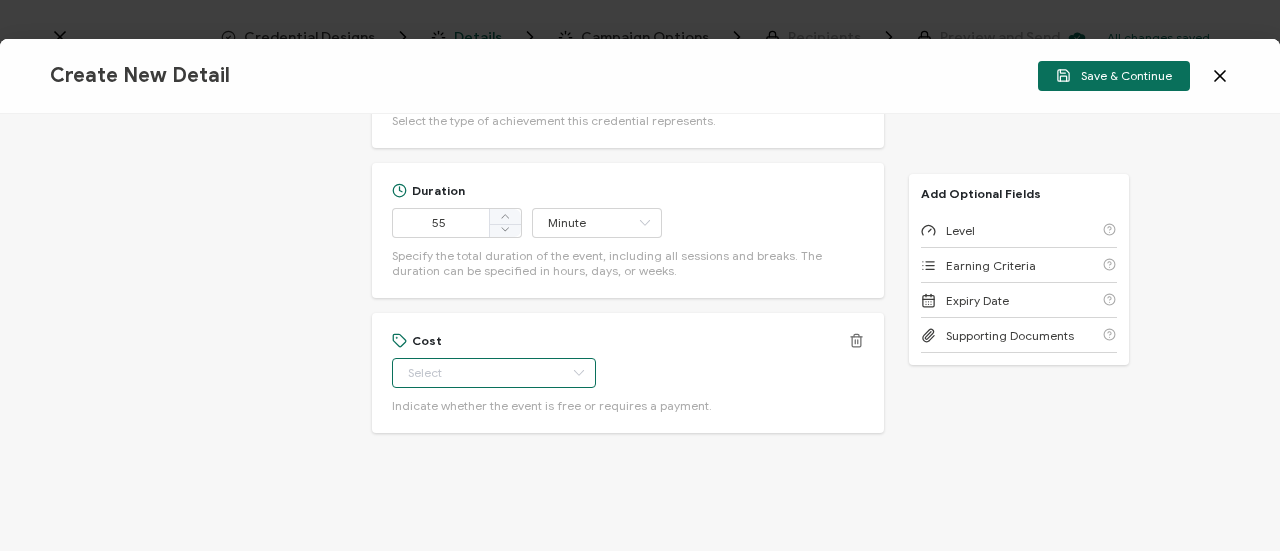 click at bounding box center [494, 373] 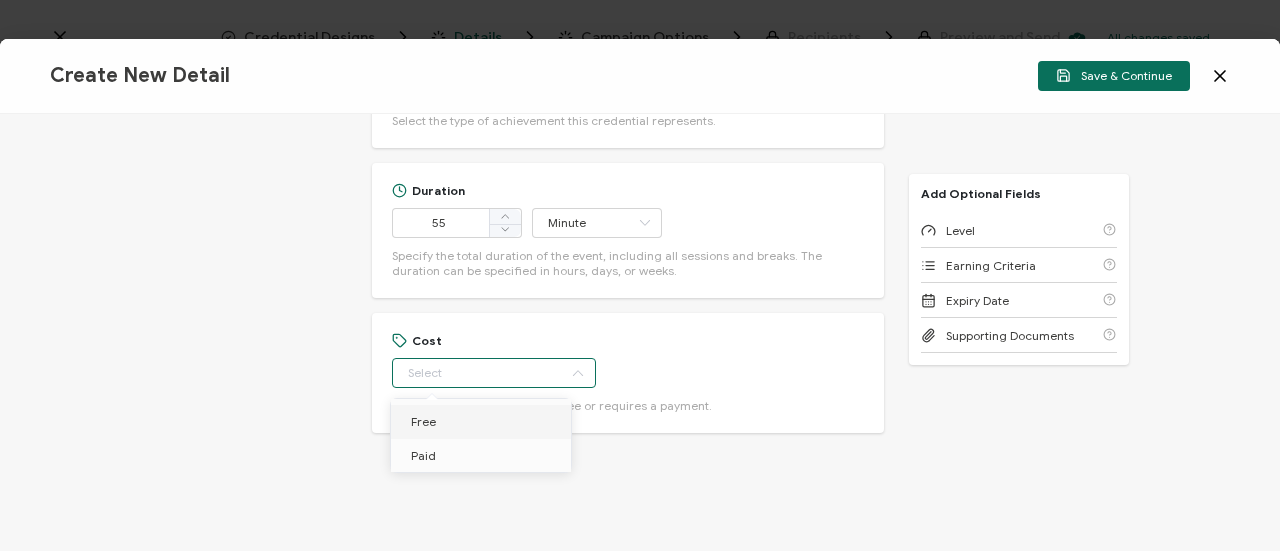 click on "Free" at bounding box center (484, 422) 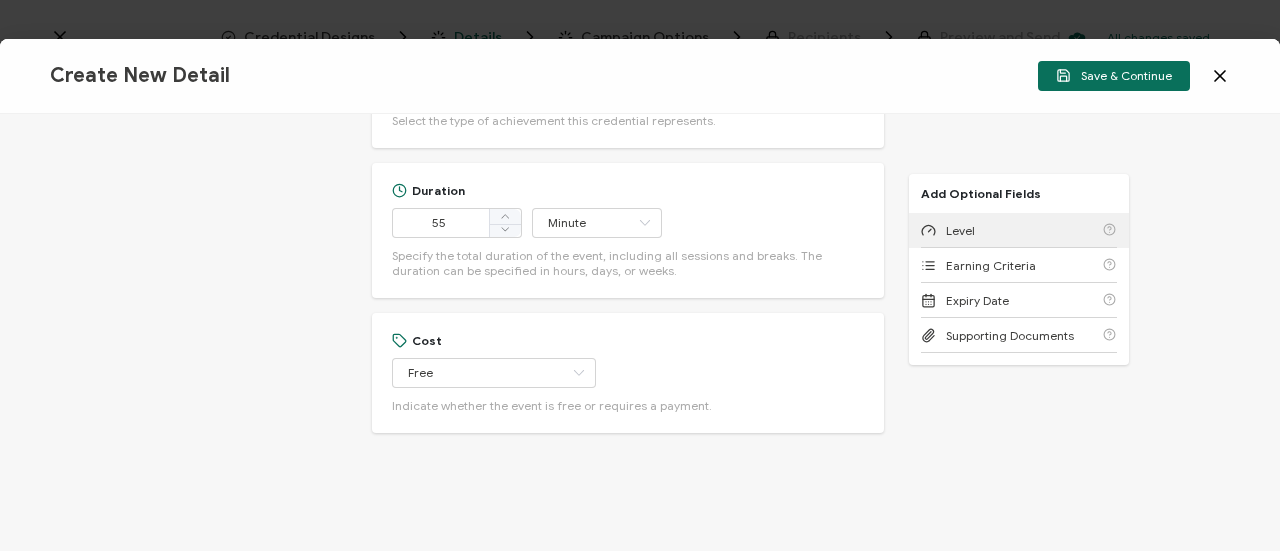 click on "Level" at bounding box center (948, 230) 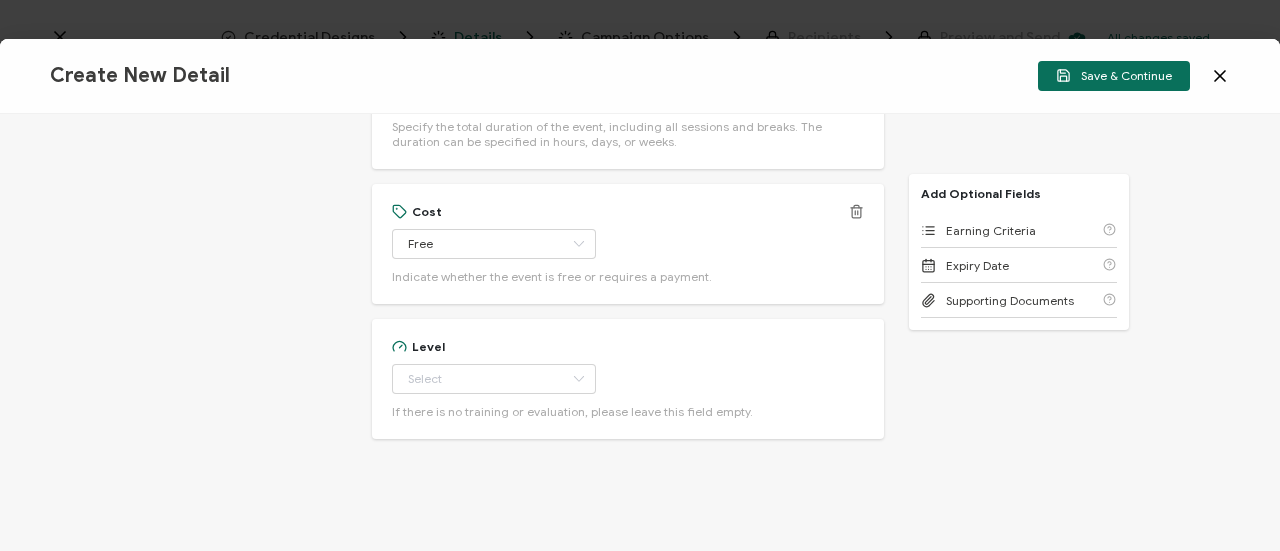 scroll, scrollTop: 1064, scrollLeft: 0, axis: vertical 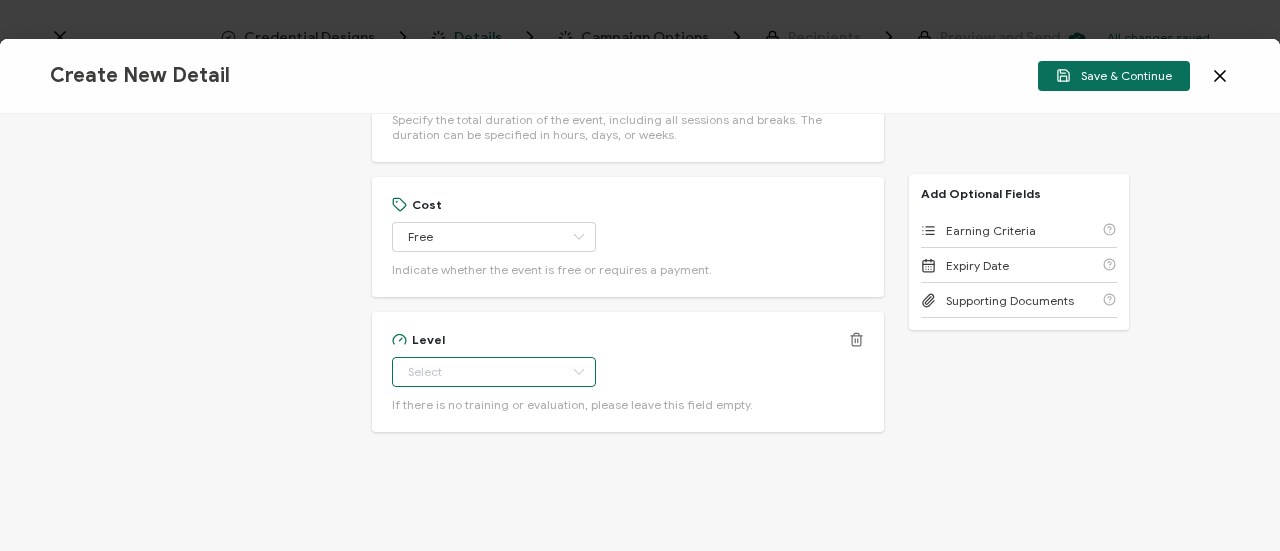 click at bounding box center (494, 372) 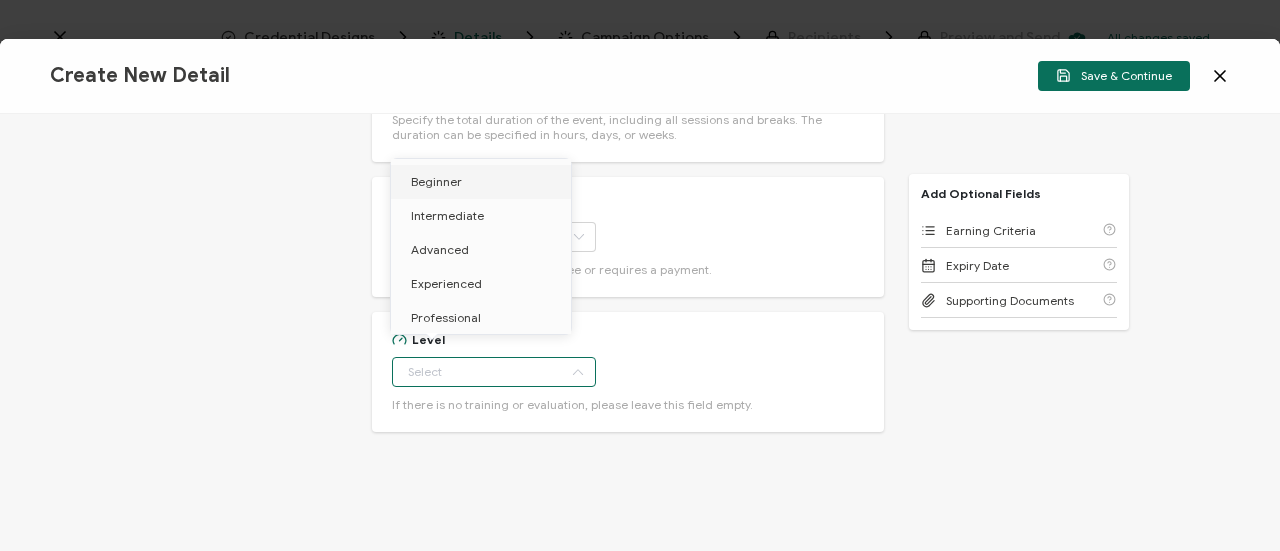 click on "Beginner" at bounding box center (484, 182) 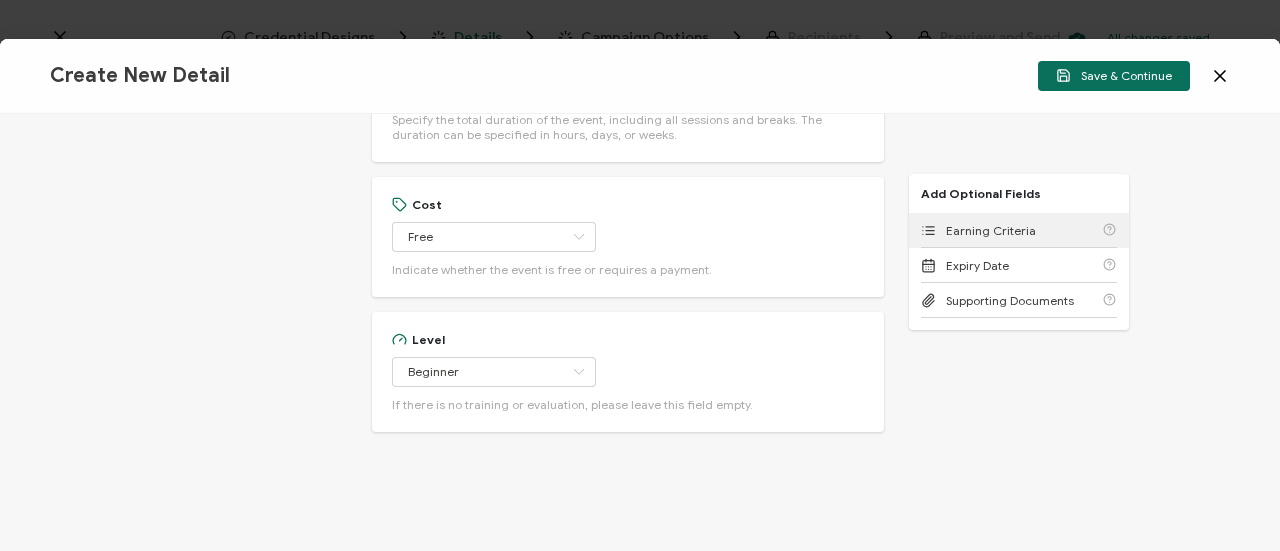 click on "Earning Criteria" at bounding box center [991, 230] 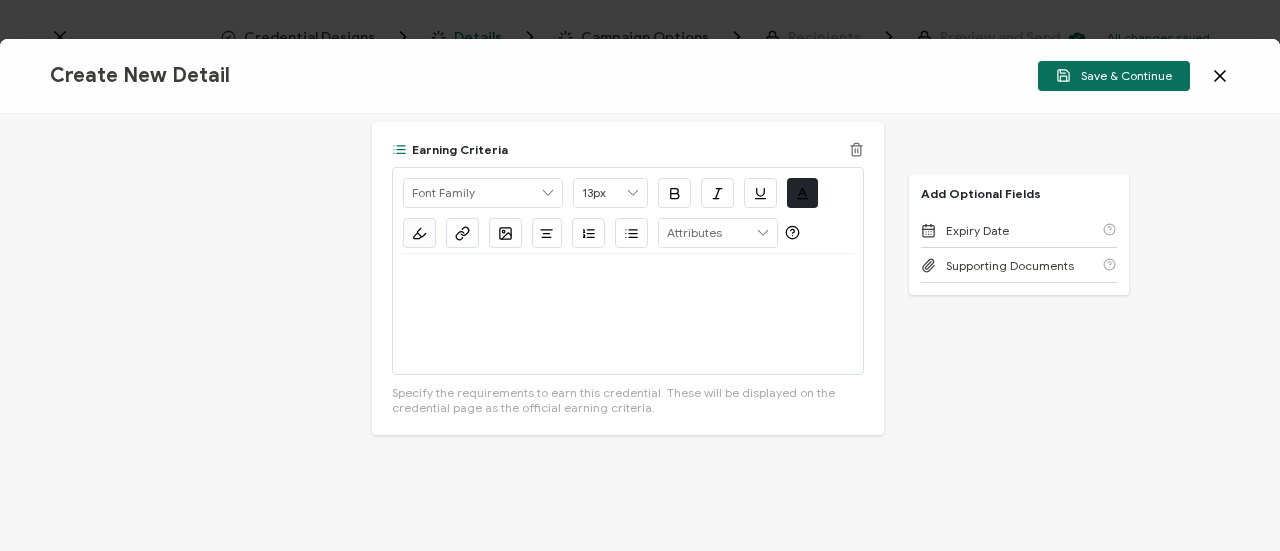 scroll, scrollTop: 1390, scrollLeft: 0, axis: vertical 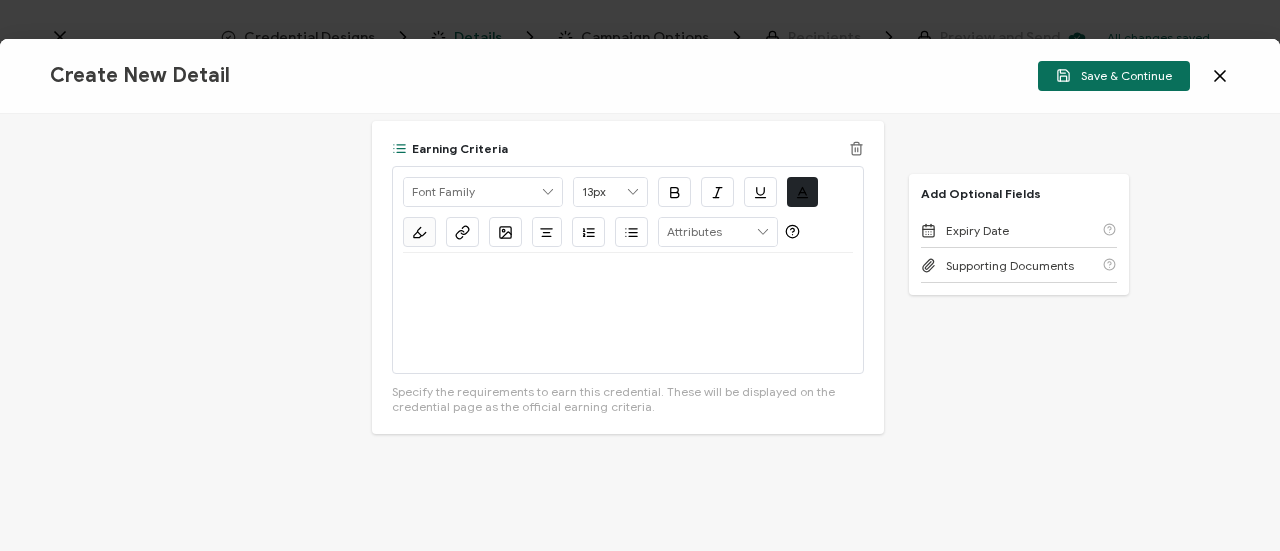 click at bounding box center (628, 313) 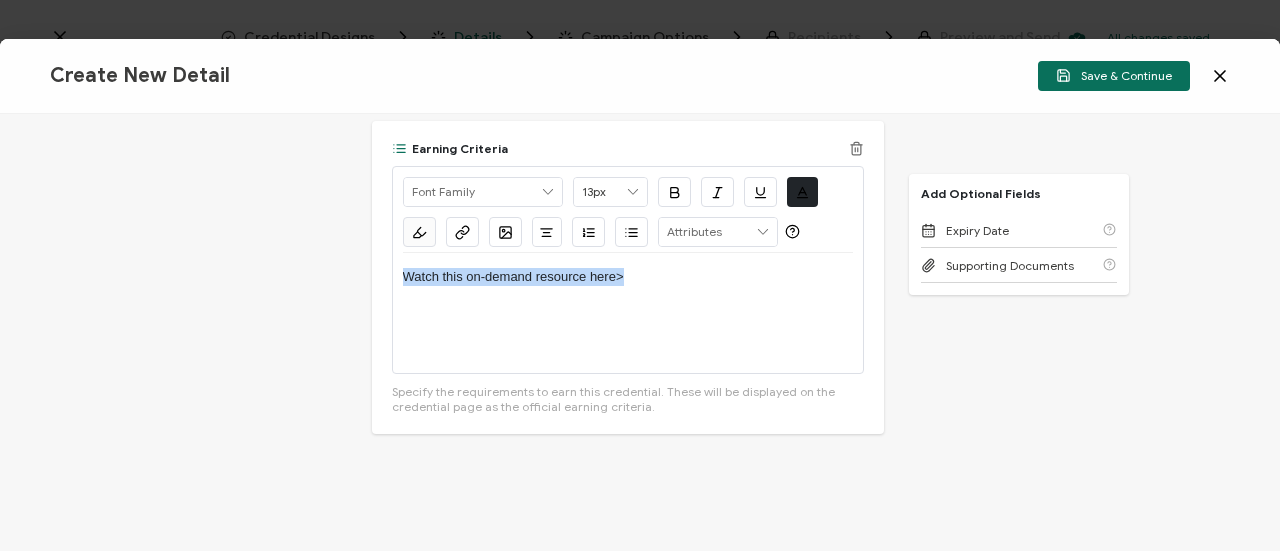 drag, startPoint x: 645, startPoint y: 266, endPoint x: 447, endPoint y: 237, distance: 200.11247 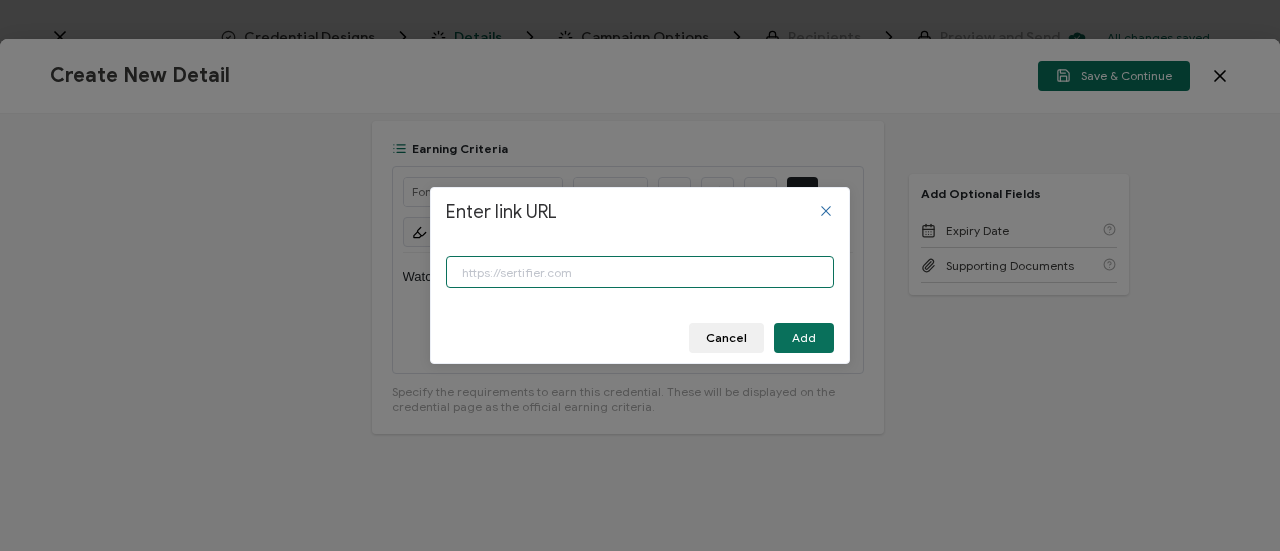 click at bounding box center (640, 272) 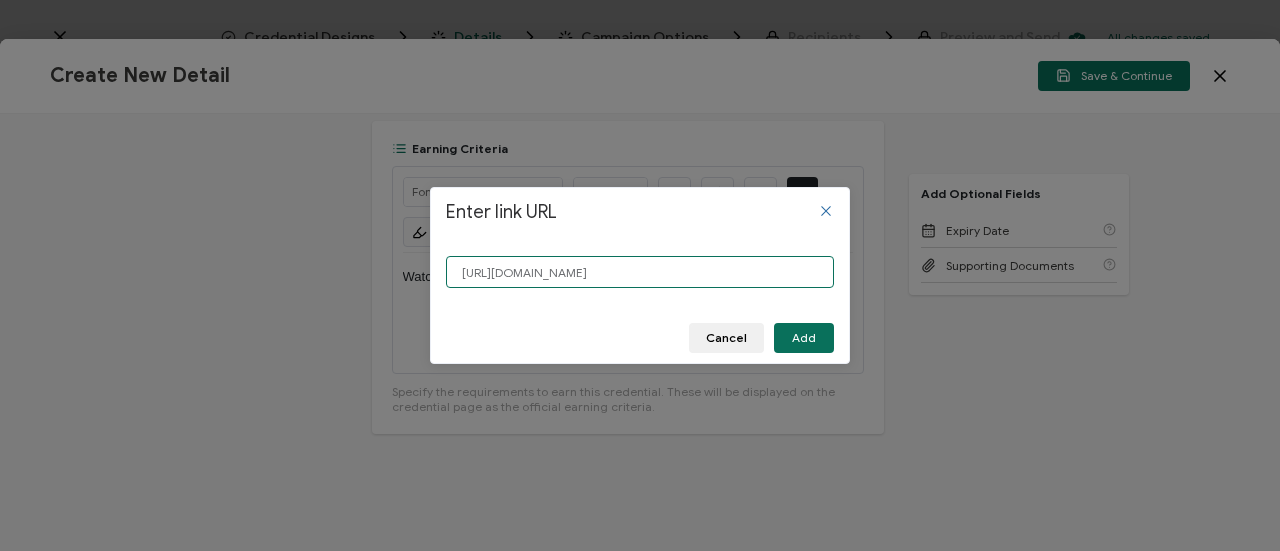 scroll, scrollTop: 0, scrollLeft: 146, axis: horizontal 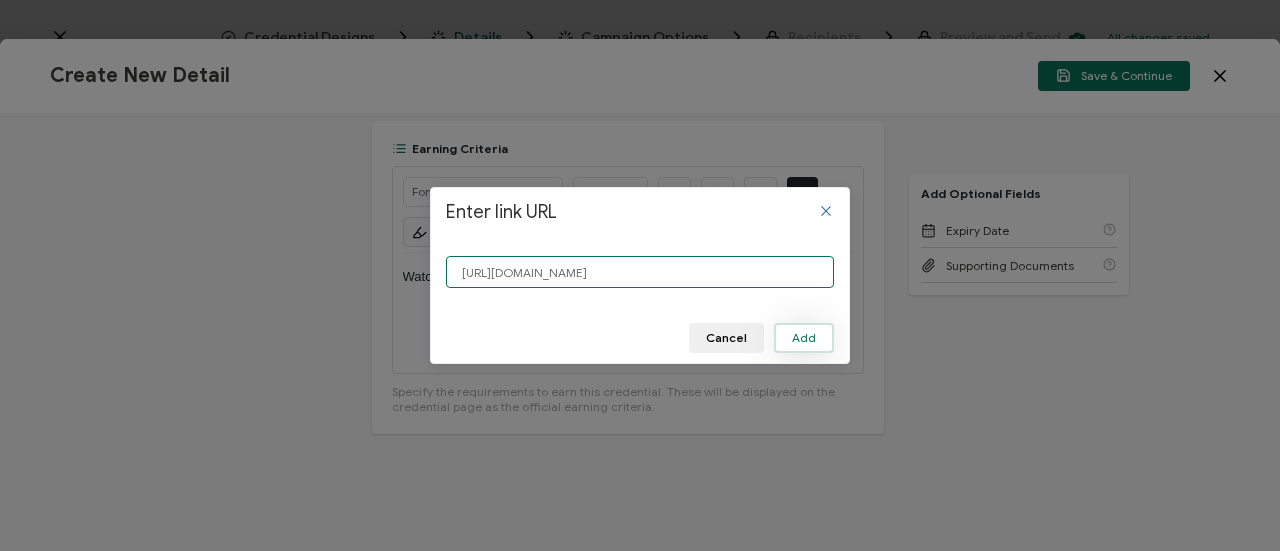 type on "[URL][DOMAIN_NAME]" 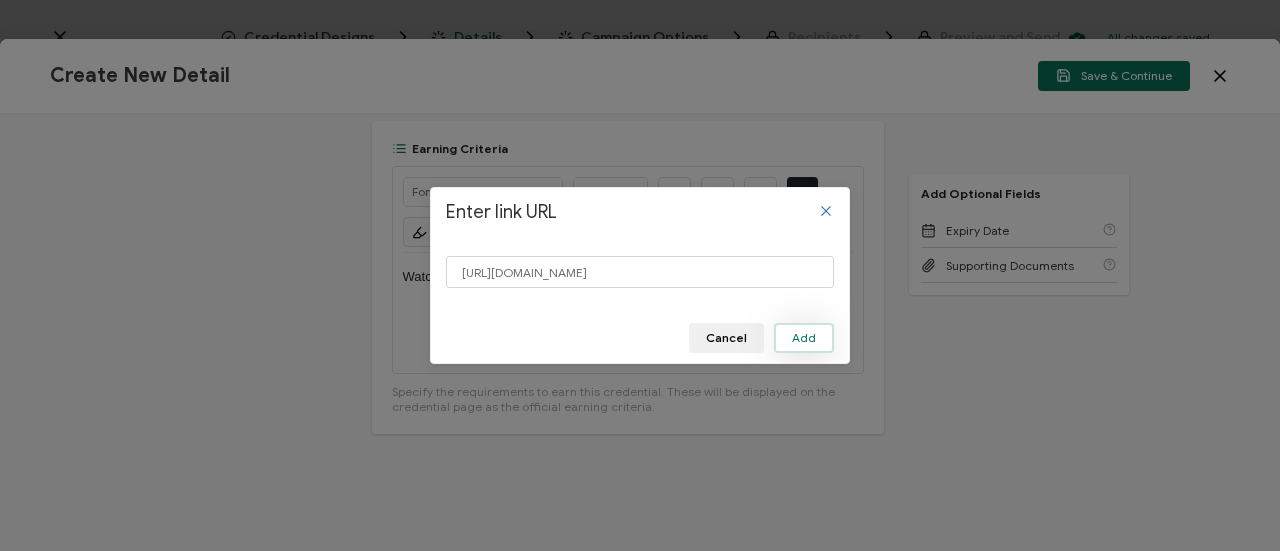 scroll, scrollTop: 0, scrollLeft: 0, axis: both 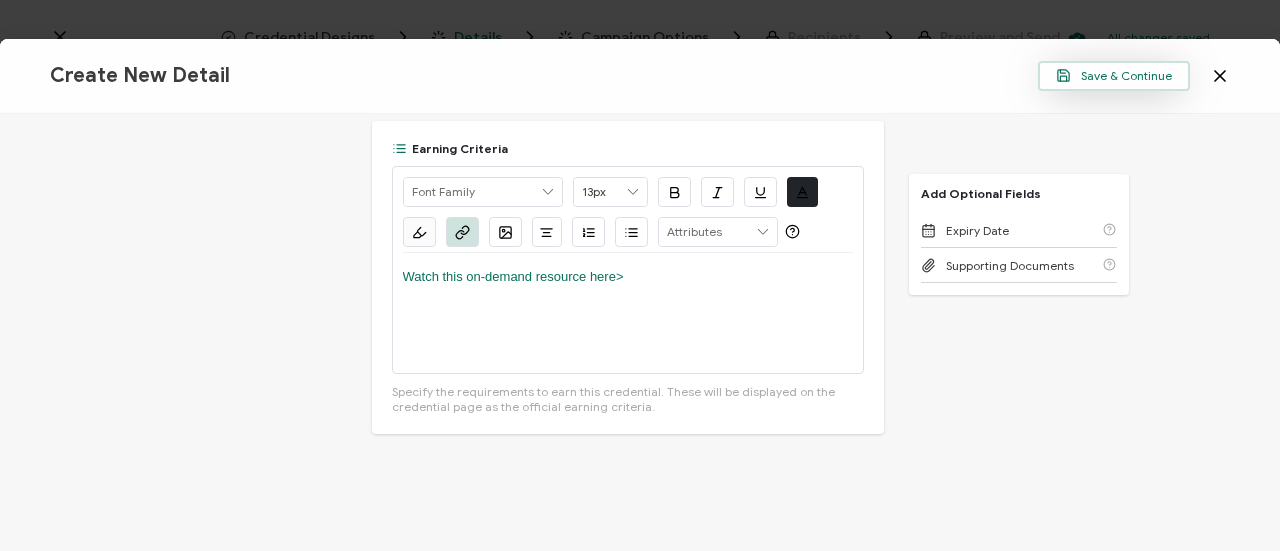 click on "Save & Continue" at bounding box center (1114, 75) 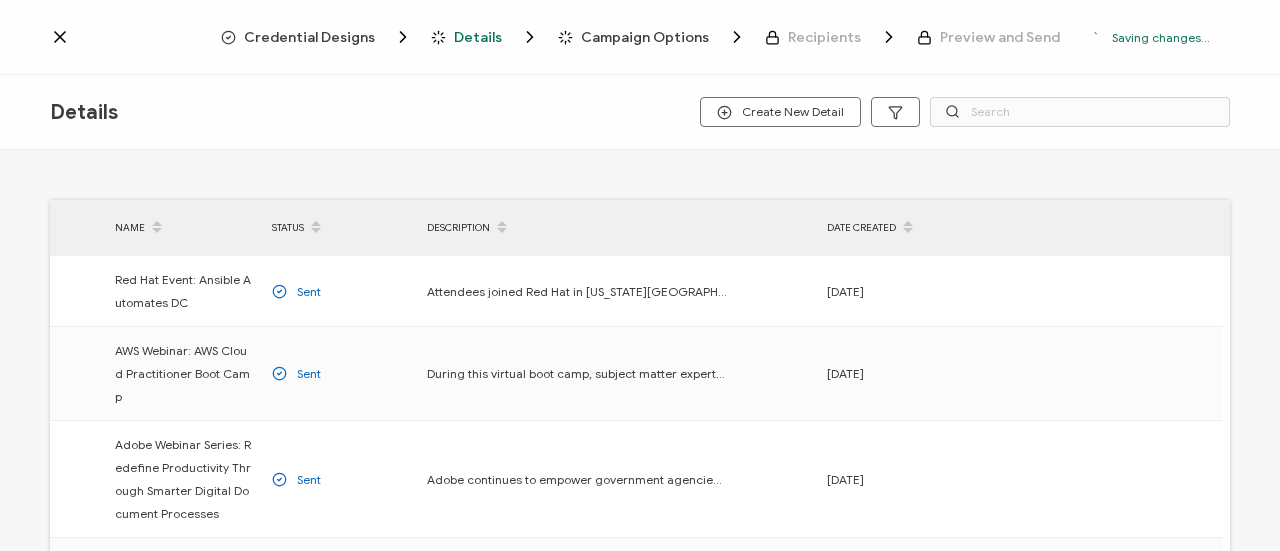 click on "Campaign Options" at bounding box center [645, 37] 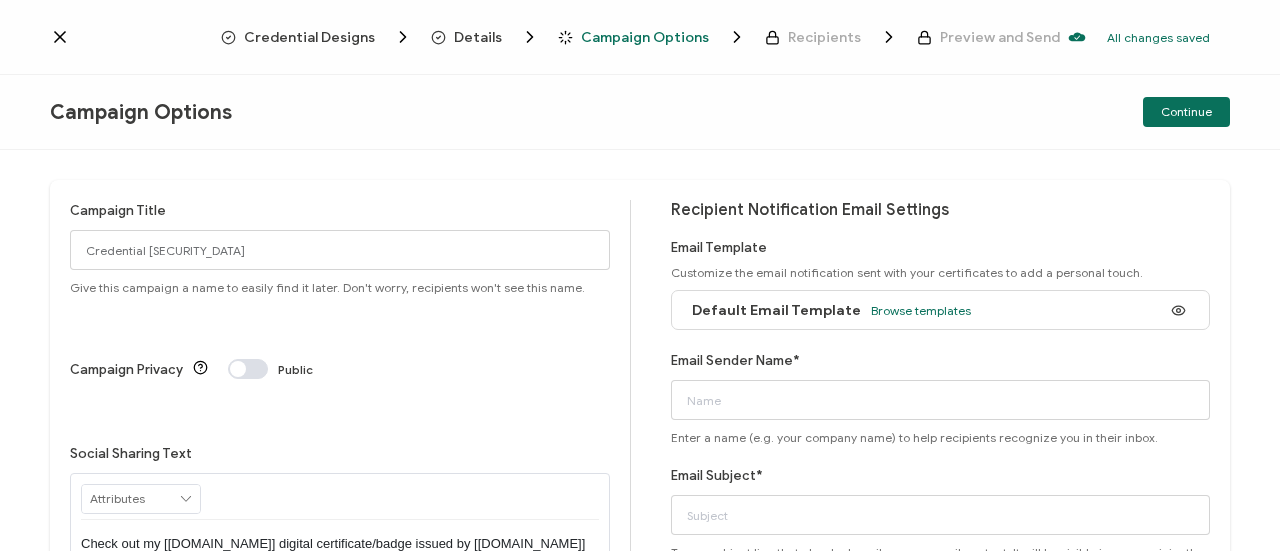 click on "Details" at bounding box center [478, 37] 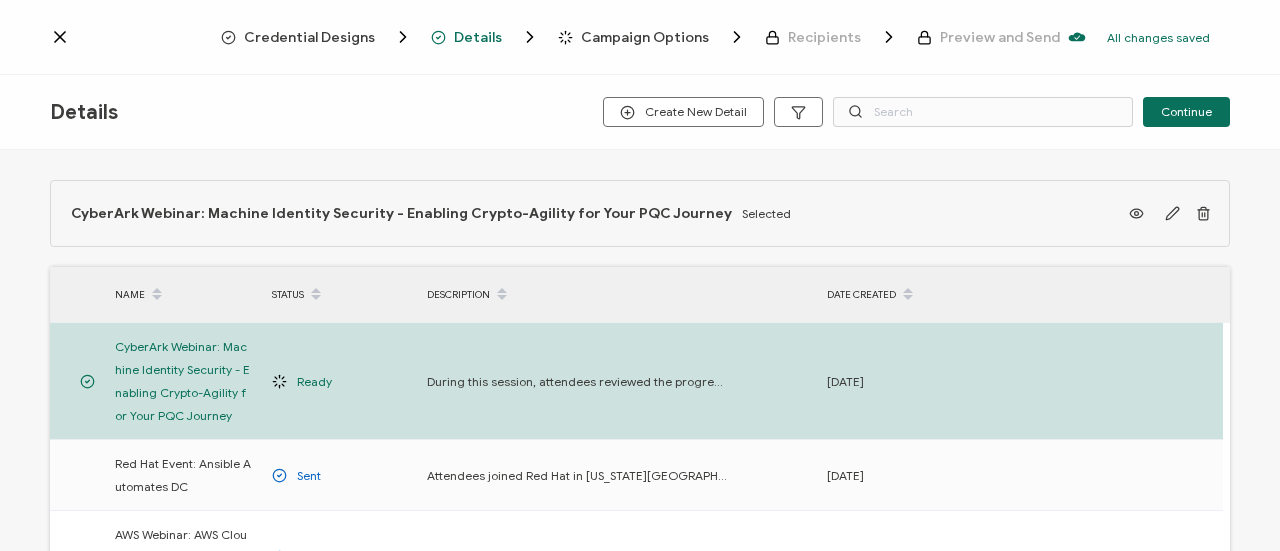 click on "Campaign Options" at bounding box center [645, 37] 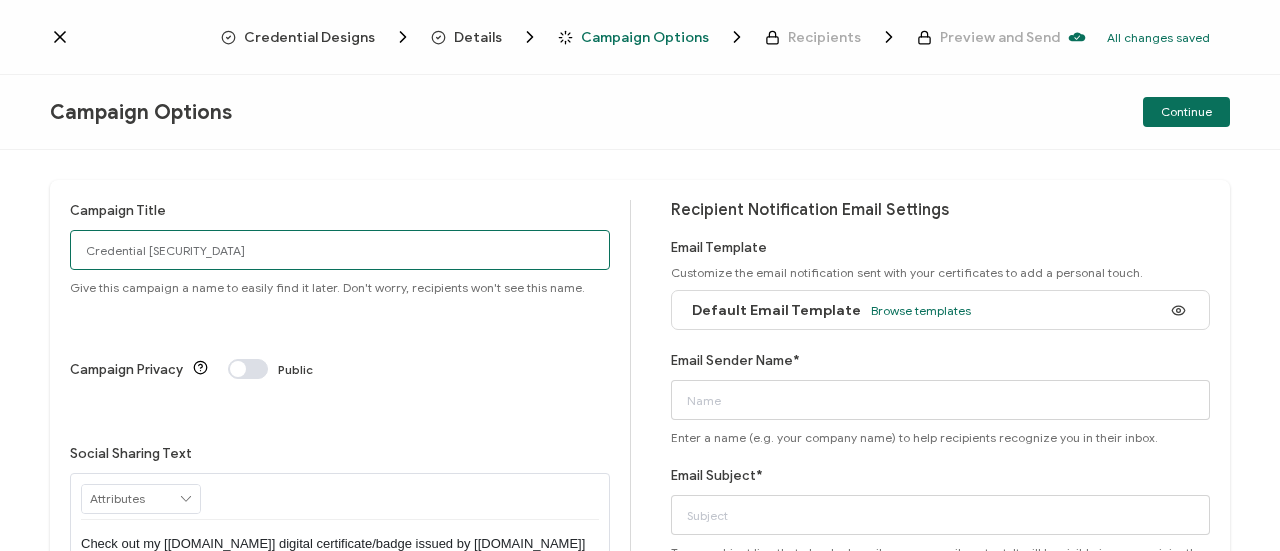 drag, startPoint x: 312, startPoint y: 253, endPoint x: 0, endPoint y: 237, distance: 312.40997 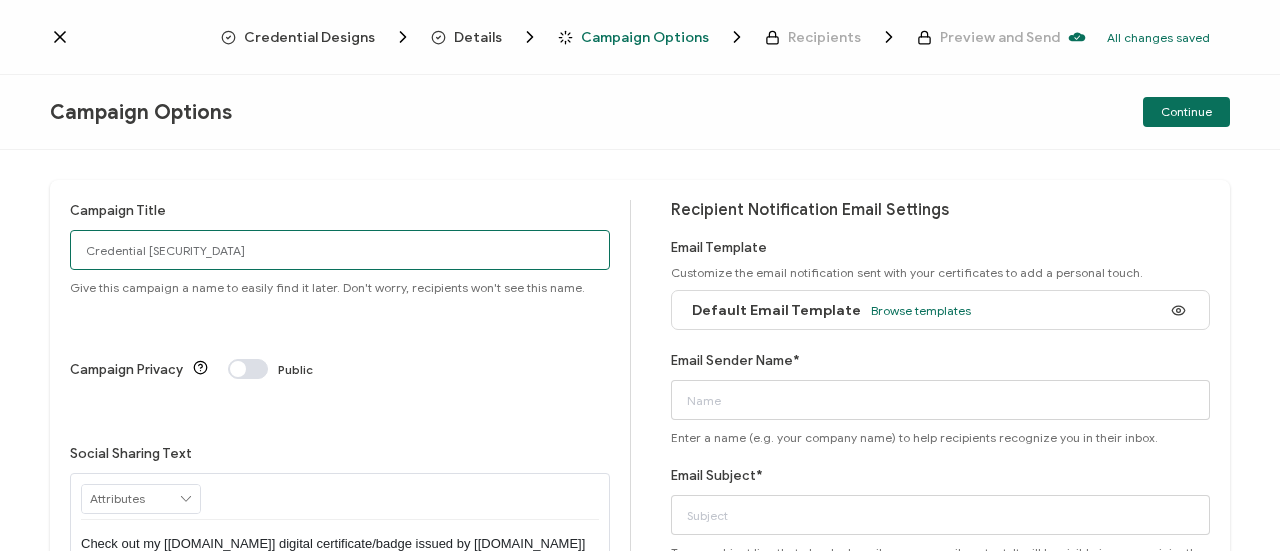 click on "Campaign Title
Credential [SECURITY_DATA]     Give this campaign a name to easily find it later. Don't worry, recipients won't see this name.
Campaign Privacy
Public
Social Sharing Text
RECIPIENT
Recipient Name
Recipient E-Mail
CREDENTIAL
Credential ID
Issue Date
Credential Name
Credential Desciption
Expire Date
ISSUER
Issuer Name
CUSTOM
Event Date" at bounding box center [640, 350] 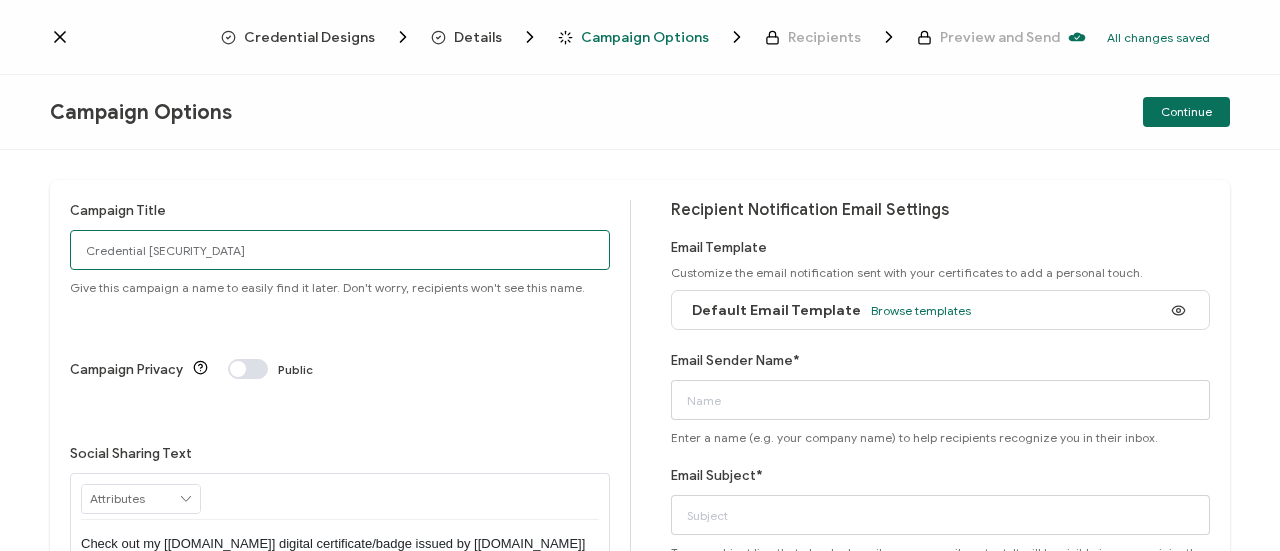 paste on "6-24-25_68475_CyberArk Webinar" 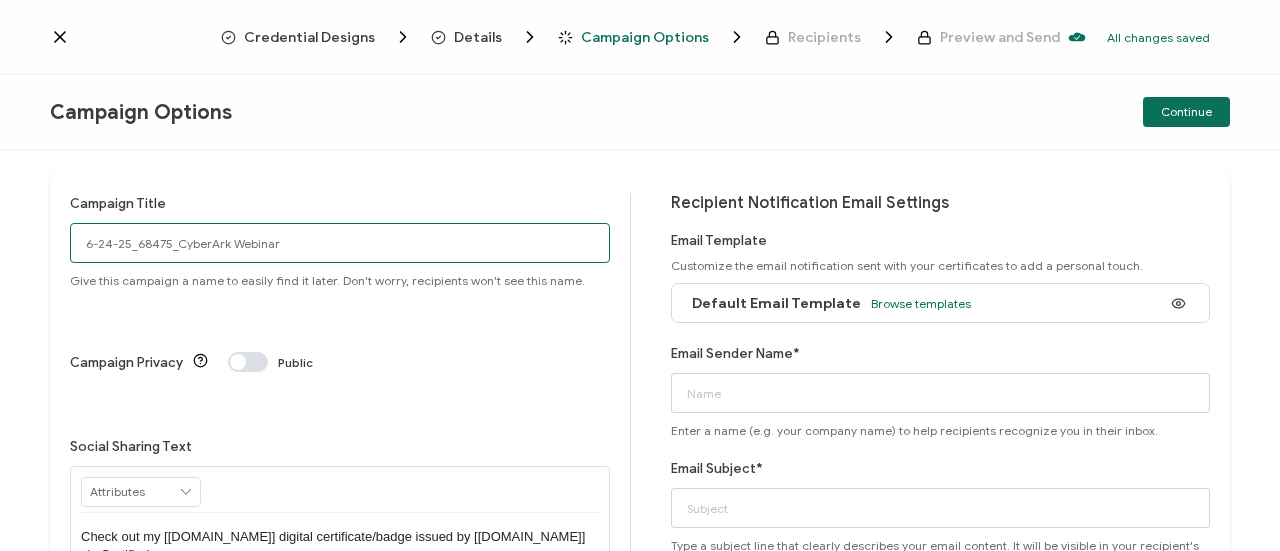 scroll, scrollTop: 0, scrollLeft: 0, axis: both 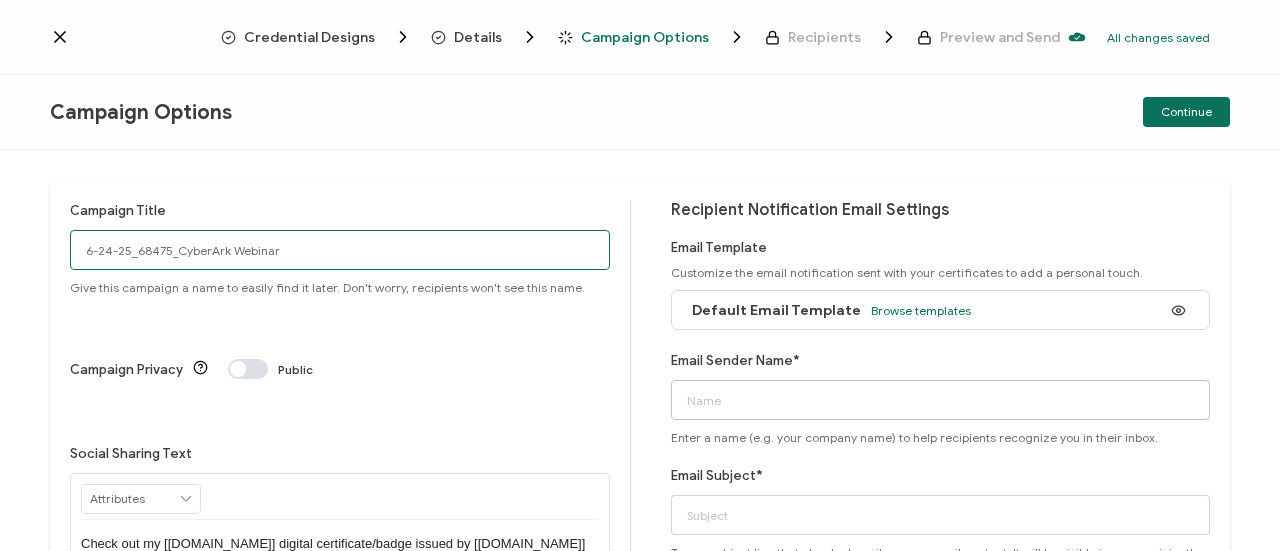type on "6-24-25_68475_CyberArk Webinar" 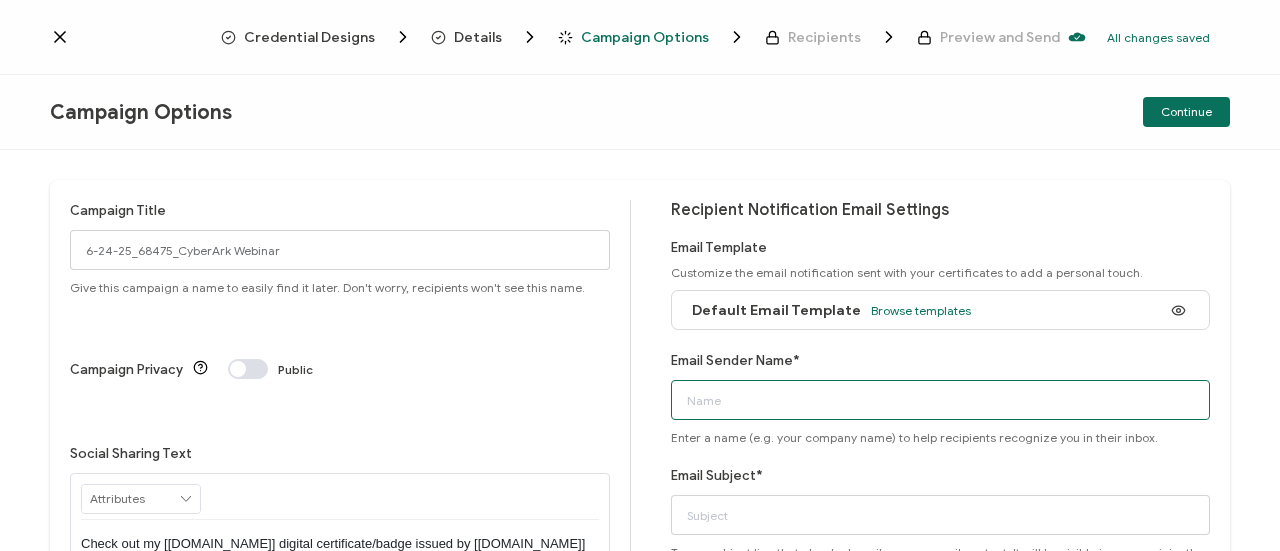 click on "Email Sender Name*" at bounding box center [941, 400] 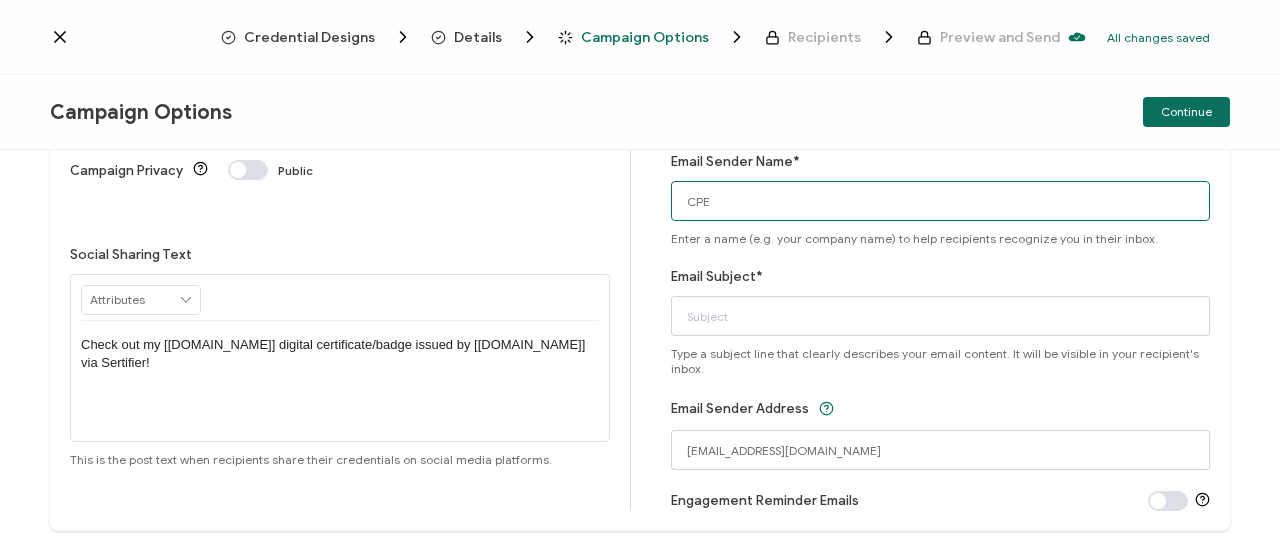 scroll, scrollTop: 200, scrollLeft: 0, axis: vertical 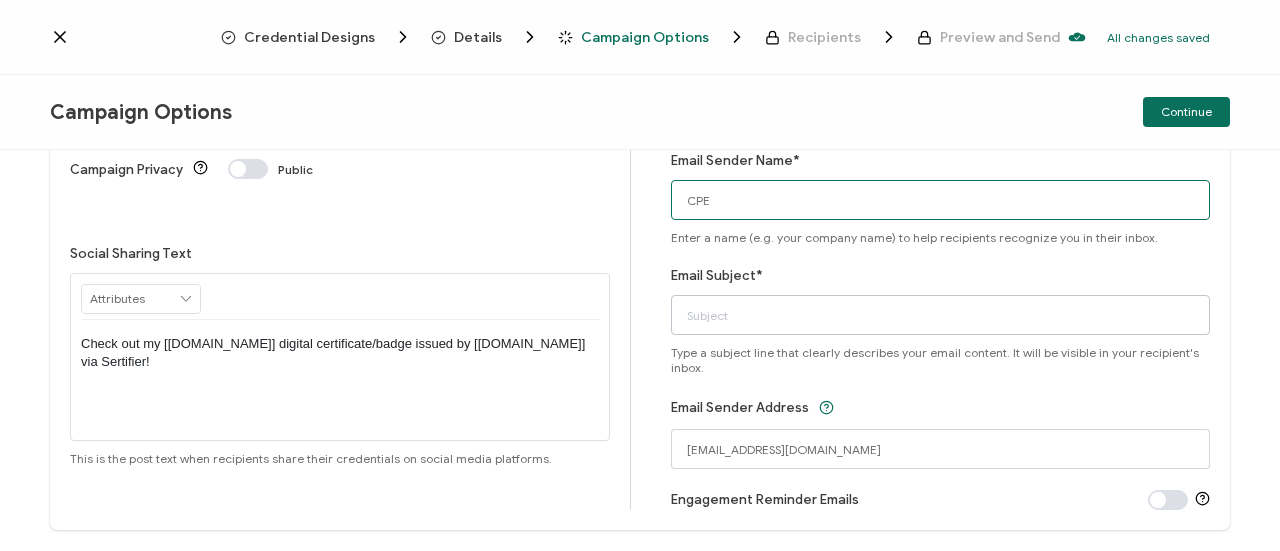 type on "CPE" 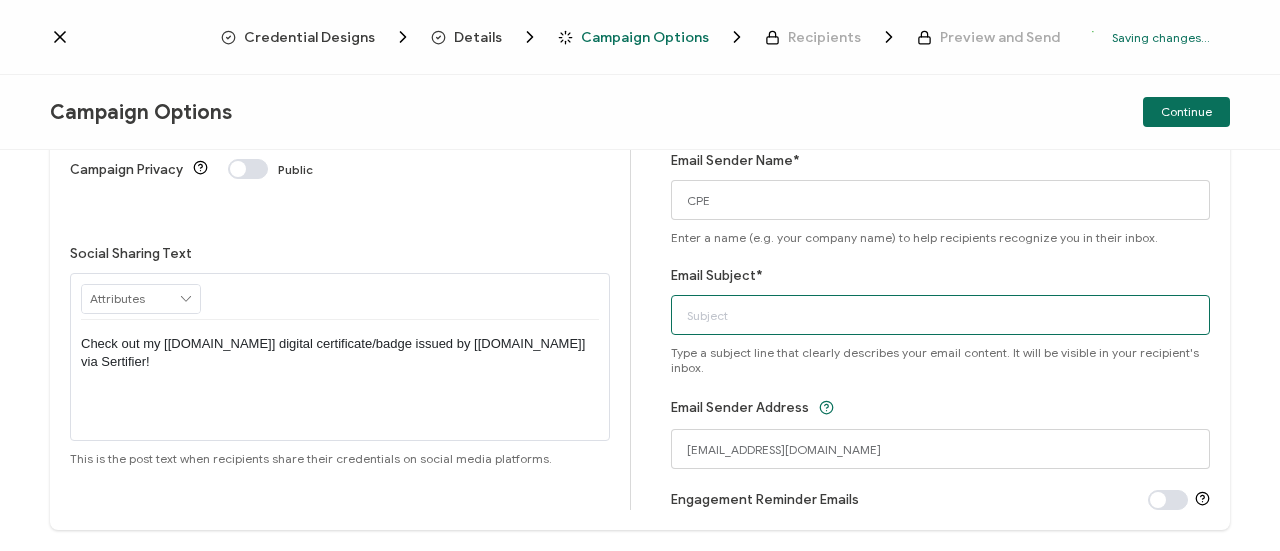 click on "Email Subject*" at bounding box center [941, 315] 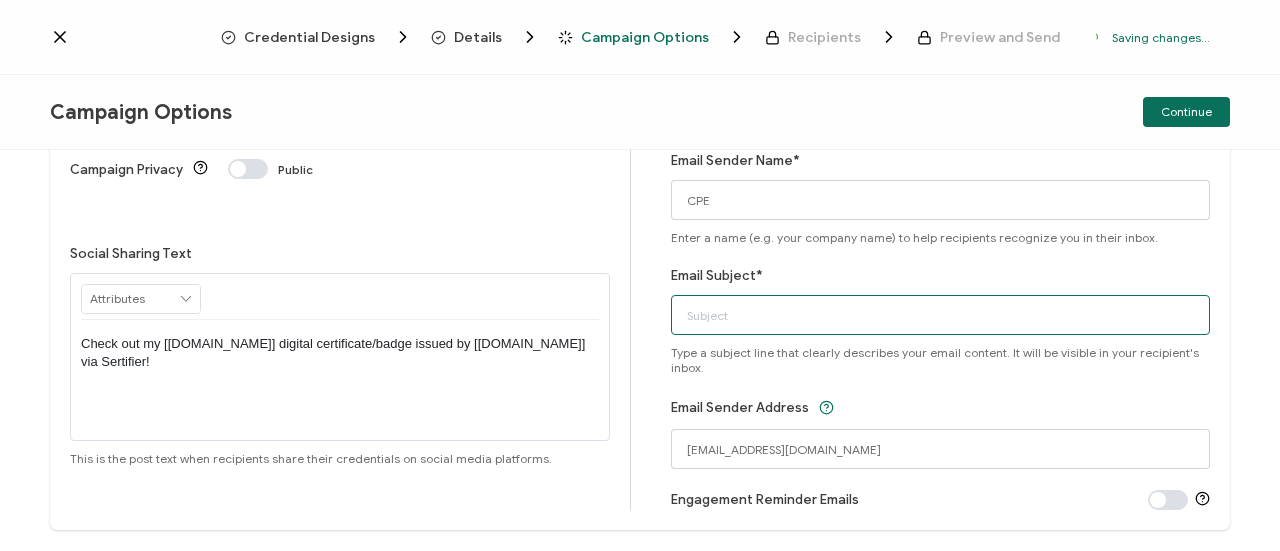 paste on "6-24-25_68475_CyberArk Webinar" 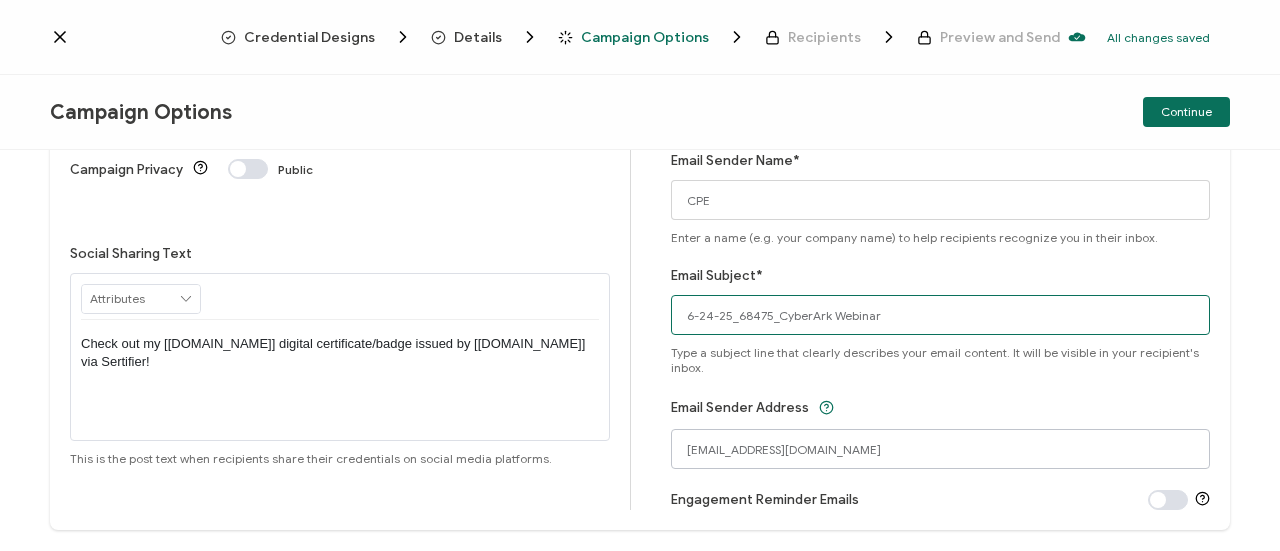 type on "6-24-25_68475_CyberArk Webinar" 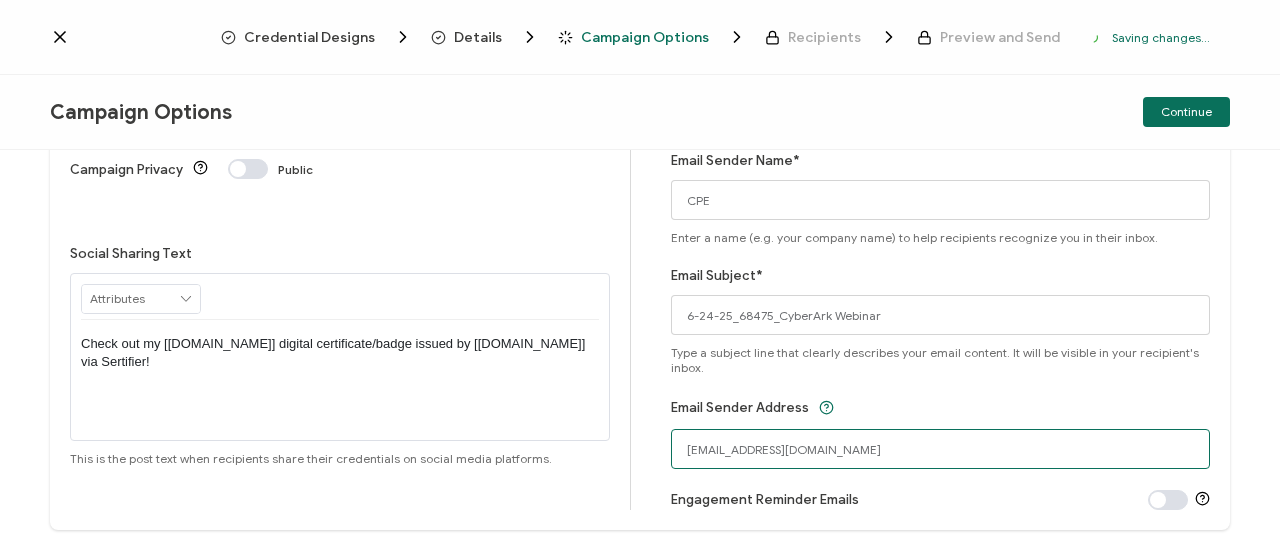 drag, startPoint x: 876, startPoint y: 454, endPoint x: 644, endPoint y: 447, distance: 232.10558 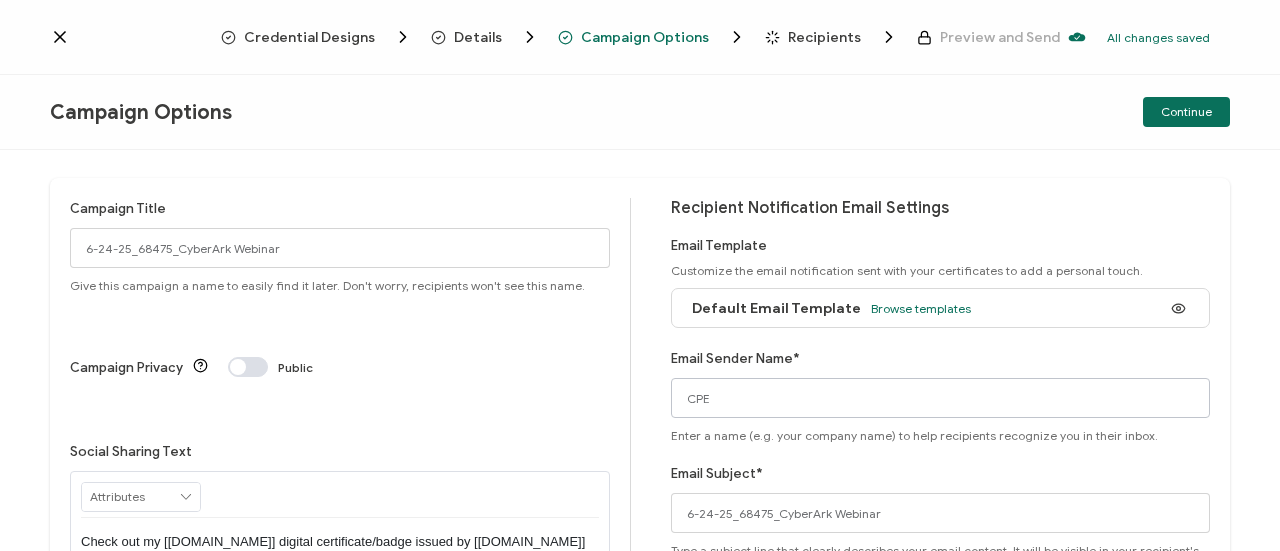 scroll, scrollTop: 0, scrollLeft: 0, axis: both 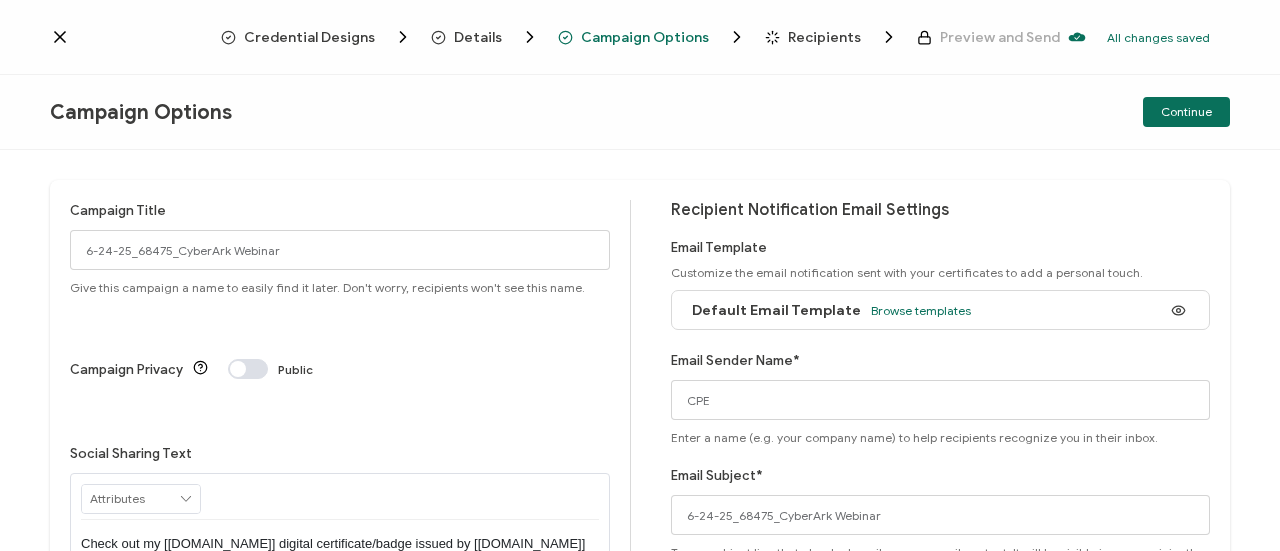 type on "[EMAIL_ADDRESS][DOMAIN_NAME]" 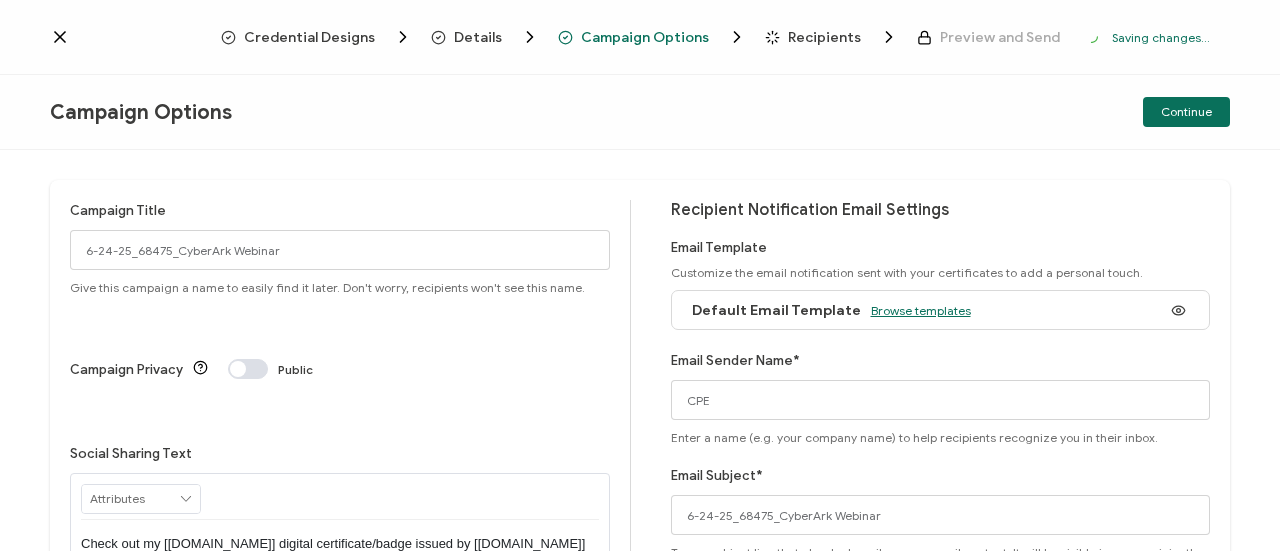 click on "Browse templates" at bounding box center (921, 310) 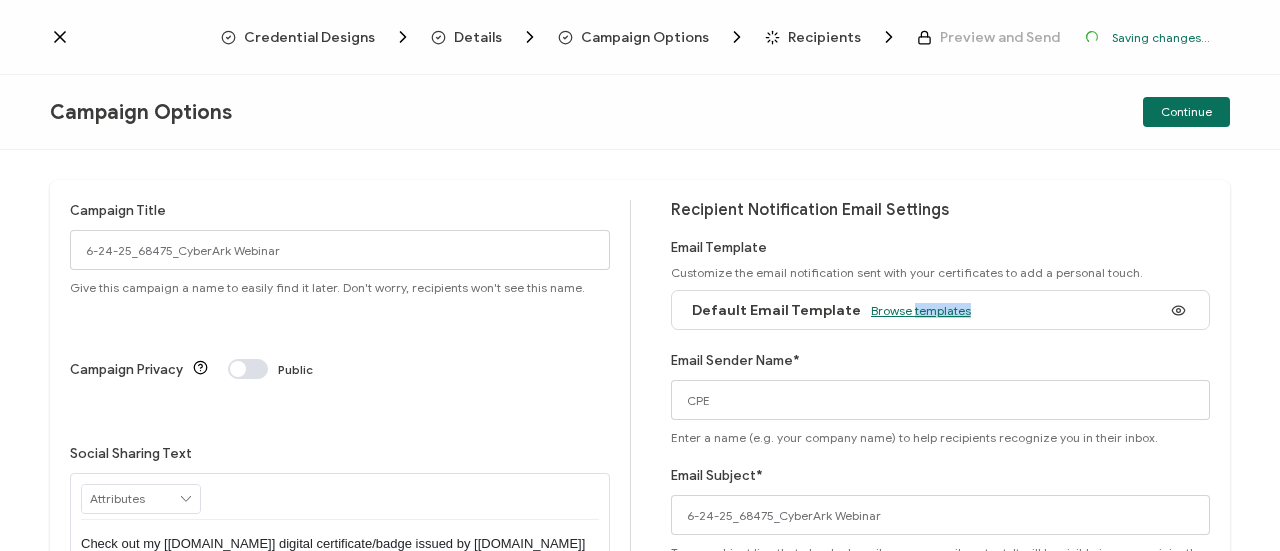 click on "Browse templates" at bounding box center [921, 310] 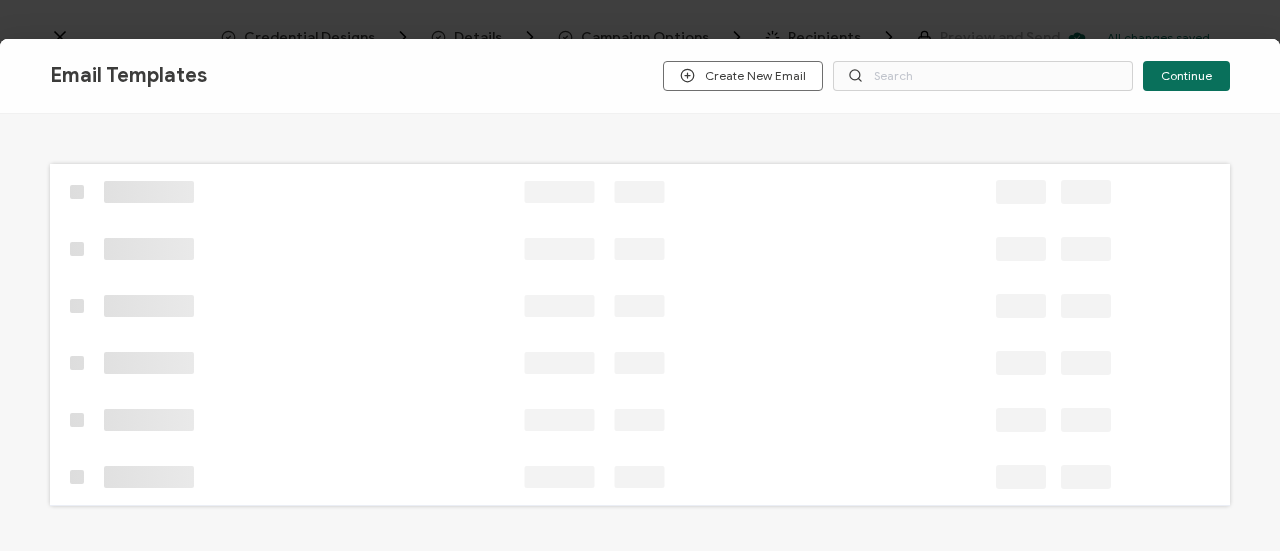 click on "Email Templates
Create New Email
Continue" at bounding box center [640, 275] 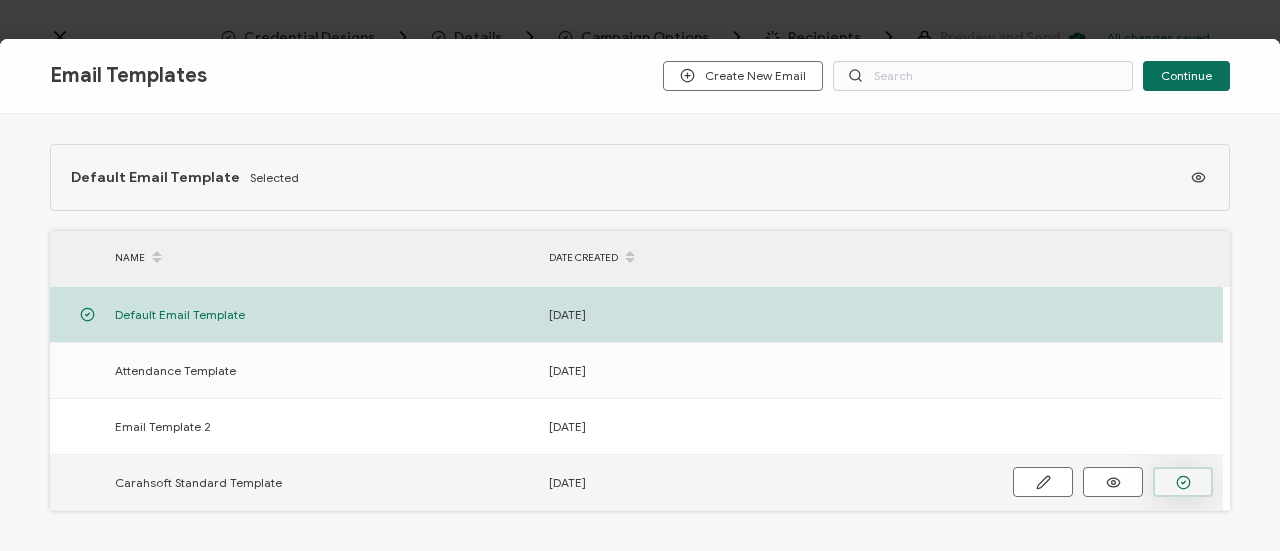 click 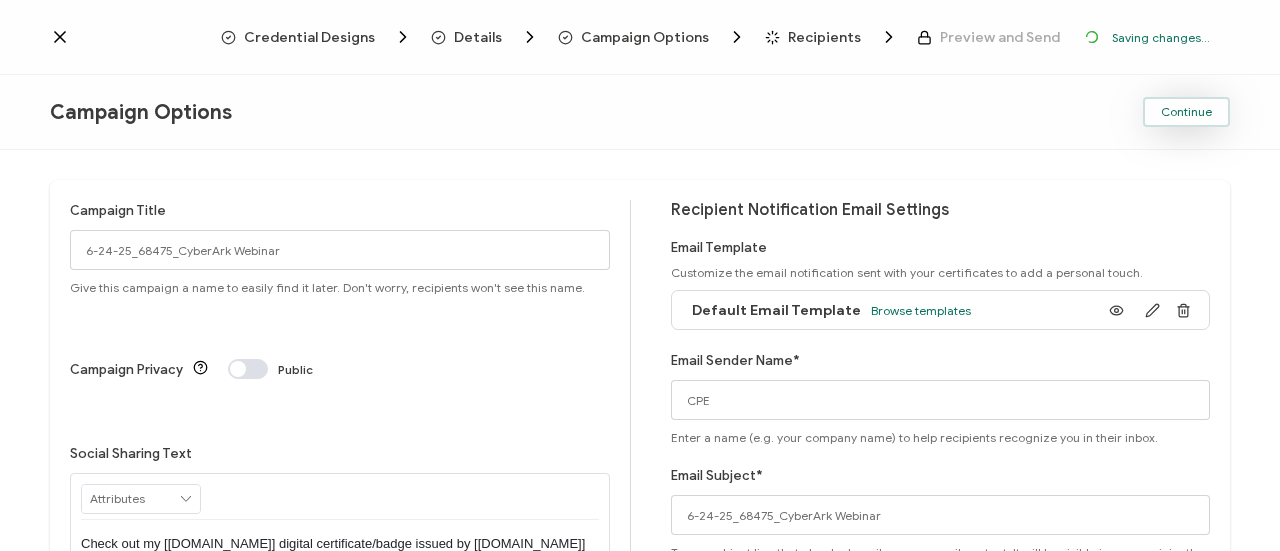 click on "Continue" at bounding box center [1186, 112] 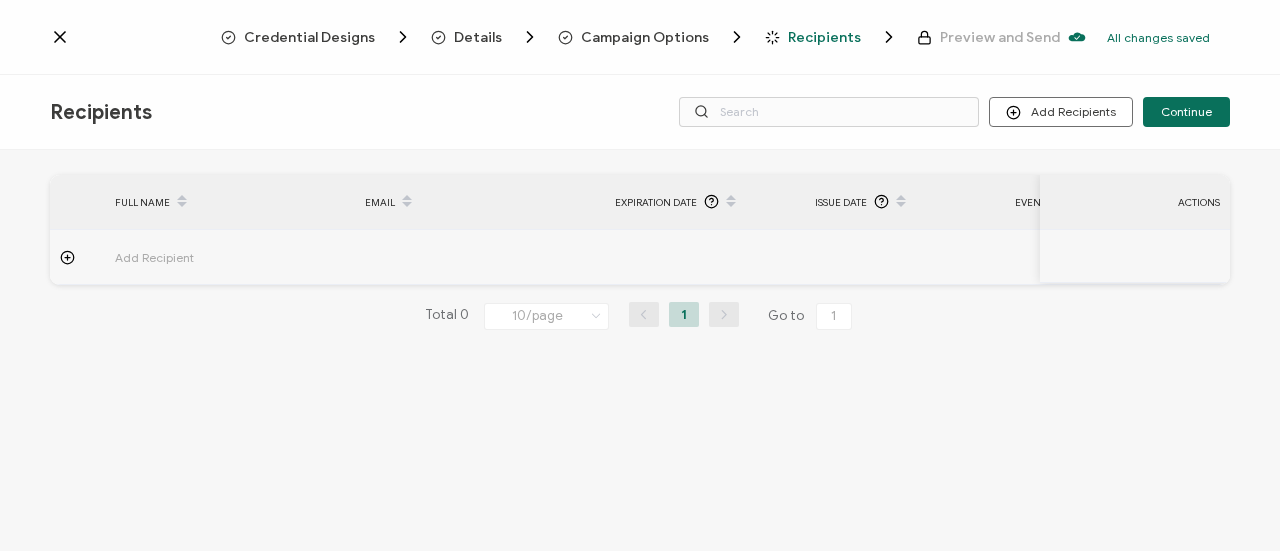 click on "Recipients
Add Recipients
Upload Recipients   Import From Recipients   Import From List
Continue" at bounding box center (640, 112) 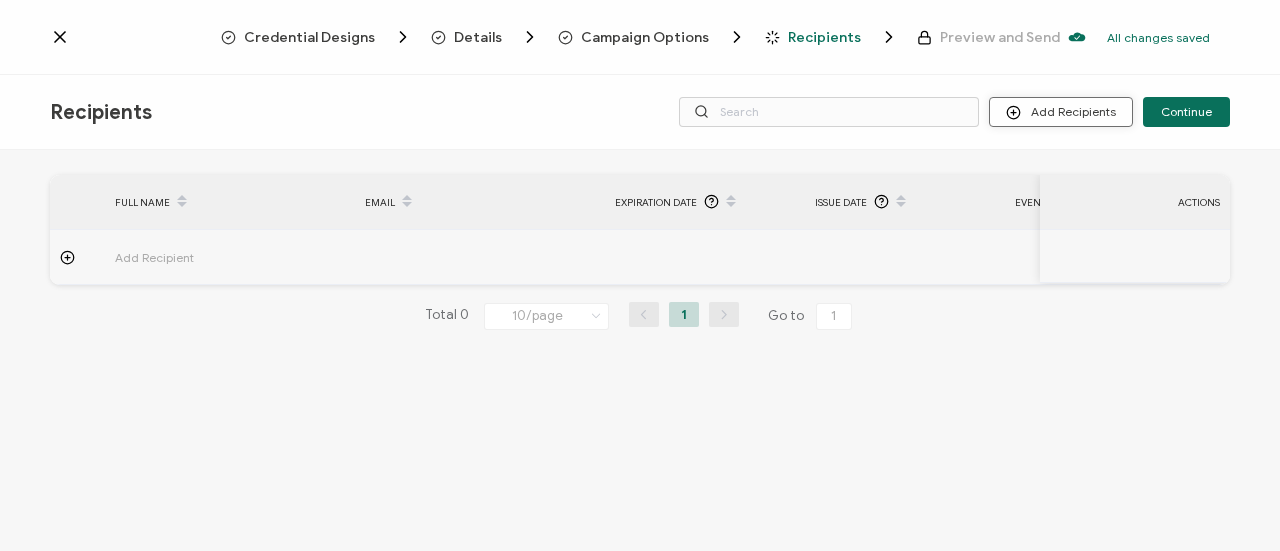 click on "Add Recipients" at bounding box center [1061, 112] 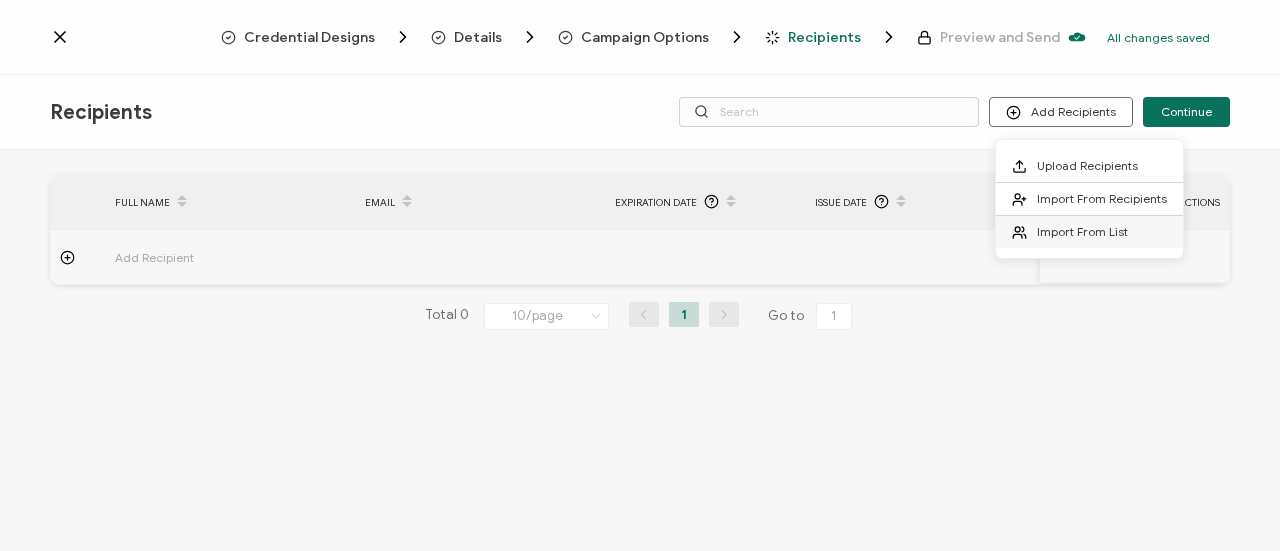 click on "Import From List" at bounding box center (1082, 231) 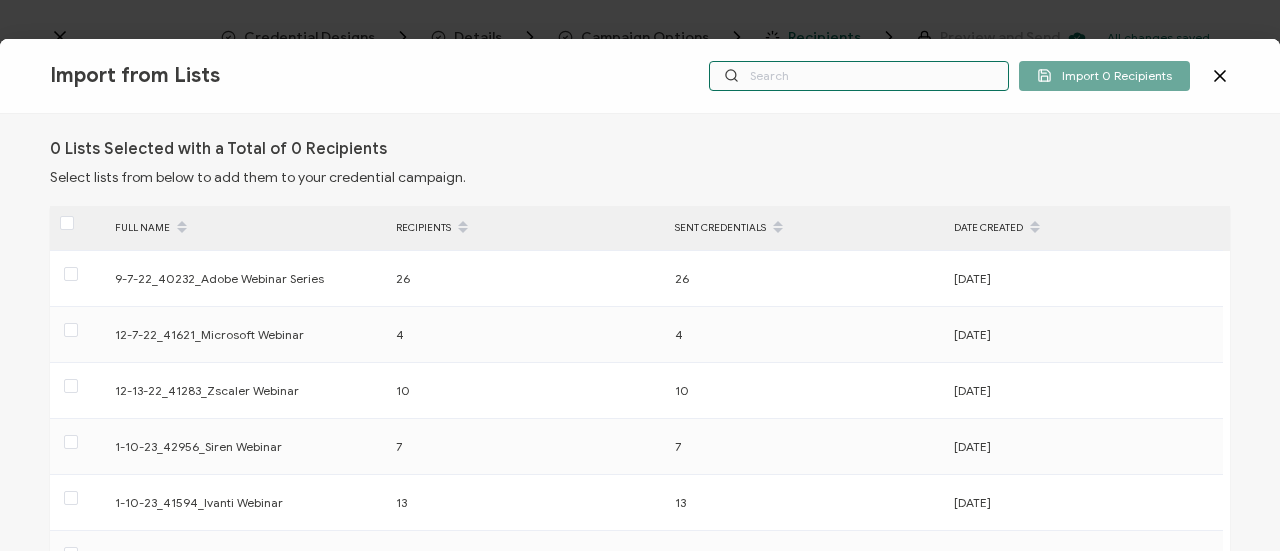 click at bounding box center (859, 76) 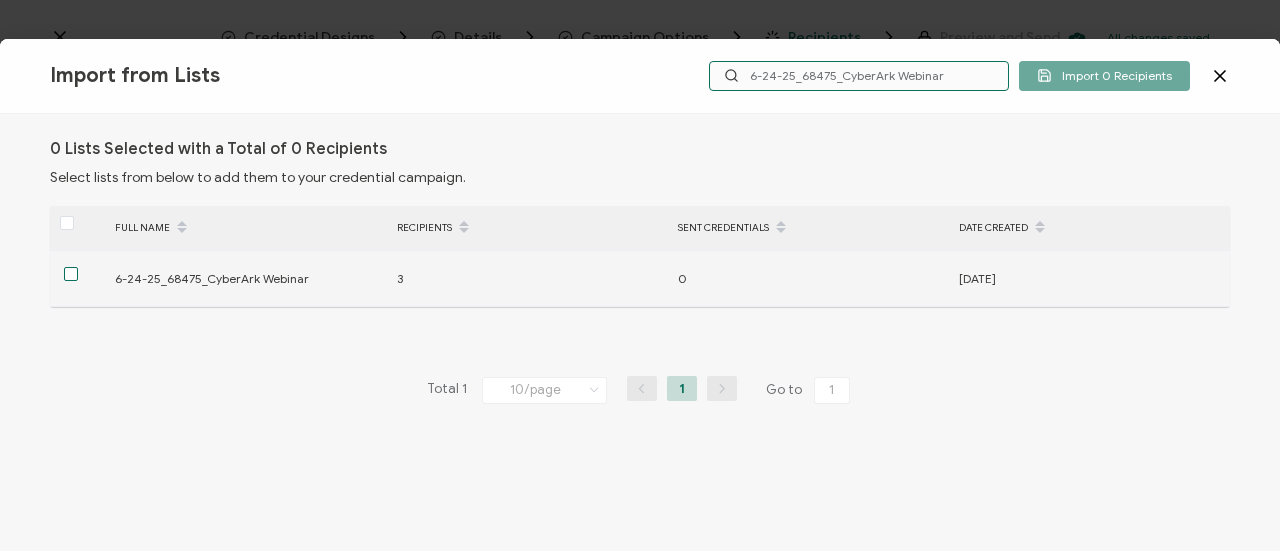 type on "6-24-25_68475_CyberArk Webinar" 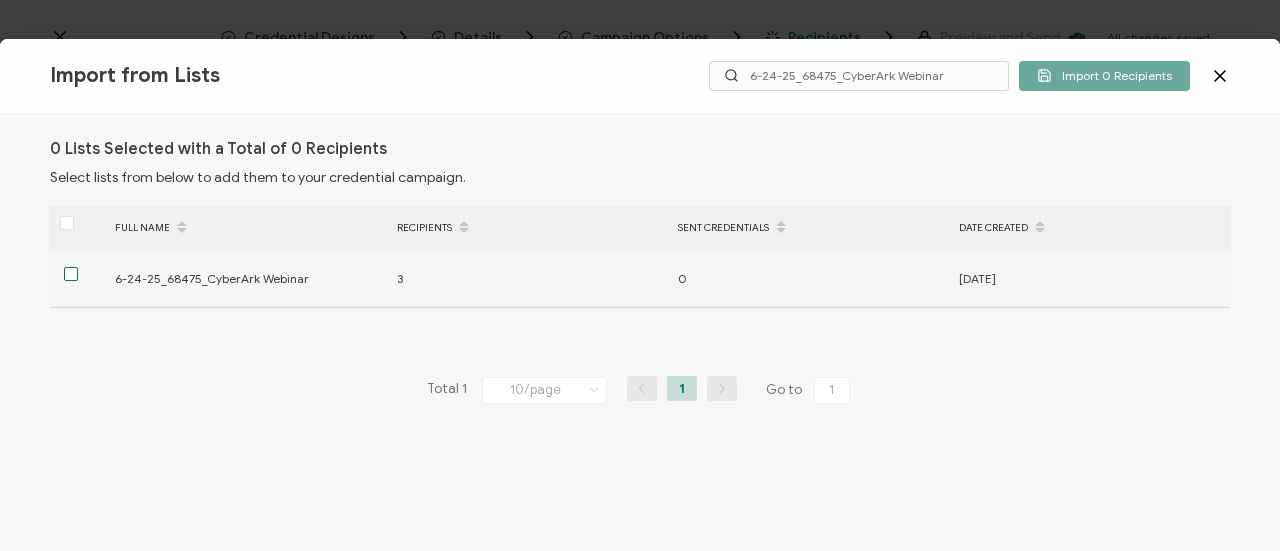 click at bounding box center [71, 274] 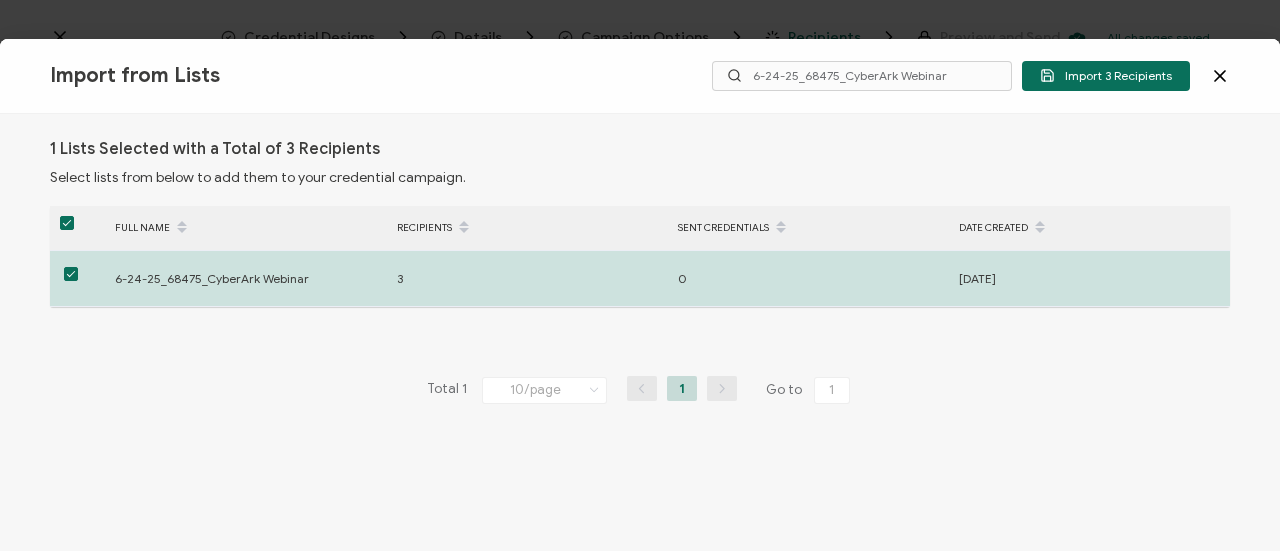 drag, startPoint x: 1093, startPoint y: 49, endPoint x: 1096, endPoint y: 75, distance: 26.172504 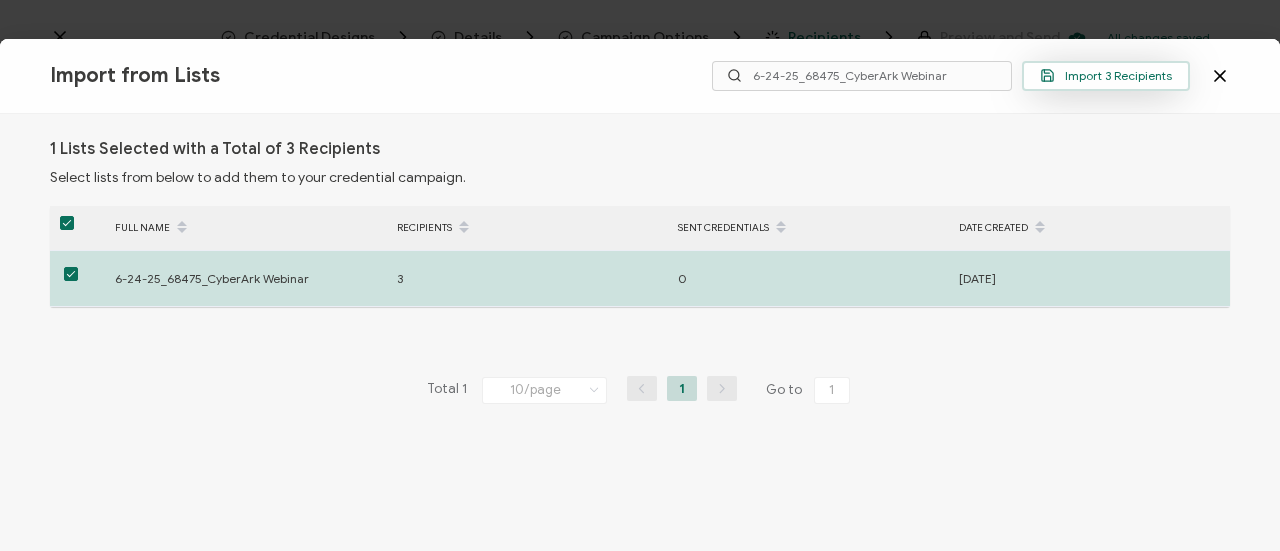 click on "Import from Lists
Import 3 Recipients
6-24-25_68475_CyberArk Webinar" at bounding box center (640, 76) 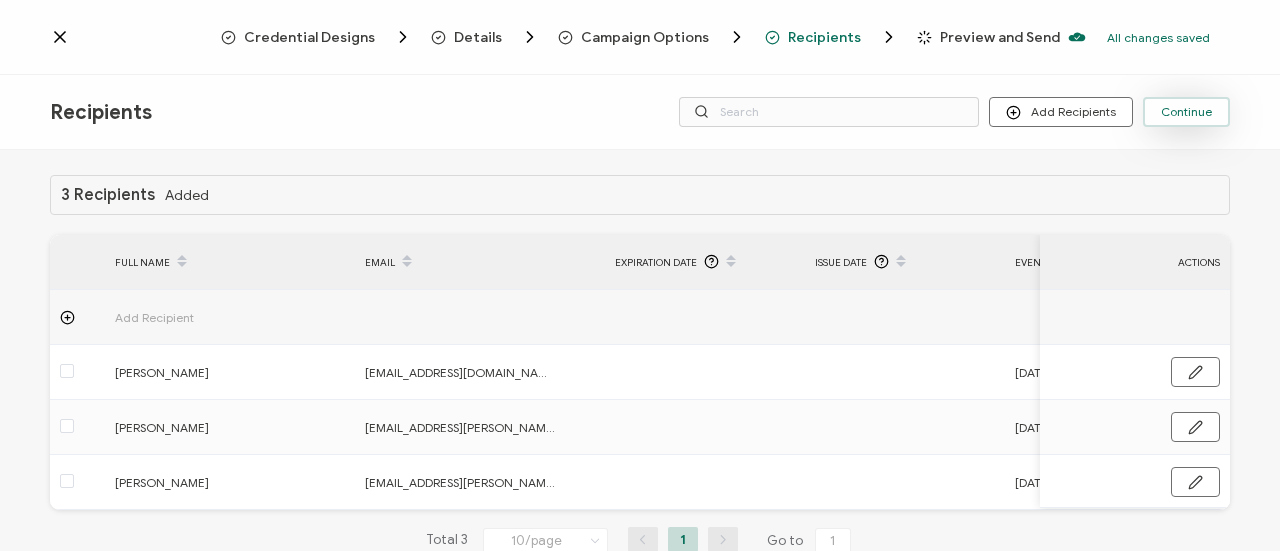click on "Continue" at bounding box center [1186, 112] 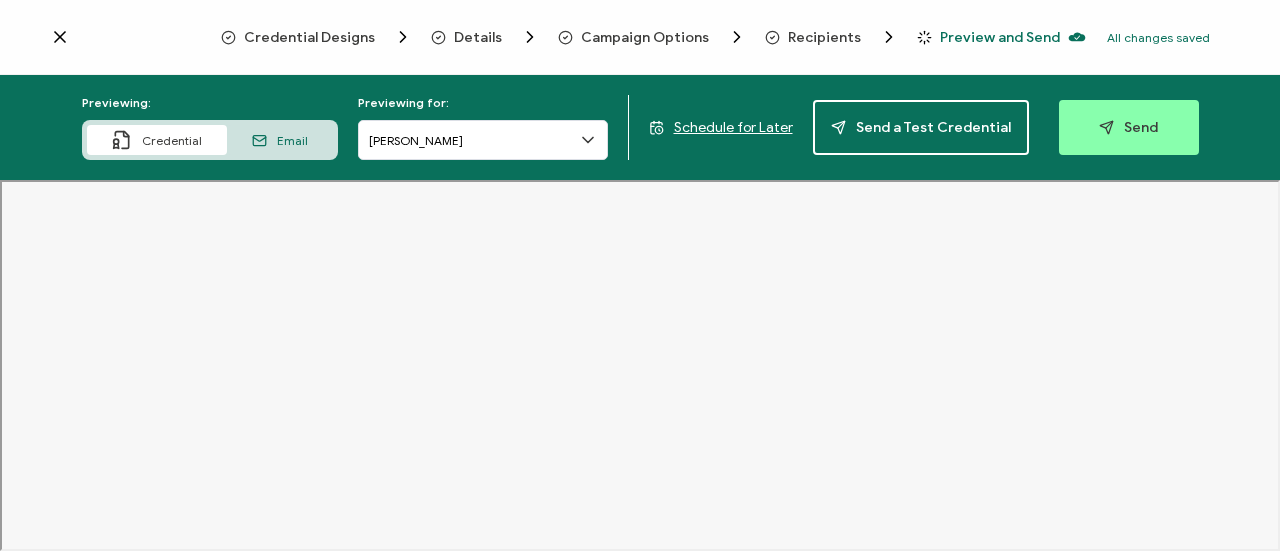 click on "Send" at bounding box center [1129, 127] 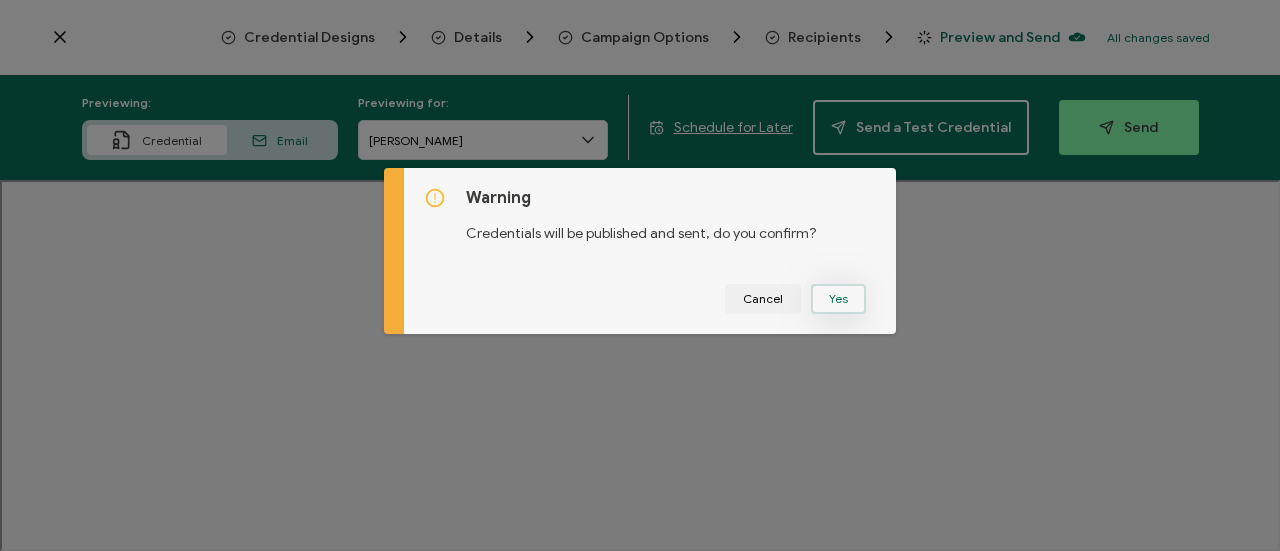click on "Yes" at bounding box center (838, 299) 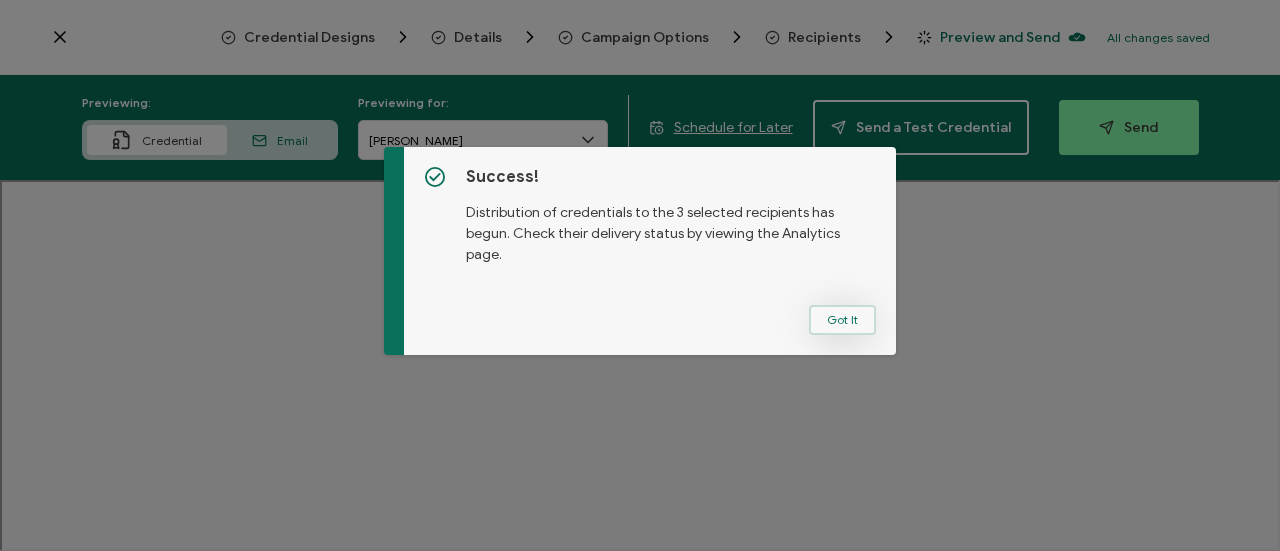 click on "Got It" at bounding box center [842, 320] 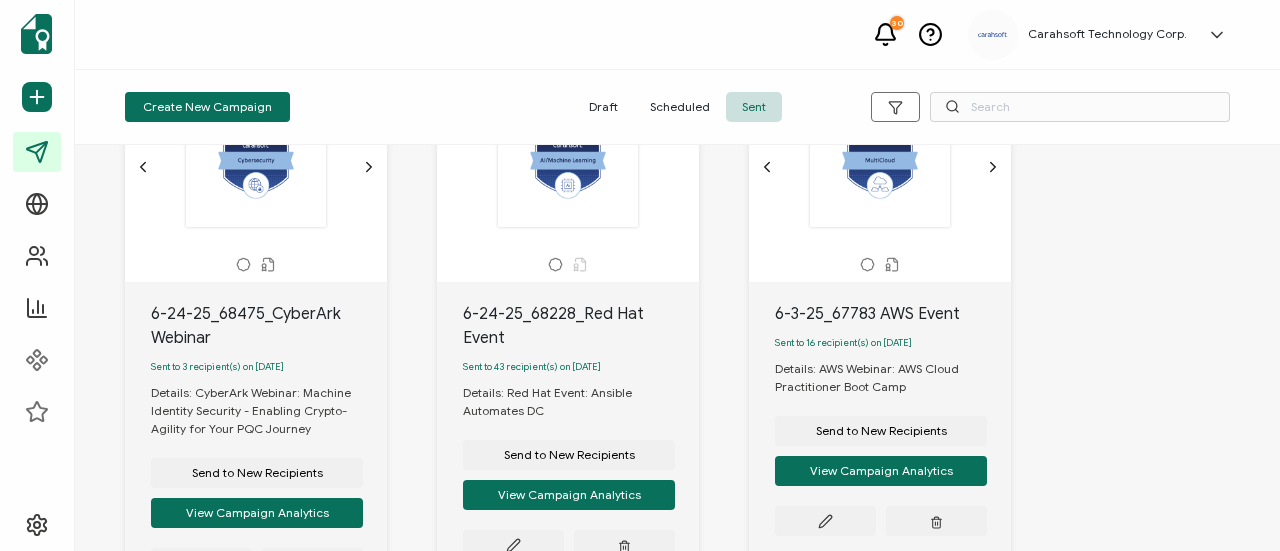 scroll, scrollTop: 200, scrollLeft: 0, axis: vertical 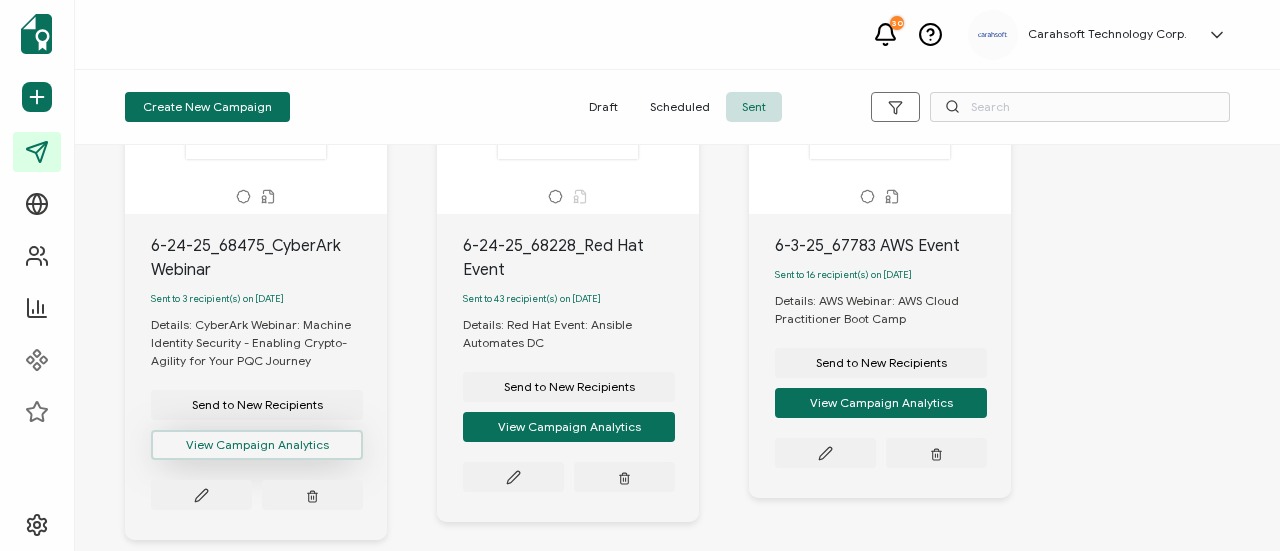 click on "View Campaign Analytics" at bounding box center [257, 445] 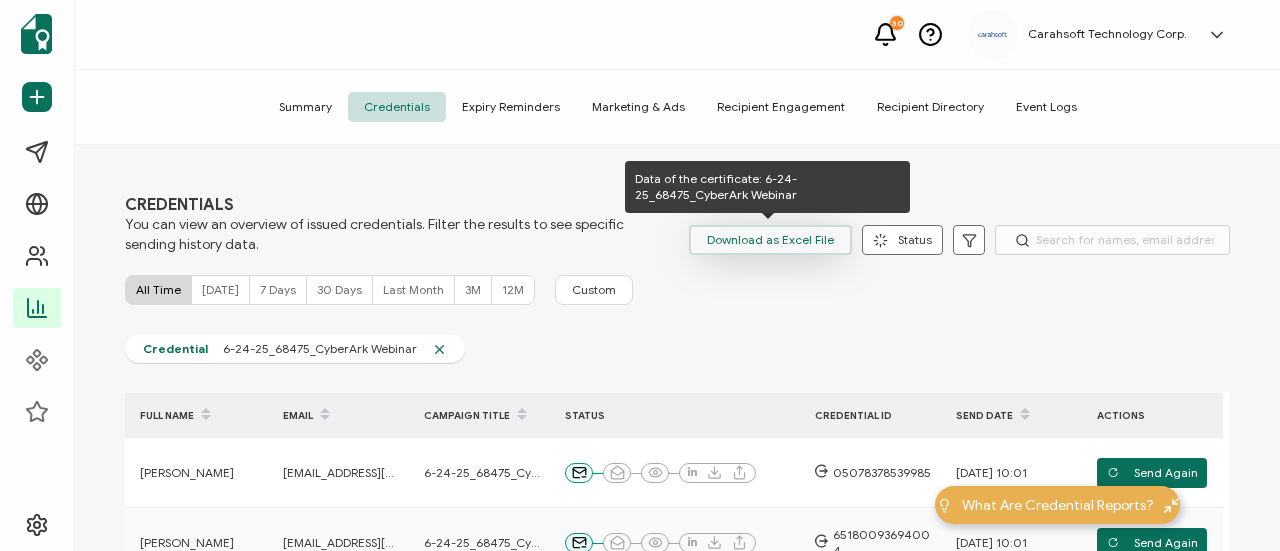 click on "Download as Excel File" at bounding box center [770, 240] 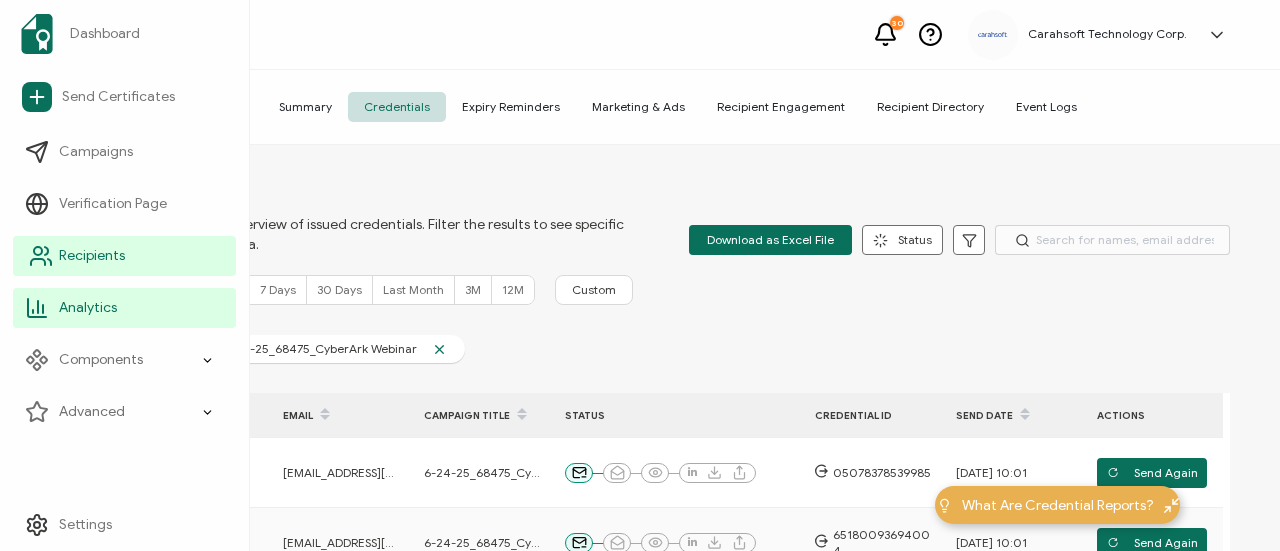 click on "Recipients" at bounding box center (124, 256) 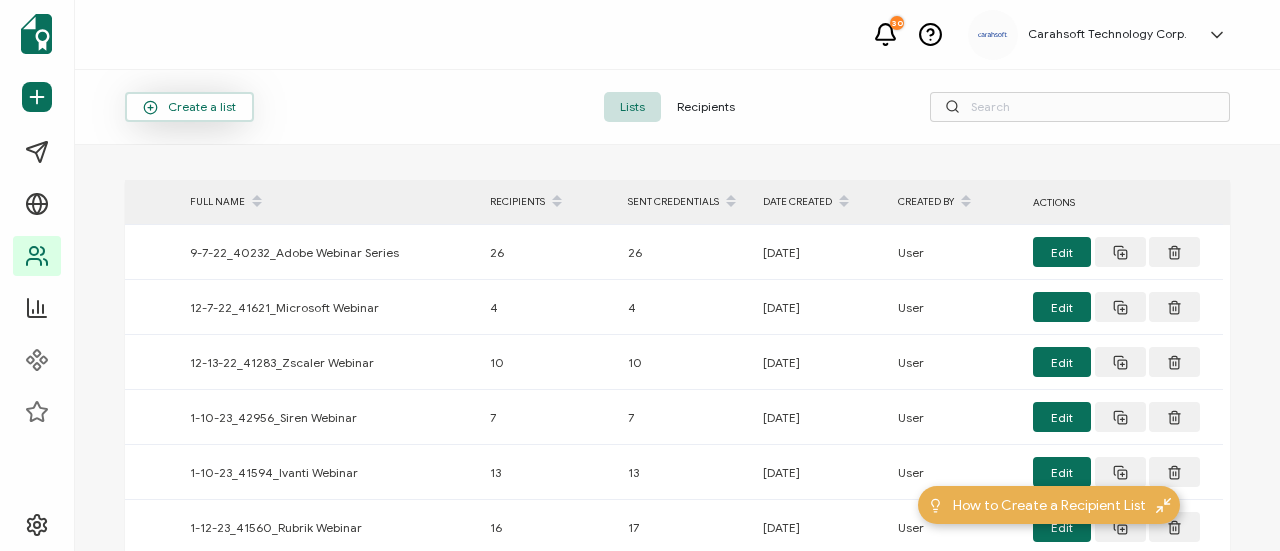 click on "Create a list" at bounding box center [189, 107] 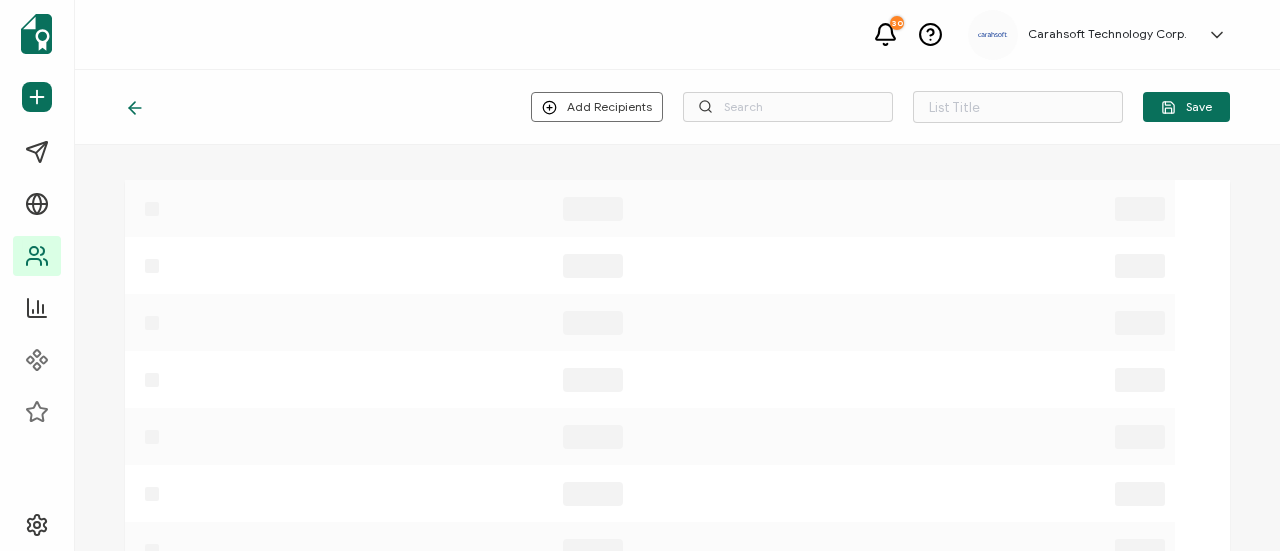 type on "List 1485" 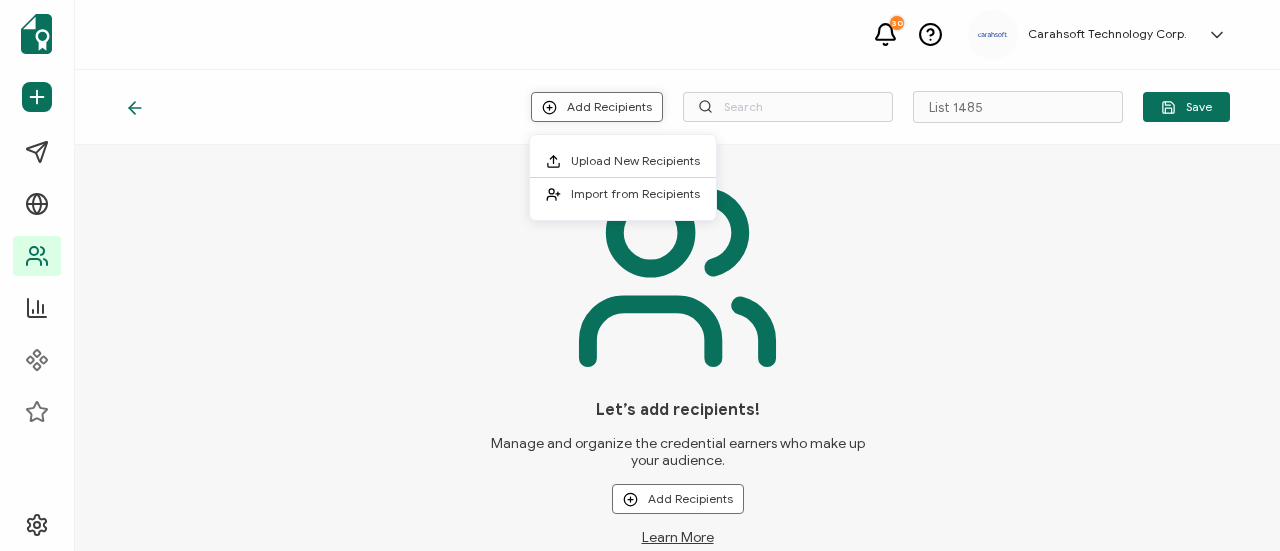 click on "Add Recipients" at bounding box center (597, 107) 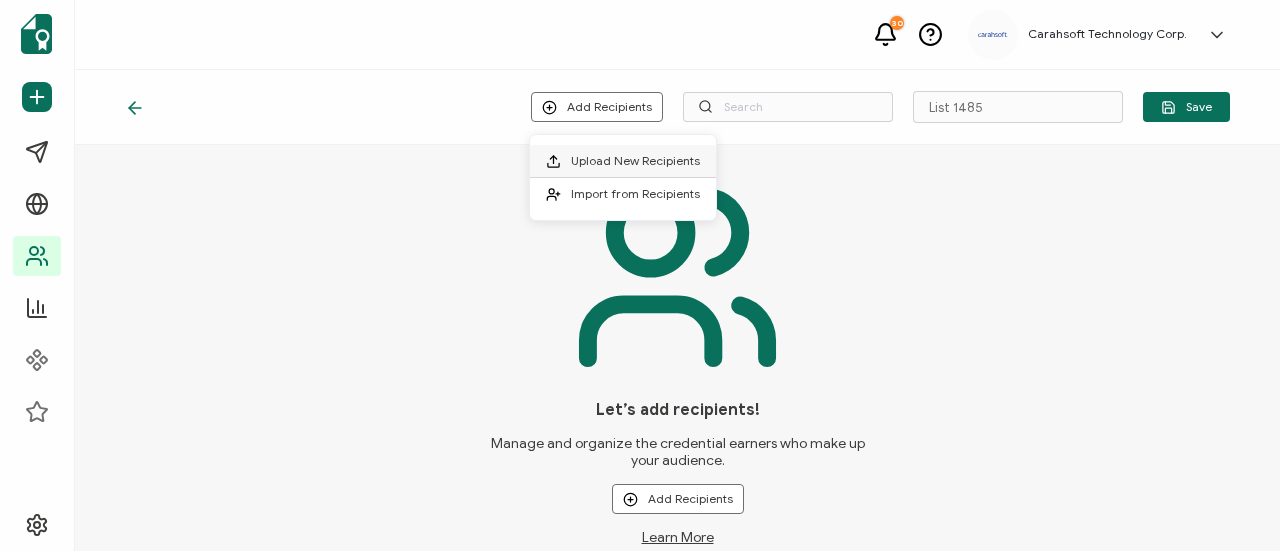 click on "Upload New Recipients" at bounding box center (635, 160) 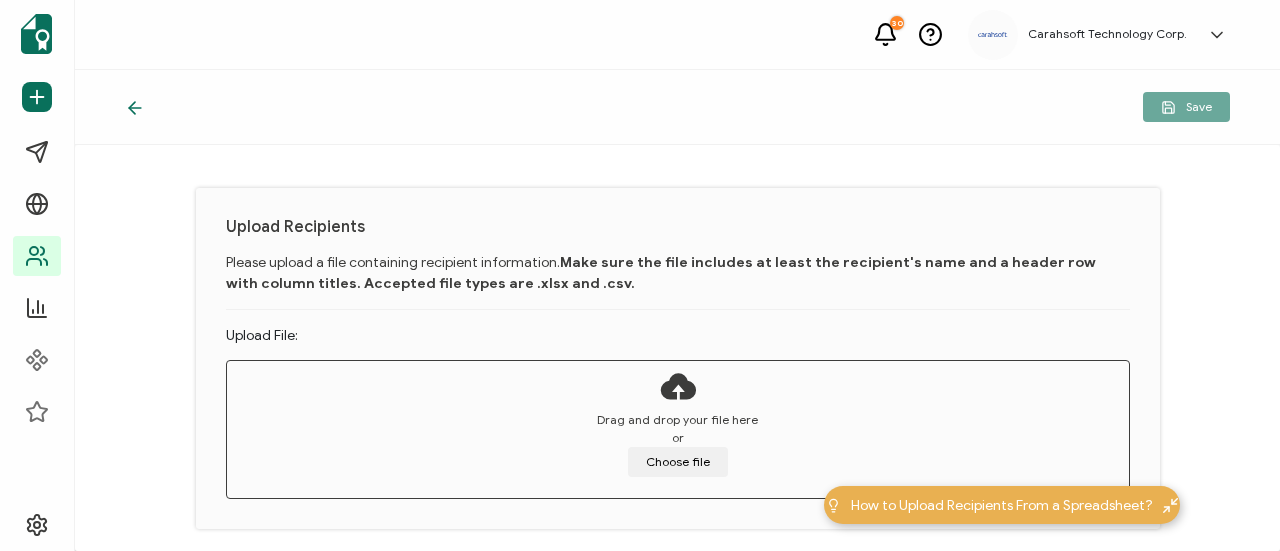 scroll, scrollTop: 133, scrollLeft: 0, axis: vertical 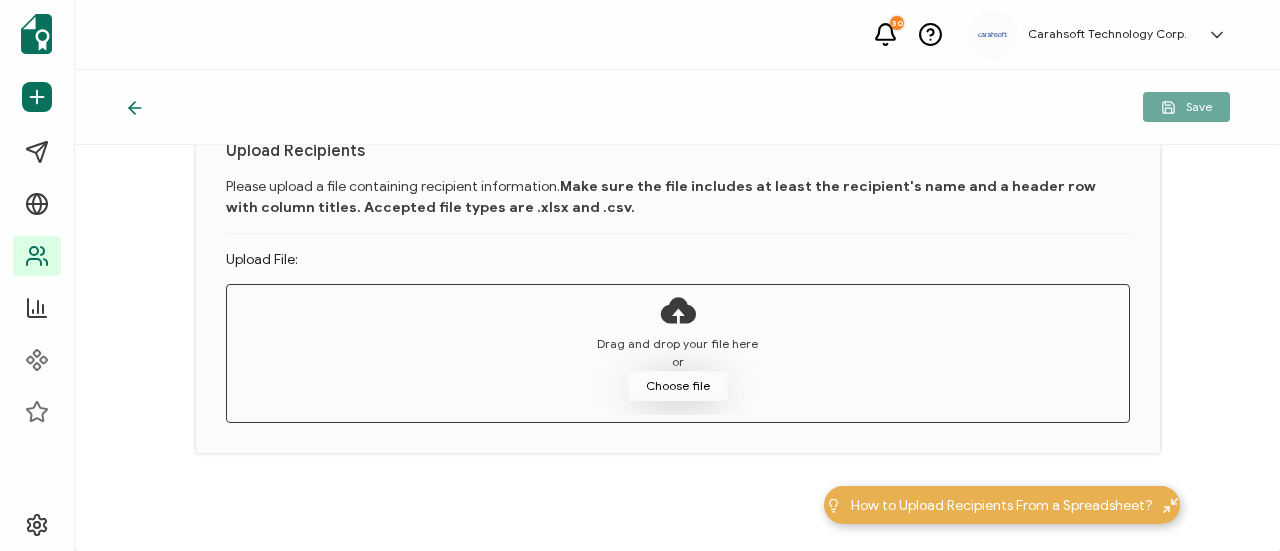 click on "Choose file" at bounding box center (678, 386) 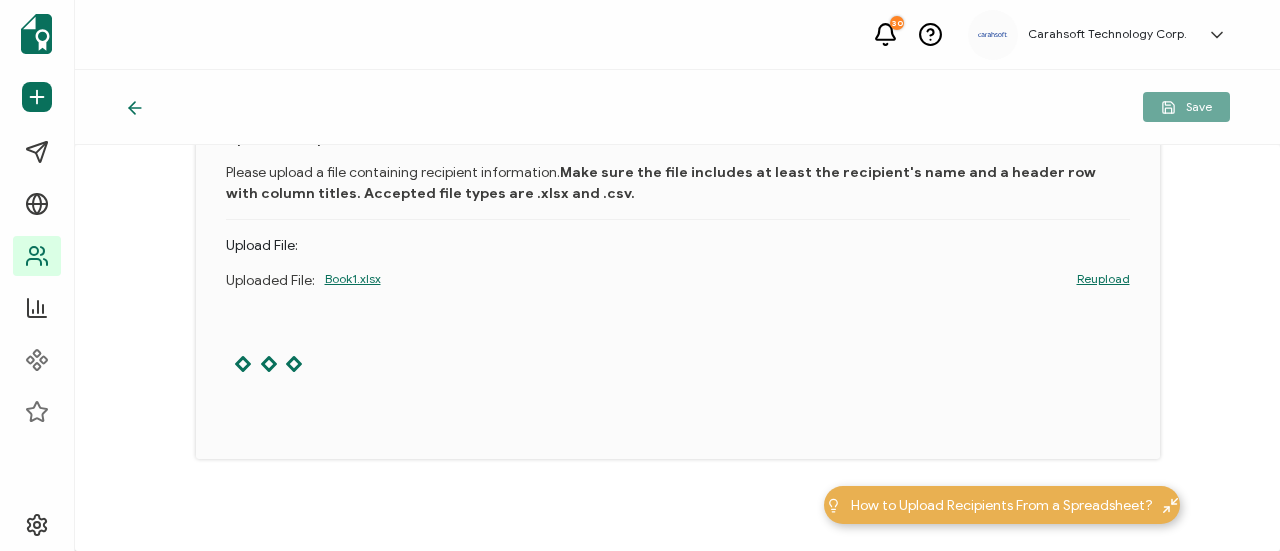 scroll, scrollTop: 154, scrollLeft: 0, axis: vertical 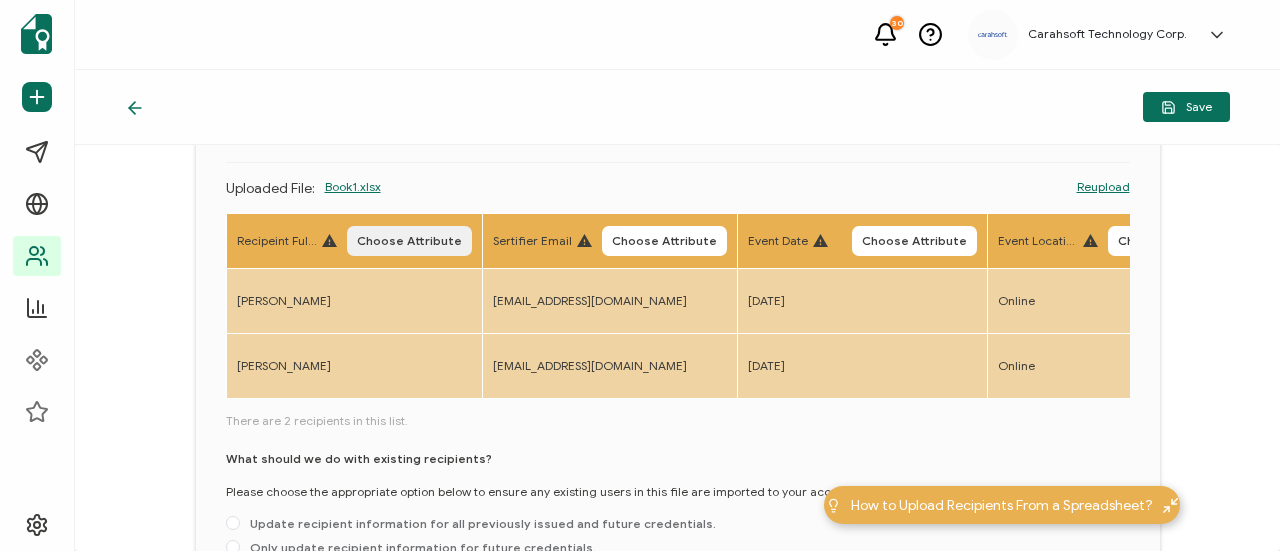 click on "Choose Attribute" at bounding box center (409, 241) 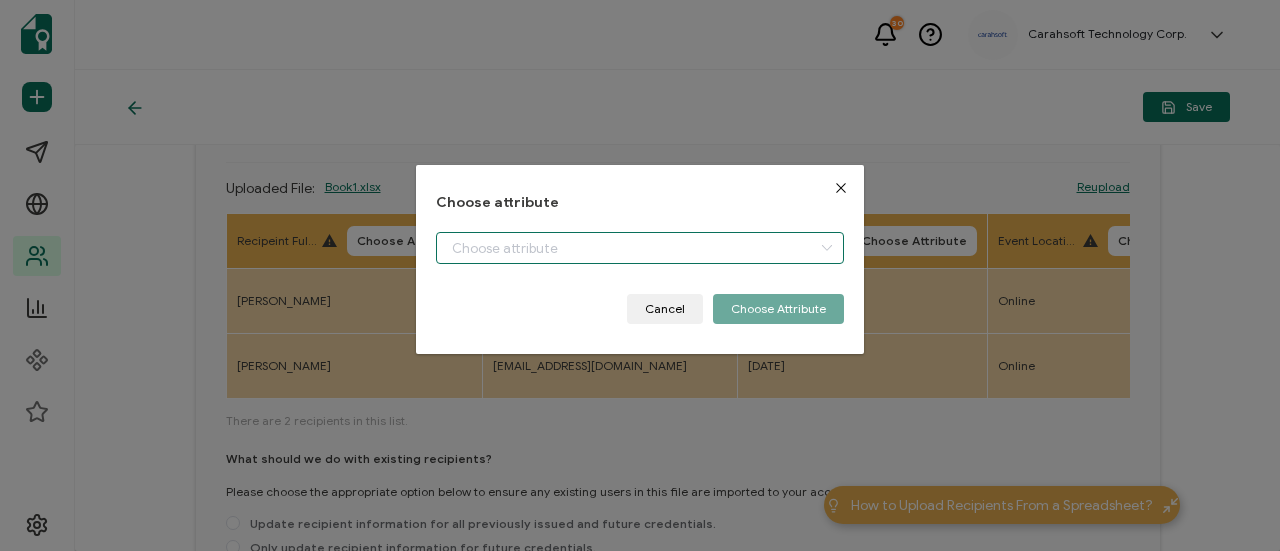 click at bounding box center [640, 248] 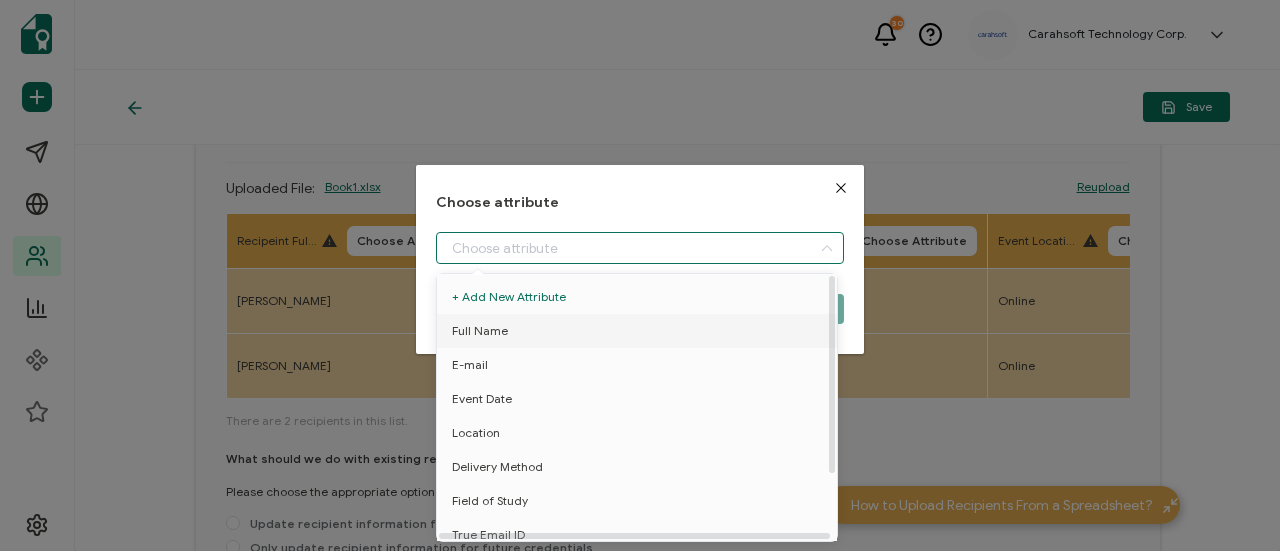 click on "Full Name" at bounding box center (640, 331) 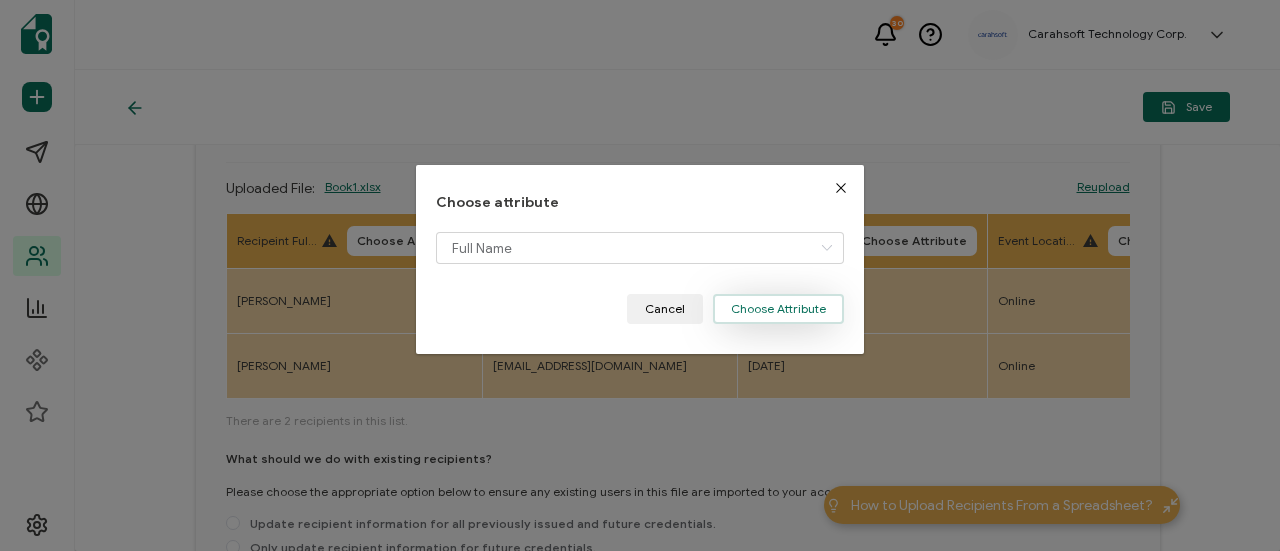 click on "Choose Attribute" at bounding box center (778, 309) 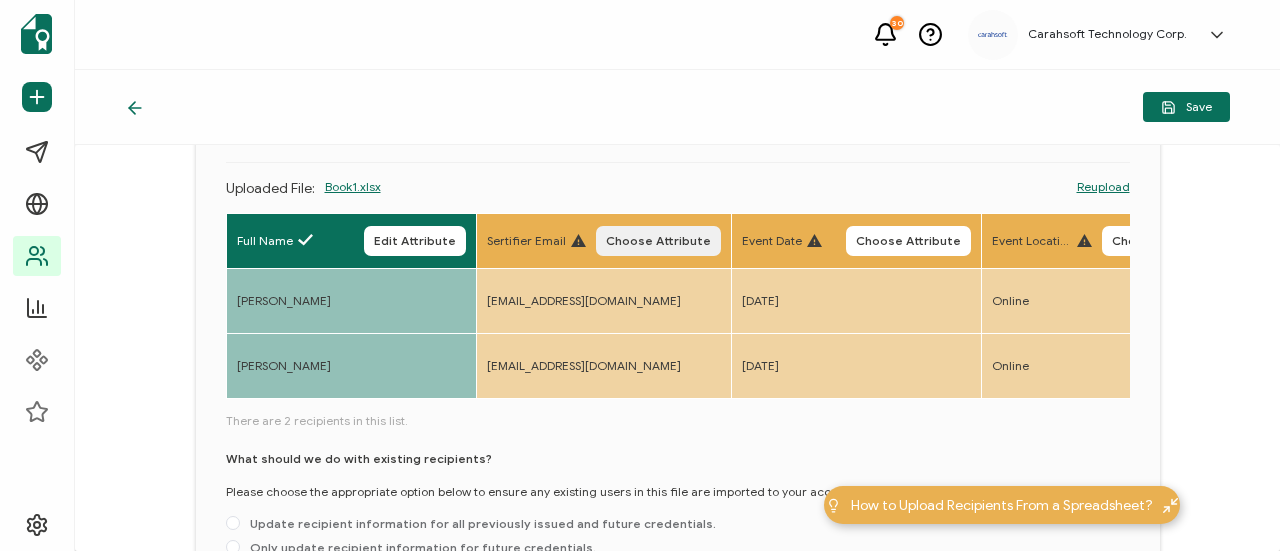 click on "Choose Attribute" at bounding box center (658, 241) 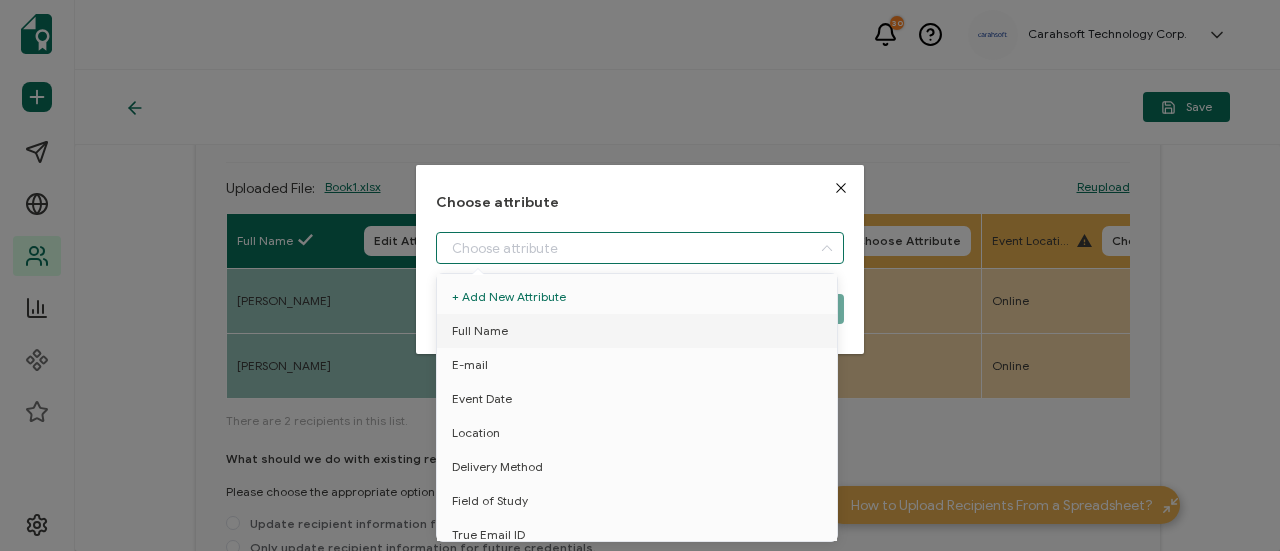 click at bounding box center (640, 248) 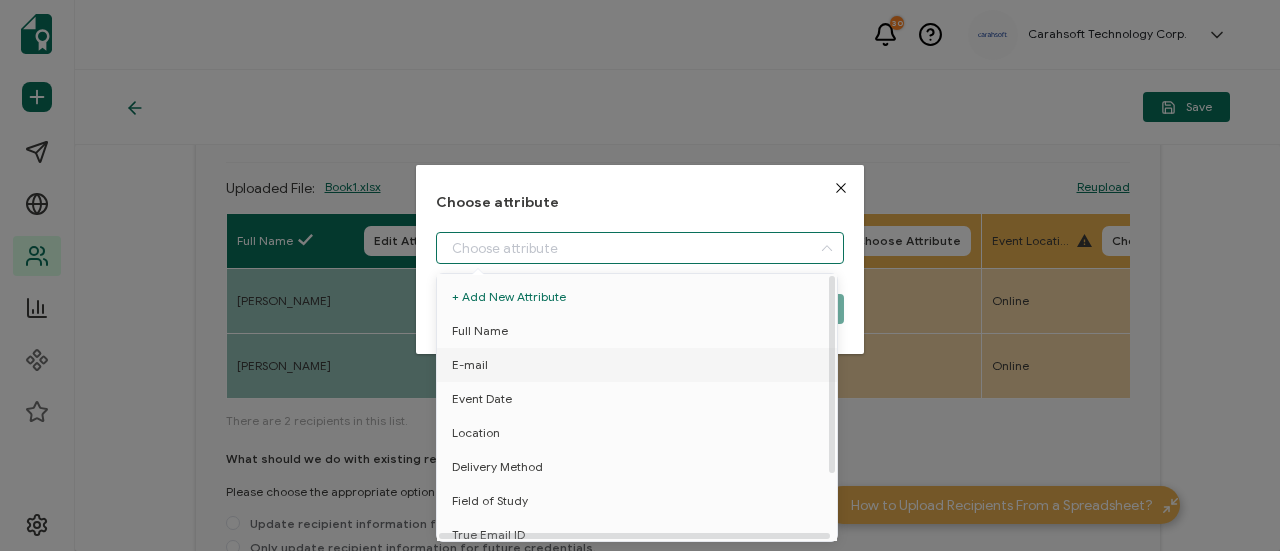 click on "E-mail" at bounding box center (640, 365) 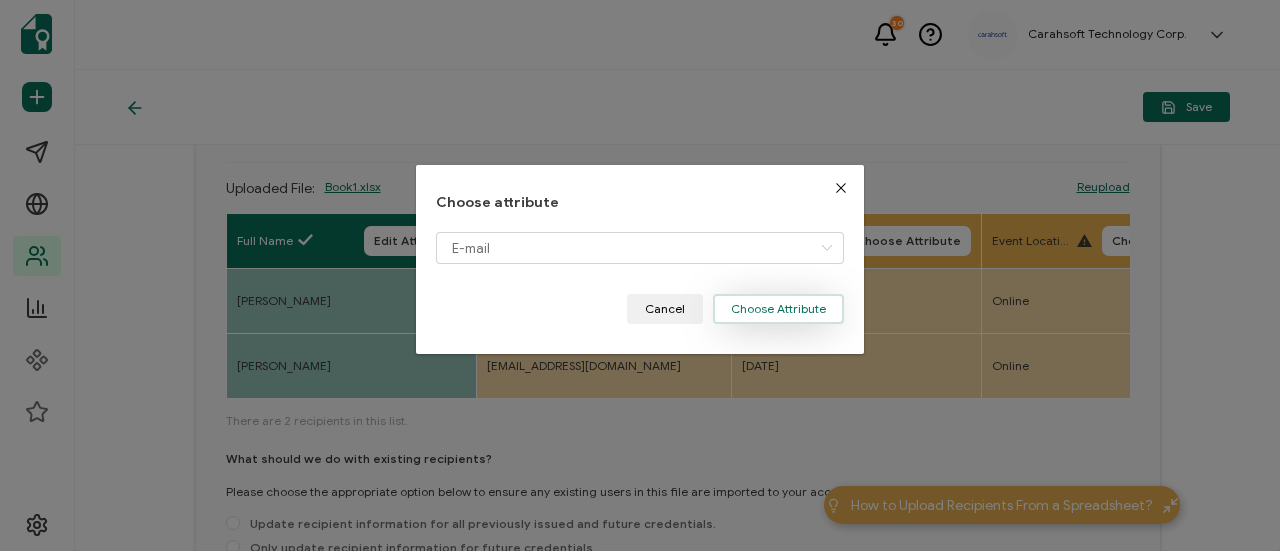 click on "Choose Attribute" at bounding box center [778, 309] 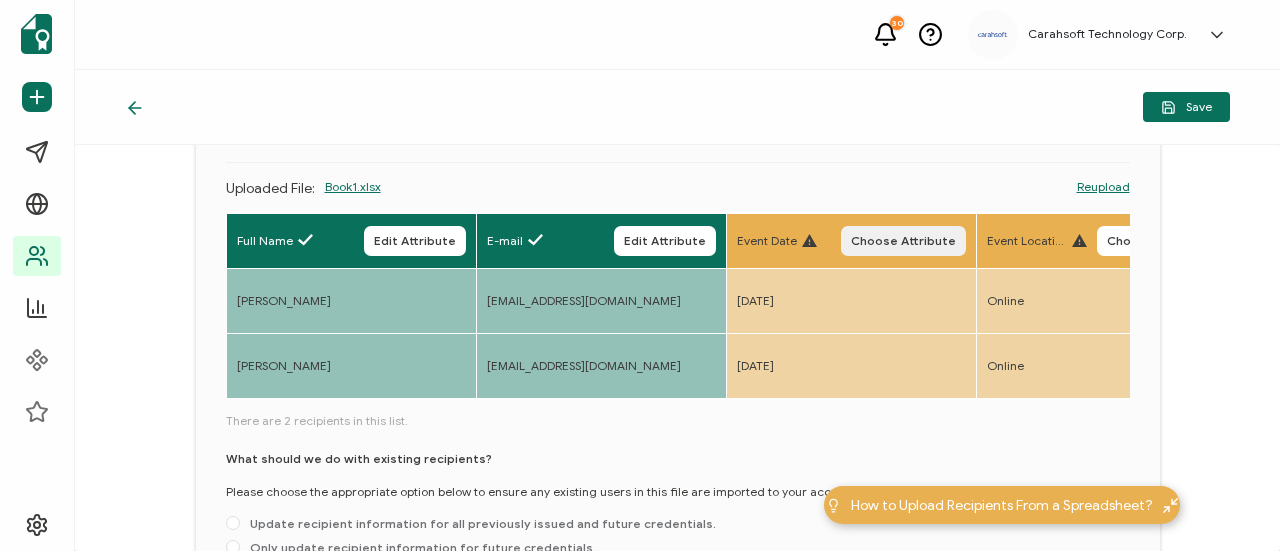 click on "Choose Attribute" at bounding box center [903, 241] 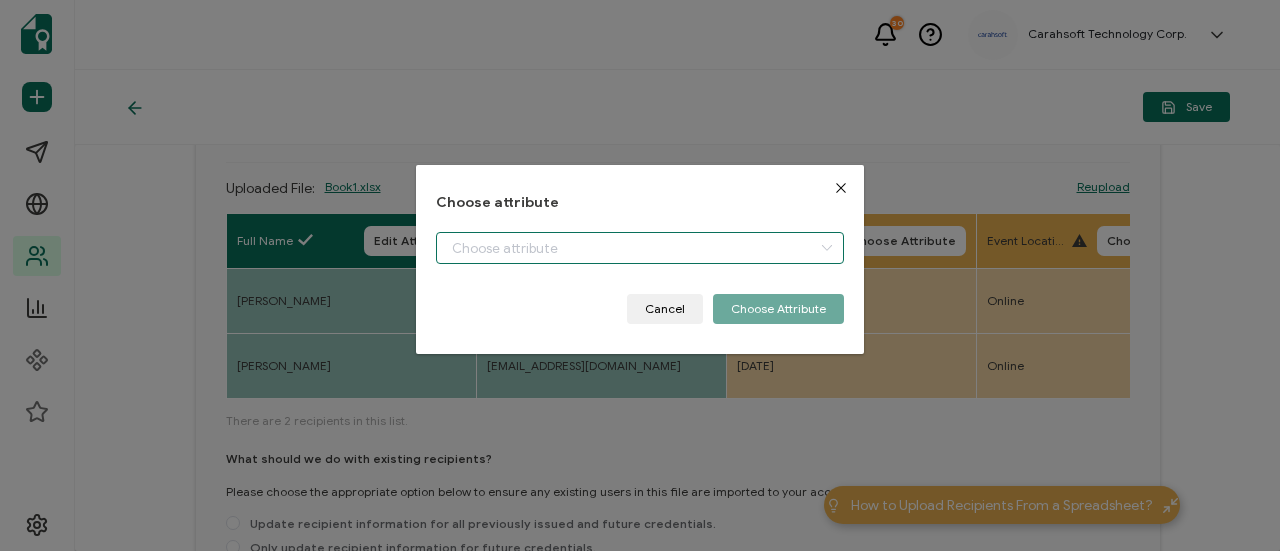 click at bounding box center [640, 248] 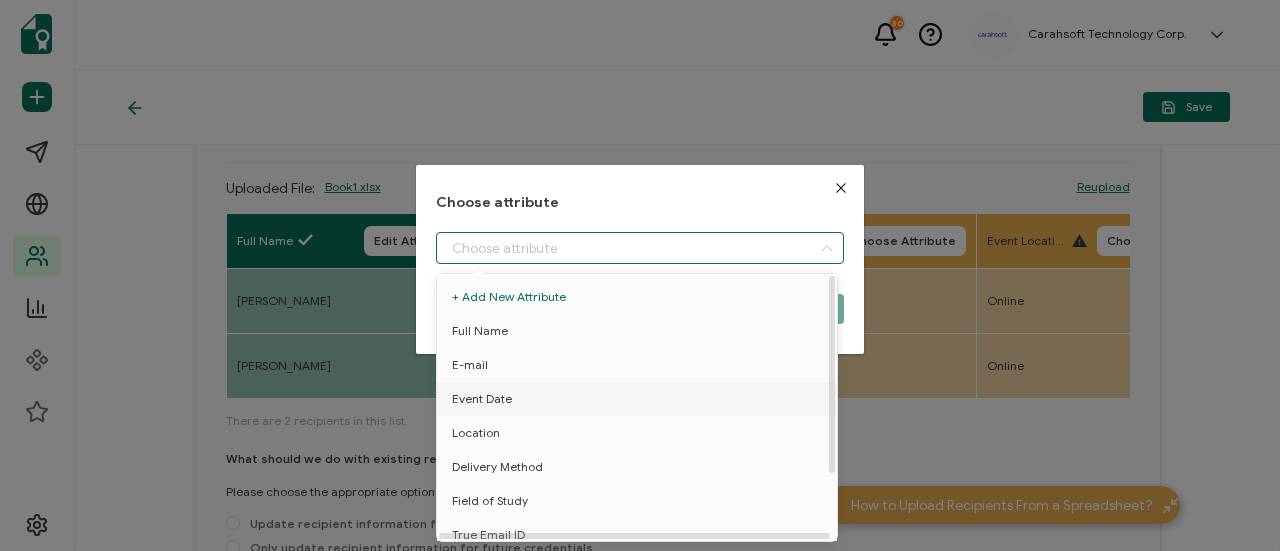 click on "Event Date" at bounding box center [640, 399] 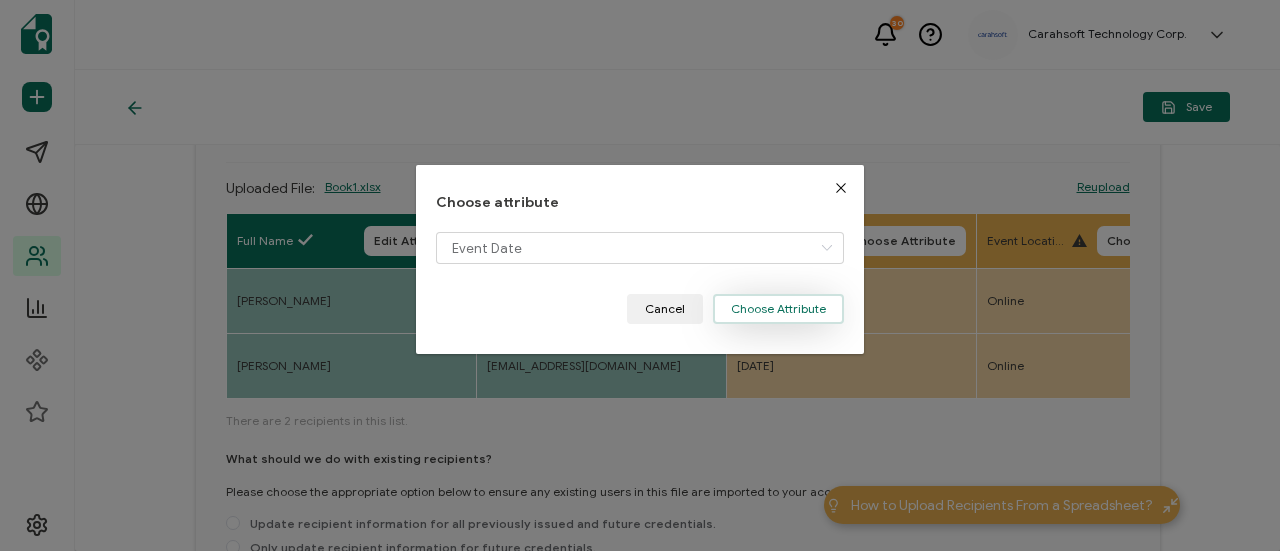 click on "Choose Attribute" at bounding box center (778, 309) 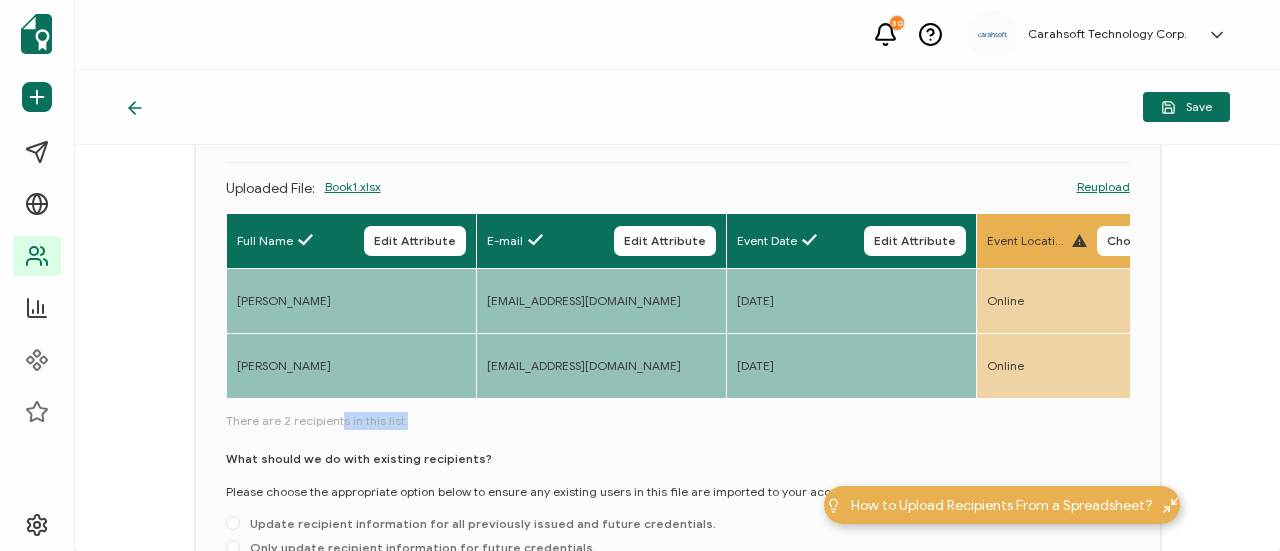 drag, startPoint x: 338, startPoint y: 405, endPoint x: 348, endPoint y: 413, distance: 12.806249 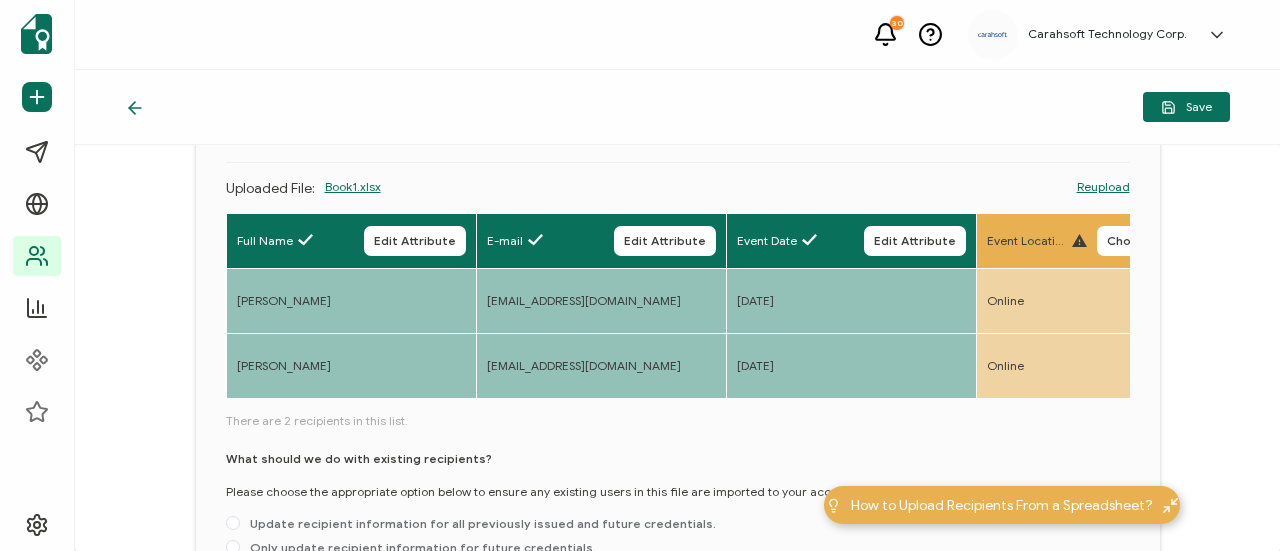 click on "Full Name       Edit Attribute E-mail       Edit Attribute Event Date       Edit Attribute Event Location       Choose Attribute Delivery Method       Choose Attribute Field of Study       Choose Attribute Recipient Email       Choose Attribute Event Name       Choose Attribute Credits Earned       Choose Attribute Recipient First Name       Choose Attribute Recipient Last Name       Choose Attribute Arrival Date       Choose Attribute Arrival Time       Choose Attribute Departure Date       Choose Attribute Departure Time       Choose Attribute Duration       Choose Attribute Number of Polling Questions Answered       Choose Attribute Poll 1: 2:13pm What are your biggest security concerns regarding staff and students using personal devices for educational purposes?       Choose Attribute Poll 2: 2:16pm What are the key benefits of using a secure browser for education?       Choose Attribute Poll 3: 2:25pm How much visibility and control do organizations have over the data shared in AI tools?" at bounding box center (678, 400) 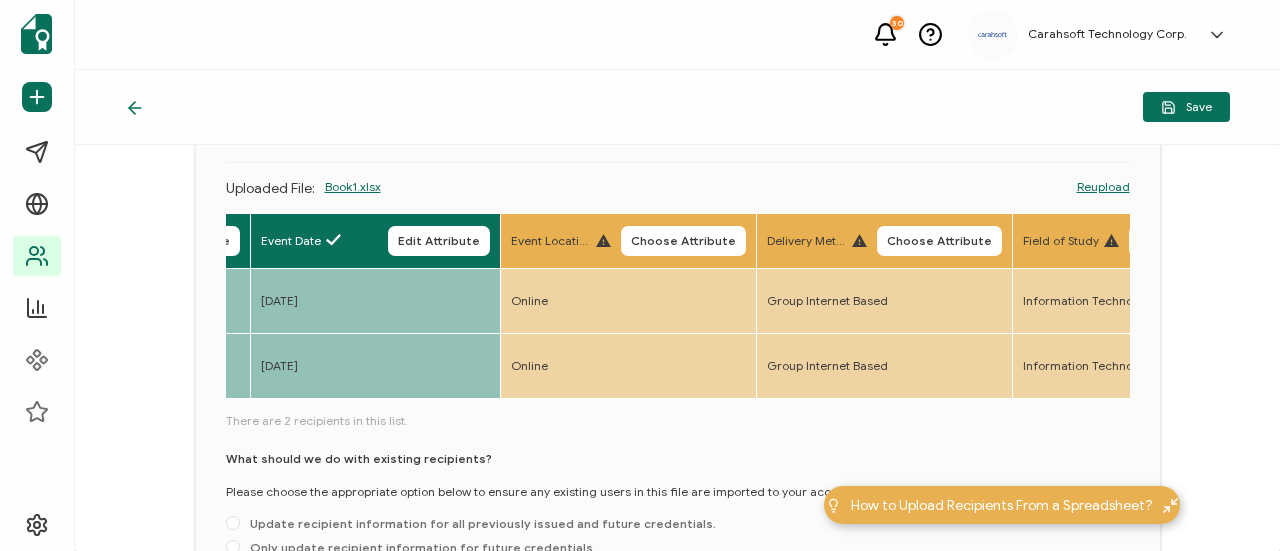 scroll, scrollTop: 0, scrollLeft: 510, axis: horizontal 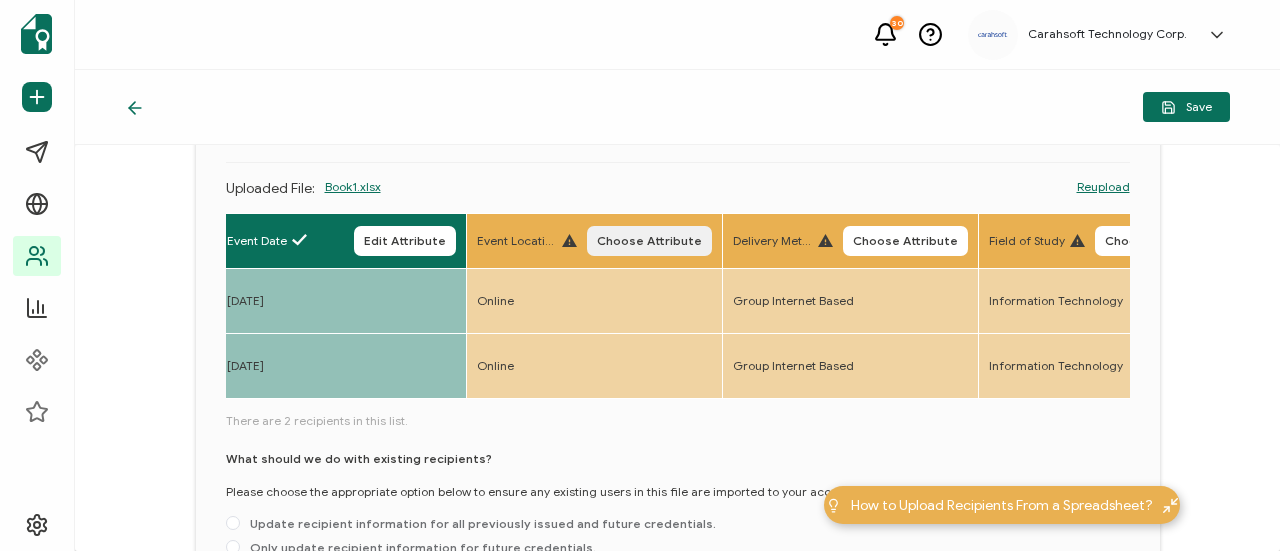 click on "Choose Attribute" at bounding box center (649, 241) 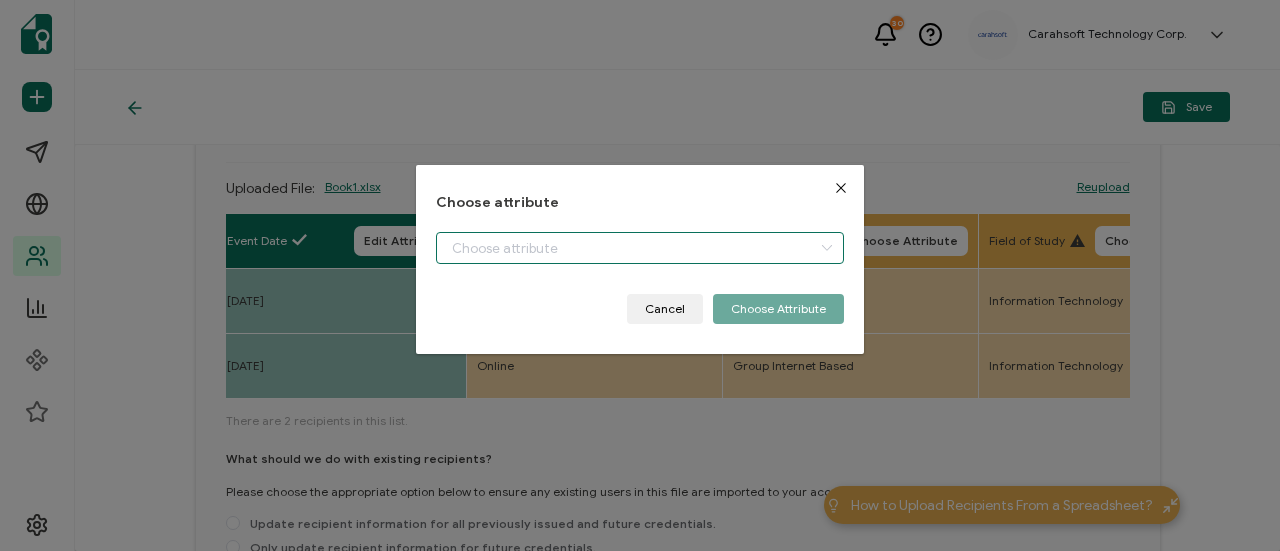 click at bounding box center (640, 248) 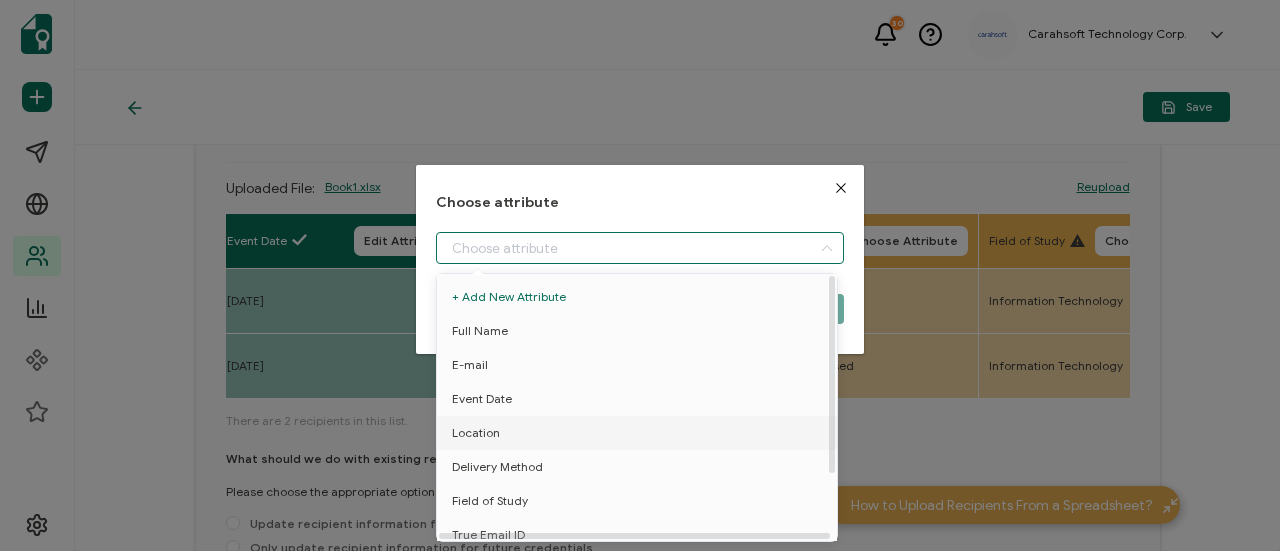 click on "Location" at bounding box center (640, 433) 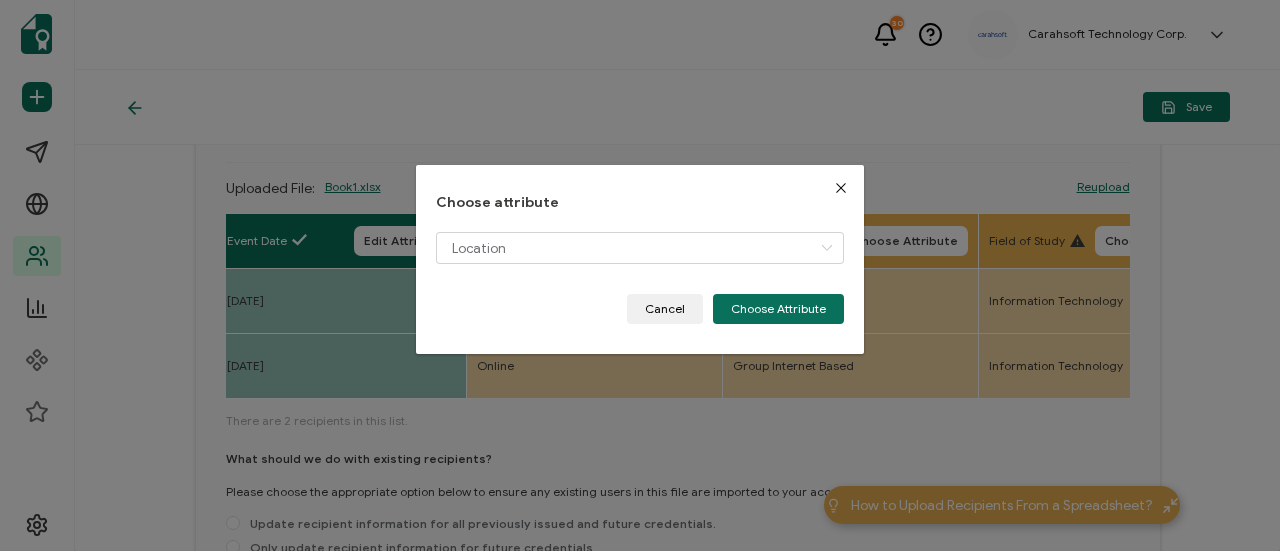 click on "Location" at bounding box center [640, 263] 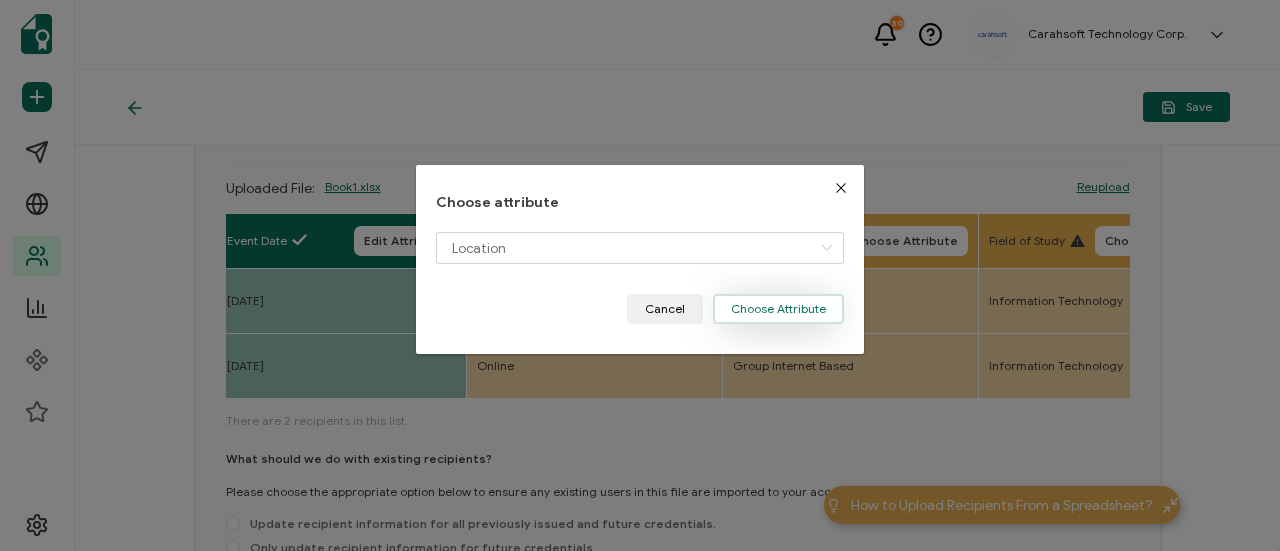 click on "Choose Attribute" at bounding box center (778, 309) 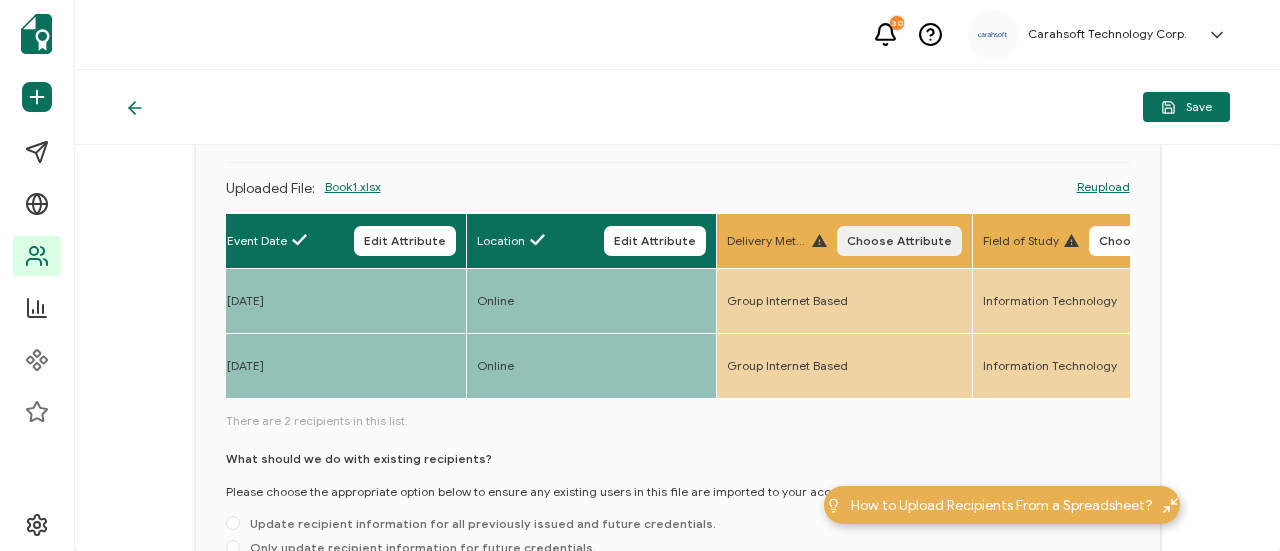 click on "Choose Attribute" at bounding box center [899, 241] 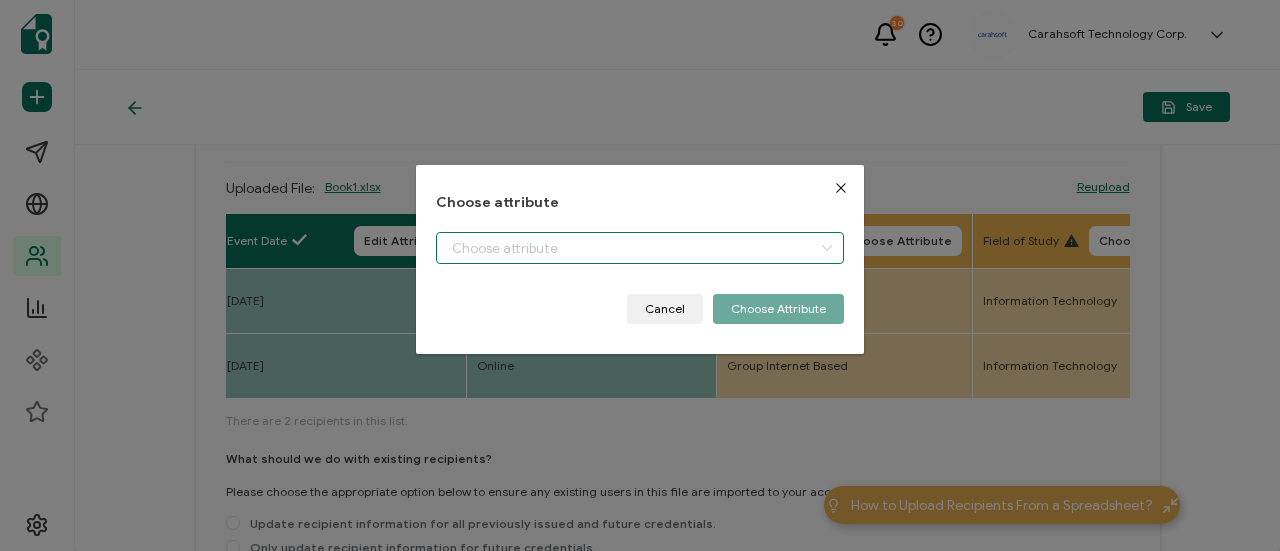 click at bounding box center (640, 248) 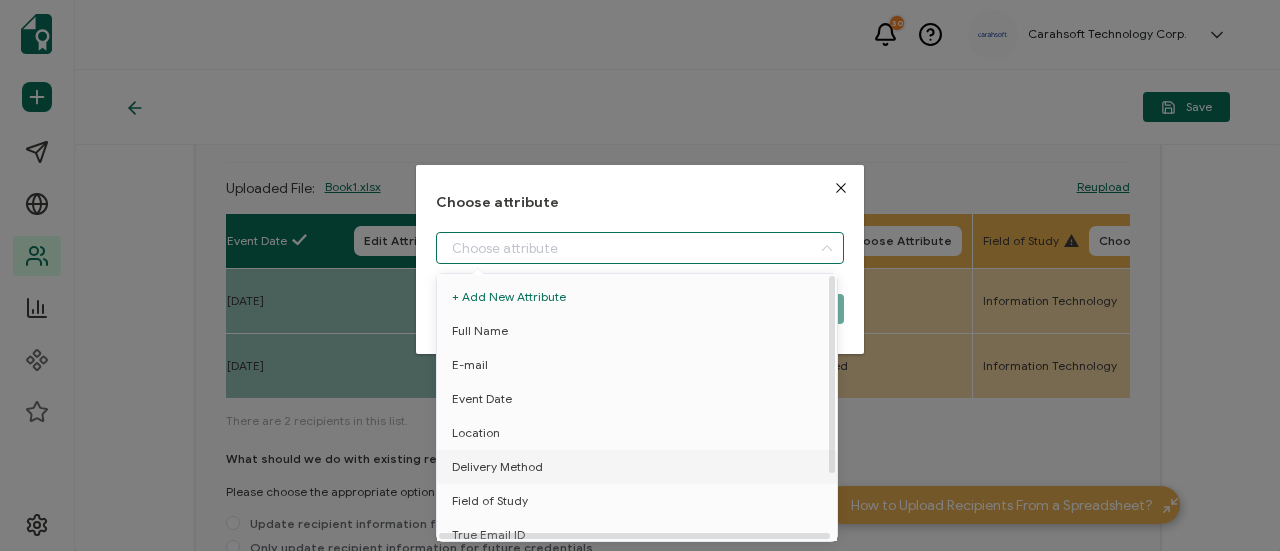 click on "Delivery Method" at bounding box center (640, 467) 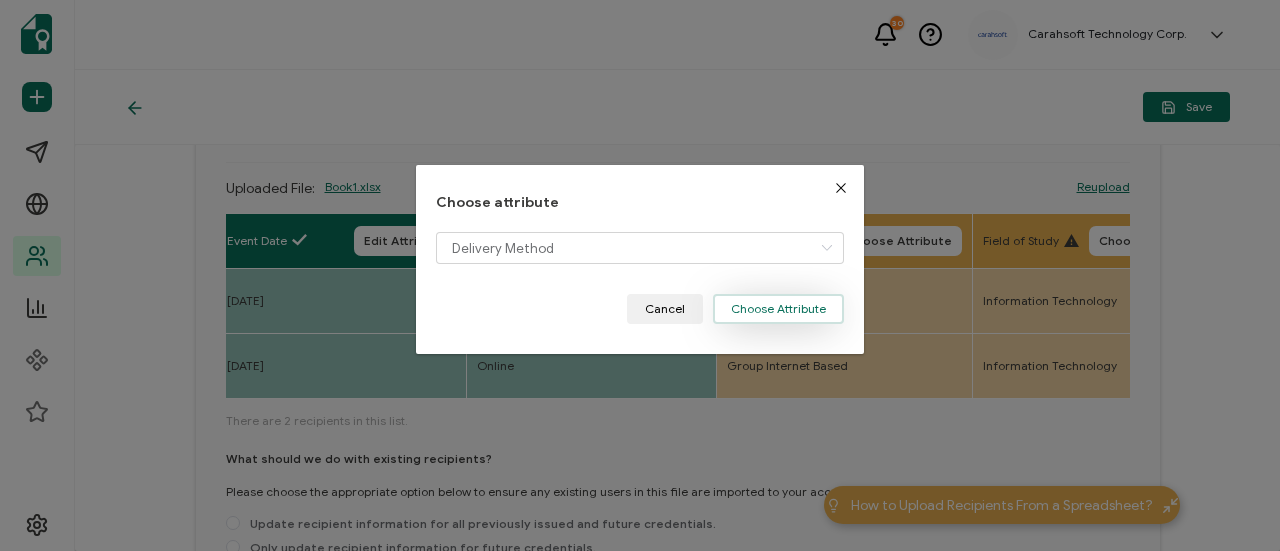 click on "Choose Attribute" at bounding box center [778, 309] 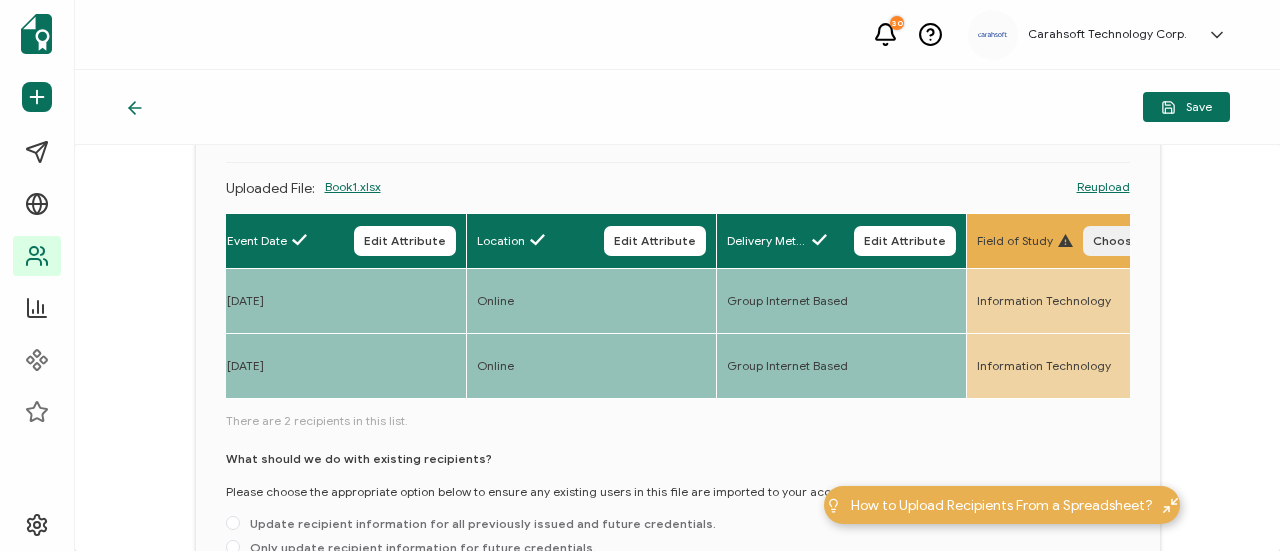click on "Choose Attribute" at bounding box center (1145, 241) 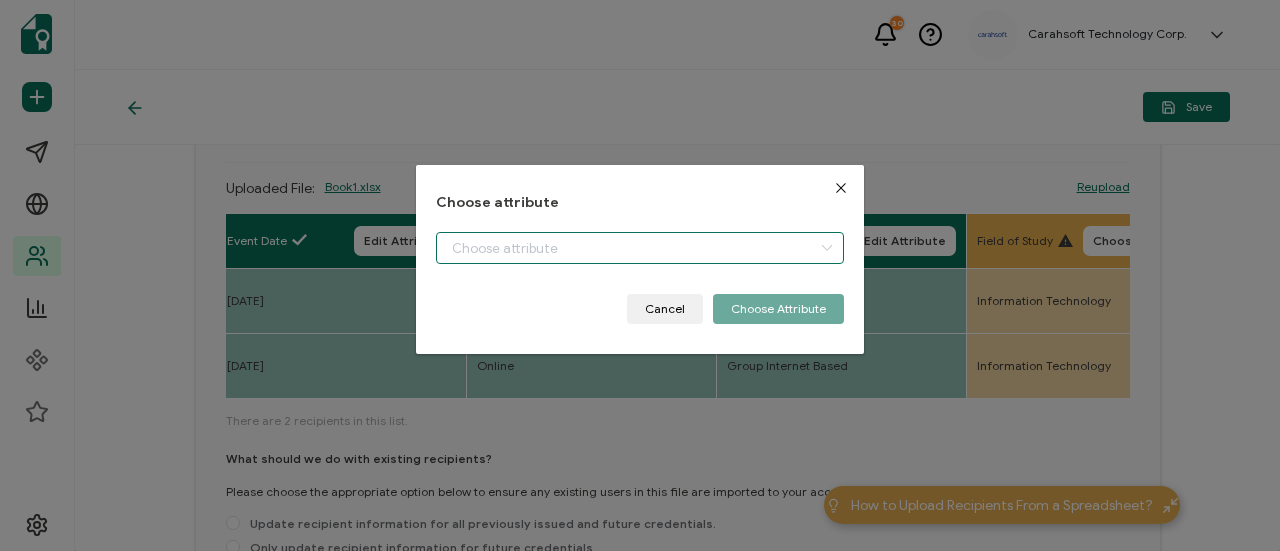 click at bounding box center (640, 248) 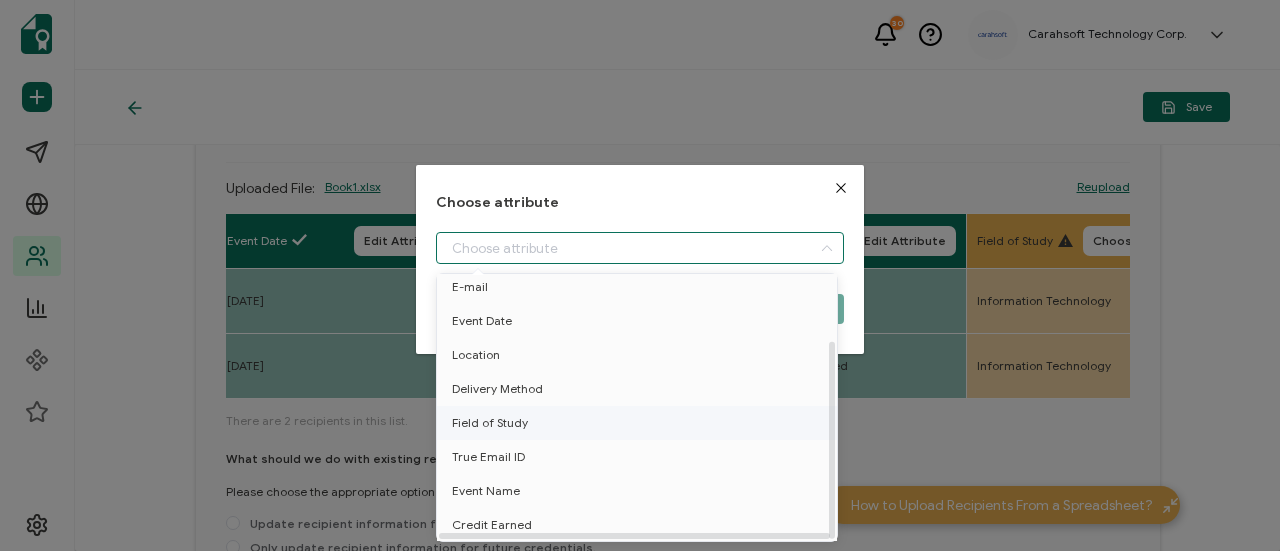 scroll, scrollTop: 88, scrollLeft: 0, axis: vertical 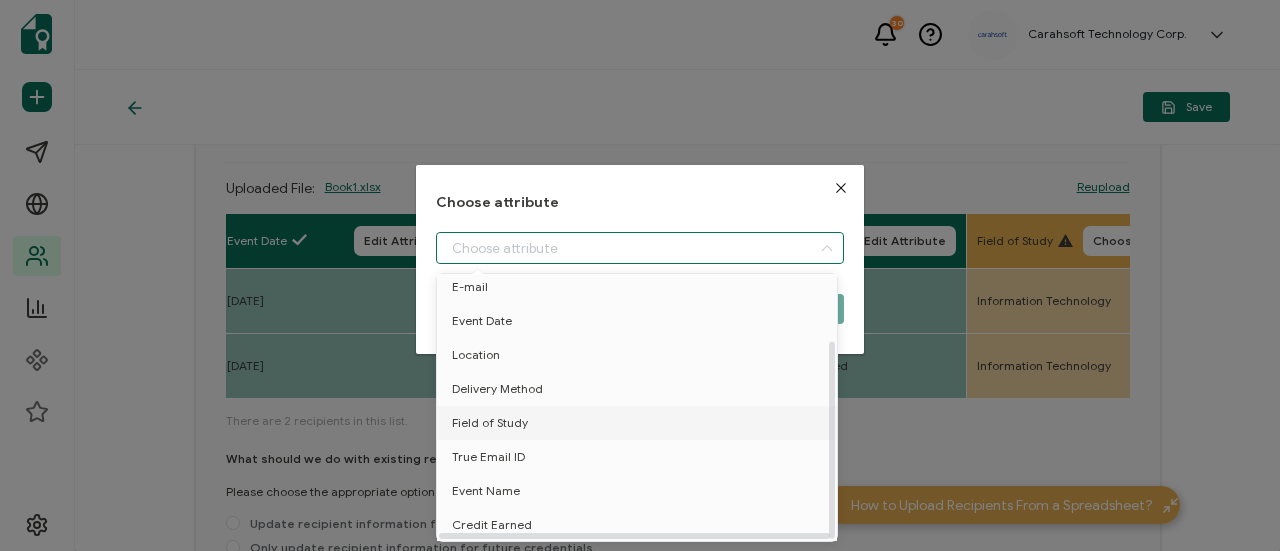 click on "Field of Study" at bounding box center (640, 423) 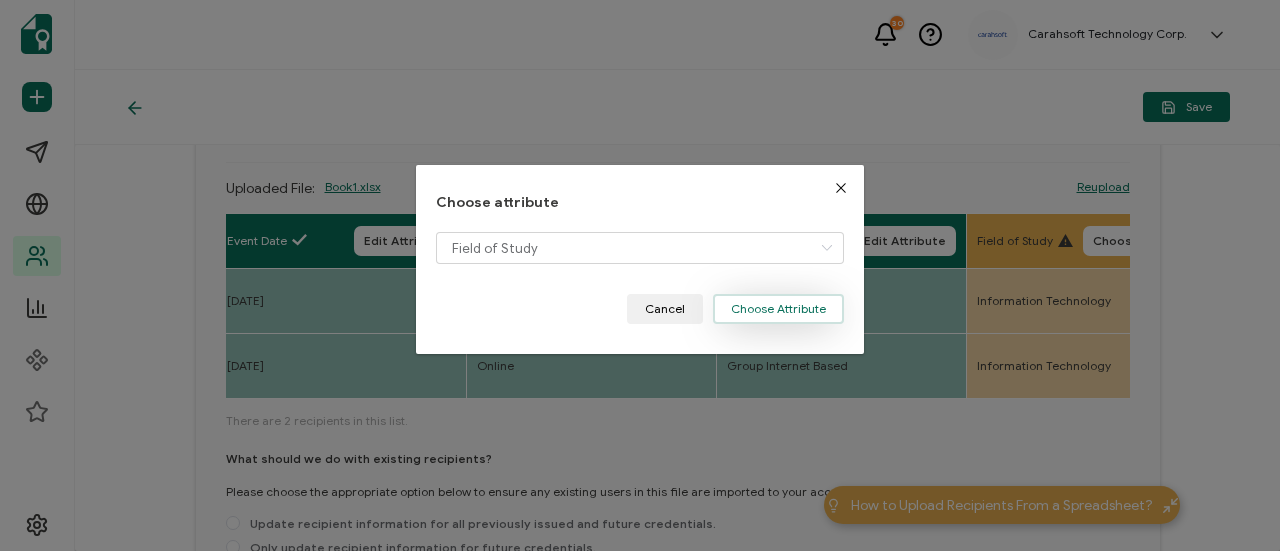 click on "Choose Attribute" at bounding box center [778, 309] 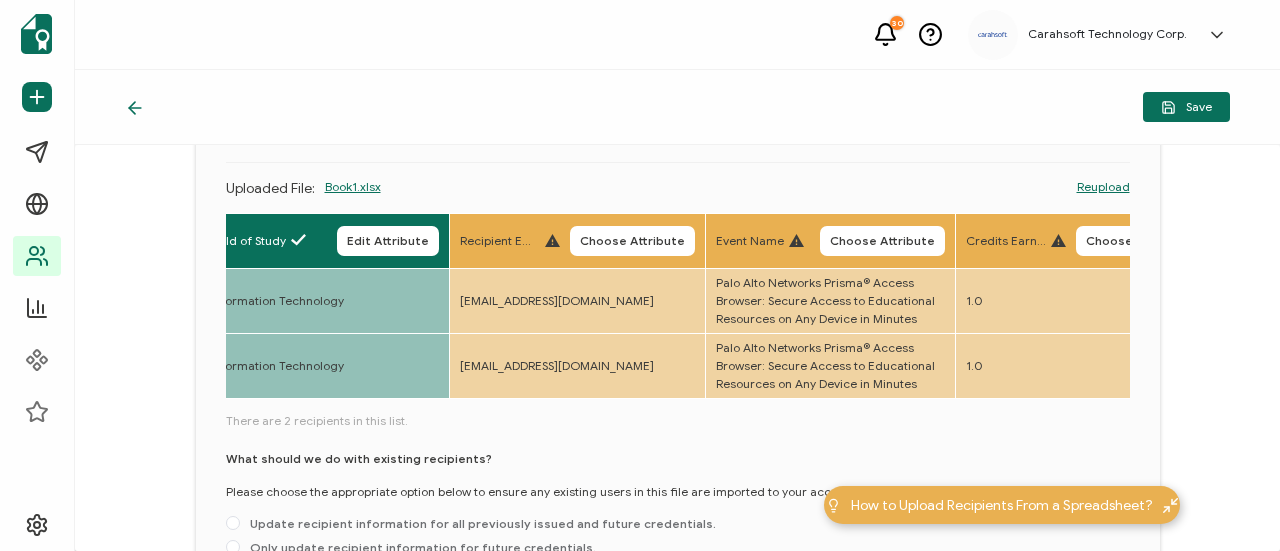 scroll, scrollTop: 0, scrollLeft: 1282, axis: horizontal 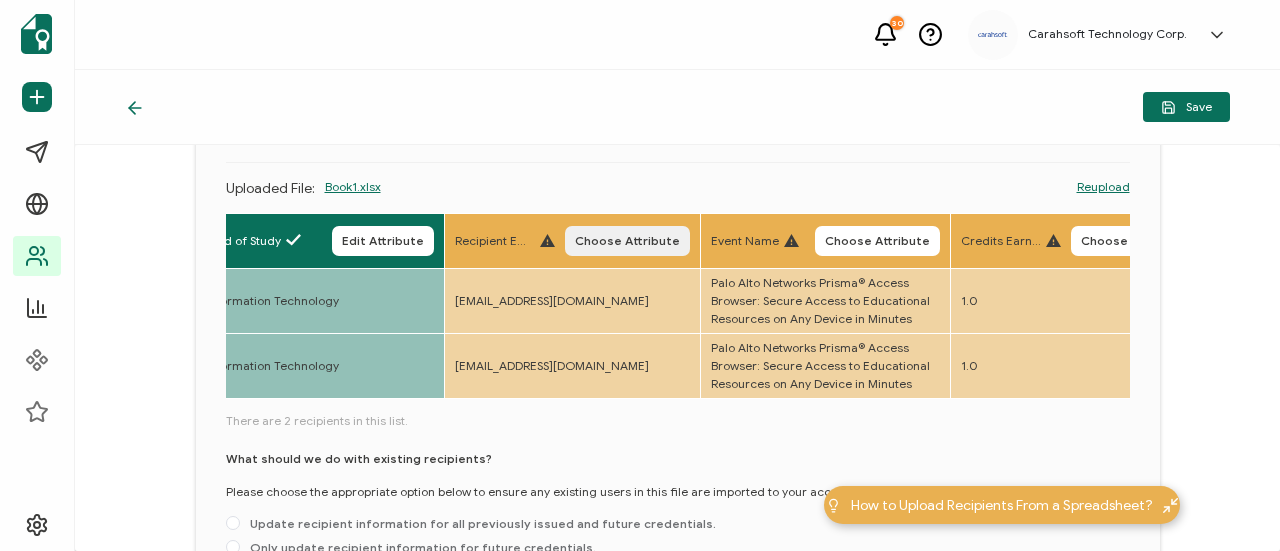 click on "Choose Attribute" at bounding box center (627, 241) 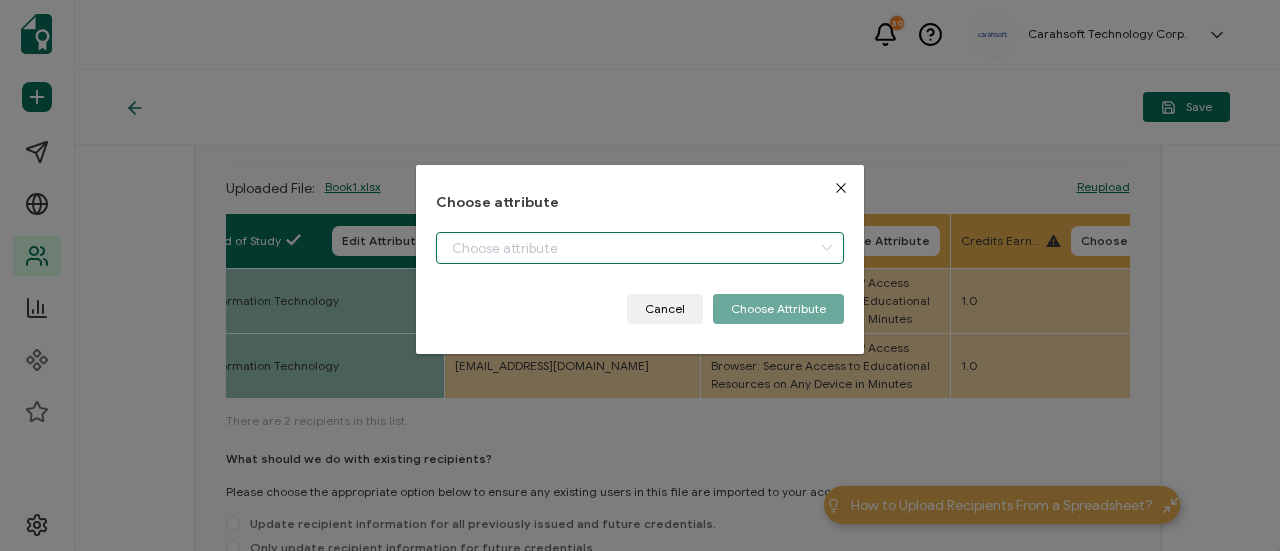 click at bounding box center (640, 248) 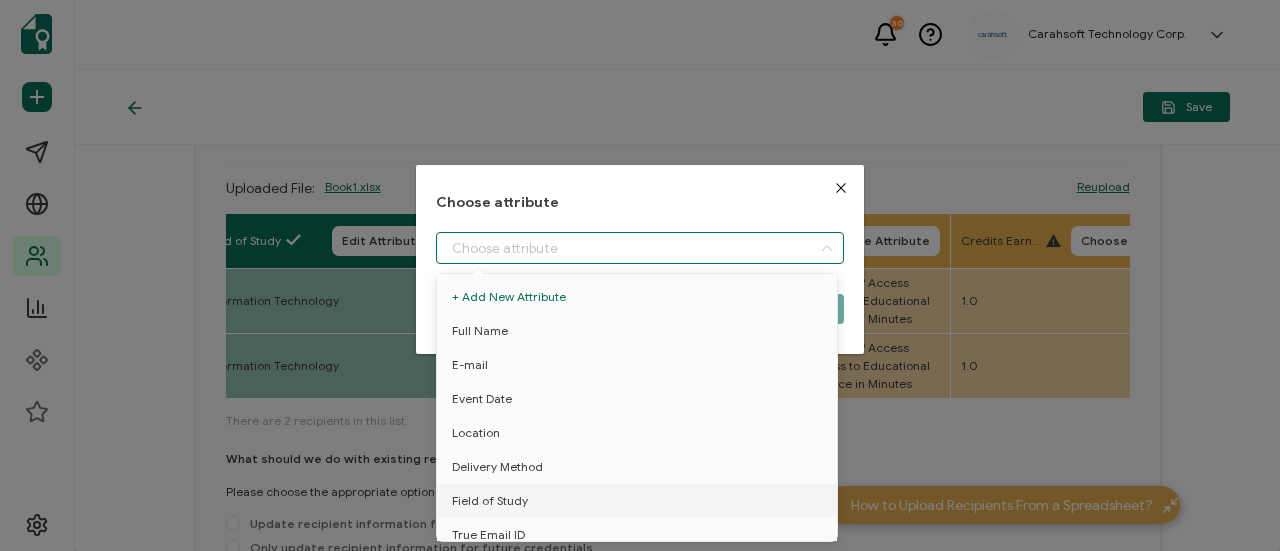 click at bounding box center (640, 248) 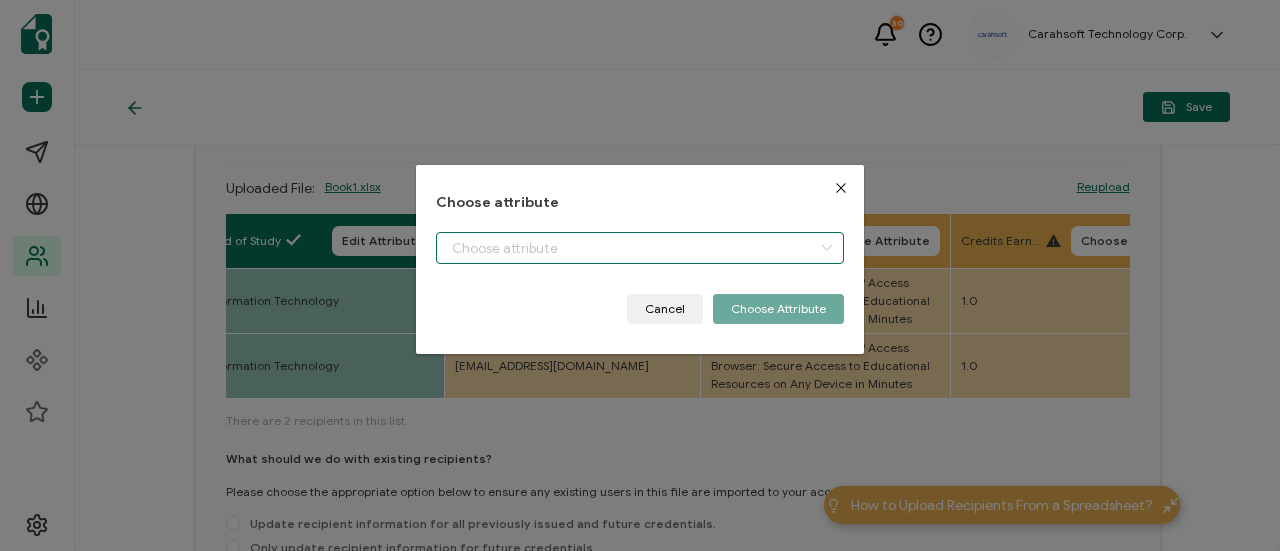 click at bounding box center (640, 248) 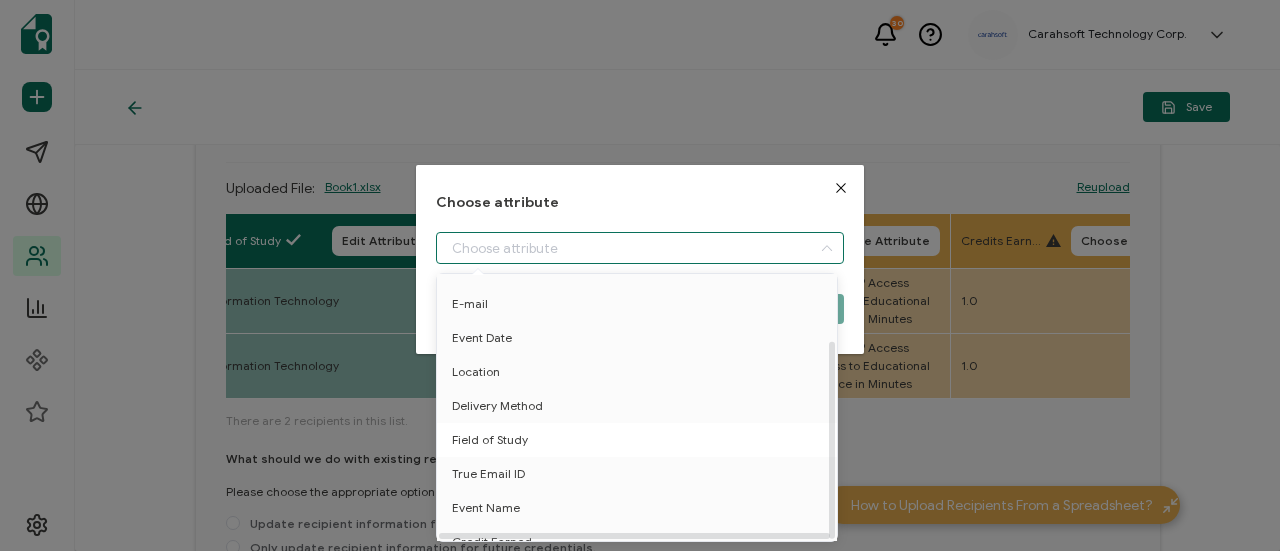 scroll, scrollTop: 88, scrollLeft: 0, axis: vertical 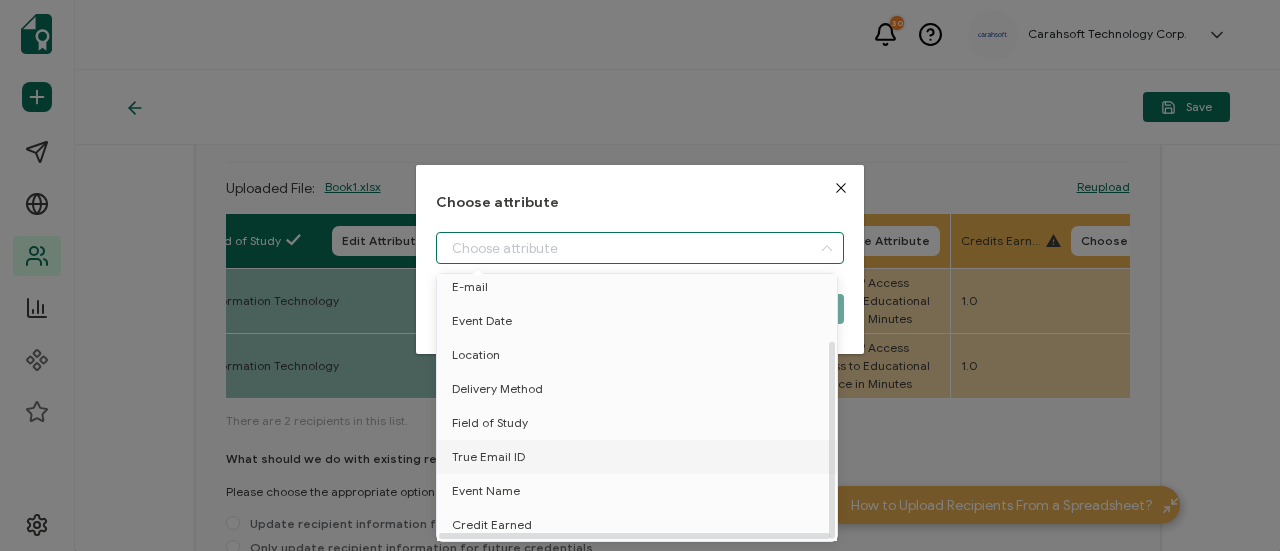click on "True Email ID" at bounding box center [640, 457] 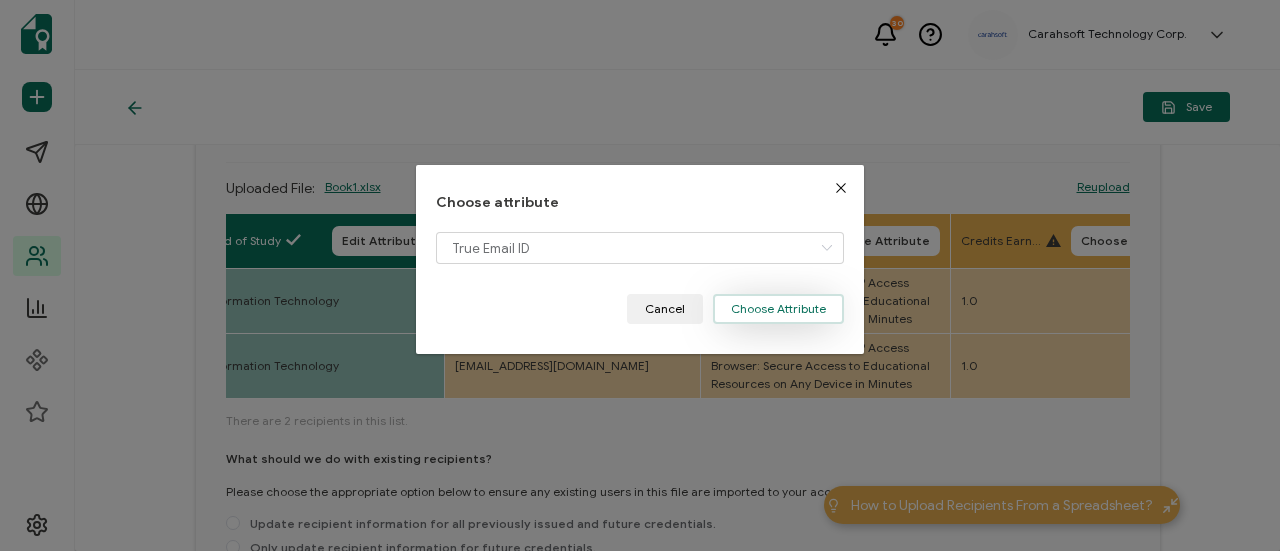 click on "Choose Attribute" at bounding box center [778, 309] 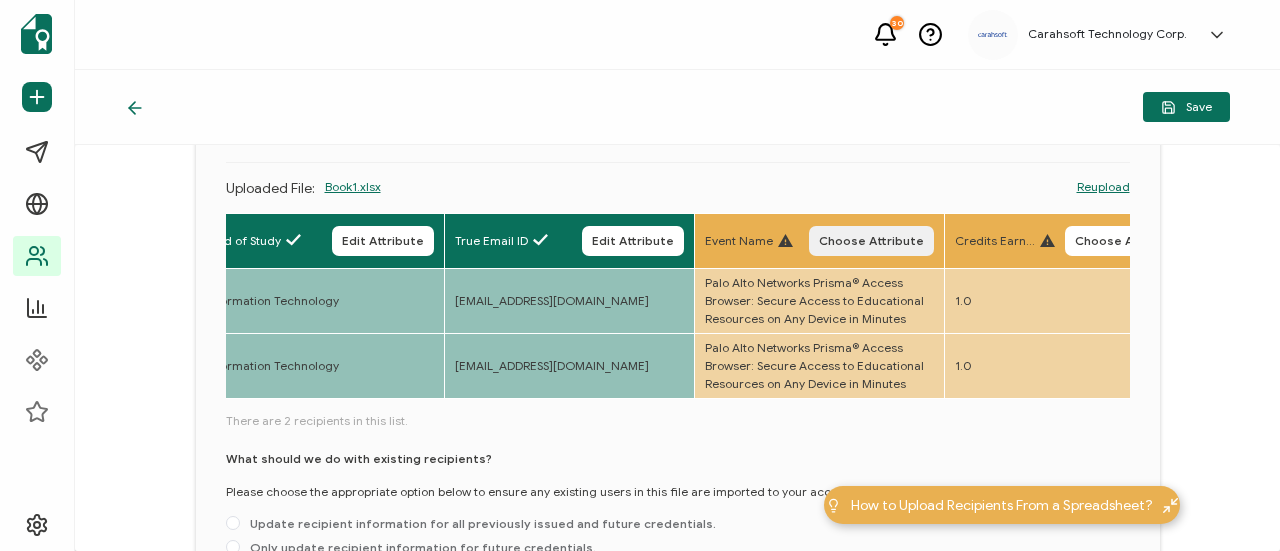 click on "Choose Attribute" at bounding box center (871, 241) 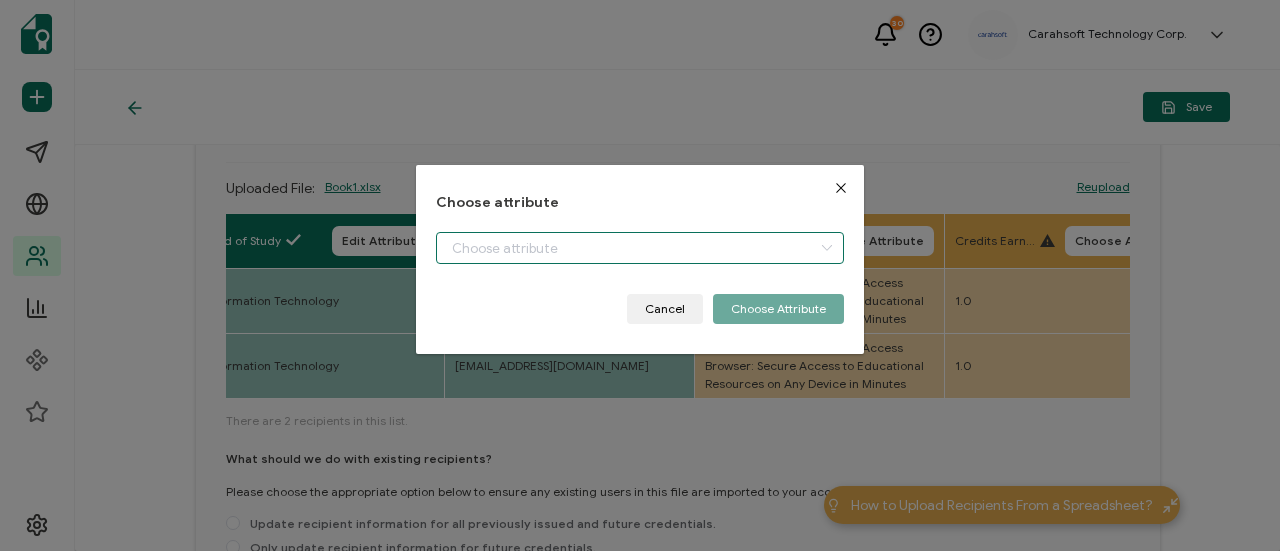 click at bounding box center (640, 248) 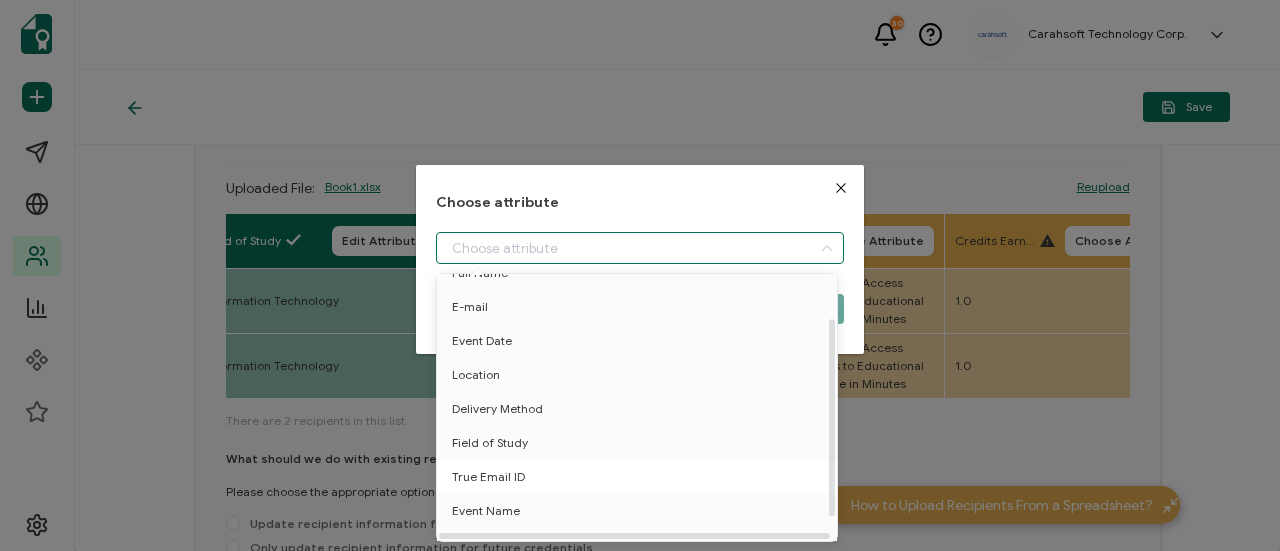 scroll, scrollTop: 88, scrollLeft: 0, axis: vertical 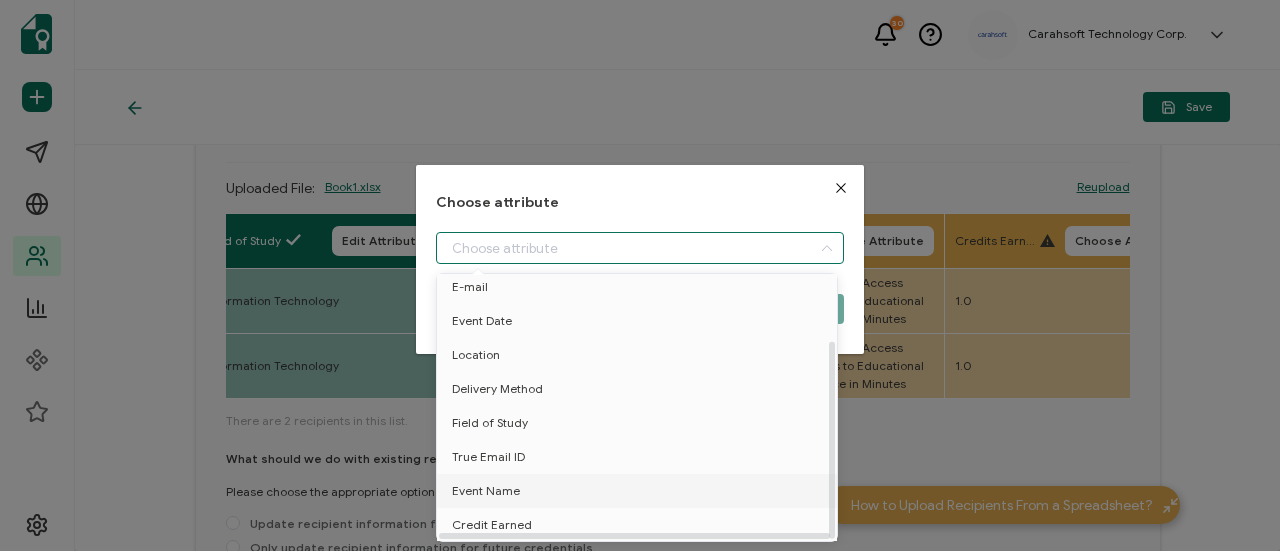 click on "Event Name" at bounding box center (640, 491) 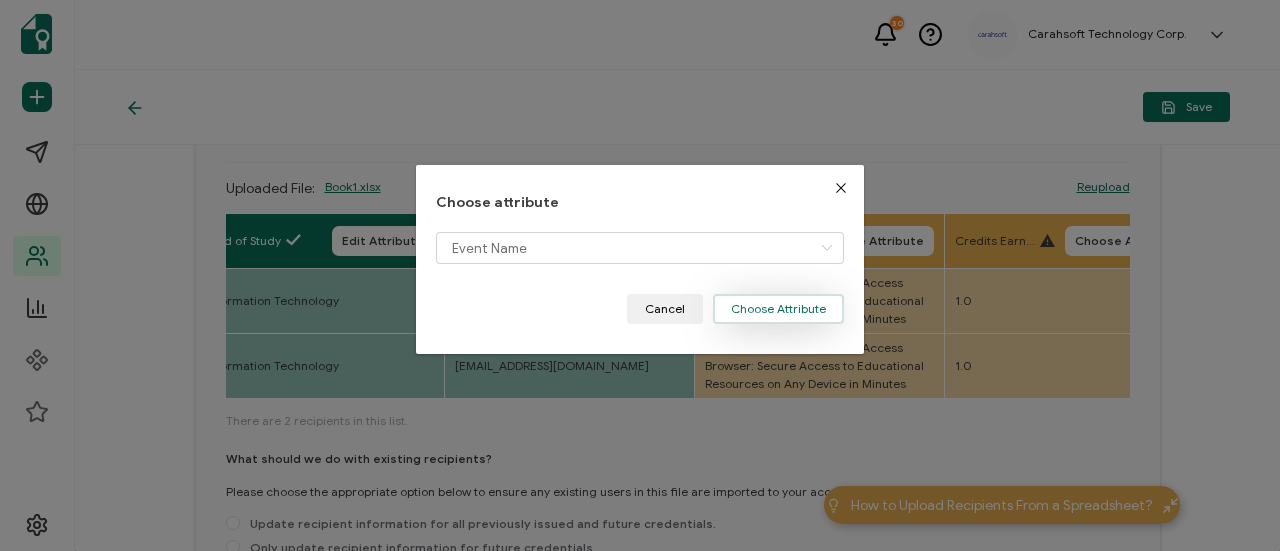 click on "Choose Attribute" at bounding box center (778, 309) 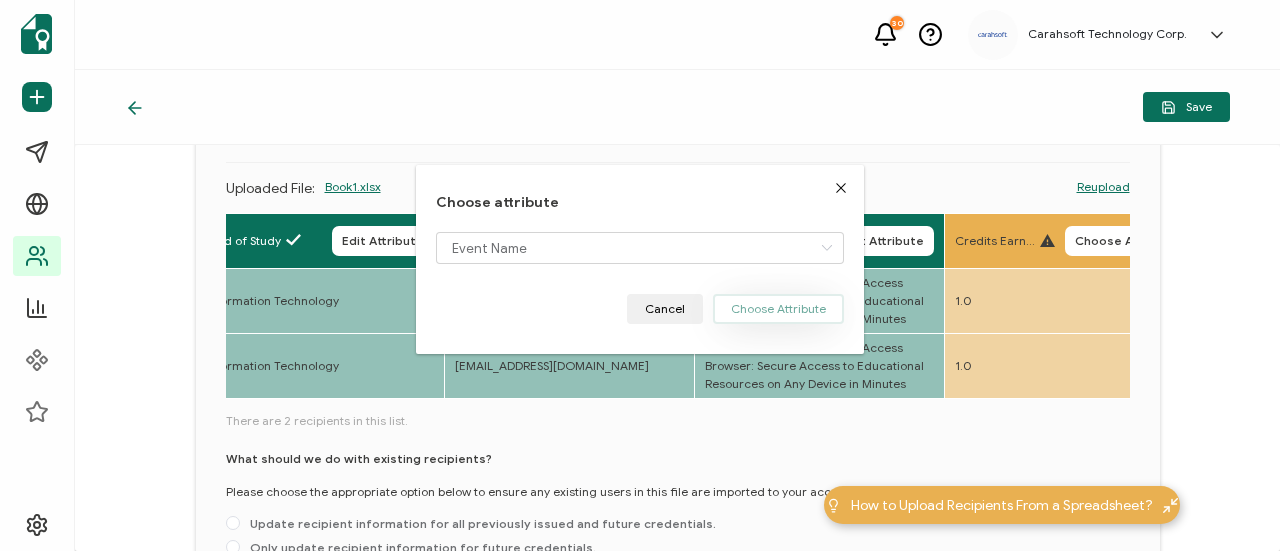 type 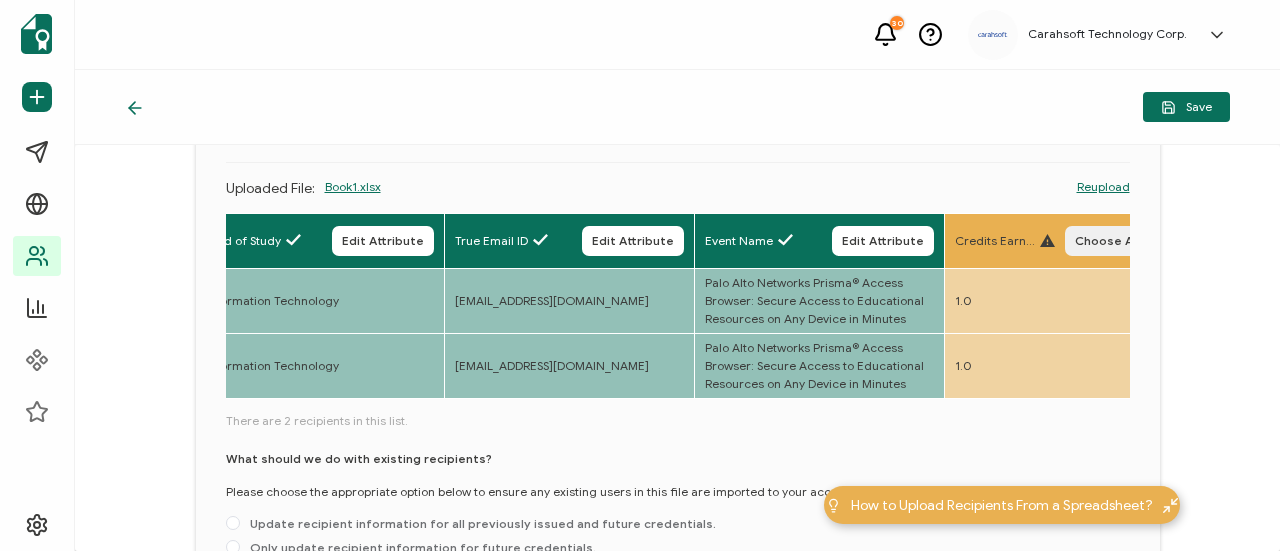 click on "Choose Attribute" at bounding box center (1127, 241) 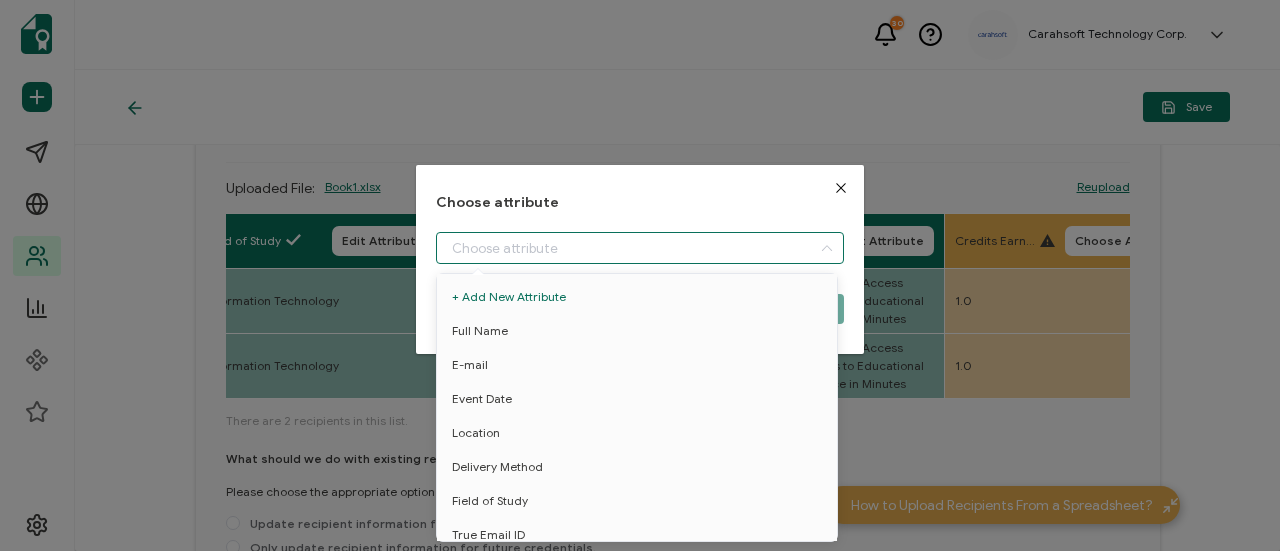 click at bounding box center (640, 248) 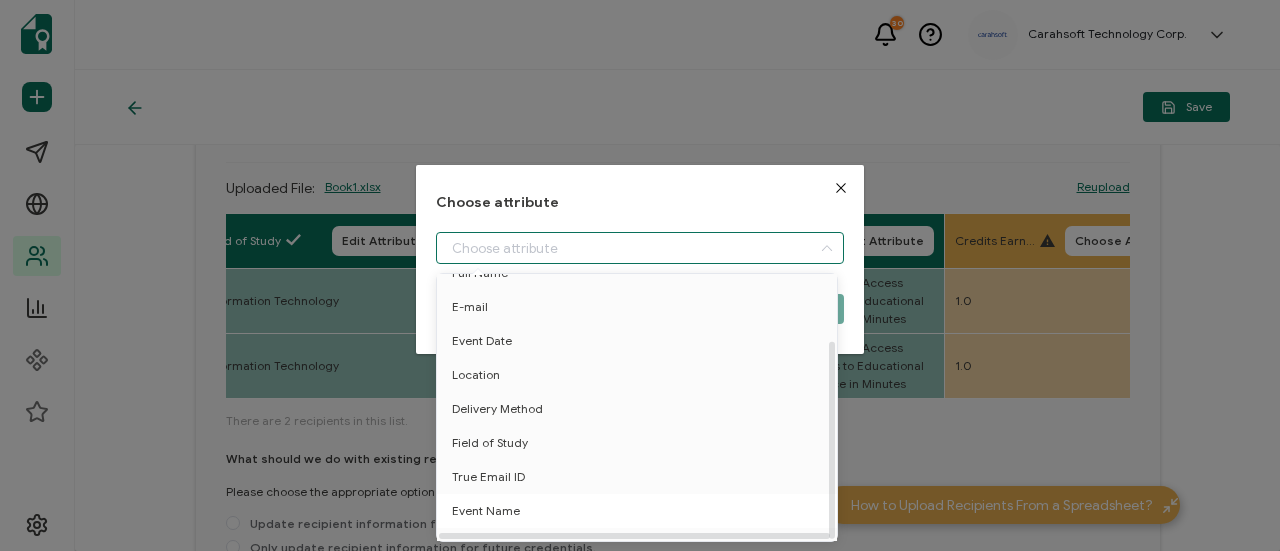 scroll, scrollTop: 88, scrollLeft: 0, axis: vertical 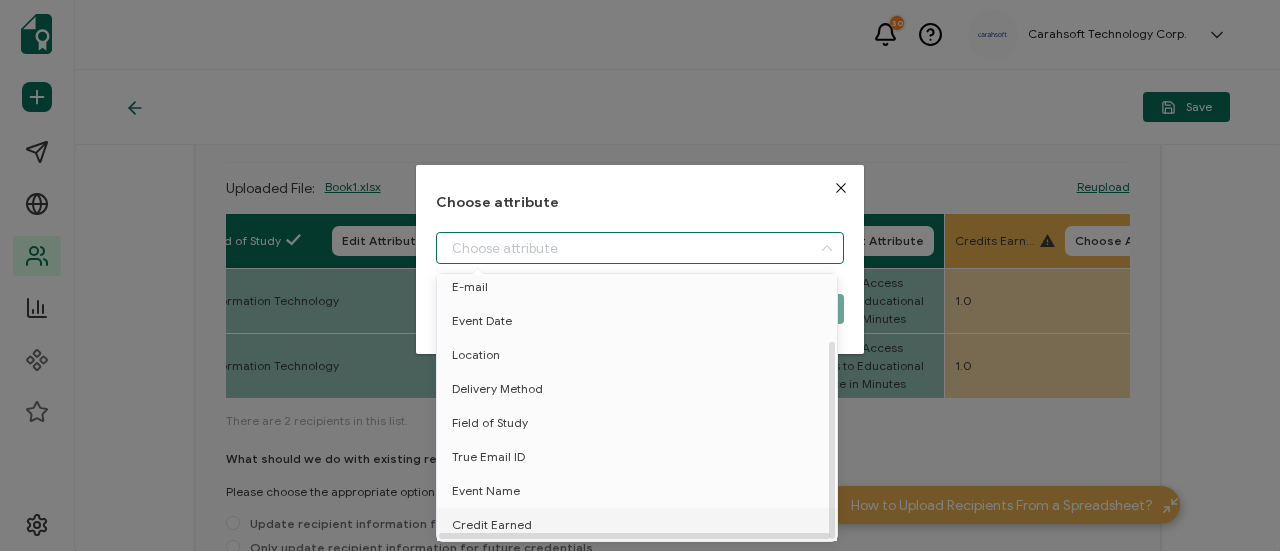 click on "Credit Earned" at bounding box center (640, 525) 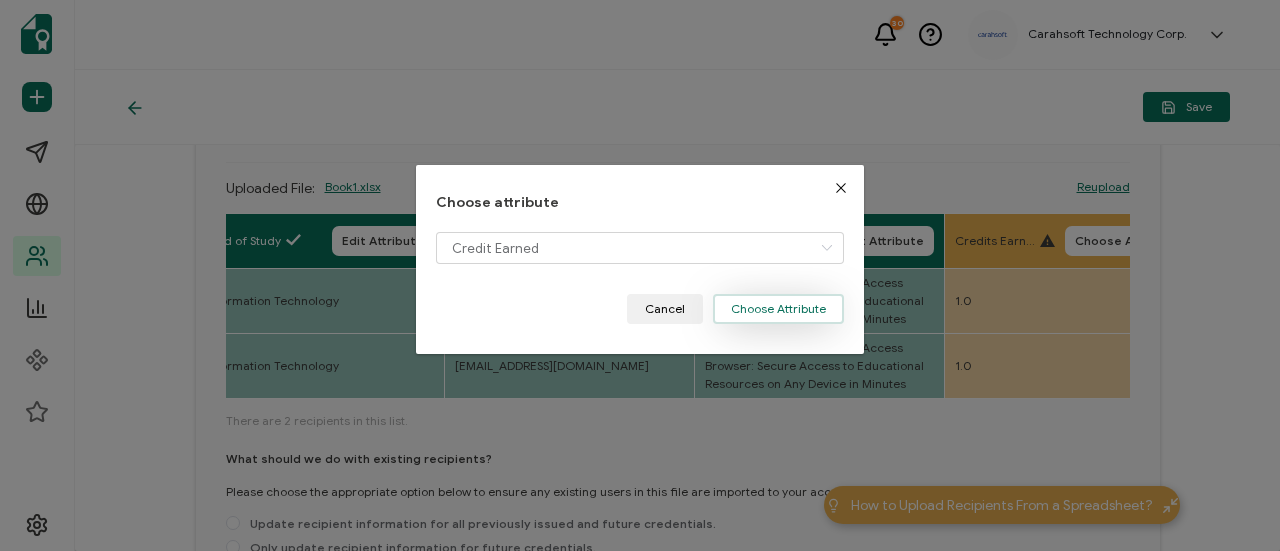 click on "Choose Attribute" at bounding box center [778, 309] 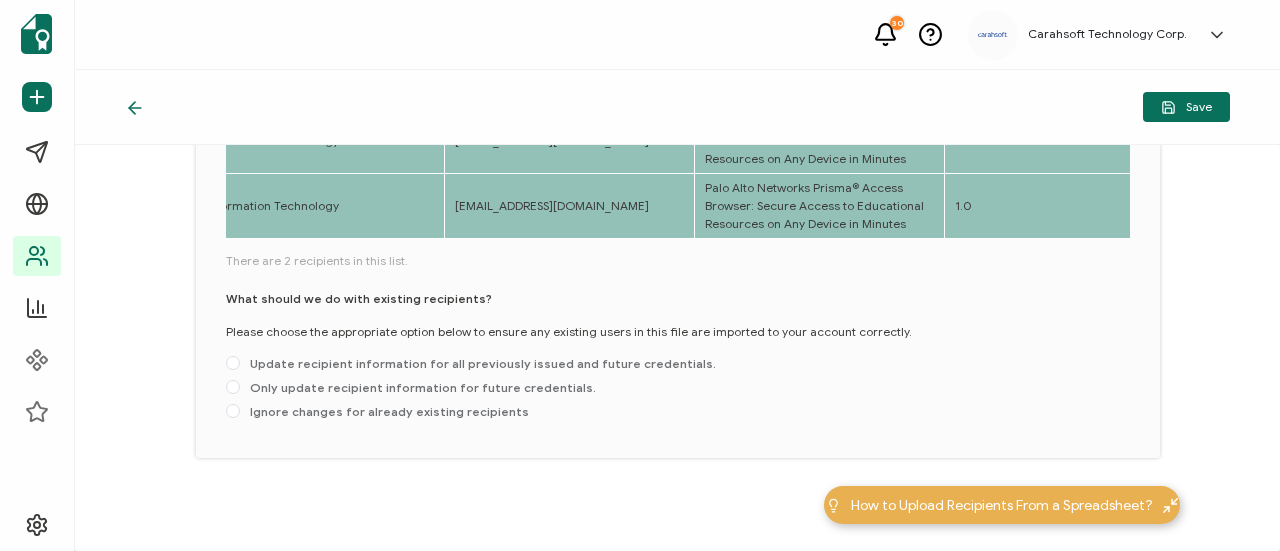scroll, scrollTop: 324, scrollLeft: 0, axis: vertical 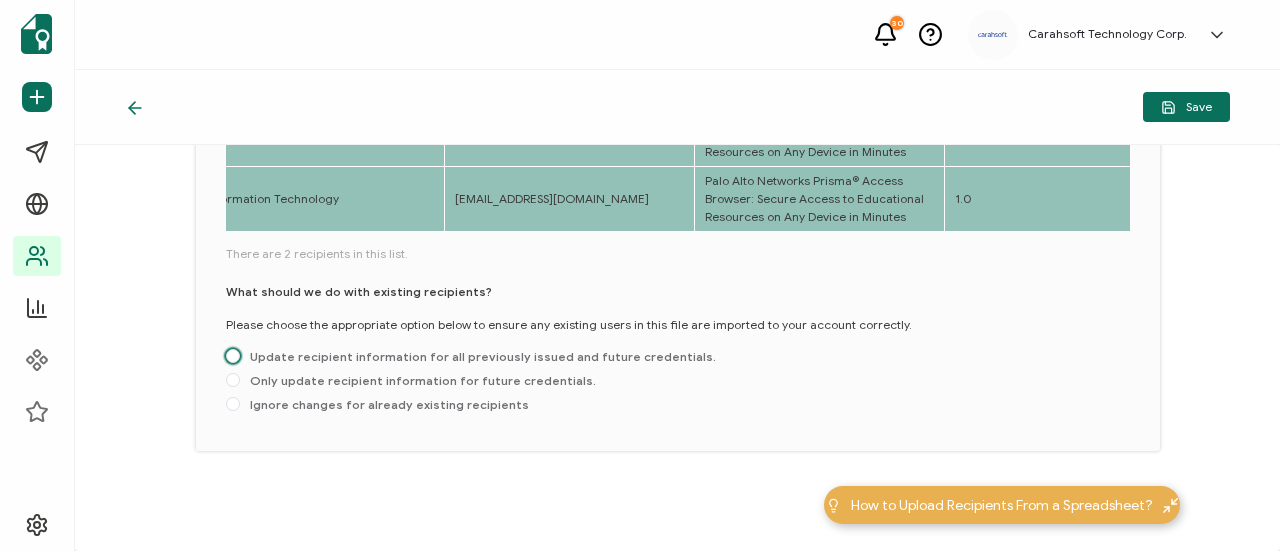click on "Update recipient information for all previously issued and future credentials." at bounding box center (478, 356) 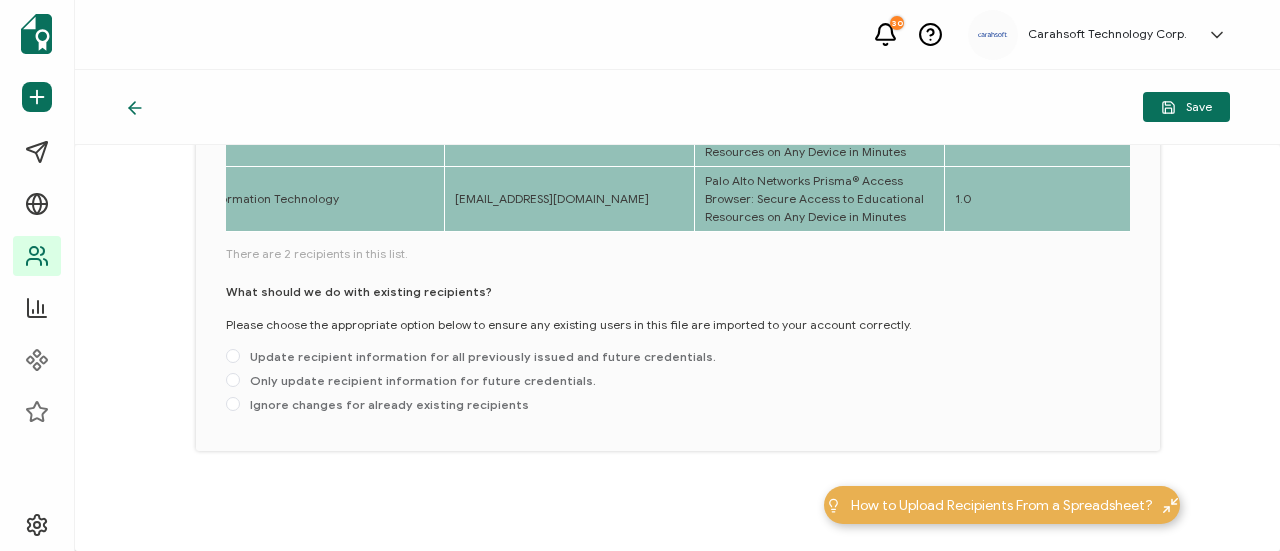 click on "Update recipient information for all previously issued and future credentials." at bounding box center [233, 357] 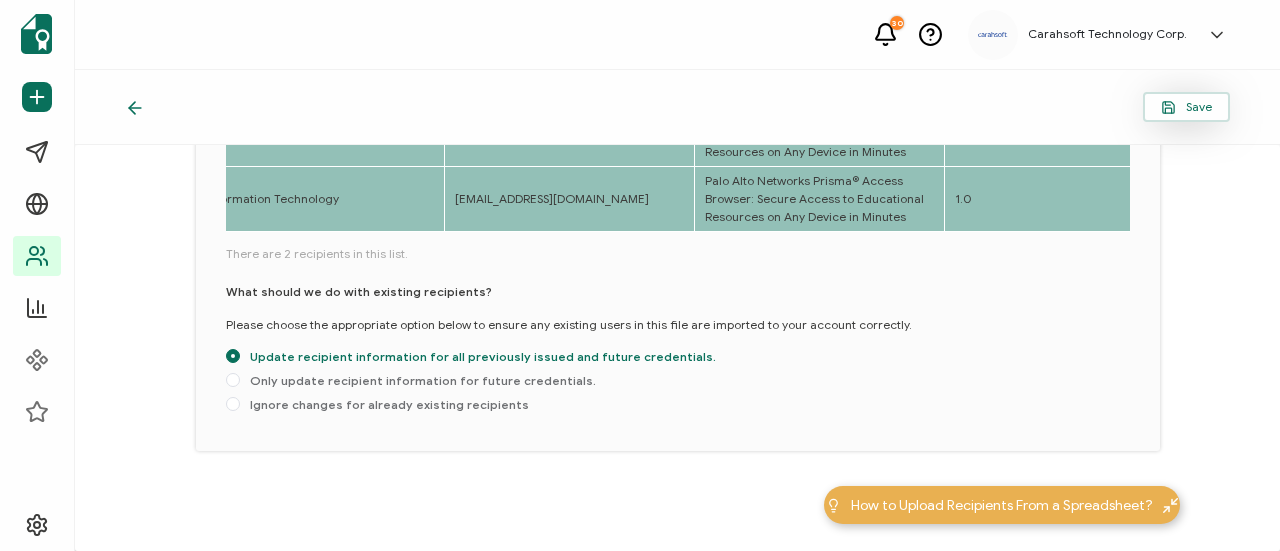 click 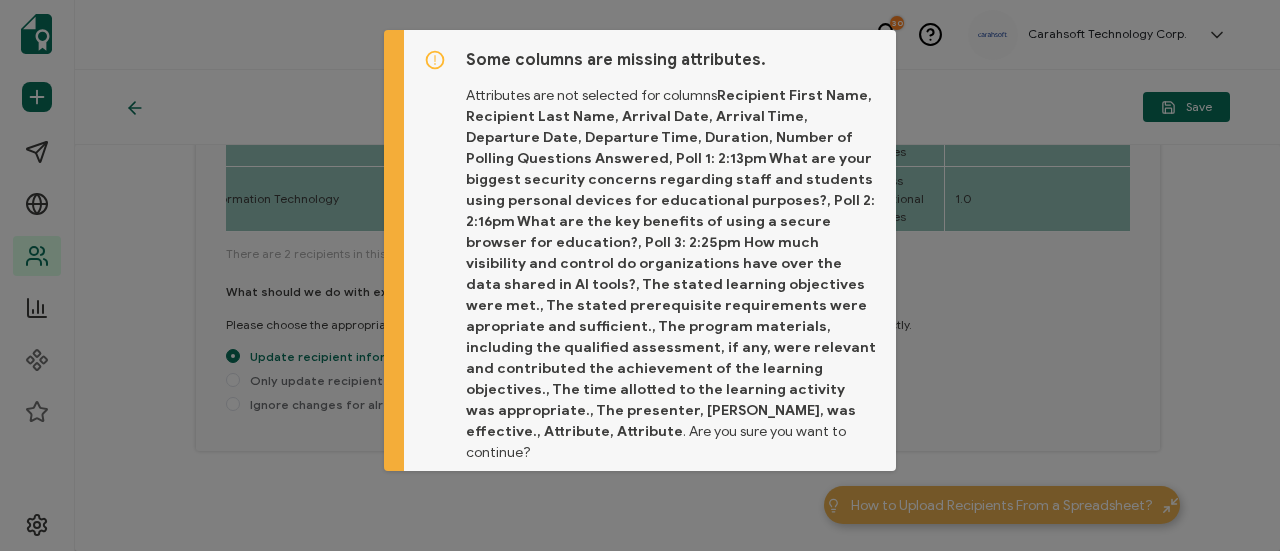 scroll, scrollTop: 60, scrollLeft: 0, axis: vertical 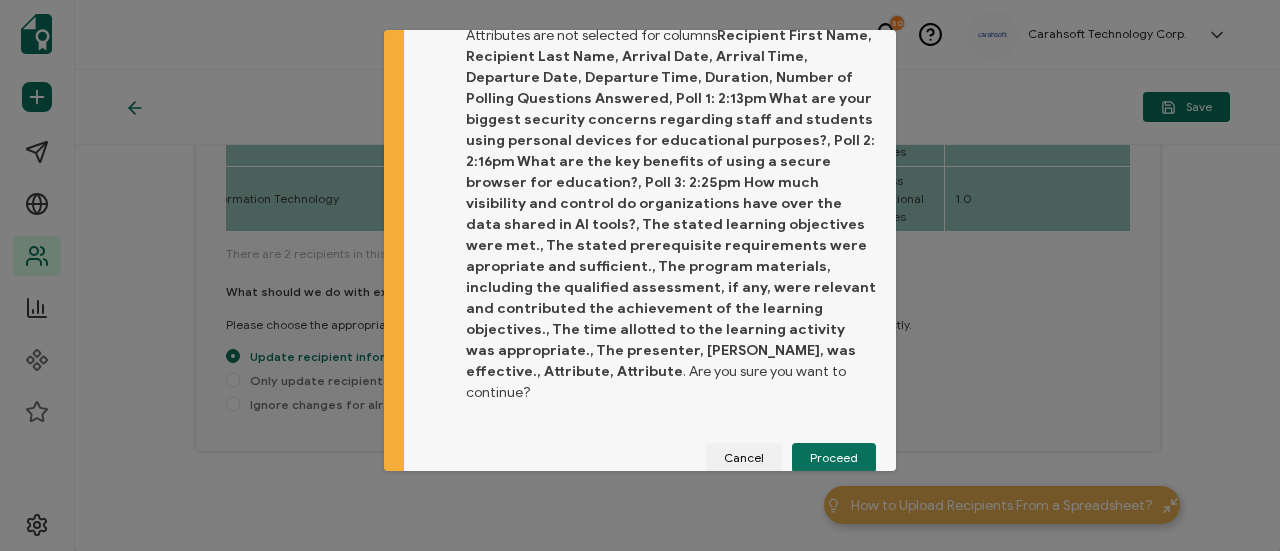 click on "Proceed" at bounding box center [834, 458] 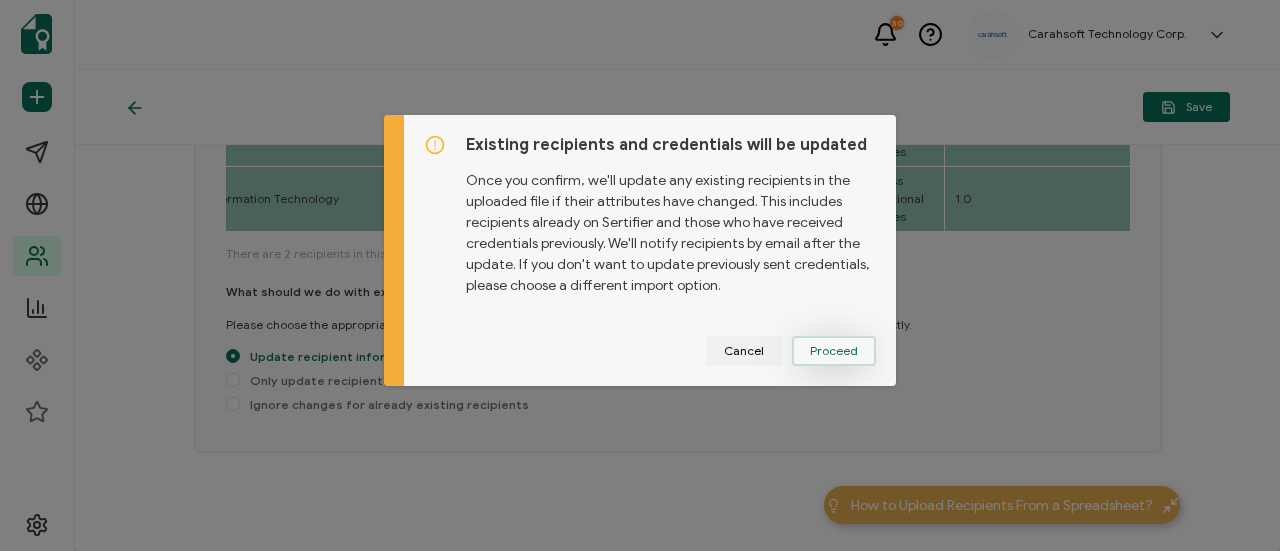 click on "Proceed" at bounding box center (0, 0) 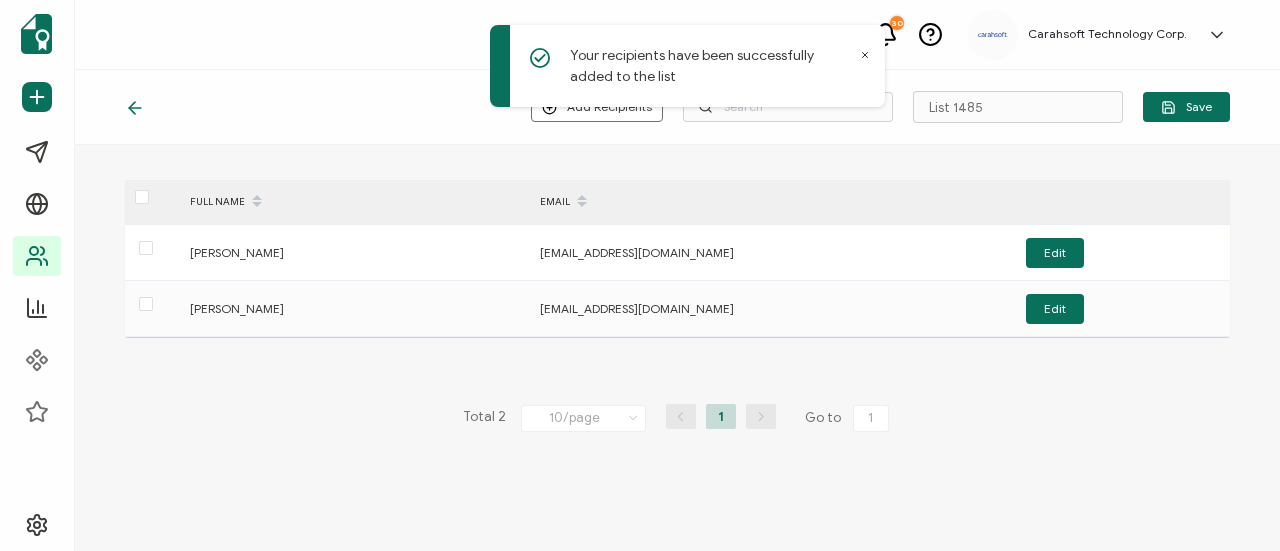 click at bounding box center (226, 107) 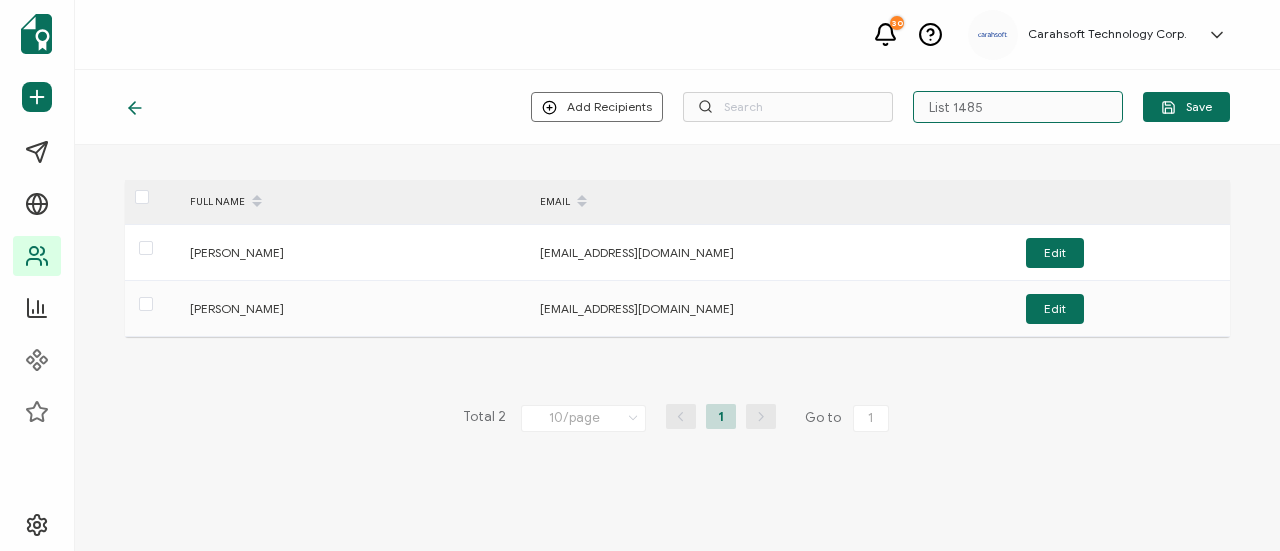 drag, startPoint x: 1006, startPoint y: 115, endPoint x: 894, endPoint y: 114, distance: 112.00446 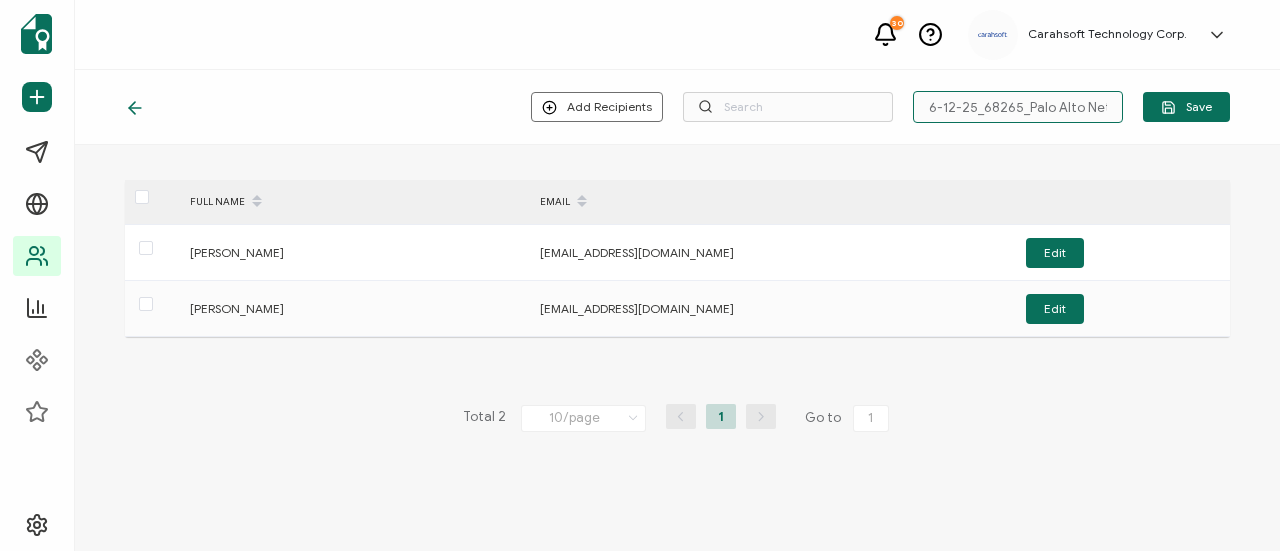 scroll, scrollTop: 0, scrollLeft: 75, axis: horizontal 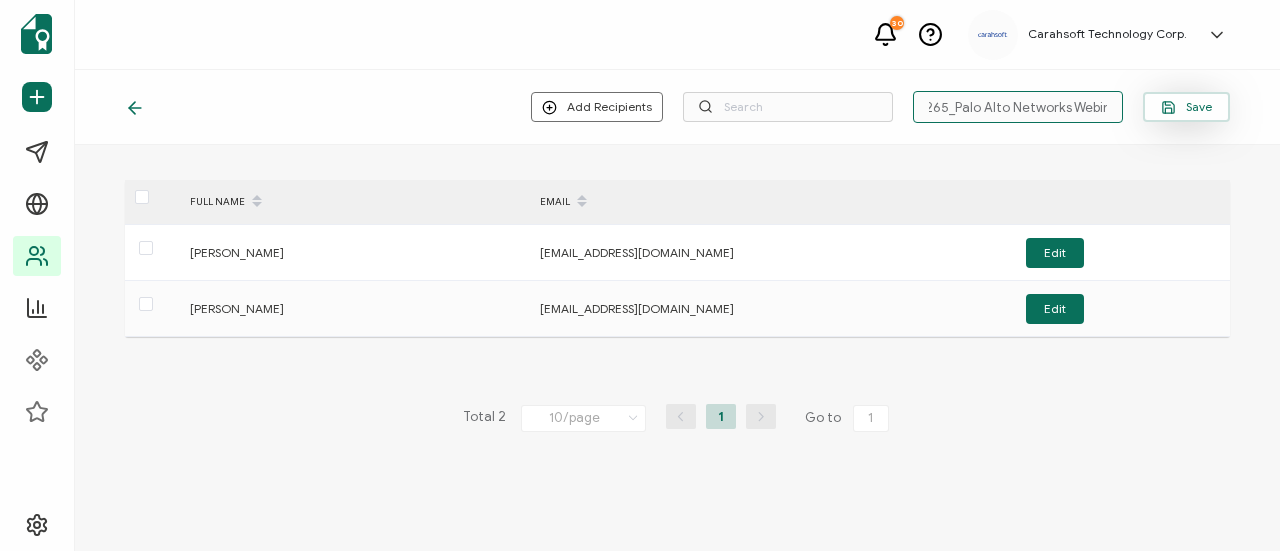 type on "6-12-25_68265_Palo Alto Networks Webinar" 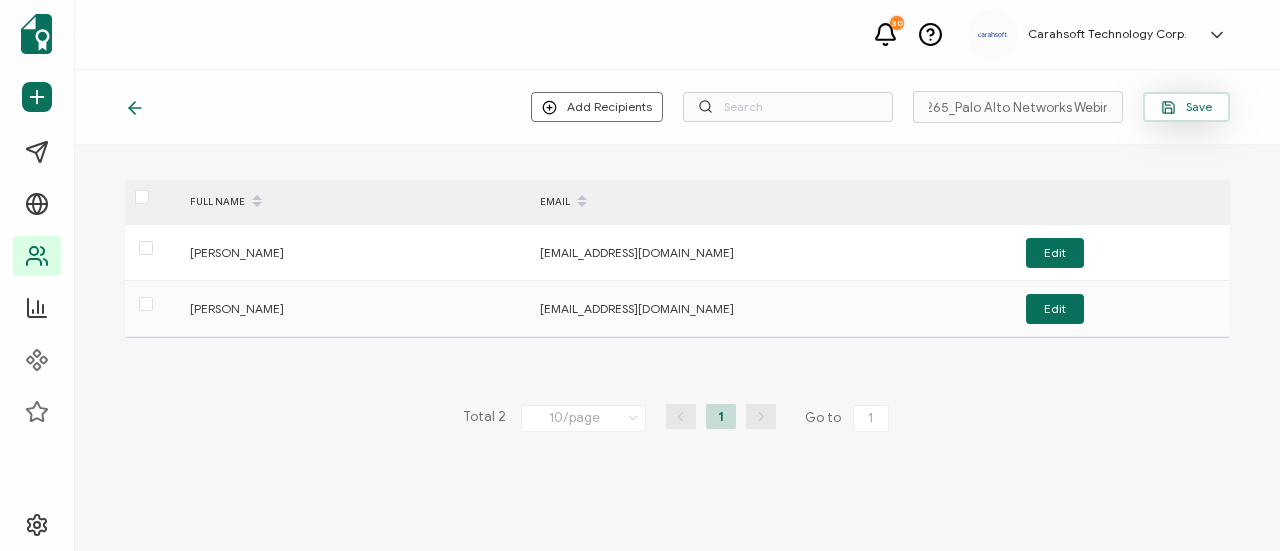 scroll, scrollTop: 0, scrollLeft: 0, axis: both 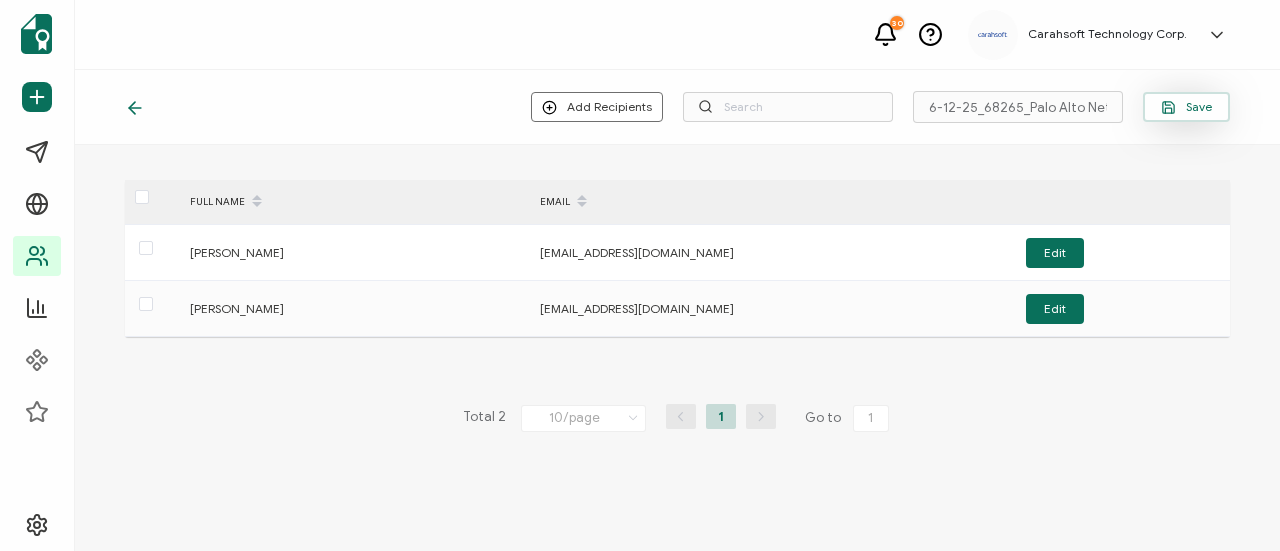 click on "Save" at bounding box center [1186, 107] 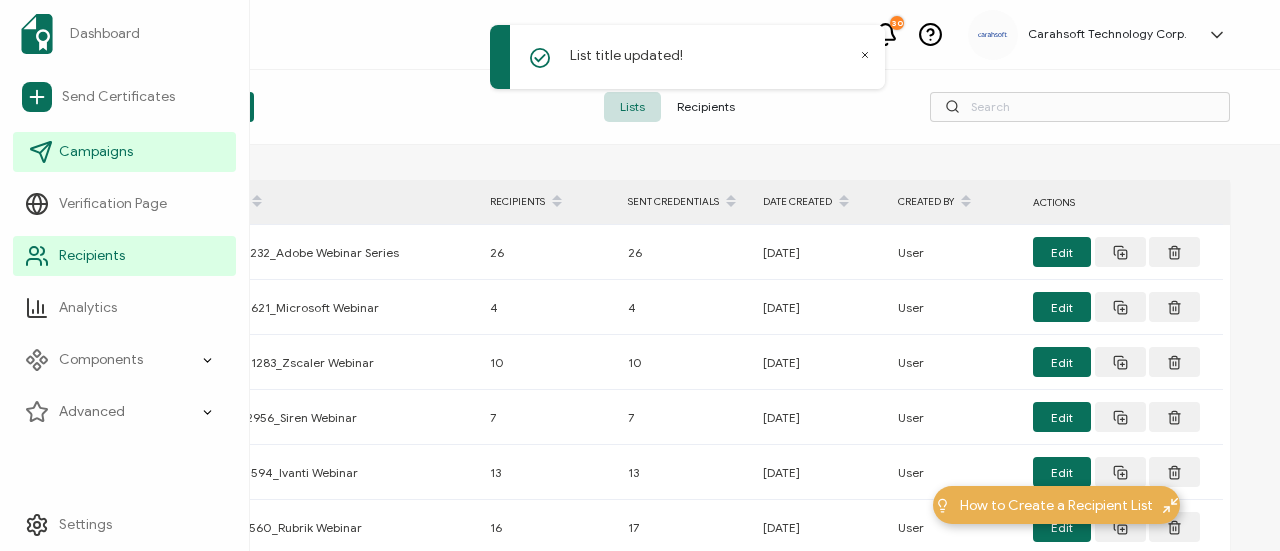 click 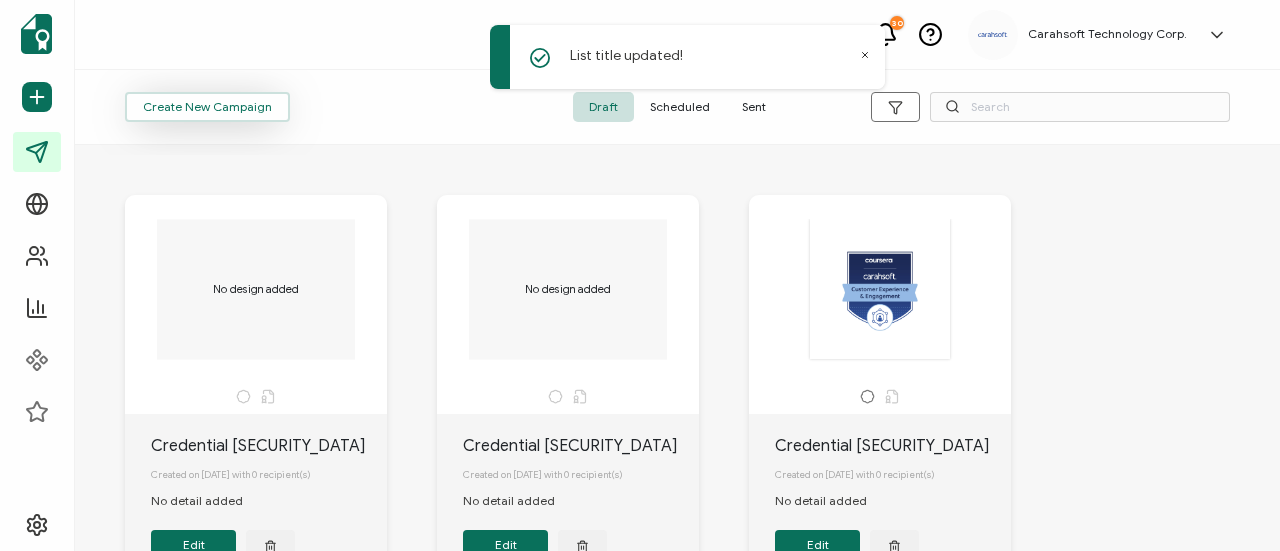 click on "Create New Campaign" at bounding box center (207, 107) 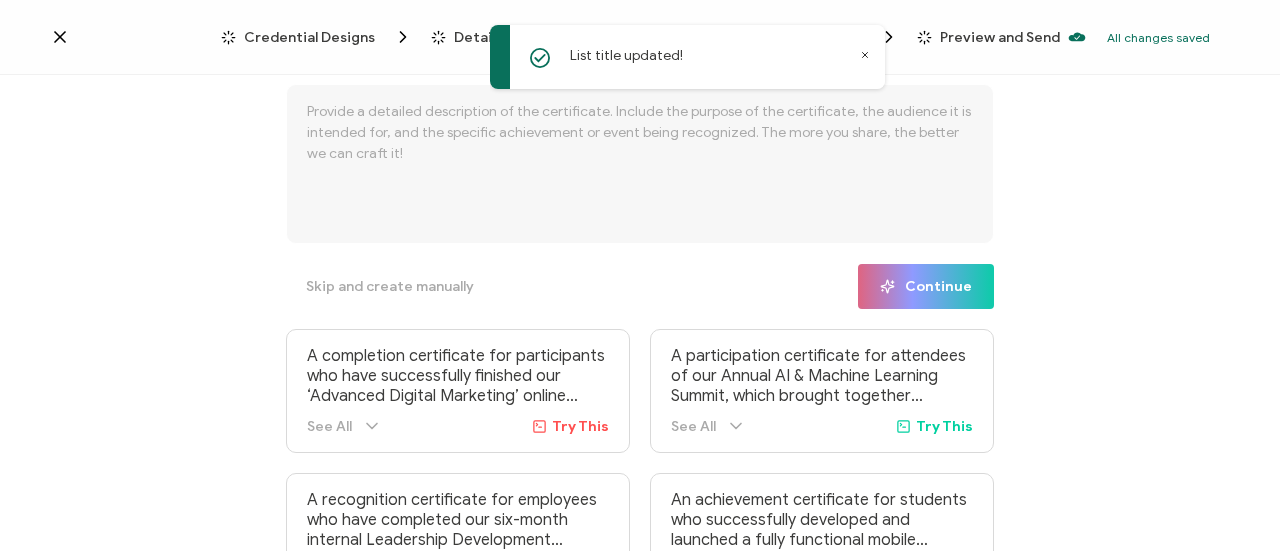click on "List title updated!" at bounding box center (687, 57) 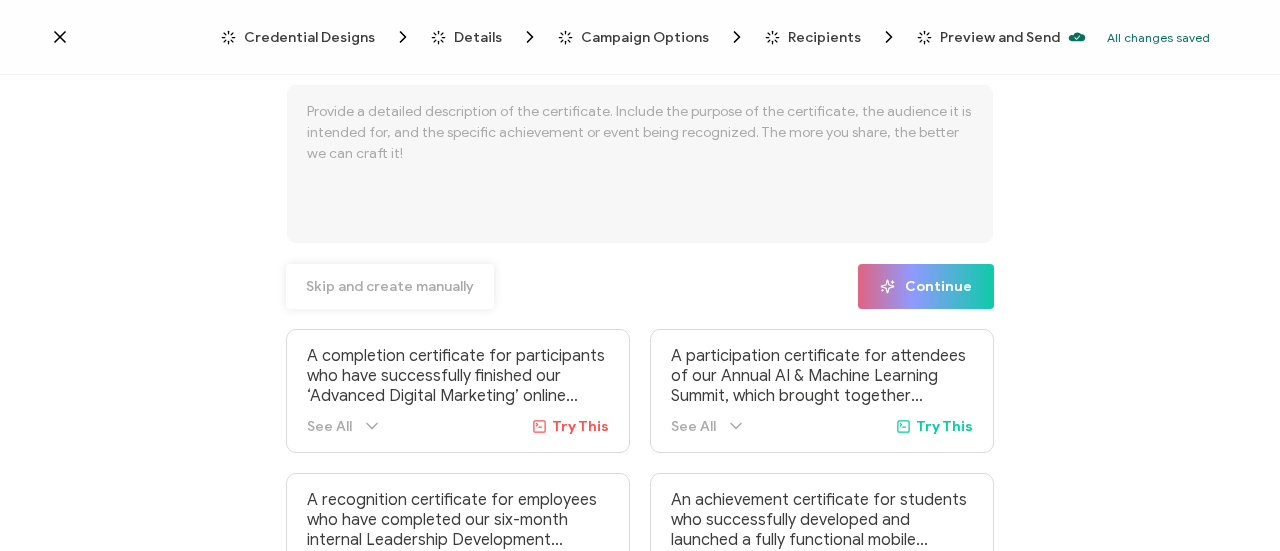 click on "Skip and create manually" at bounding box center [390, 287] 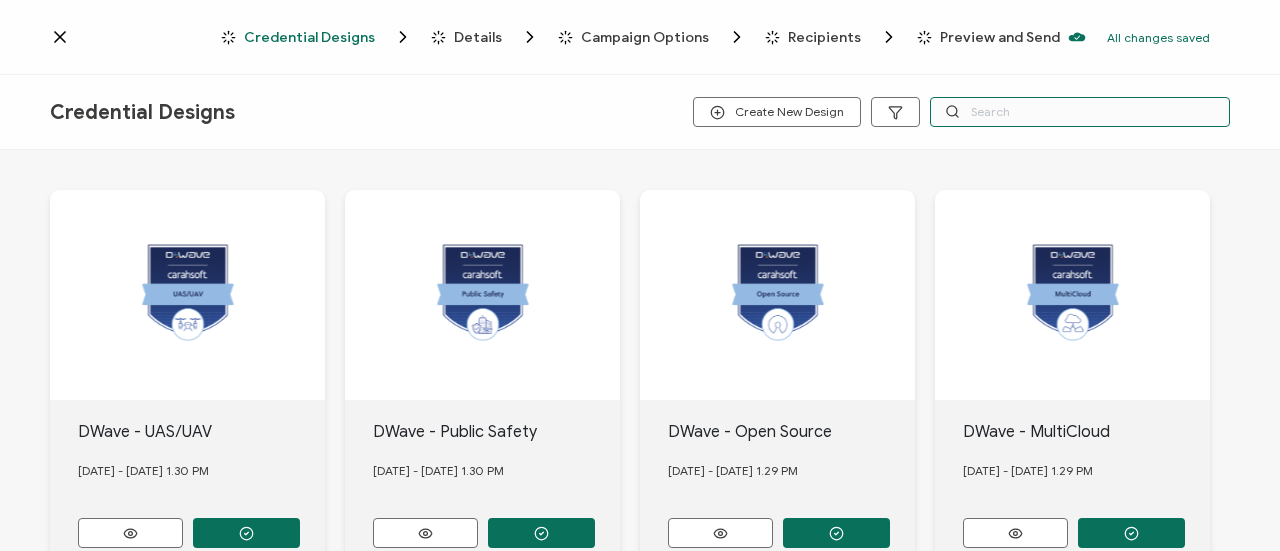 click at bounding box center [1080, 112] 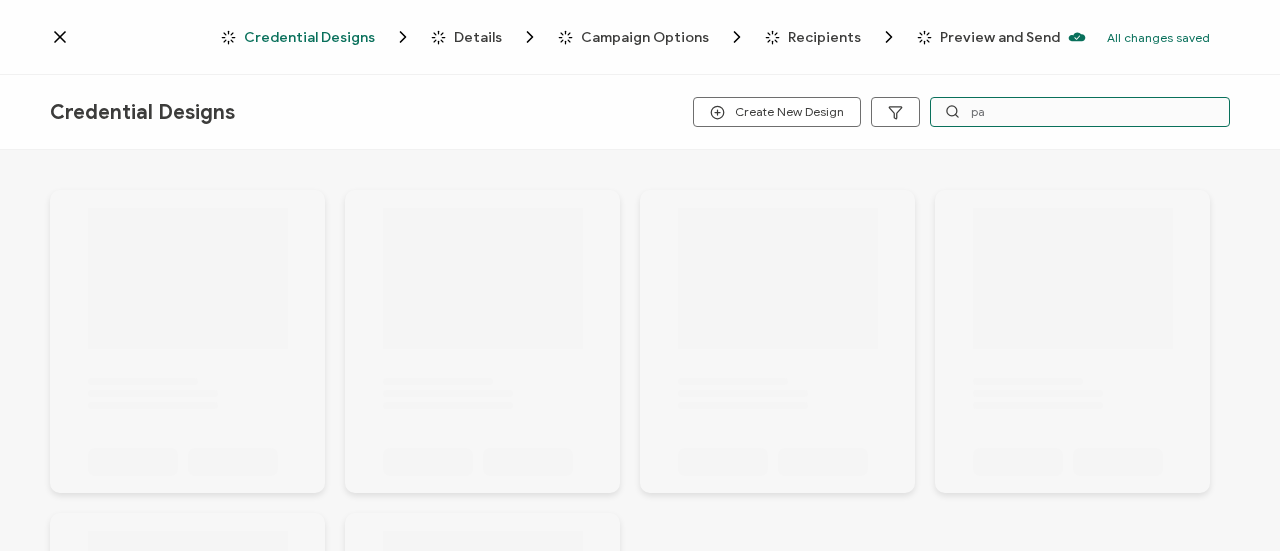 type on "p" 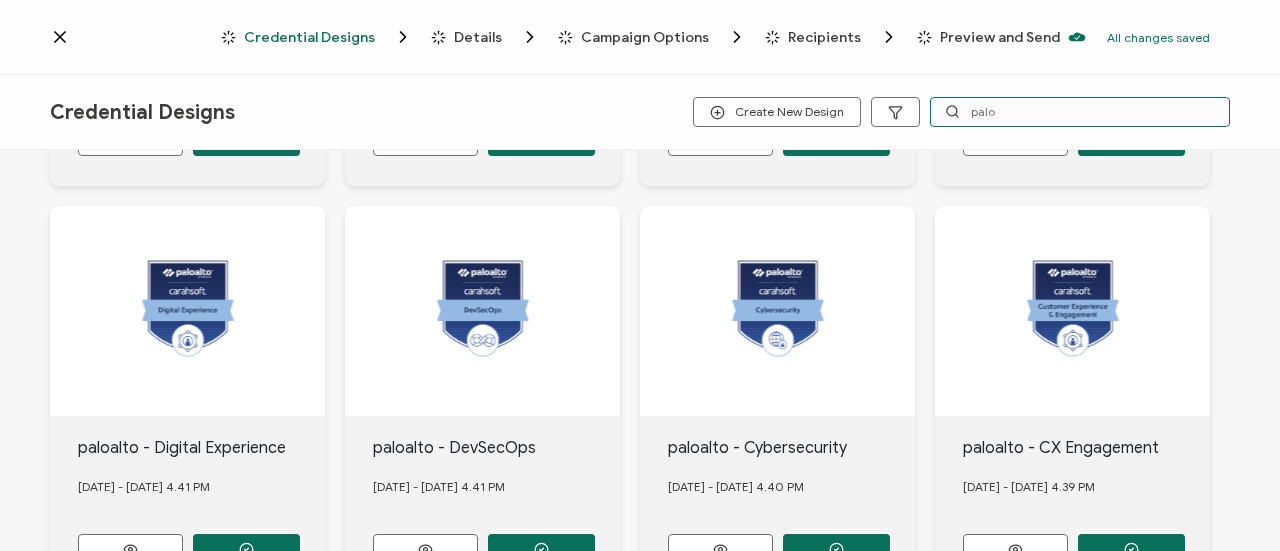 scroll, scrollTop: 948, scrollLeft: 0, axis: vertical 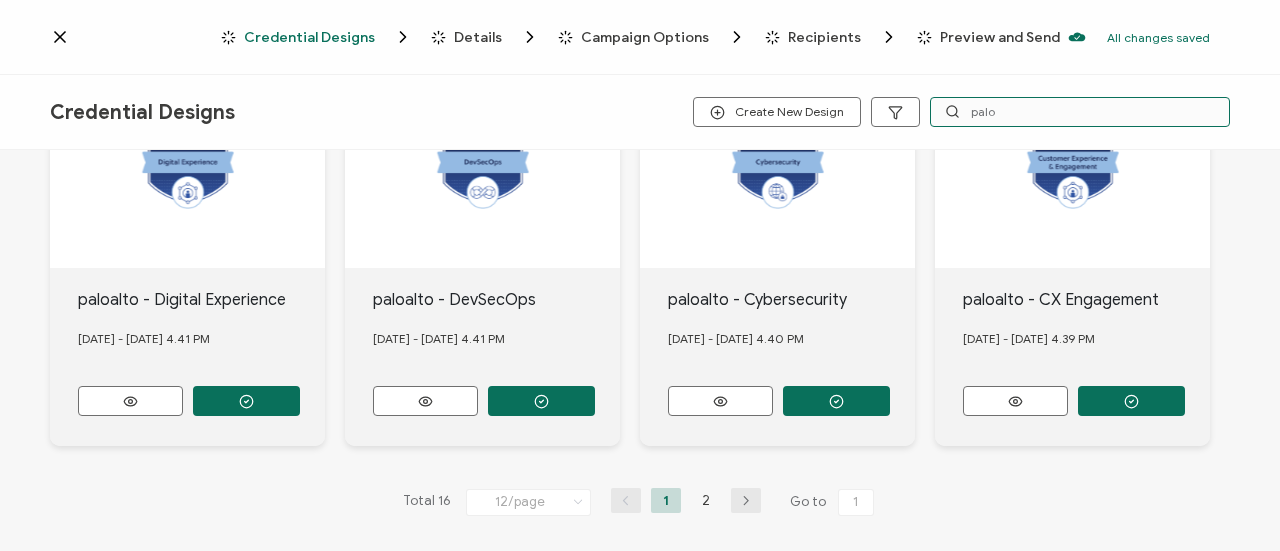 type on "palo" 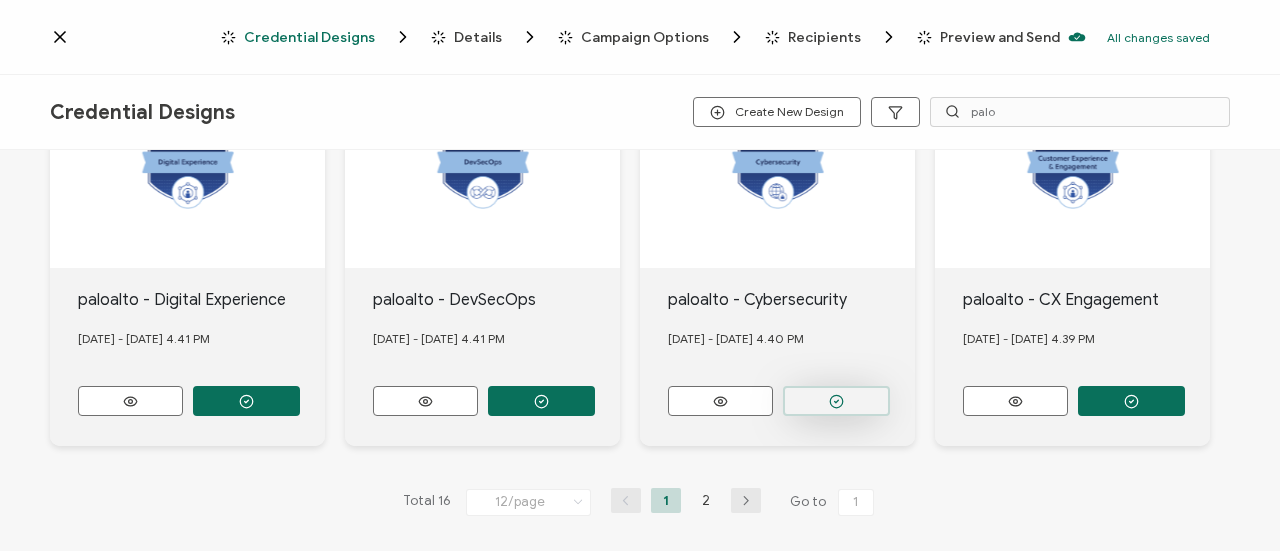 click at bounding box center (246, -415) 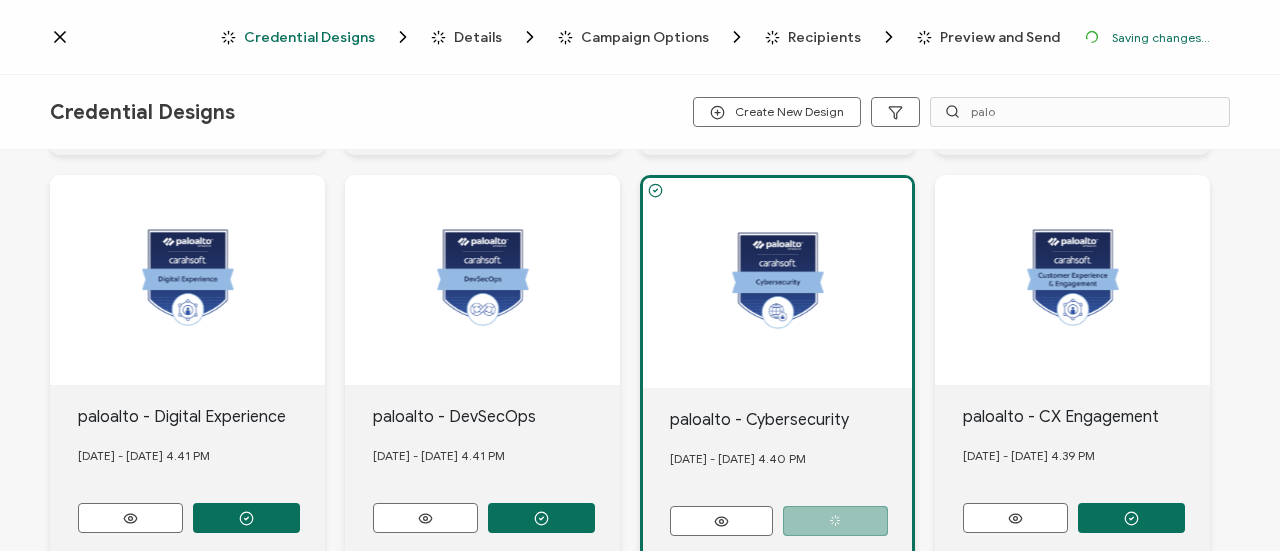 scroll, scrollTop: 1065, scrollLeft: 0, axis: vertical 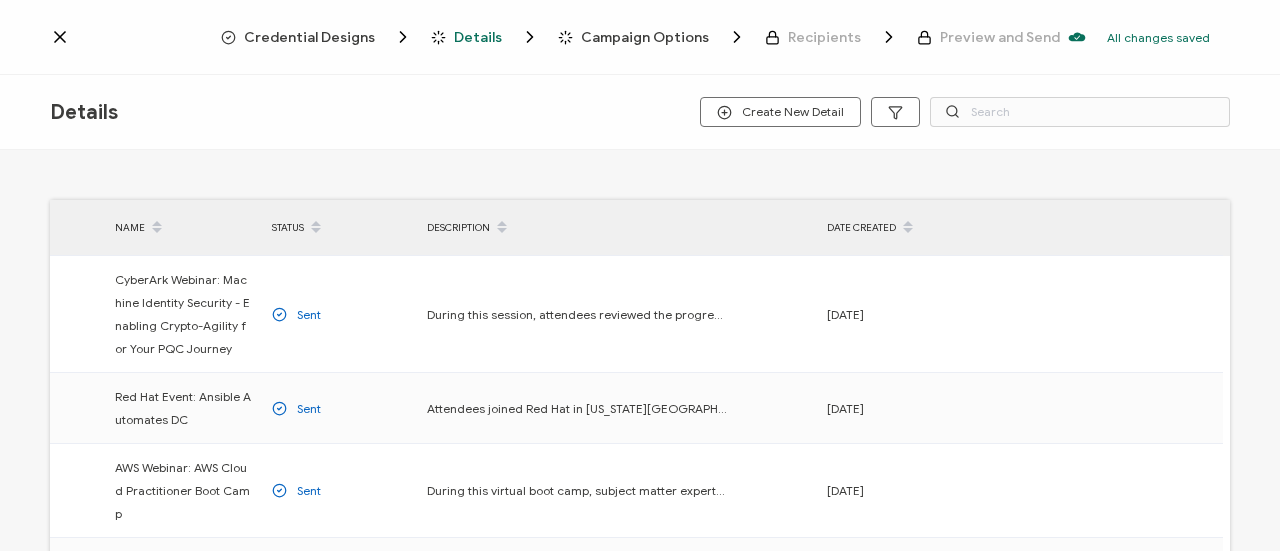 drag, startPoint x: 358, startPoint y: 48, endPoint x: 354, endPoint y: 28, distance: 20.396078 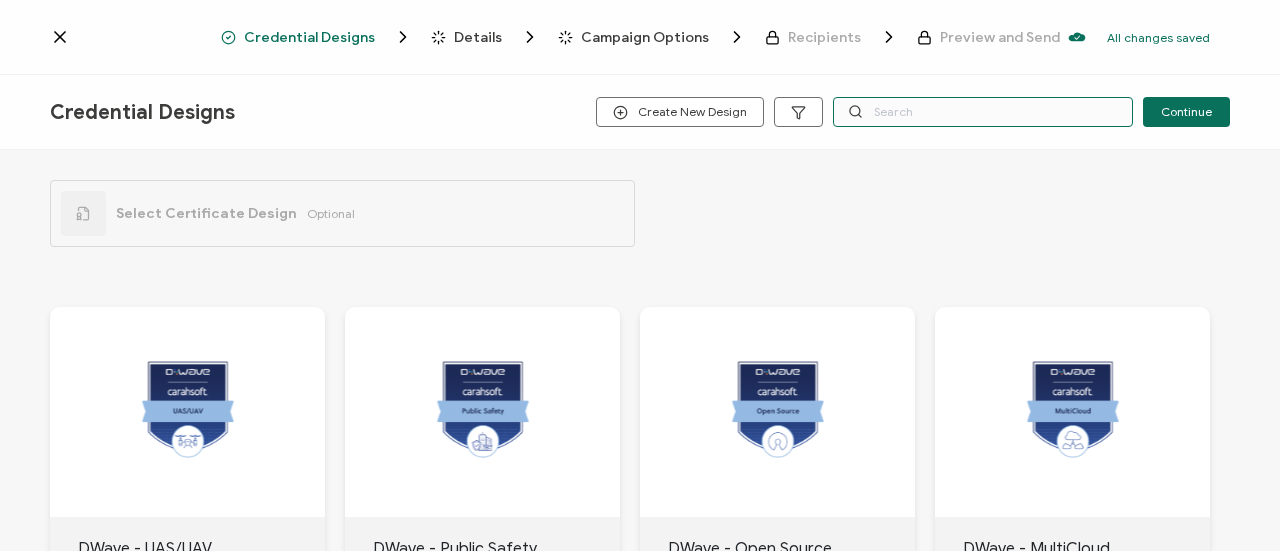 click at bounding box center [983, 112] 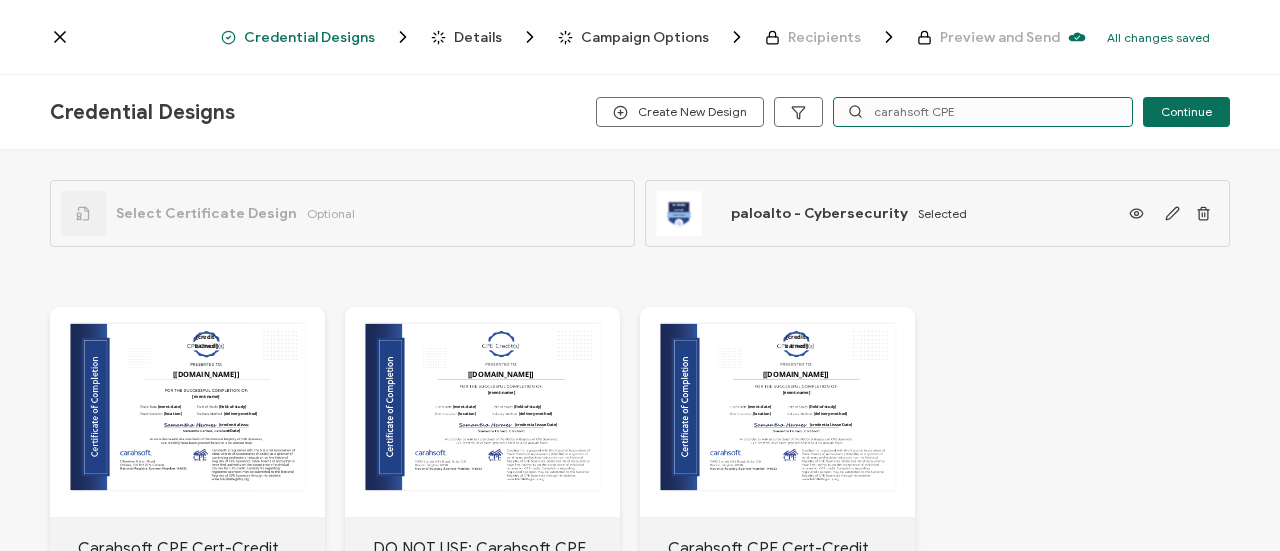 scroll, scrollTop: 200, scrollLeft: 0, axis: vertical 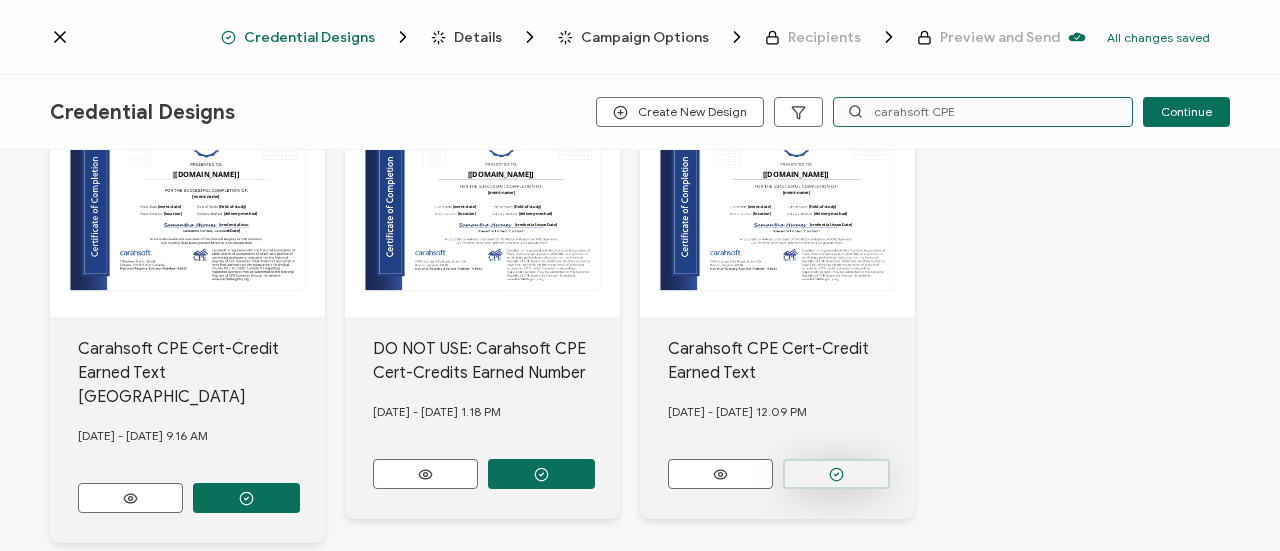 type on "carahsoft CPE" 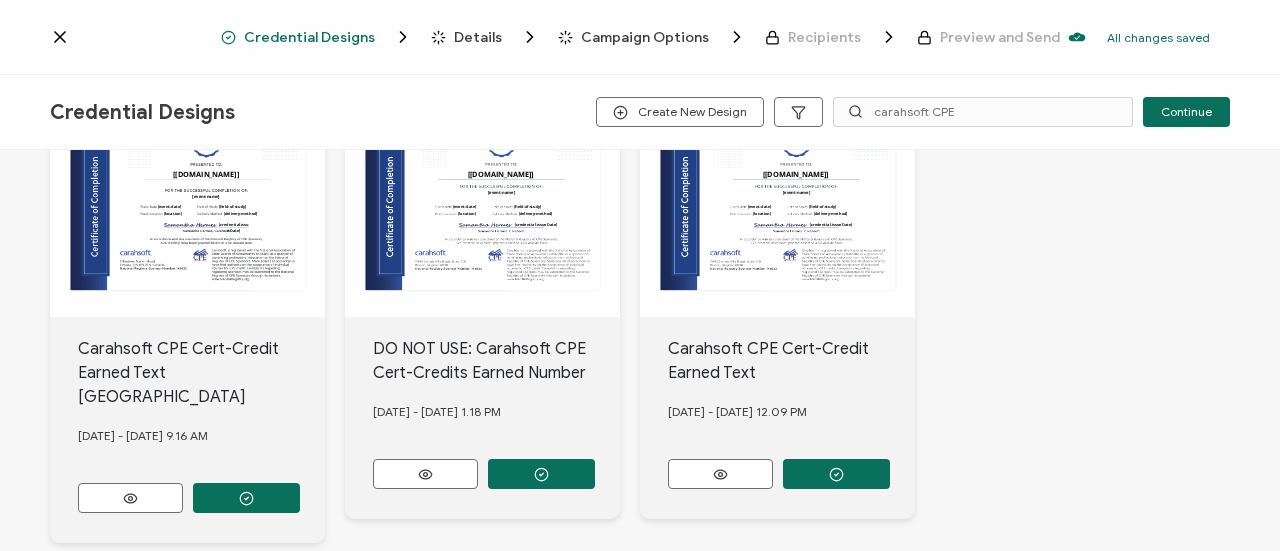 click at bounding box center (246, 498) 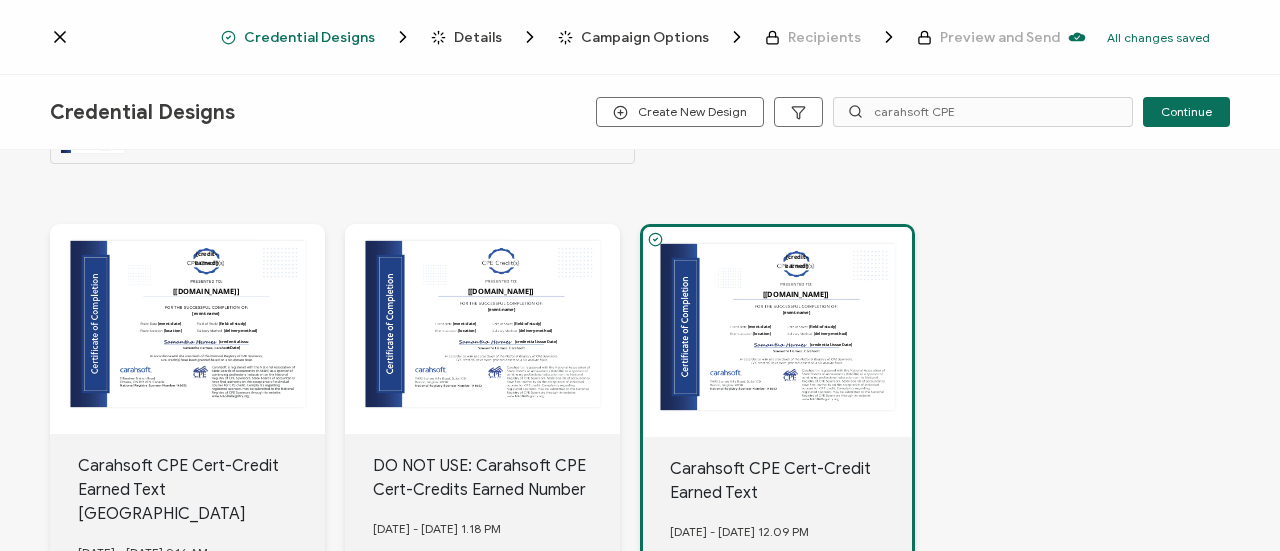 scroll, scrollTop: 200, scrollLeft: 0, axis: vertical 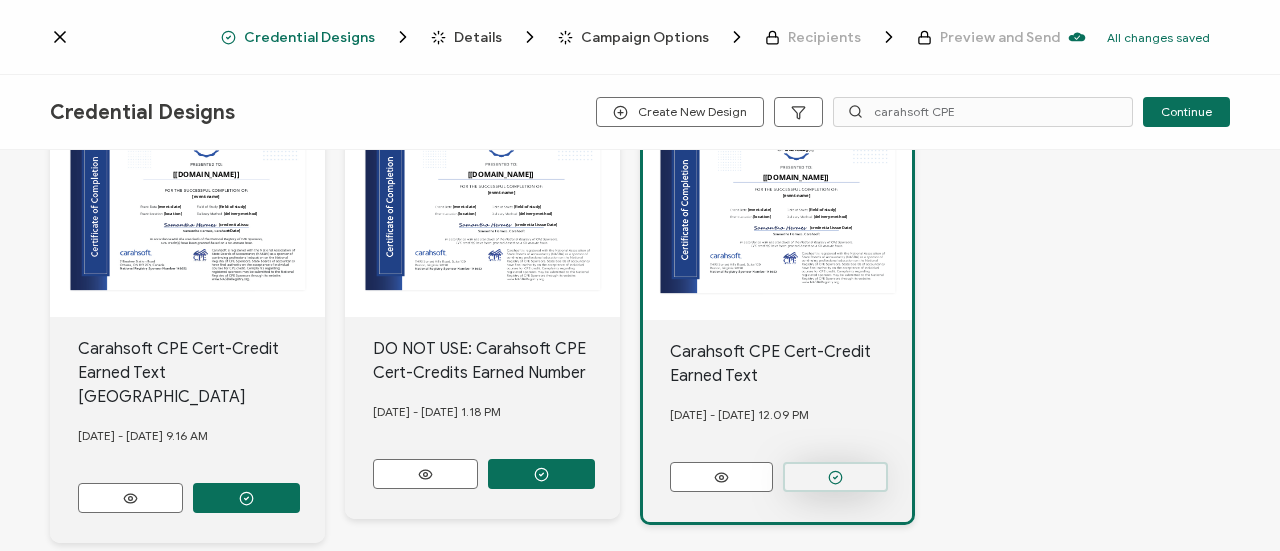 click at bounding box center [835, 477] 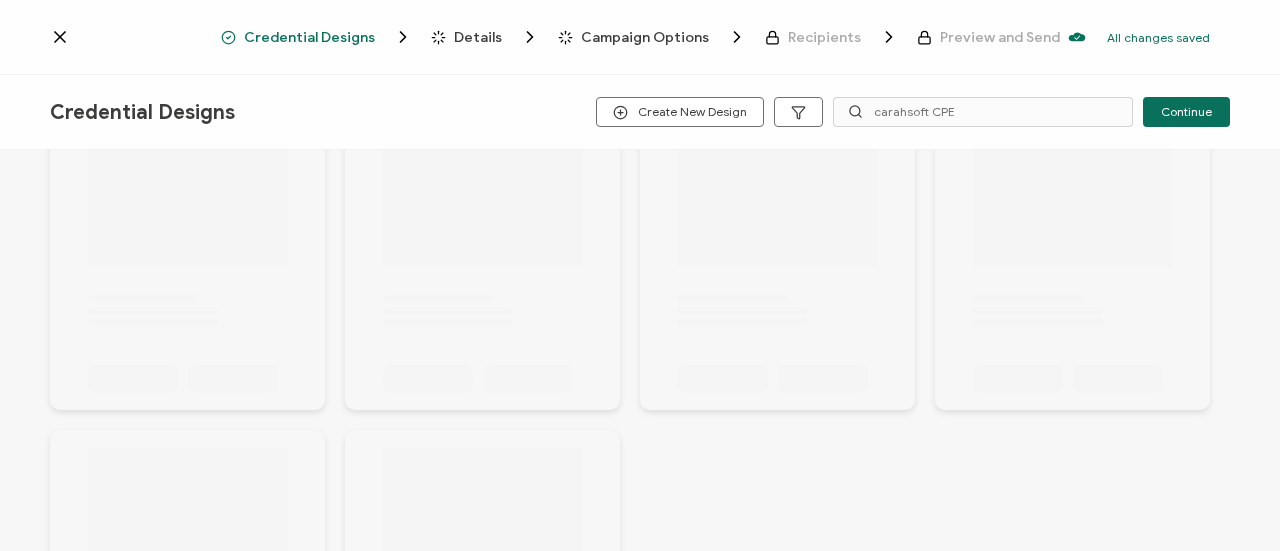 scroll, scrollTop: 200, scrollLeft: 0, axis: vertical 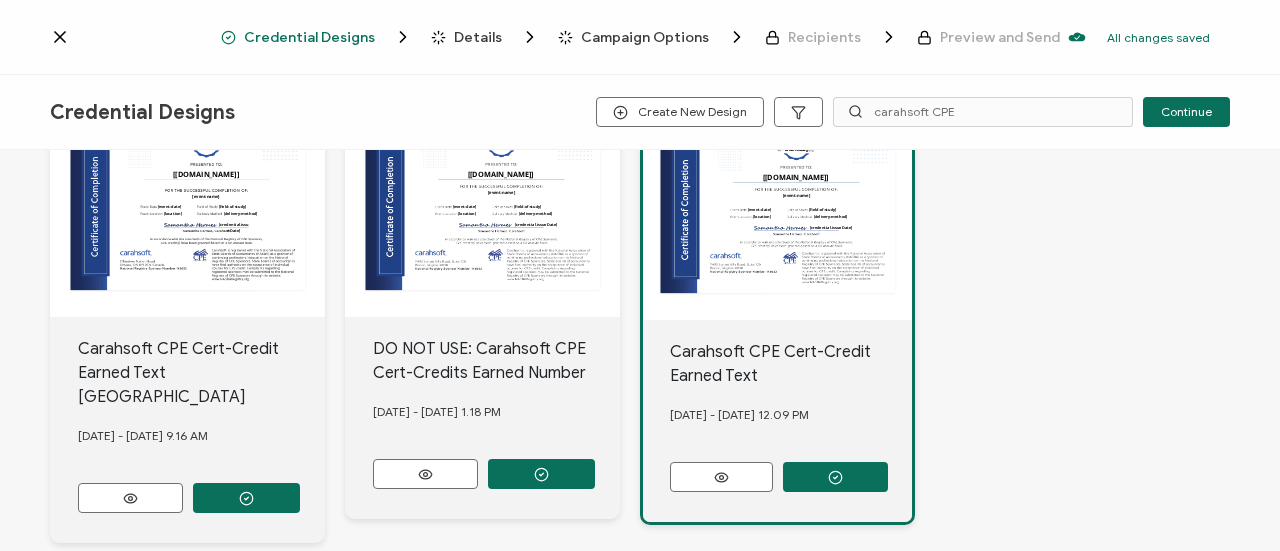 click on "Details" at bounding box center [478, 37] 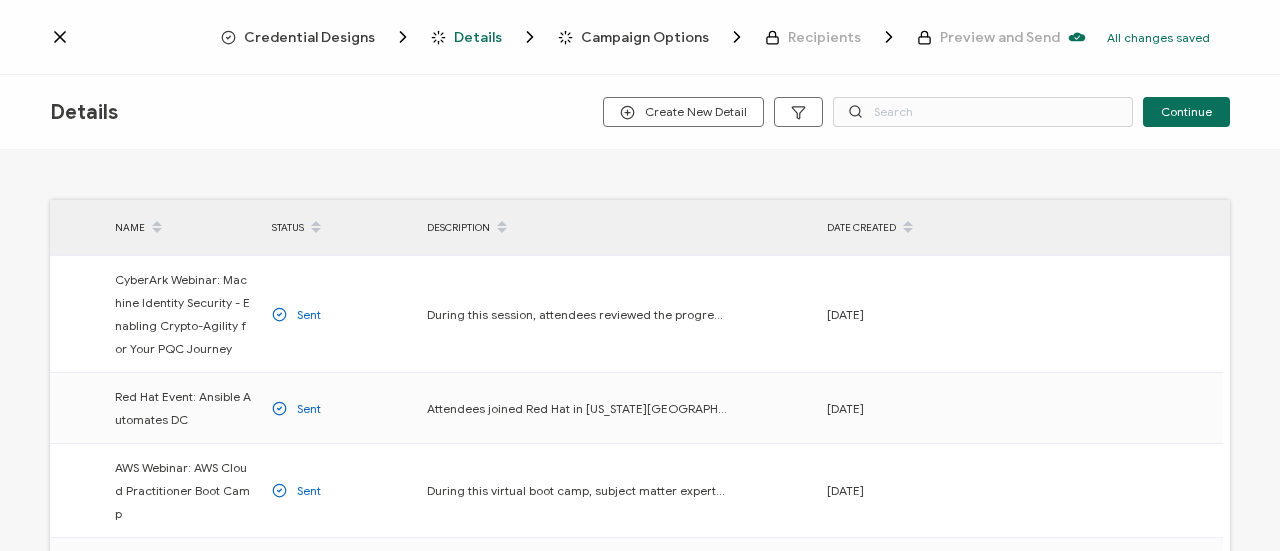click on "Credential Designs       Details       Campaign Options       Recipients       Preview and Send
All changes saved
We save your content automatically as you keep working.
Changes are saved automatically. Any credentials sent from this campaign will update automatically. To undo modifications, re-edit the relevant element.
All changes saved
Last saved on [DATE] 10:11 AM" at bounding box center (640, 37) 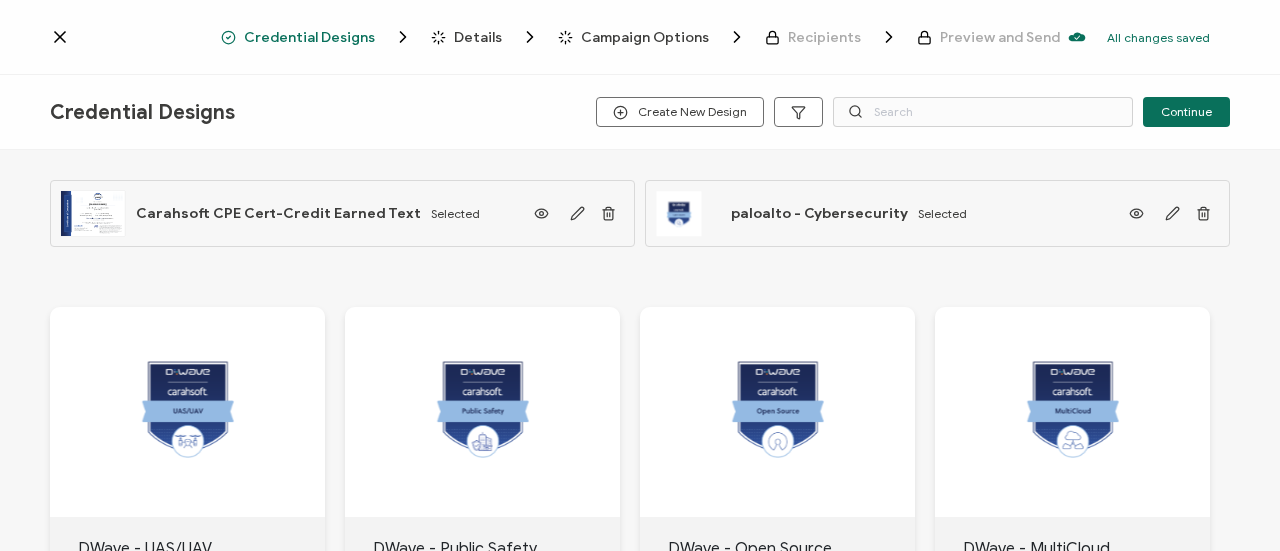 click on "Details" at bounding box center [485, 37] 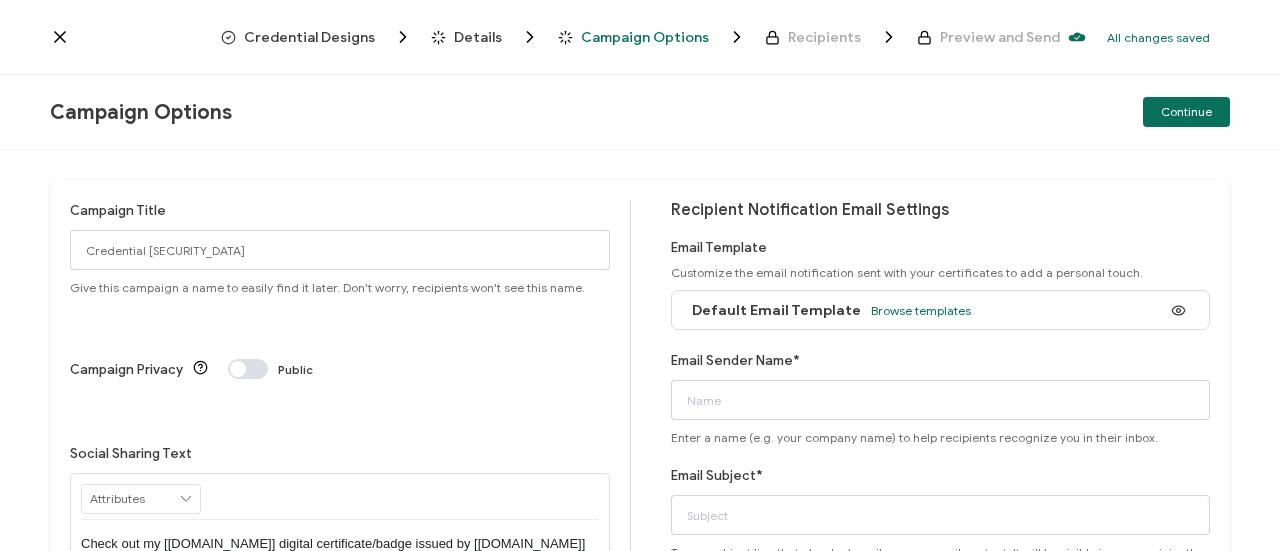 click on "Details" at bounding box center (478, 37) 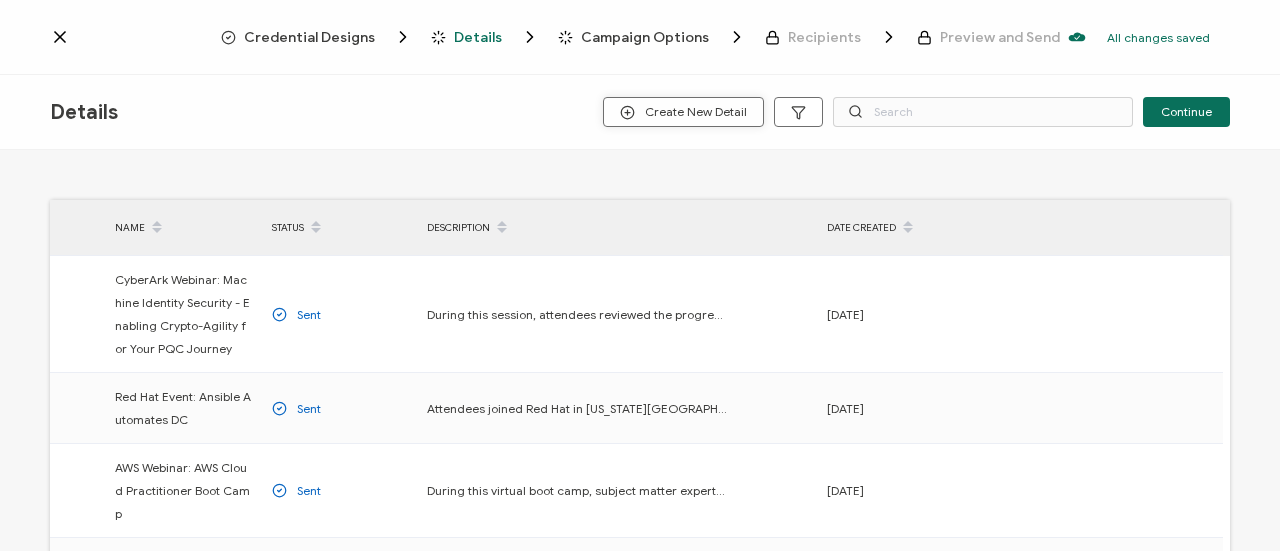 click on "Create New Detail" at bounding box center (683, 112) 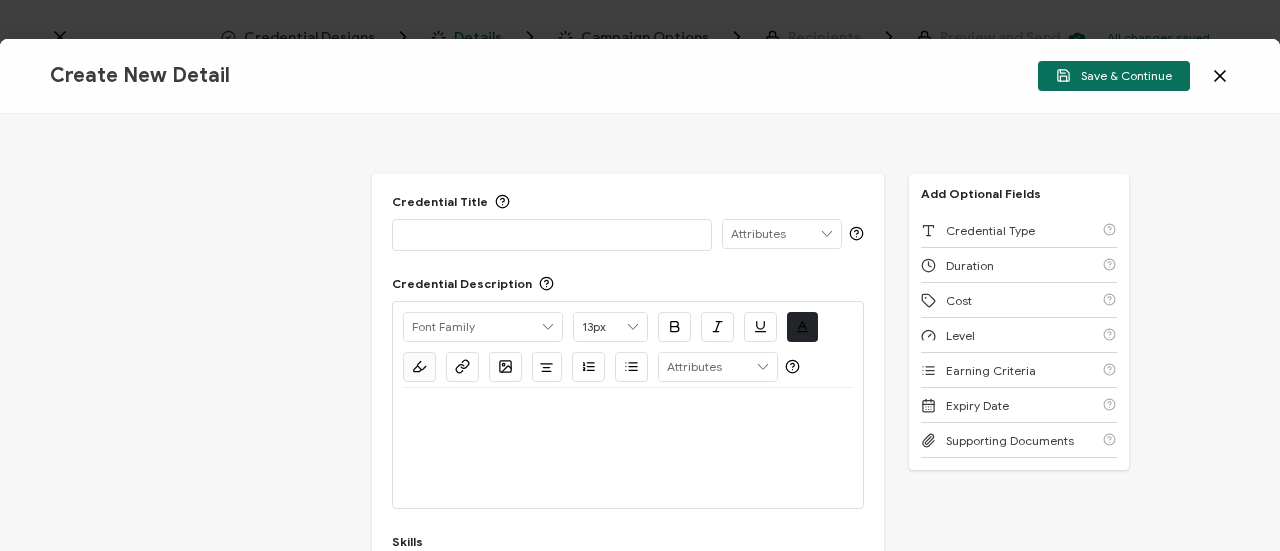 click at bounding box center (552, 234) 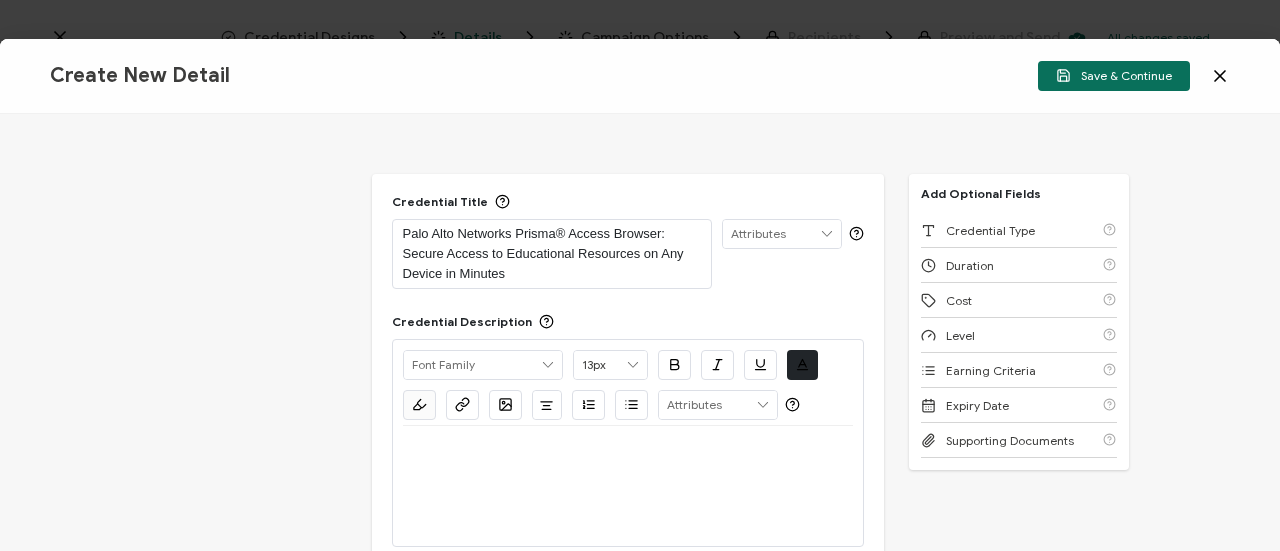 click at bounding box center (628, 450) 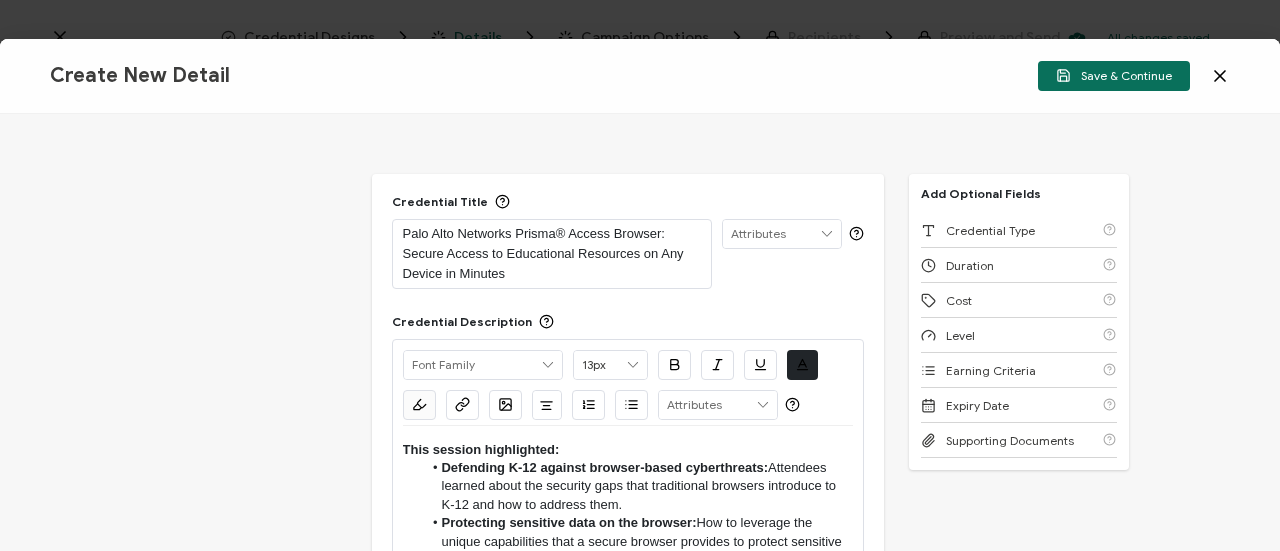 scroll, scrollTop: 0, scrollLeft: 0, axis: both 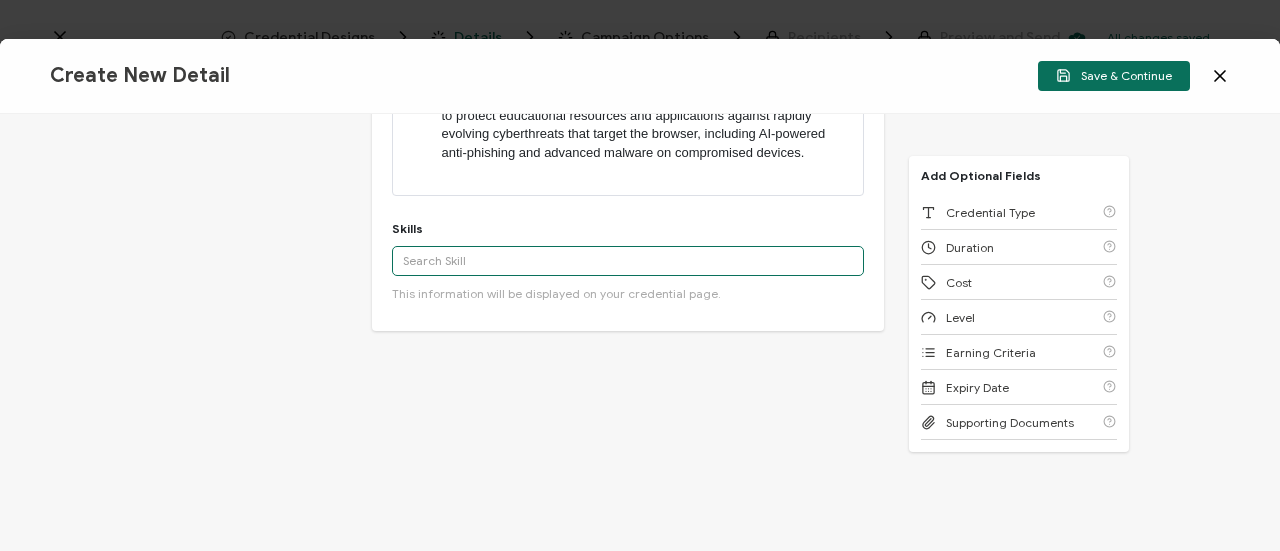 click at bounding box center (628, 261) 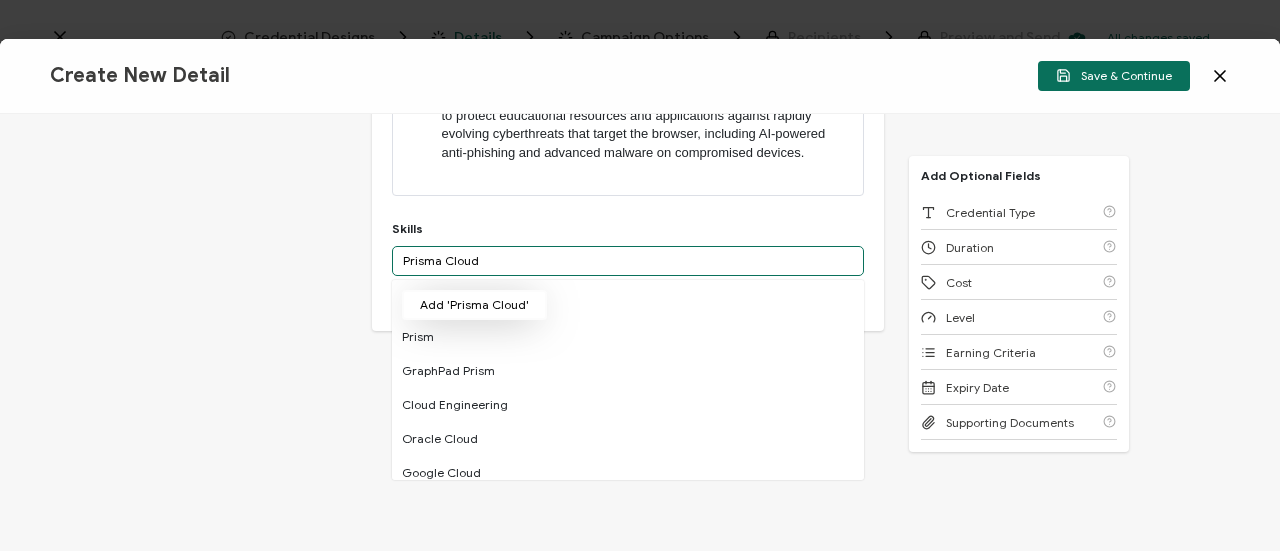 type on "Prisma Cloud" 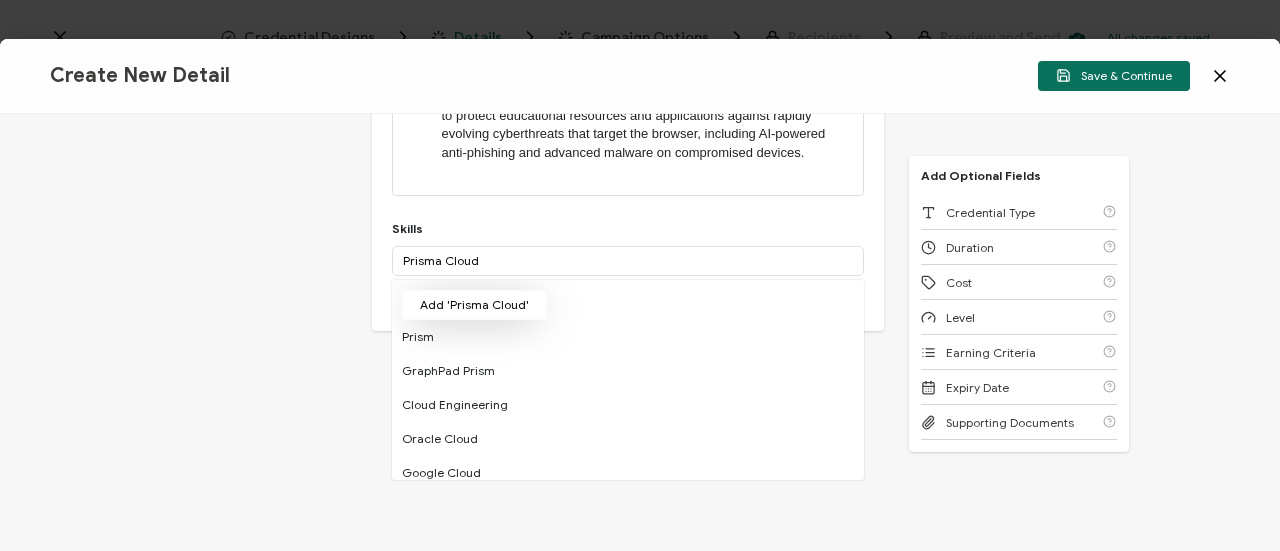 click on "Add 'Prisma Cloud'" at bounding box center (474, 305) 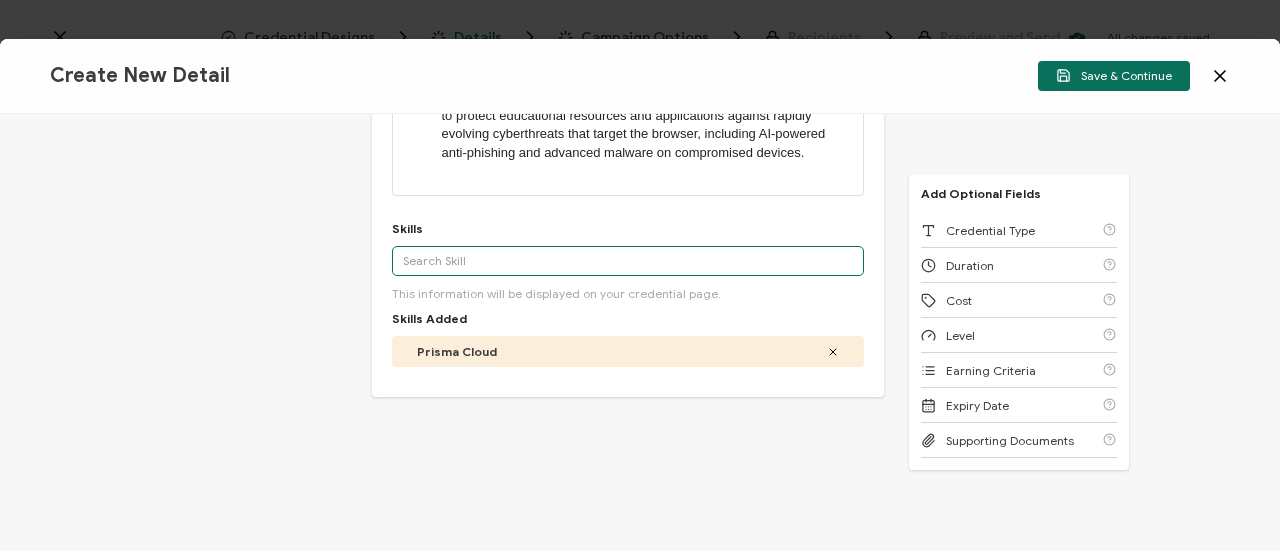 click at bounding box center [628, 261] 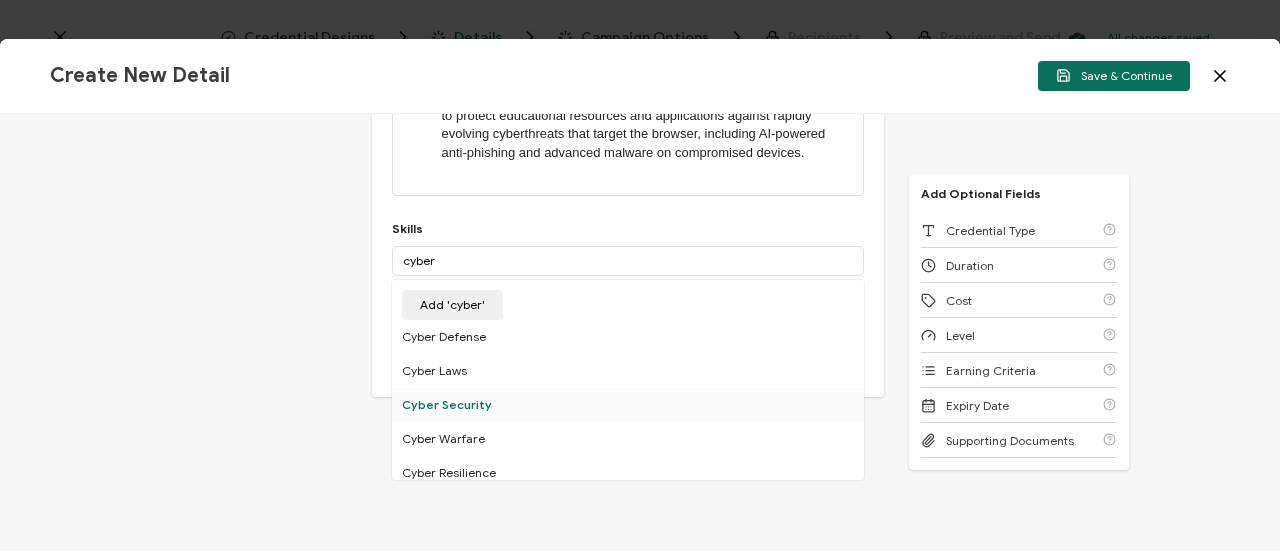 click on "Cyber Security" at bounding box center (628, 405) 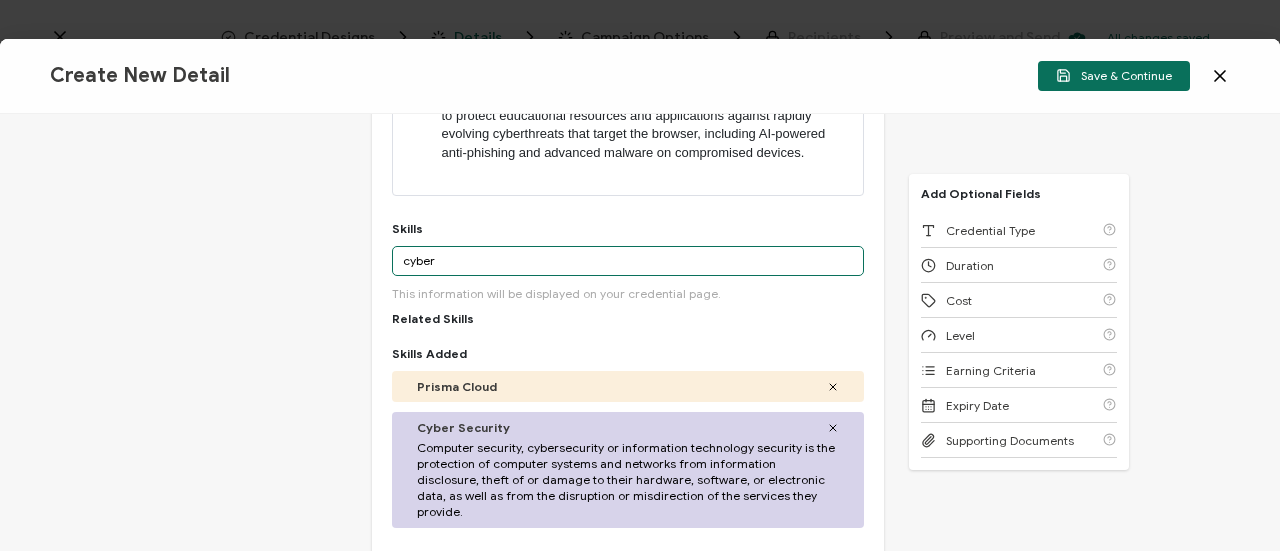 drag, startPoint x: 468, startPoint y: 273, endPoint x: 366, endPoint y: 252, distance: 104.13933 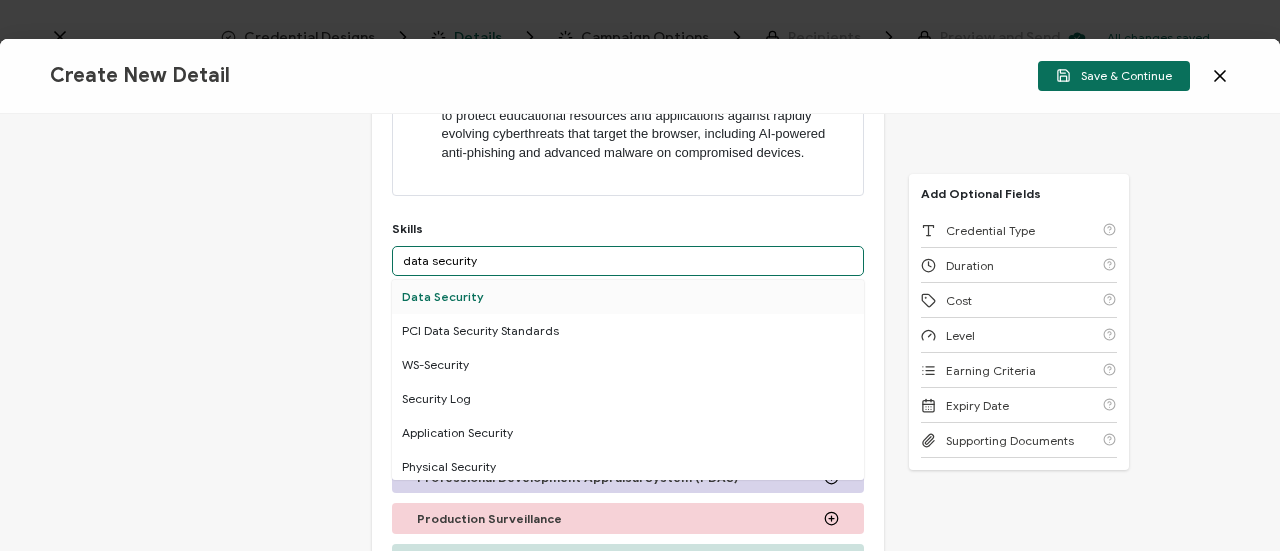 type on "data security" 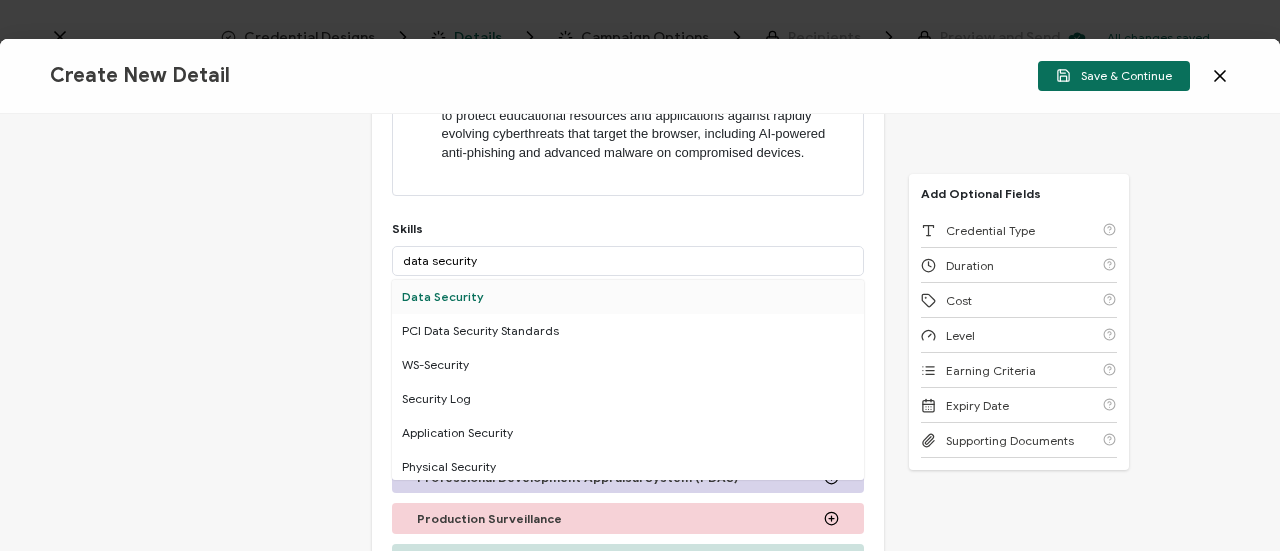 click on "Data Security" at bounding box center [628, 297] 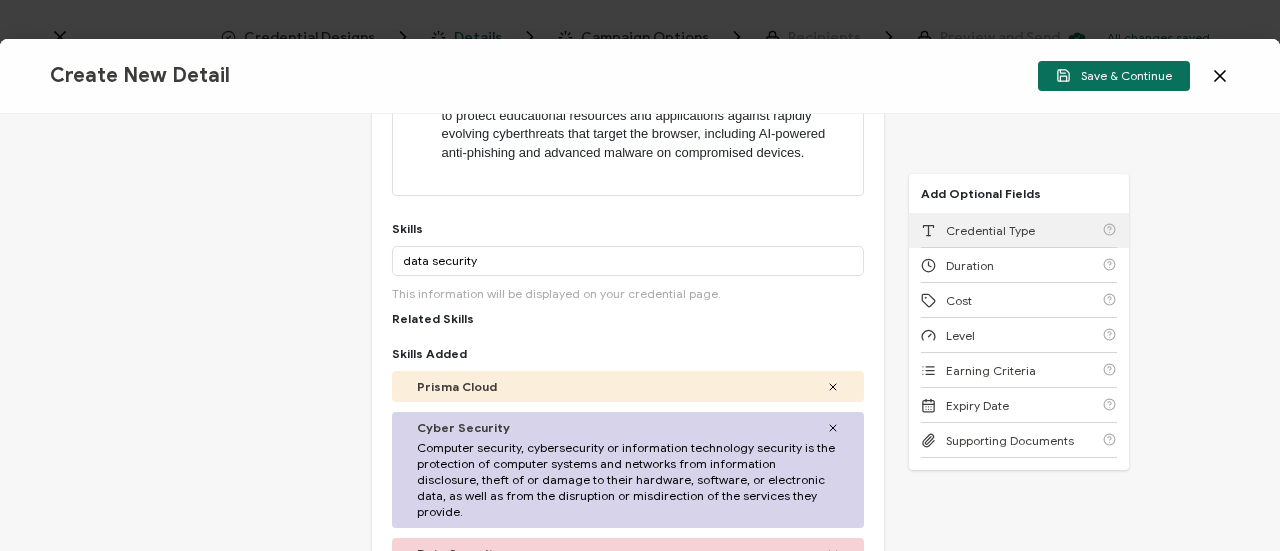 click on "Credential Type" at bounding box center [990, 230] 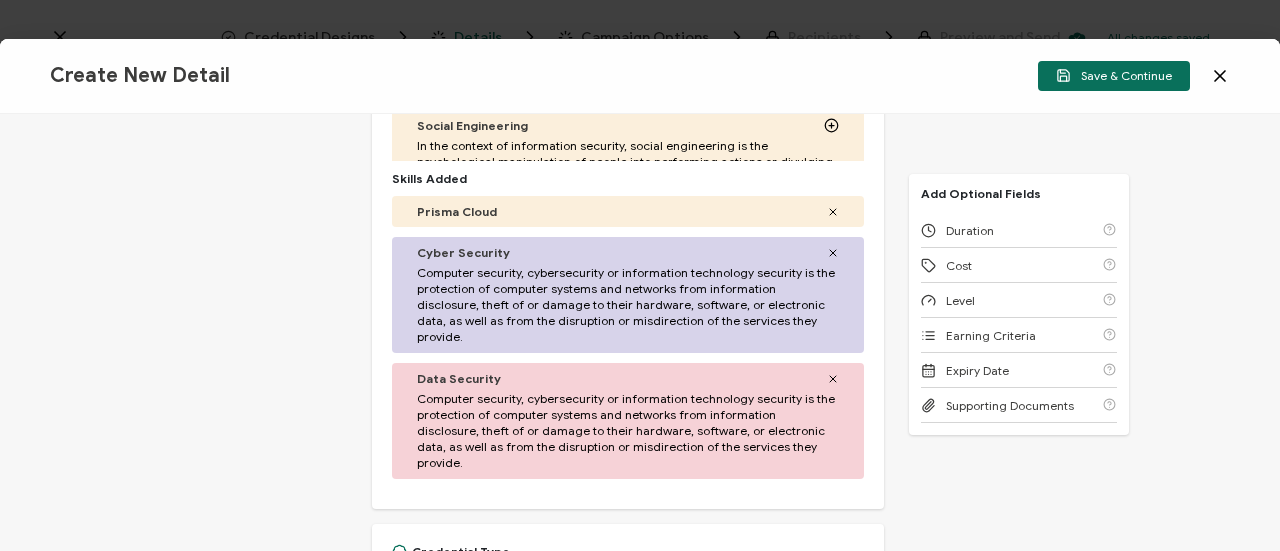 scroll, scrollTop: 1273, scrollLeft: 0, axis: vertical 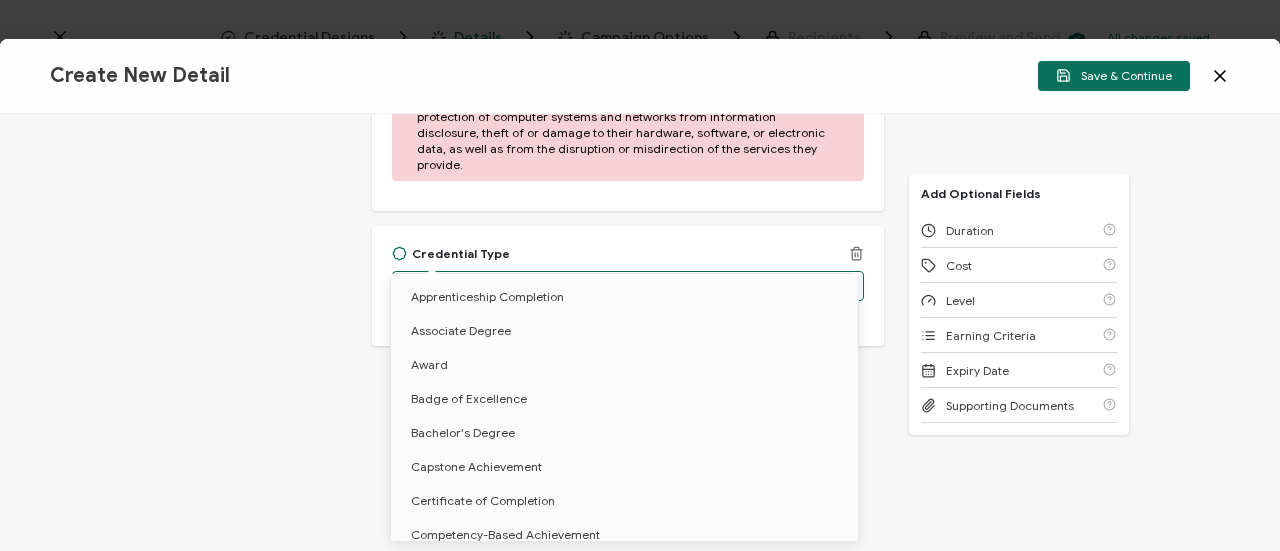 click at bounding box center [628, 286] 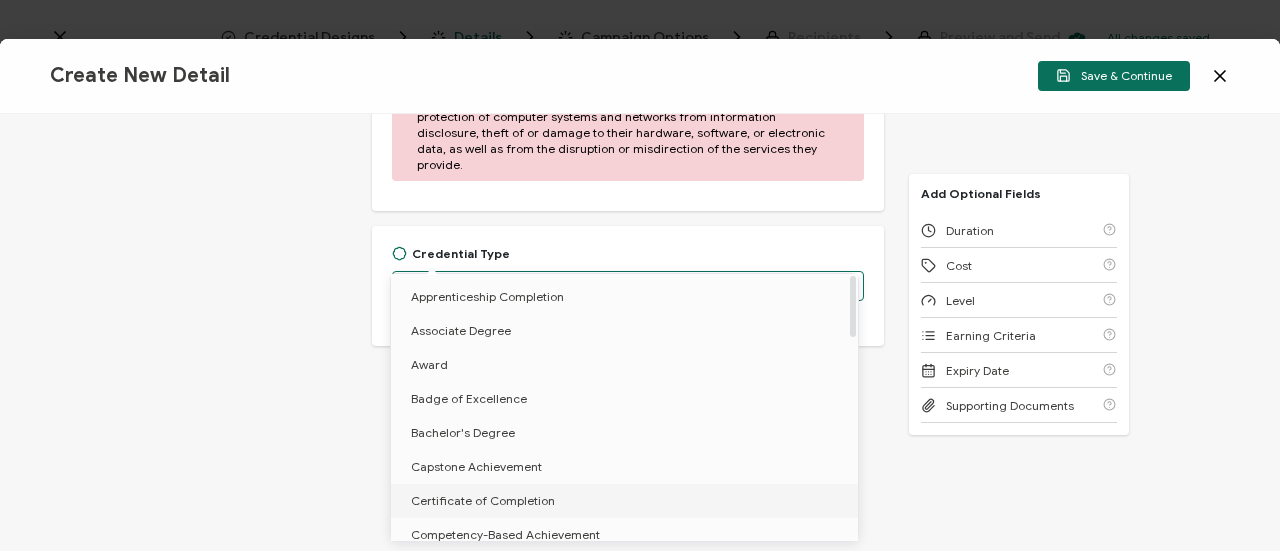click on "Certificate of Completion" at bounding box center (628, 501) 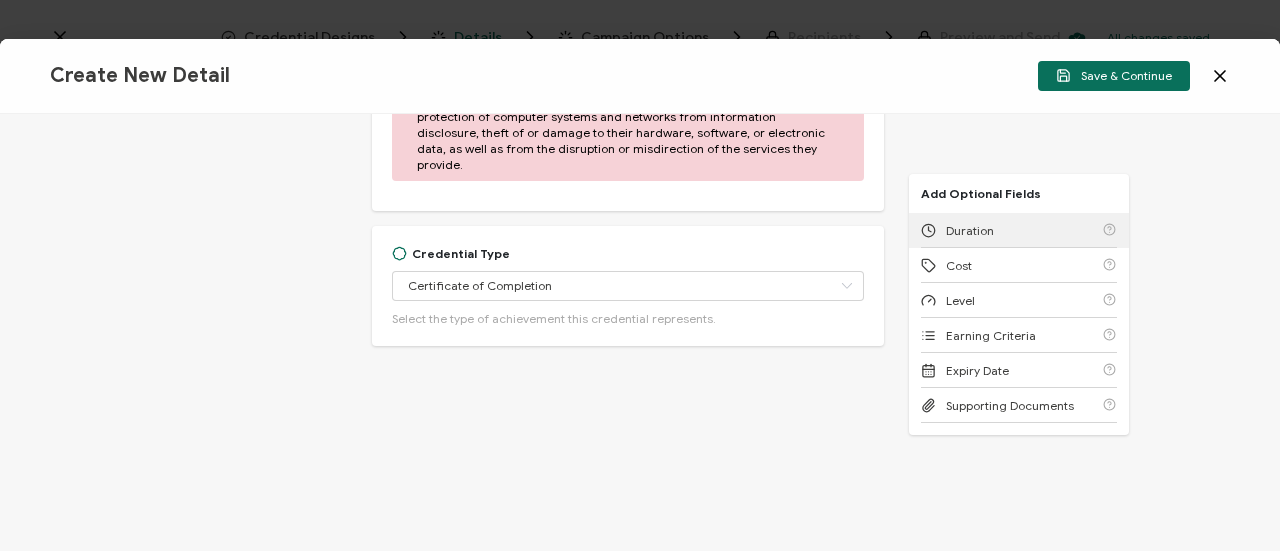 click on "Duration" at bounding box center (1019, 230) 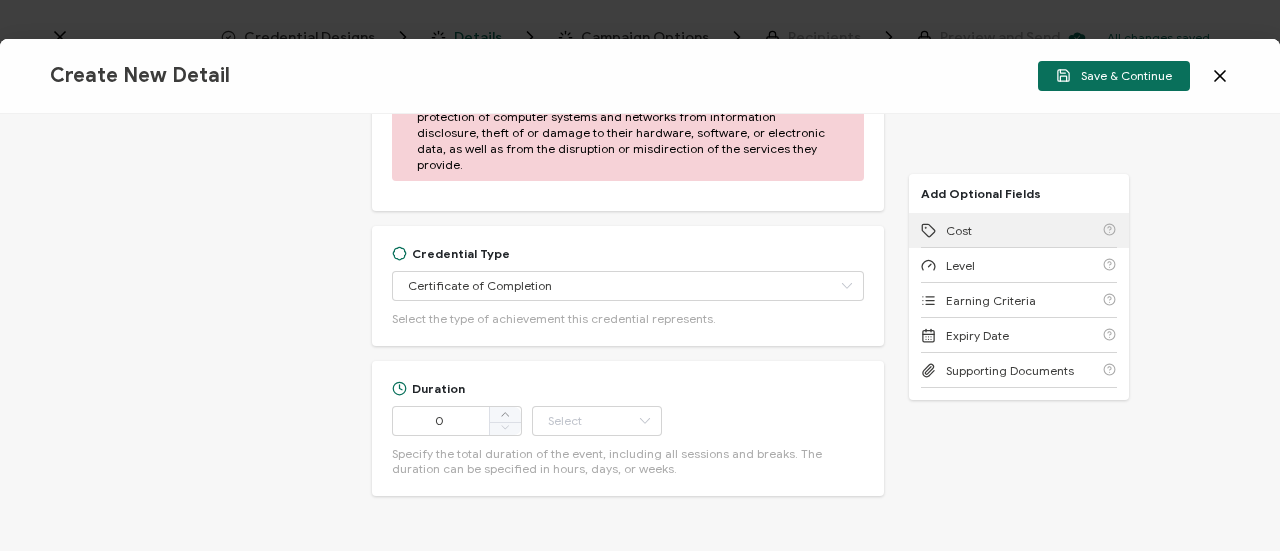 scroll, scrollTop: 1324, scrollLeft: 0, axis: vertical 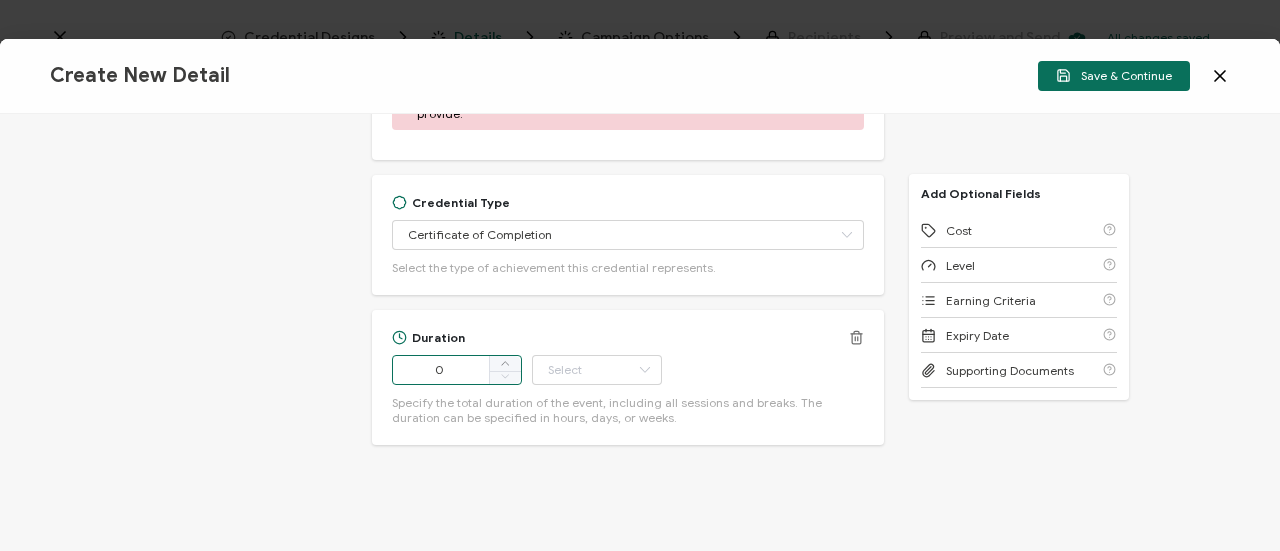click on "0" at bounding box center [457, 370] 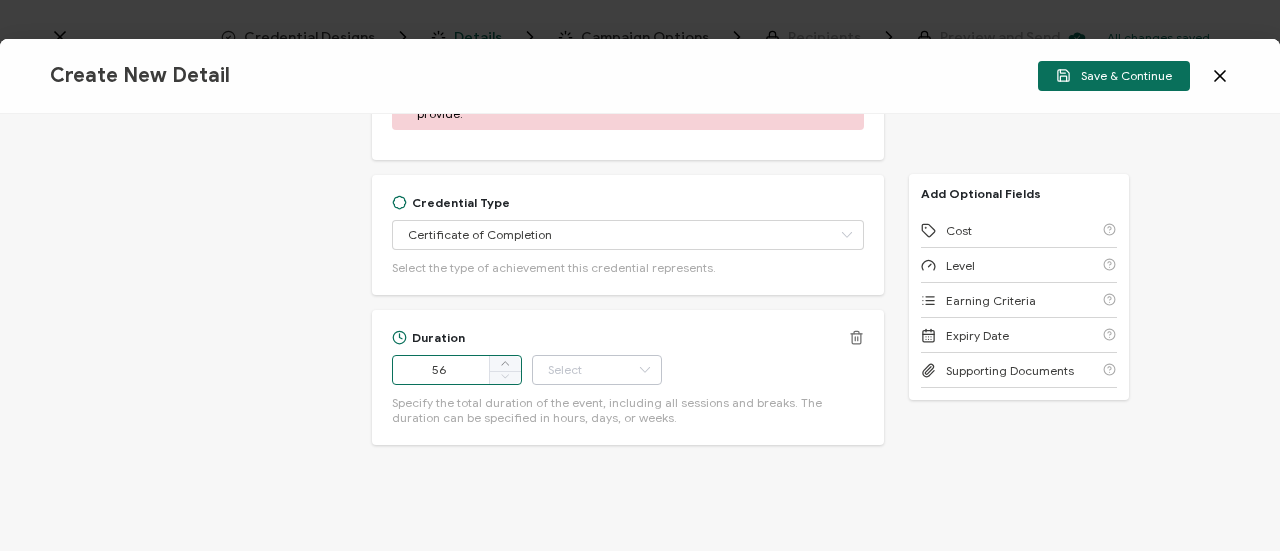 type on "56" 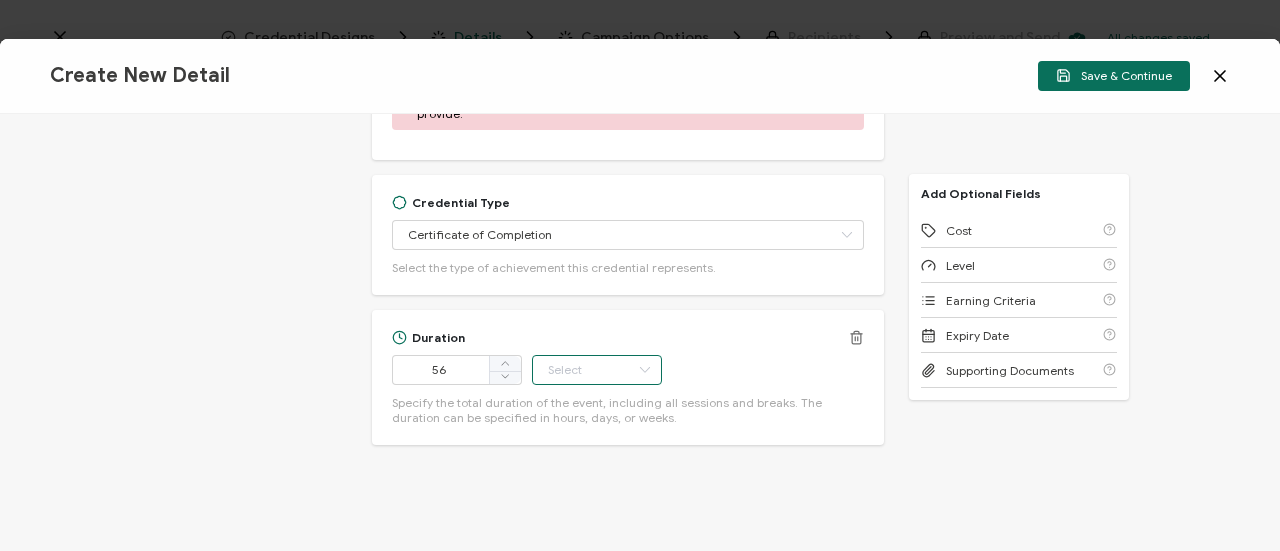 click at bounding box center [597, 370] 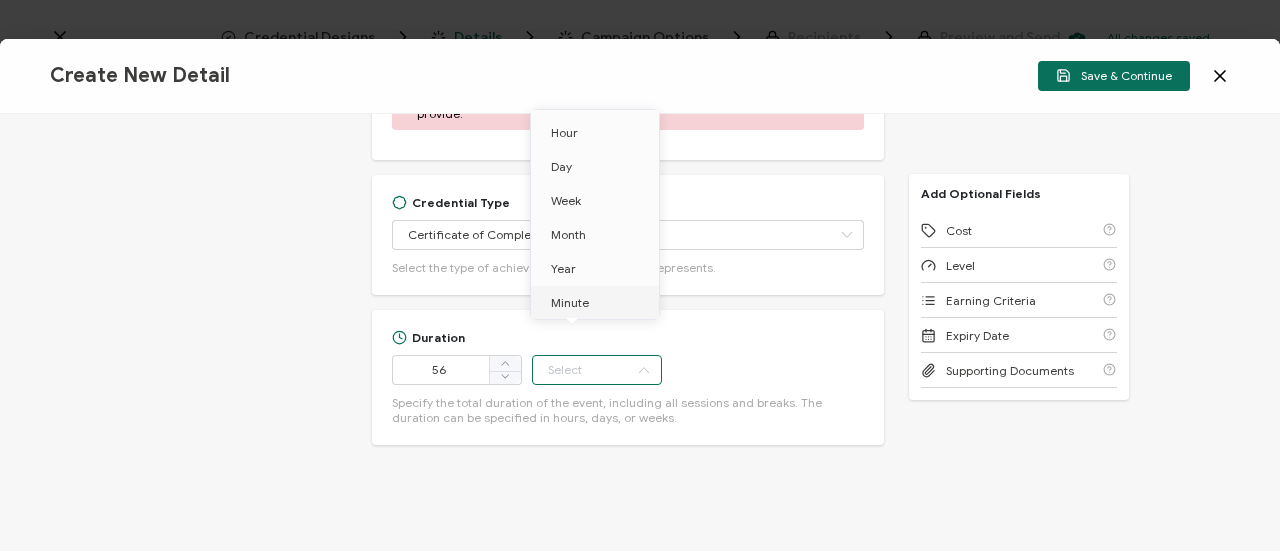 click on "Minute" at bounding box center (570, 302) 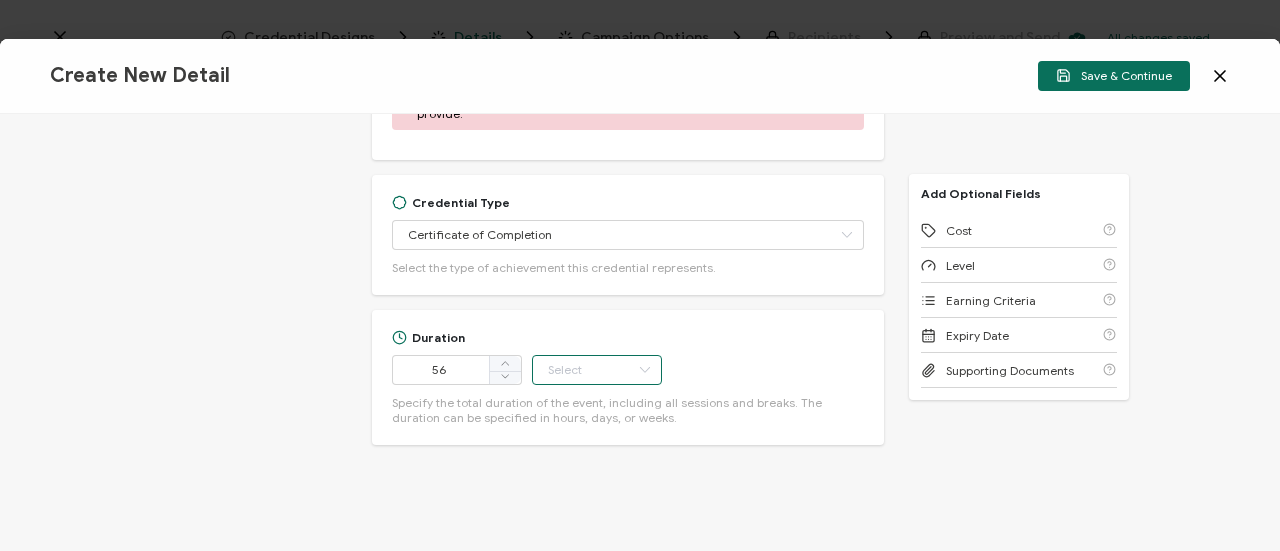 type on "Minute" 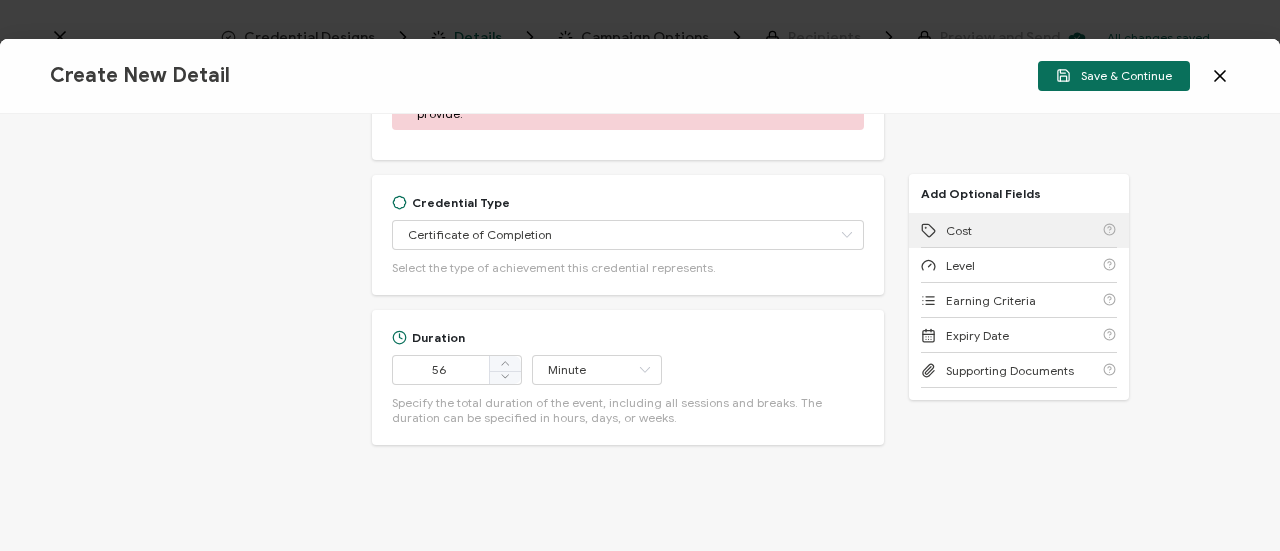 click on "Cost" at bounding box center (959, 230) 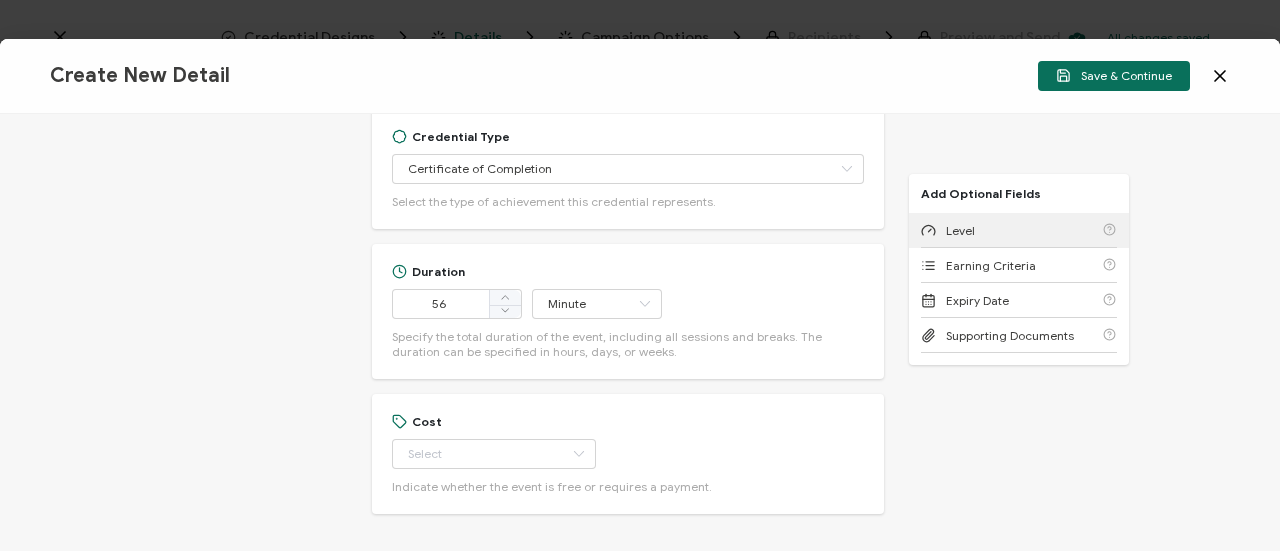 scroll, scrollTop: 1458, scrollLeft: 0, axis: vertical 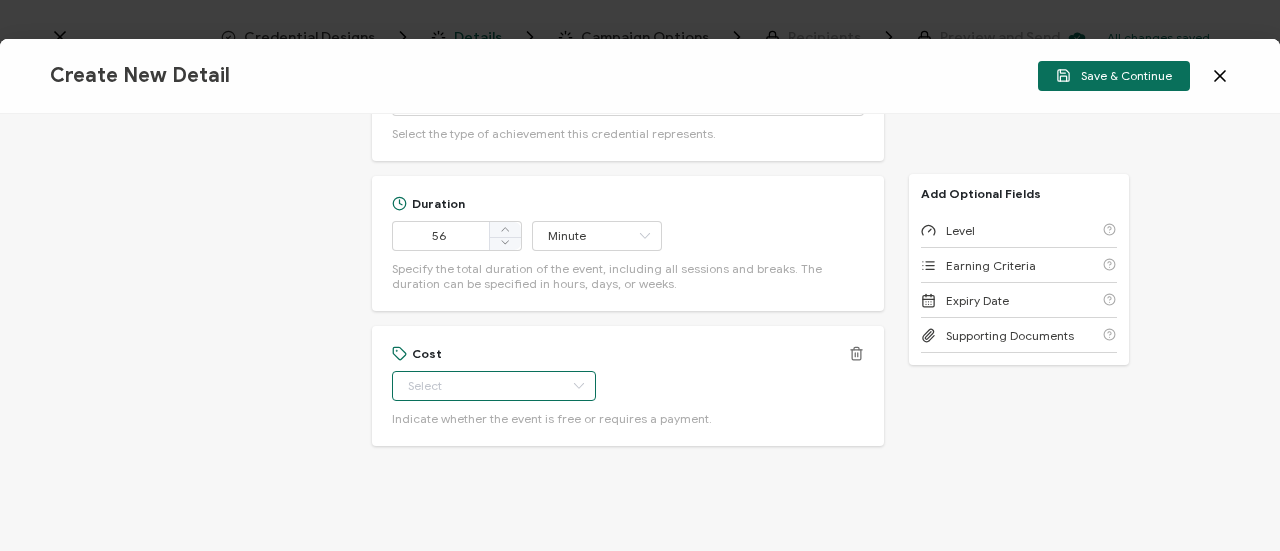 click at bounding box center (494, 386) 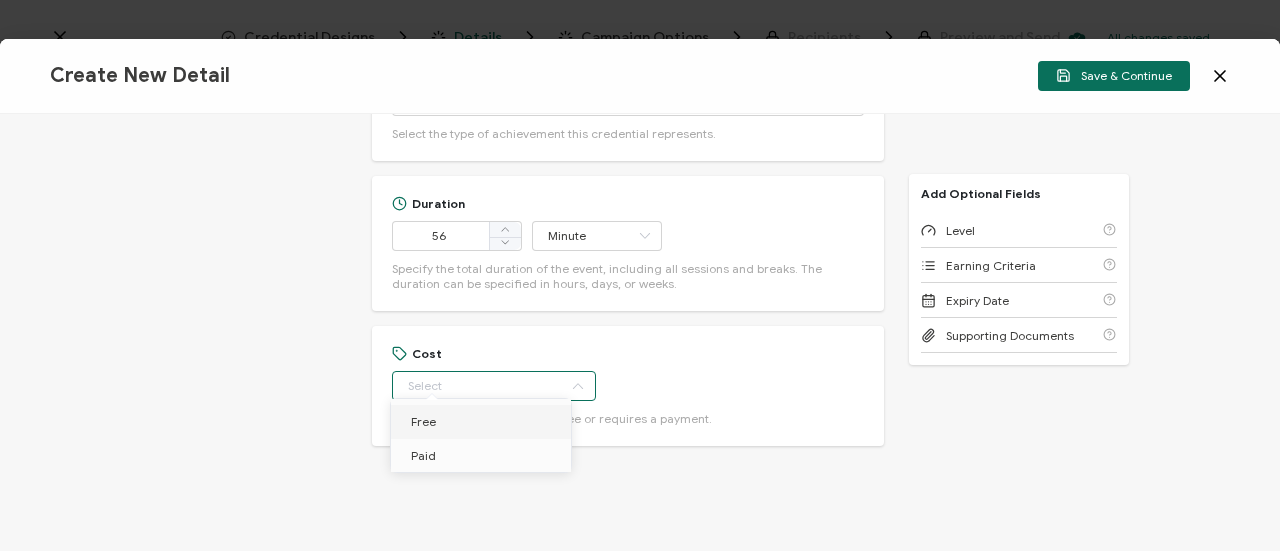 click on "Free" at bounding box center [484, 422] 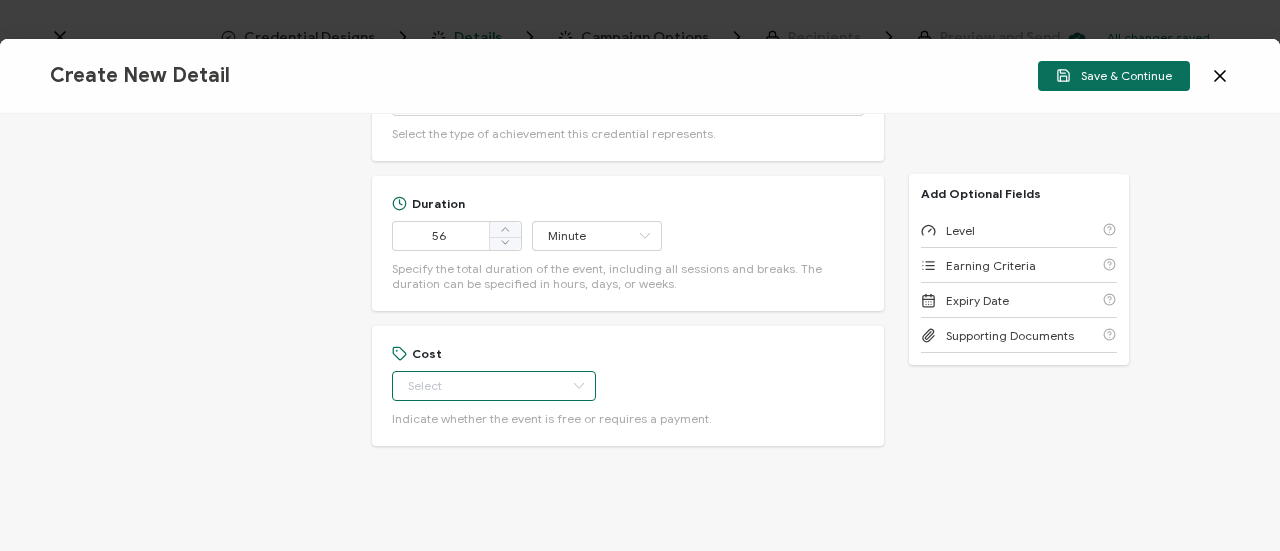 type on "Free" 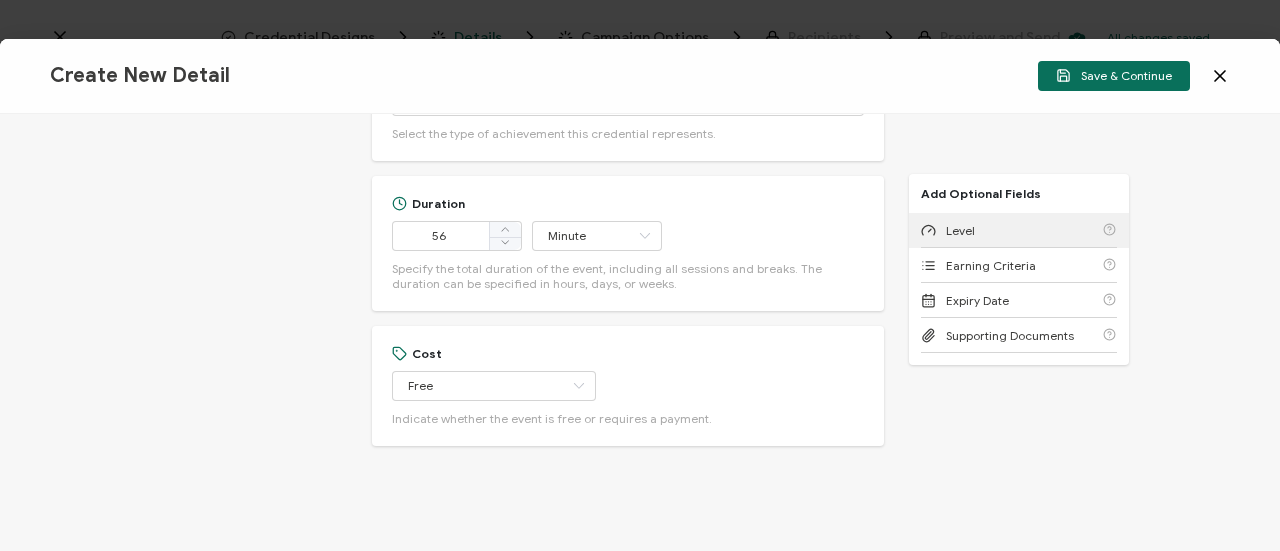 click 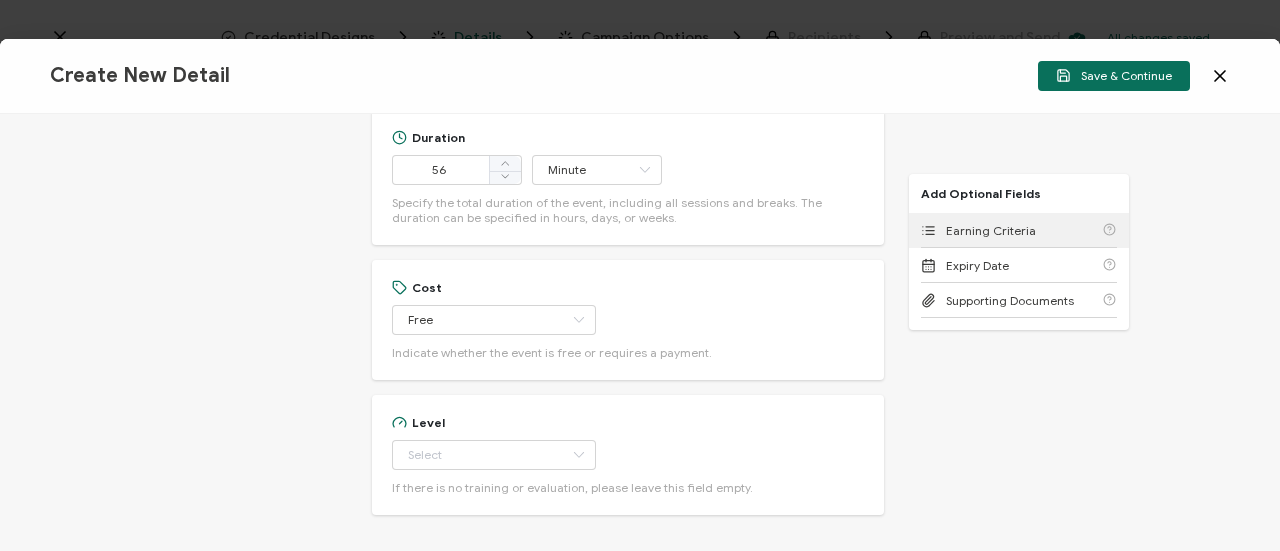 scroll, scrollTop: 1594, scrollLeft: 0, axis: vertical 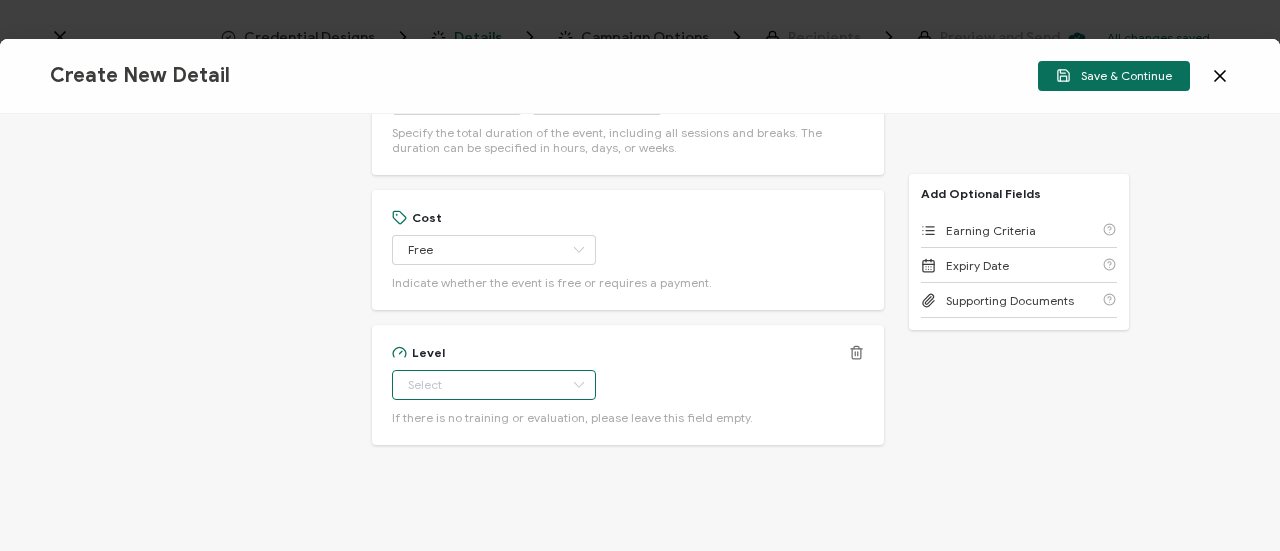 click at bounding box center [494, 385] 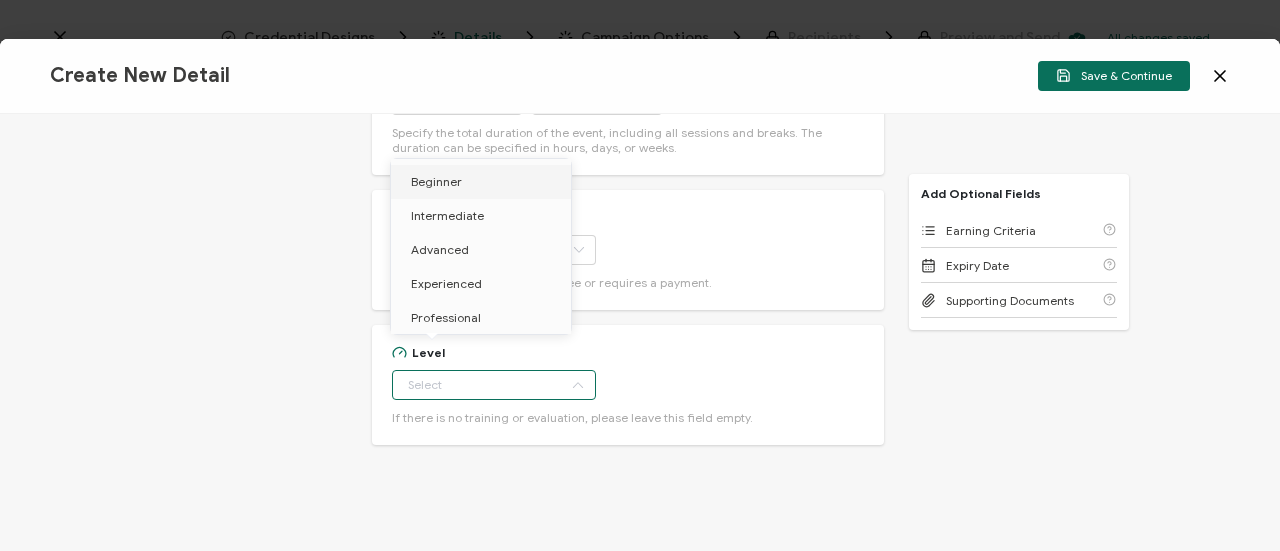 click on "Beginner" at bounding box center [484, 182] 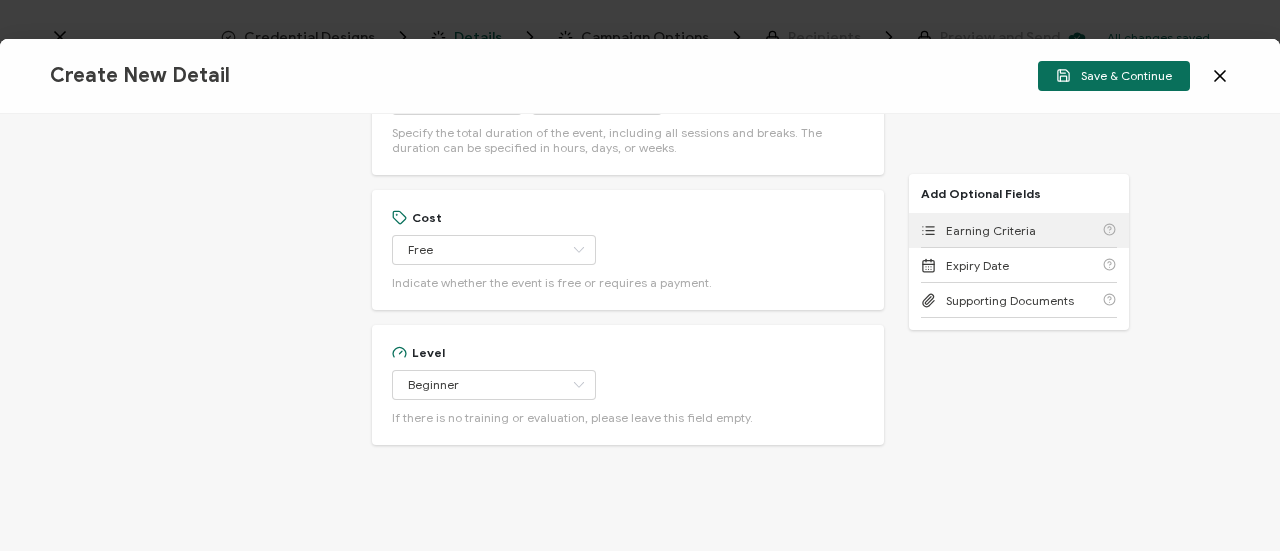click on "Earning Criteria" at bounding box center [1019, 230] 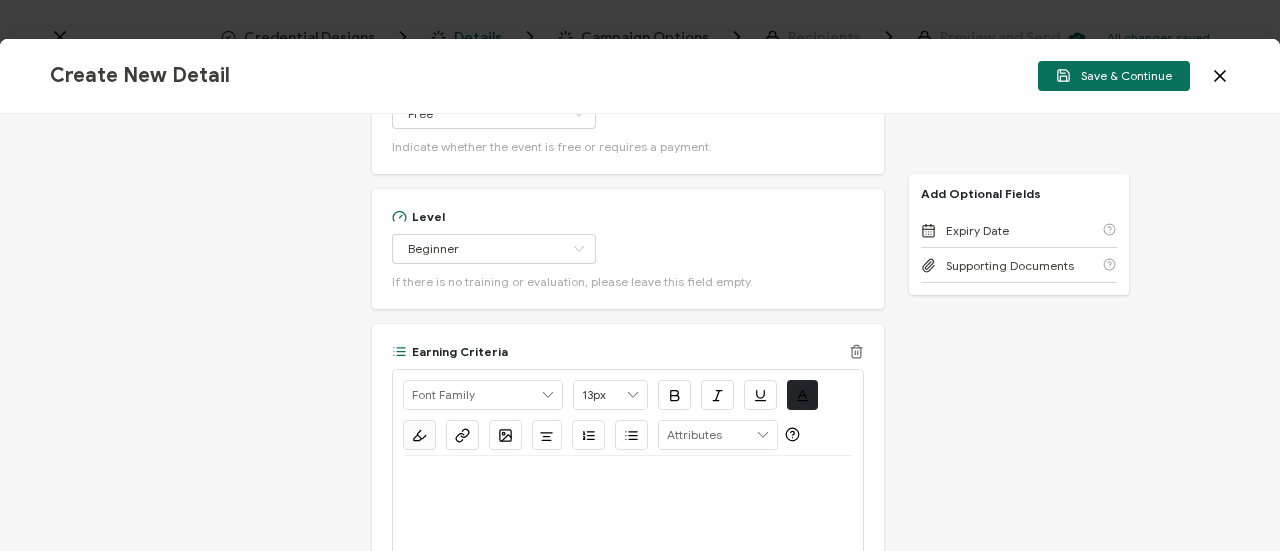 scroll, scrollTop: 1920, scrollLeft: 0, axis: vertical 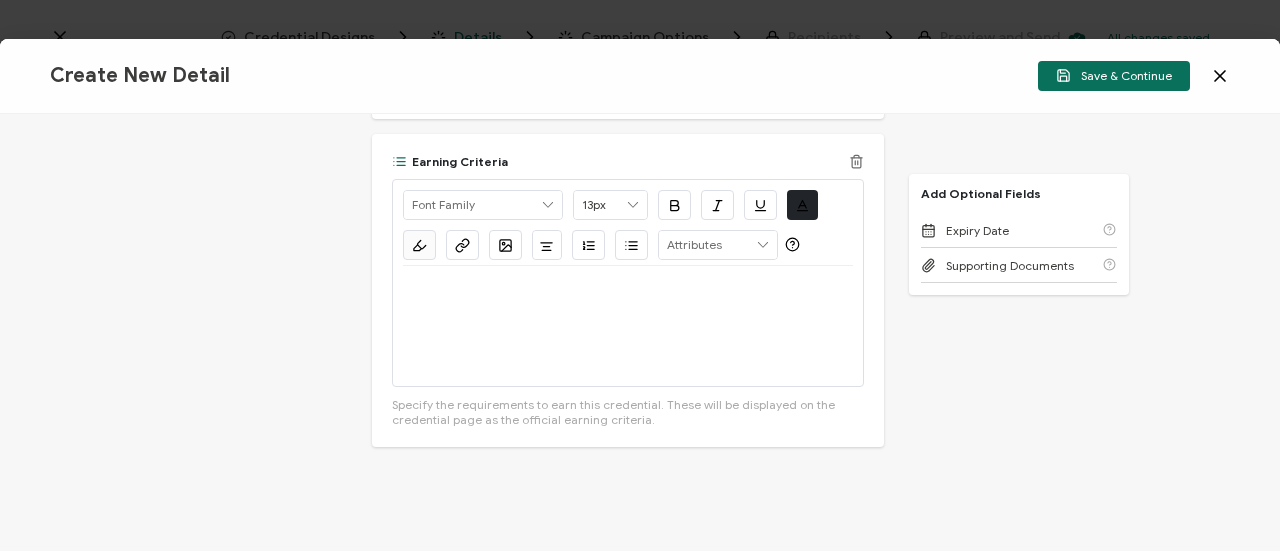 click at bounding box center [628, 326] 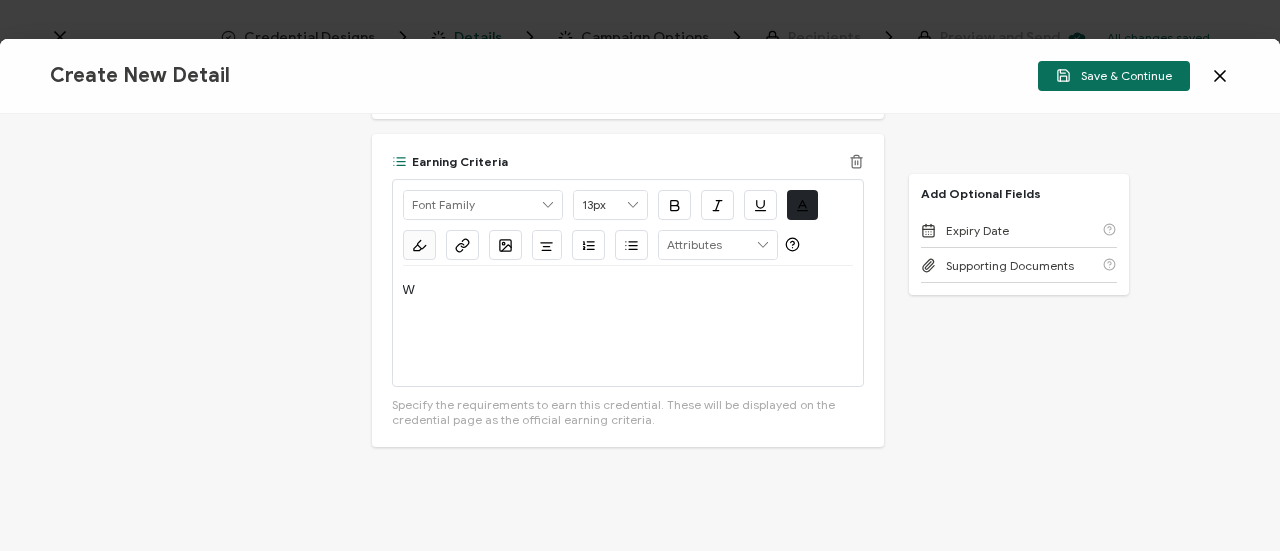 type 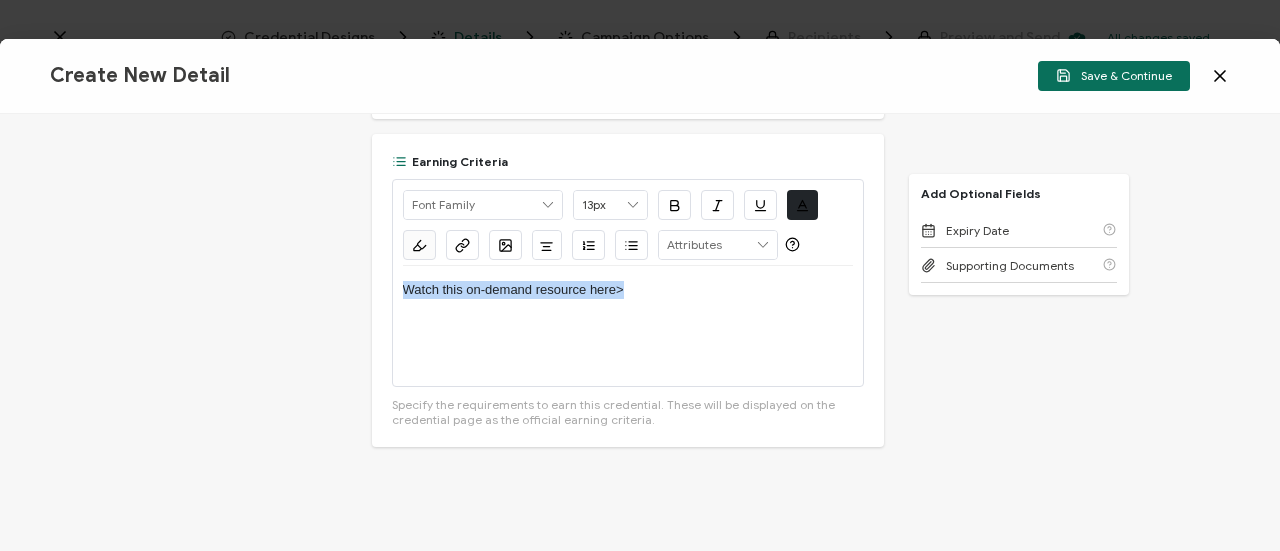 drag, startPoint x: 602, startPoint y: 274, endPoint x: 358, endPoint y: 263, distance: 244.24782 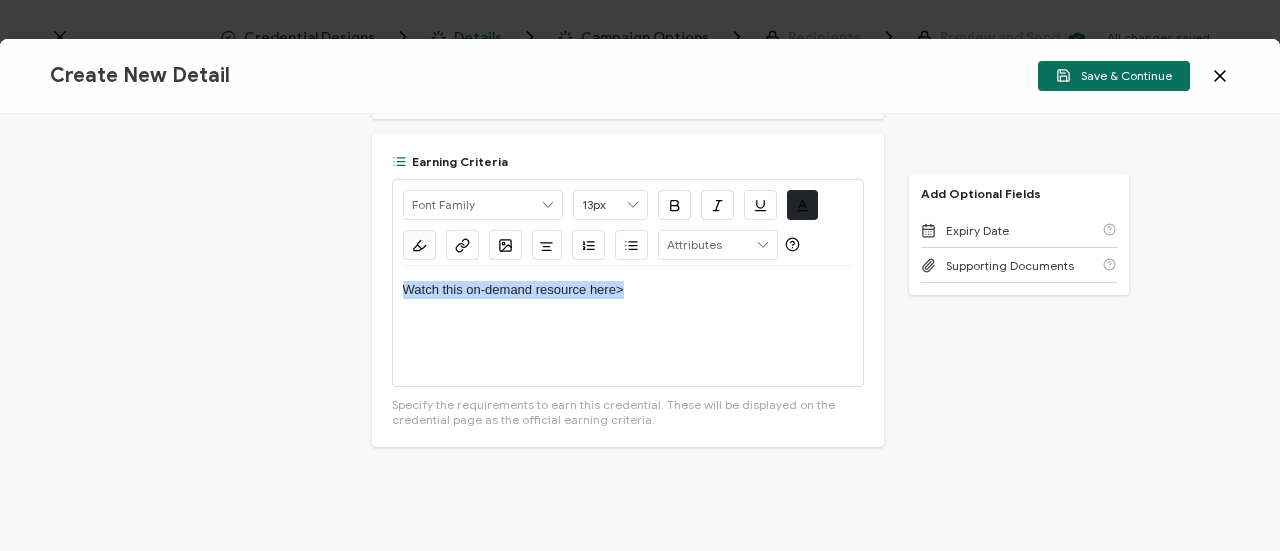 click on "Credential Title
Palo Alto Networks Prisma® Access Browser: Secure Access to Educational Resources on Any Device in Minutes   ISSUER
Issuer Name
Credential Description
Alright Sans [PERSON_NAME] Archivo Black Arial Arimo Blinker Caveat Charm Charmonman Cinzel EB Garamond [PERSON_NAME] Sans [PERSON_NAME] Great Vibes Grenze [PERSON_NAME] Grotesk Inconsolata Josefin Sans Kolektif House Kufam Lato Libre Caslon Text [PERSON_NAME] Lugrasimo Markazi Text Merienda [PERSON_NAME] [PERSON_NAME] [PERSON_NAME] Sans [PERSON_NAME] Serif Nunito Open Sans Open Sans Condensed Orbitron [PERSON_NAME] Display Poppins PT Sans PT Sans Narrow PT Serif Quicksand Raleway Red Hat Display Roboto Roboto Condensed Roboto Slab Rubik Slabo 27px Source Sans Pro Spartan Tajawal Titillium Web Ubuntu UnifrakturCook UnifrakturMaguntia Work Sans   13px 11px 12px 13px 14px 15px 16px 17px 18px 19px 20px 21px 22px 23px 24px" at bounding box center [640, 332] 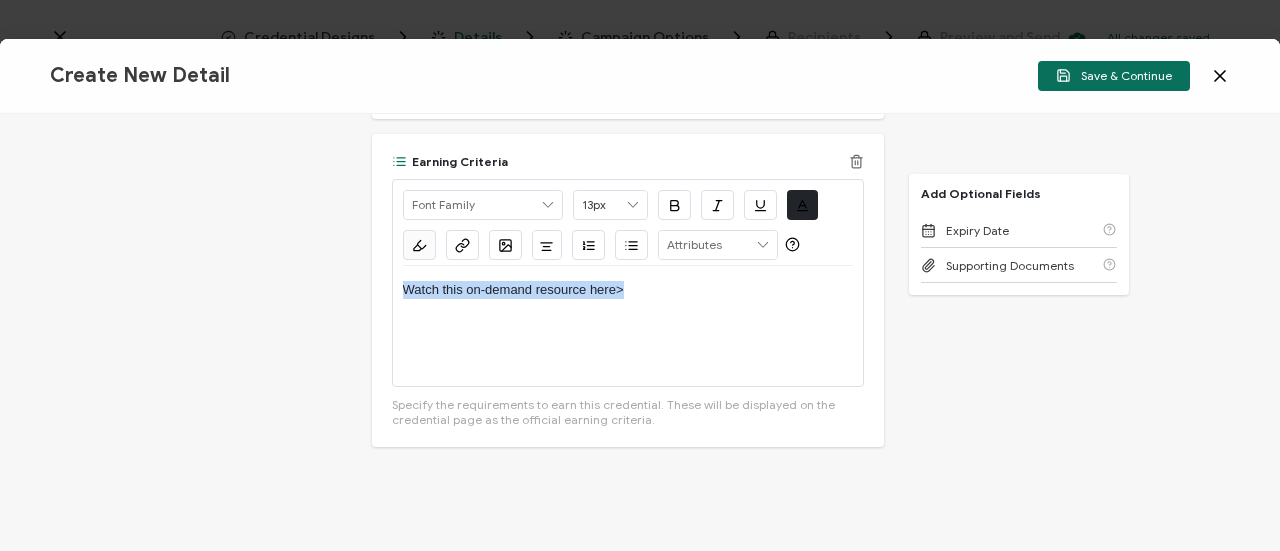 click 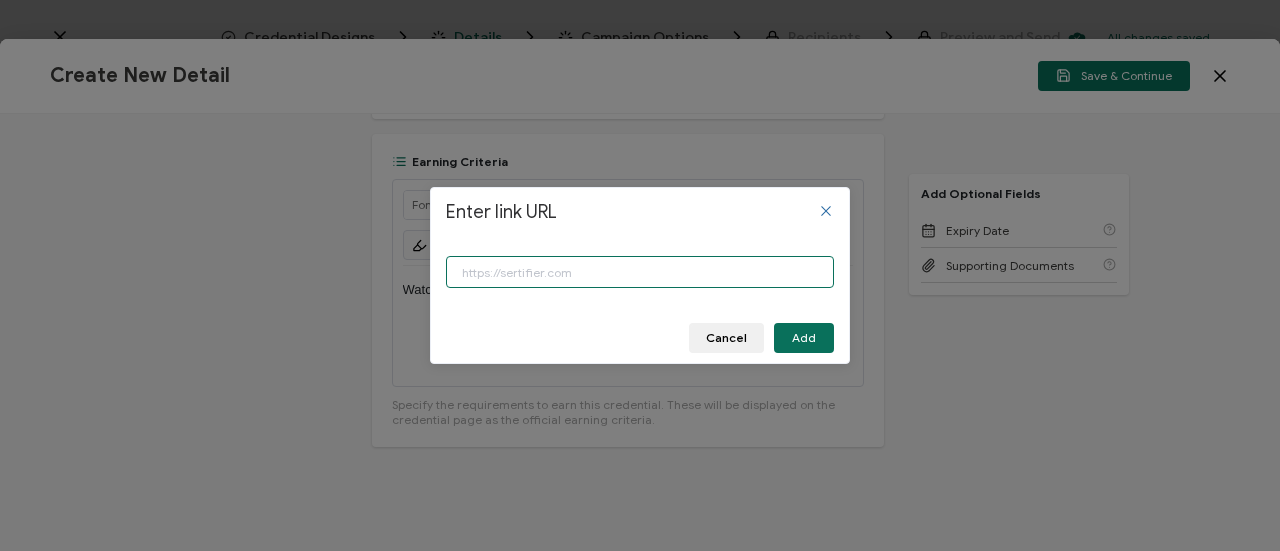 click at bounding box center (640, 272) 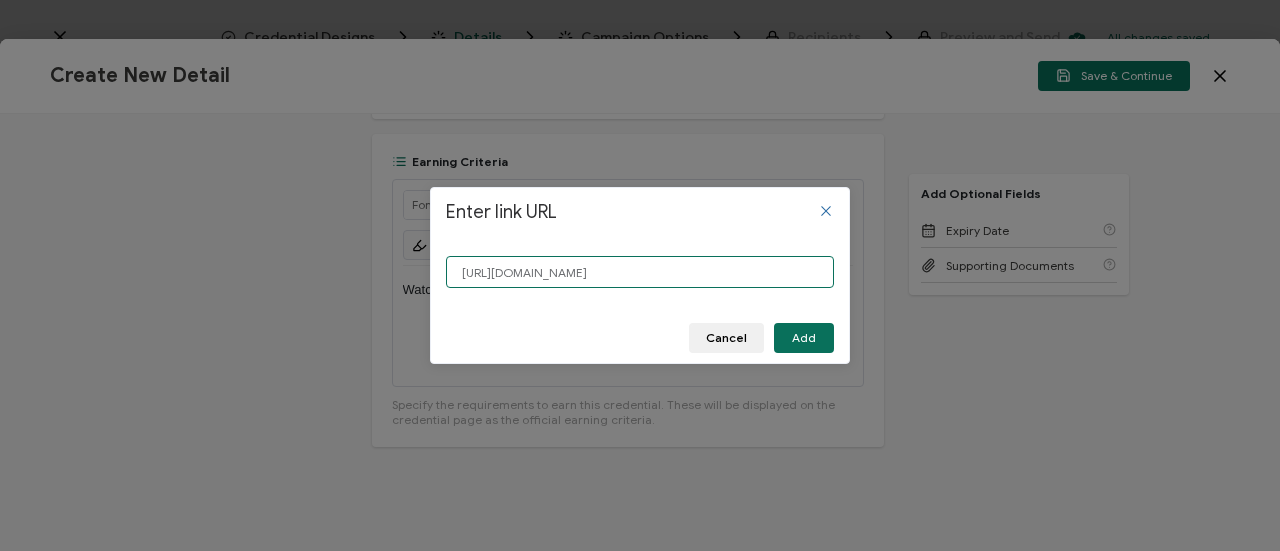 scroll, scrollTop: 0, scrollLeft: 564, axis: horizontal 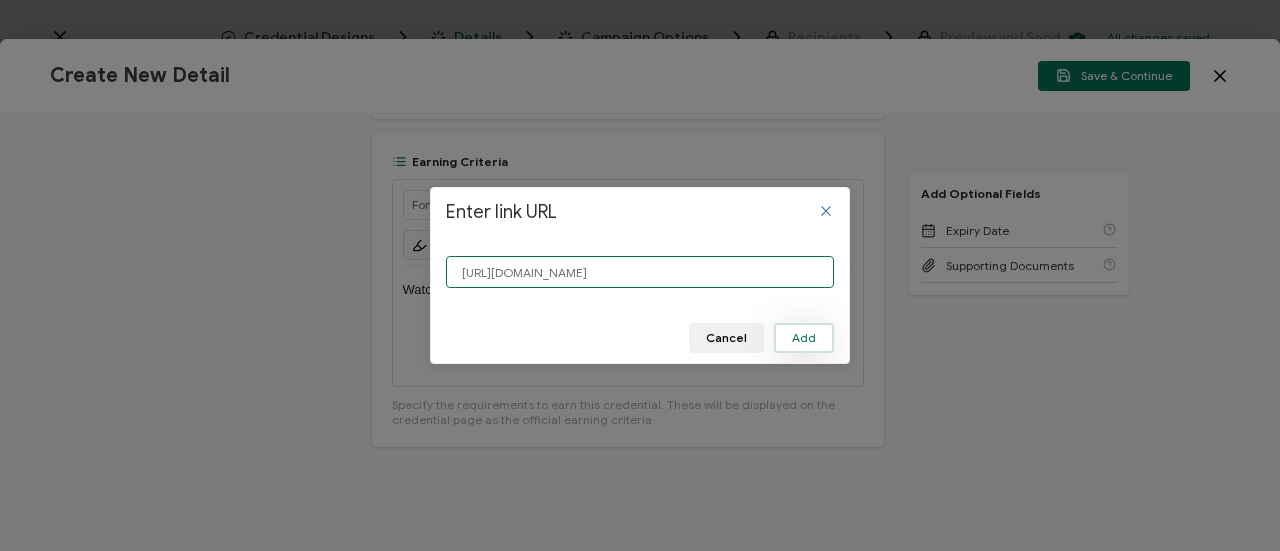 type on "[URL][DOMAIN_NAME]" 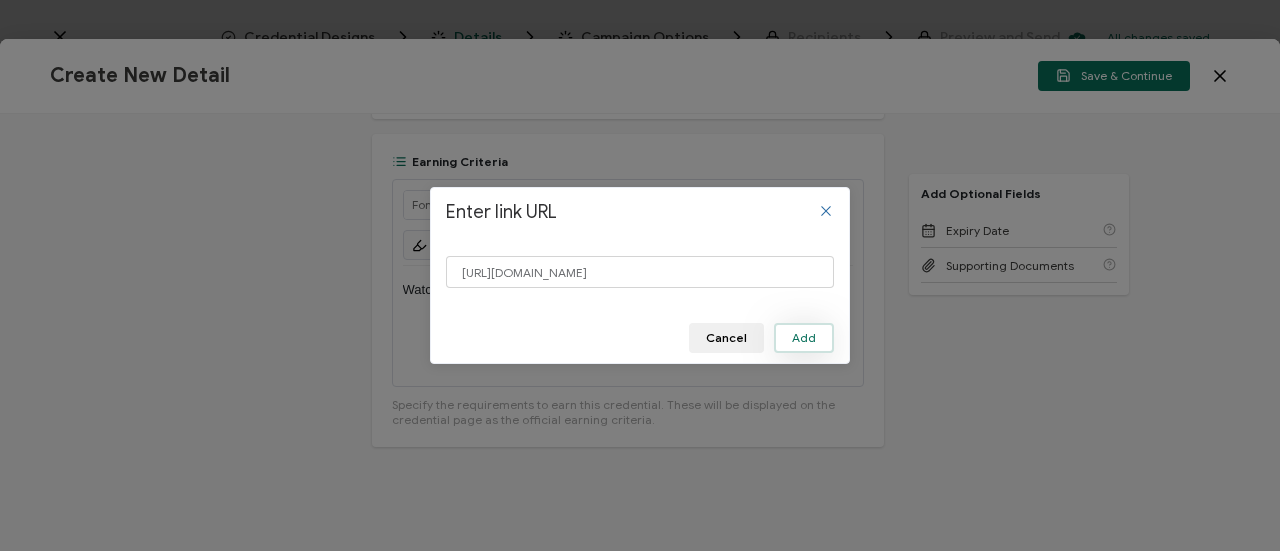 scroll, scrollTop: 0, scrollLeft: 0, axis: both 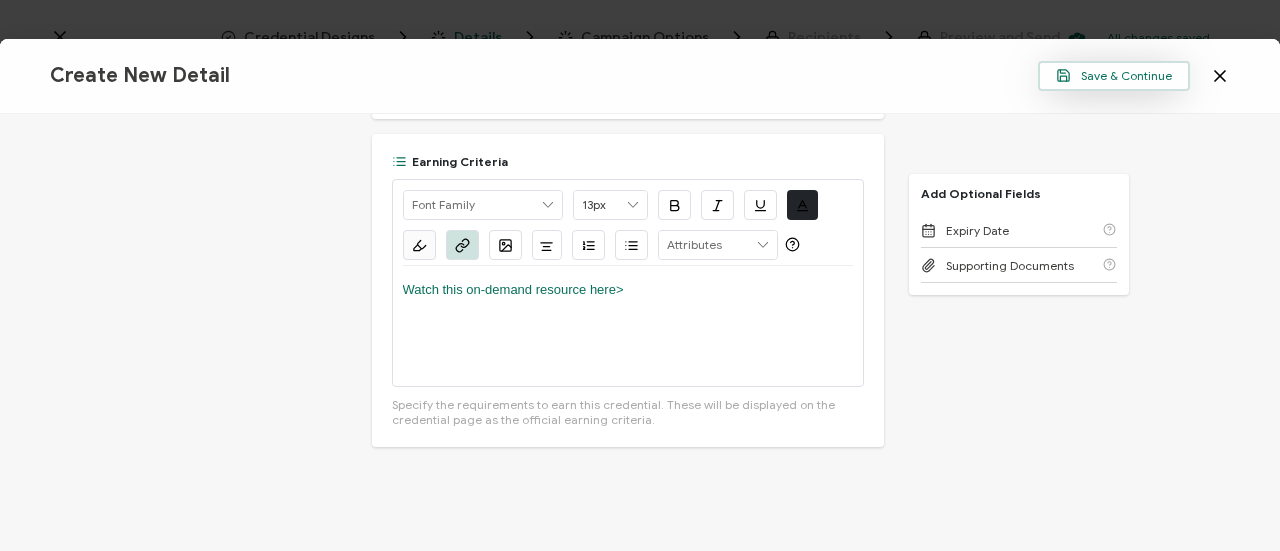 click on "Save & Continue" at bounding box center [1114, 75] 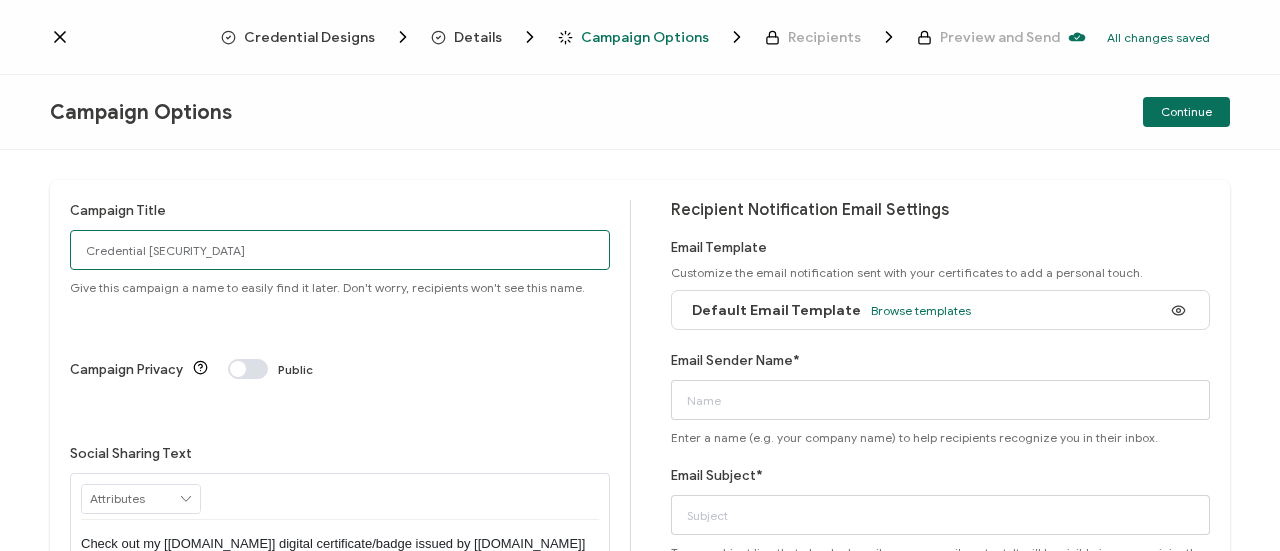 click on "Credential [SECURITY_DATA]" at bounding box center [340, 250] 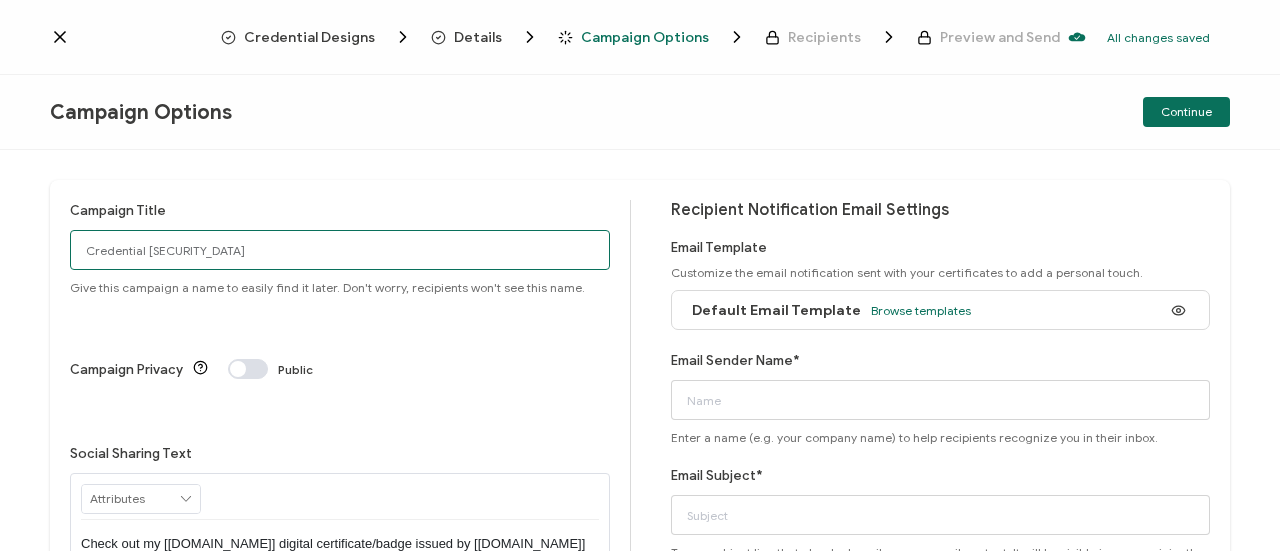 drag, startPoint x: 236, startPoint y: 253, endPoint x: 37, endPoint y: 231, distance: 200.21239 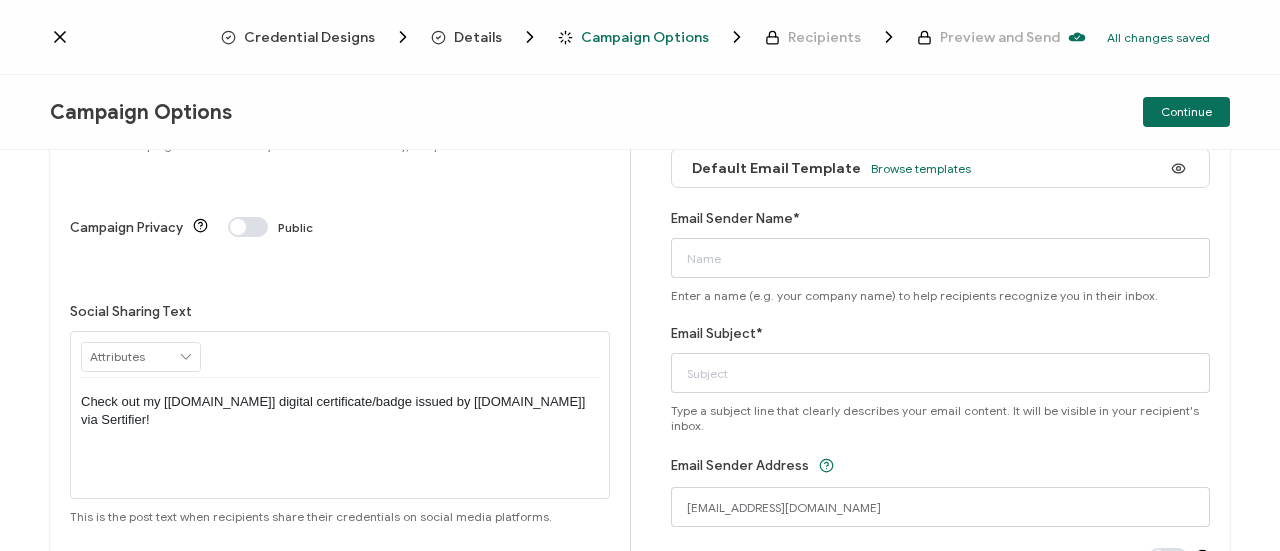 scroll, scrollTop: 0, scrollLeft: 0, axis: both 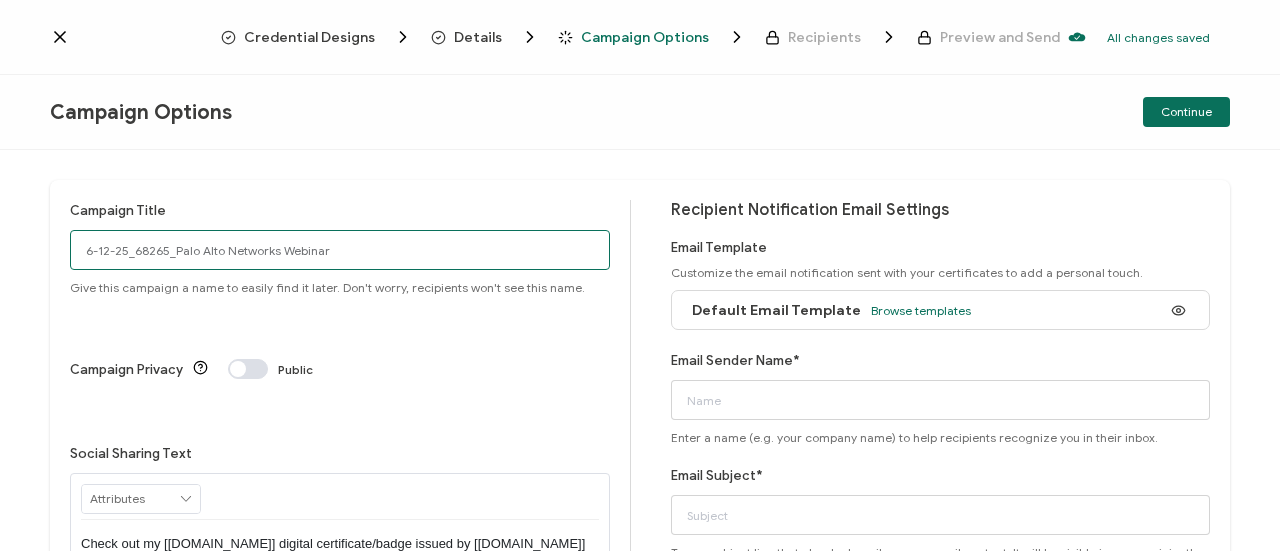type on "6-12-25_68265_Palo Alto Networks Webinar" 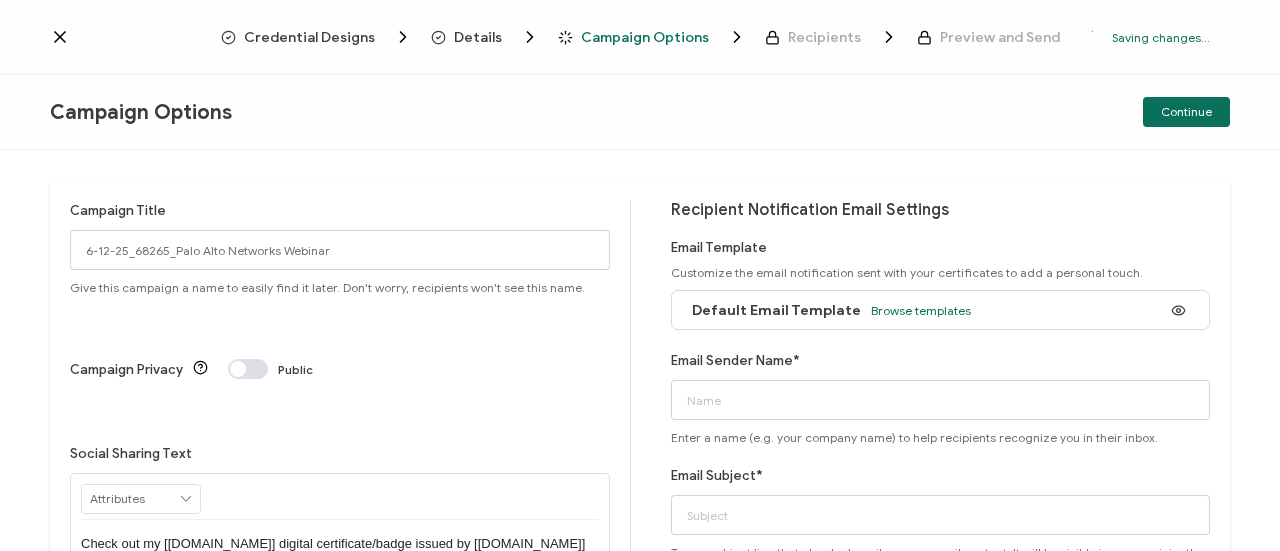 click on "Default Email Template   Browse templates" at bounding box center (826, 310) 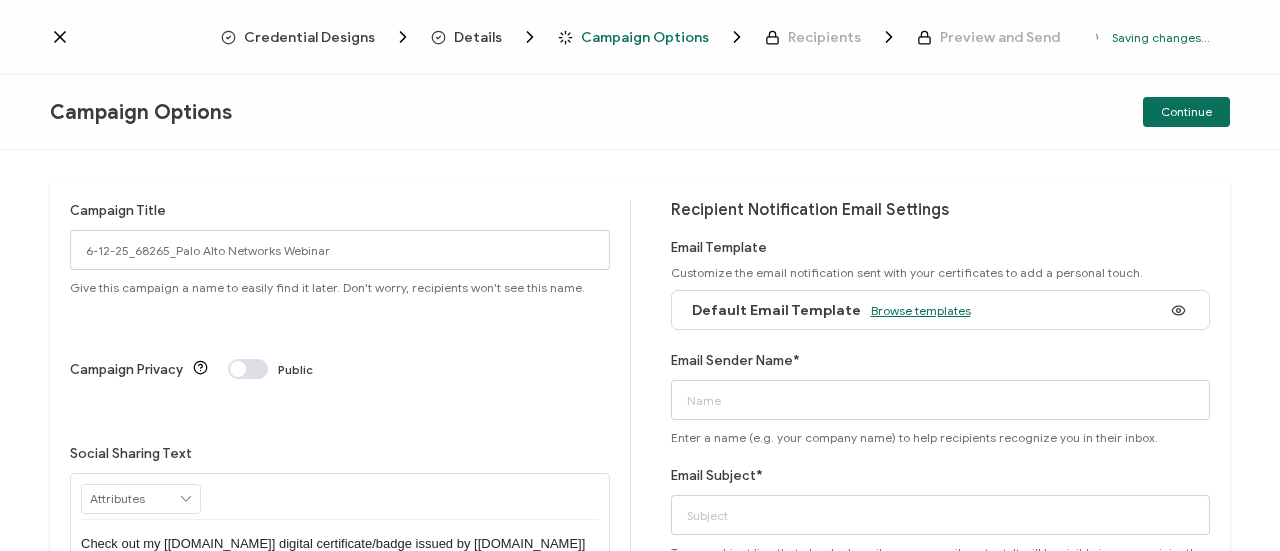 click on "Browse templates" at bounding box center (921, 310) 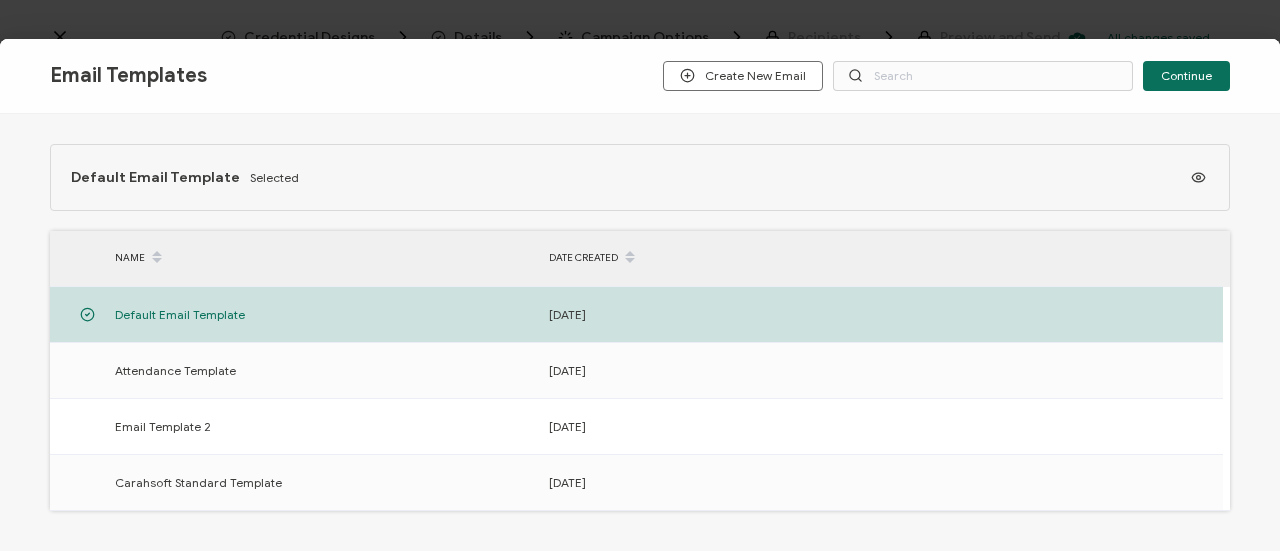 click at bounding box center (0, 0) 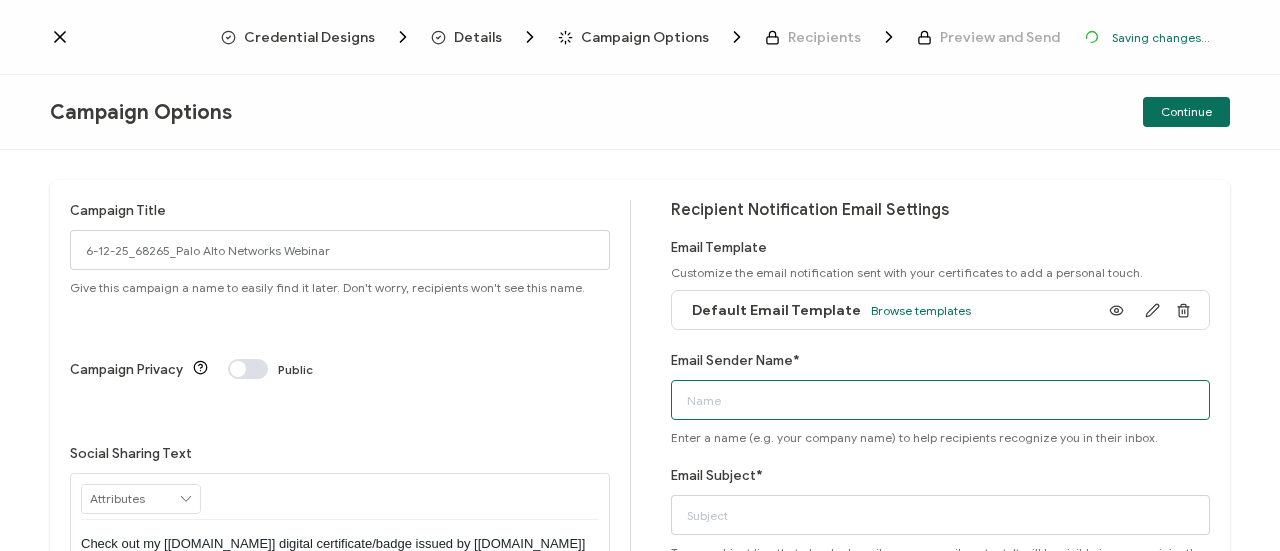 click on "Email Sender Name*" at bounding box center (941, 400) 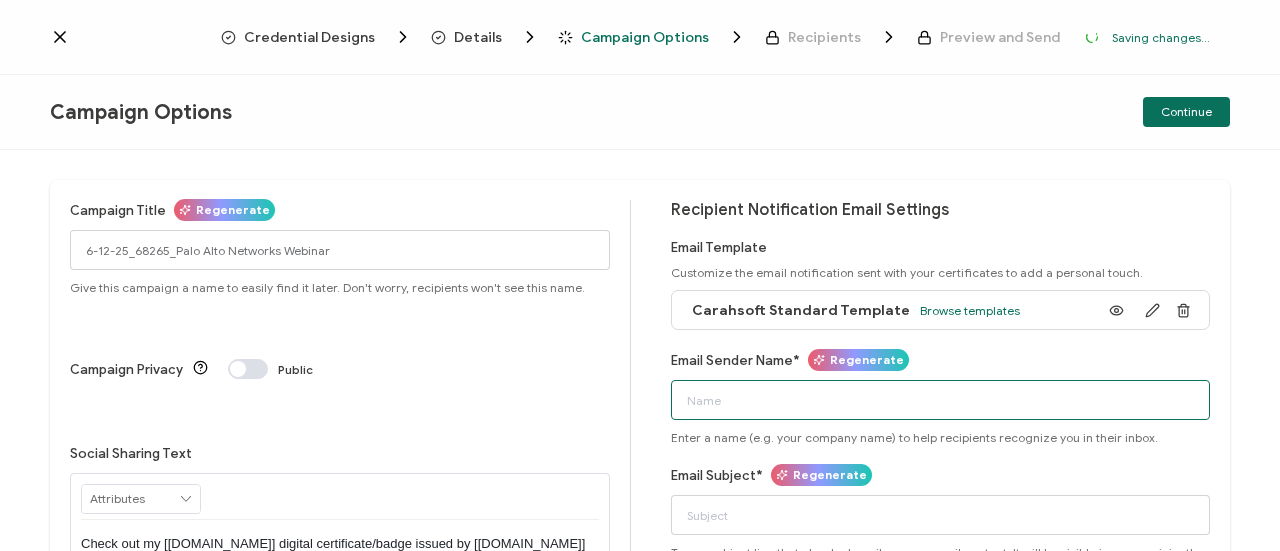 click on "Email Sender Name*" at bounding box center (941, 400) 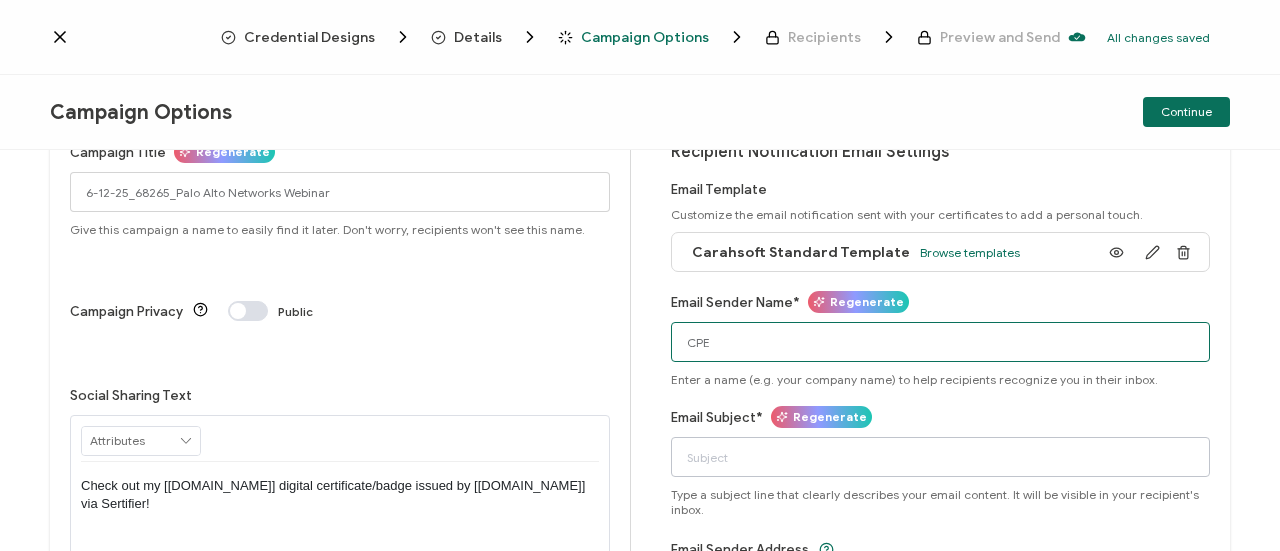 scroll, scrollTop: 200, scrollLeft: 0, axis: vertical 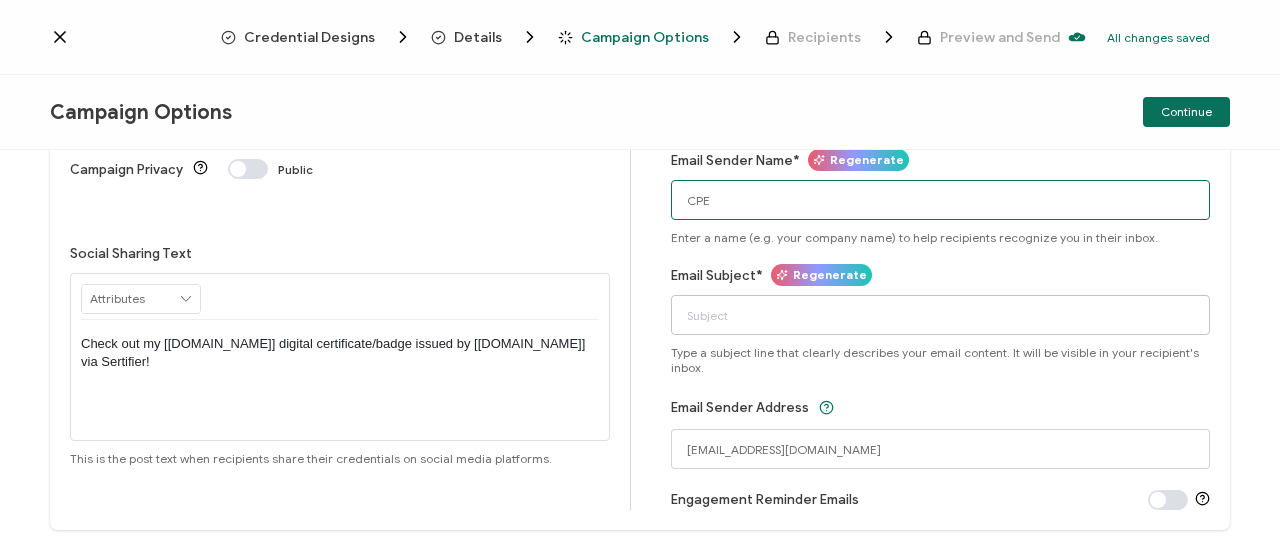 type on "CPE" 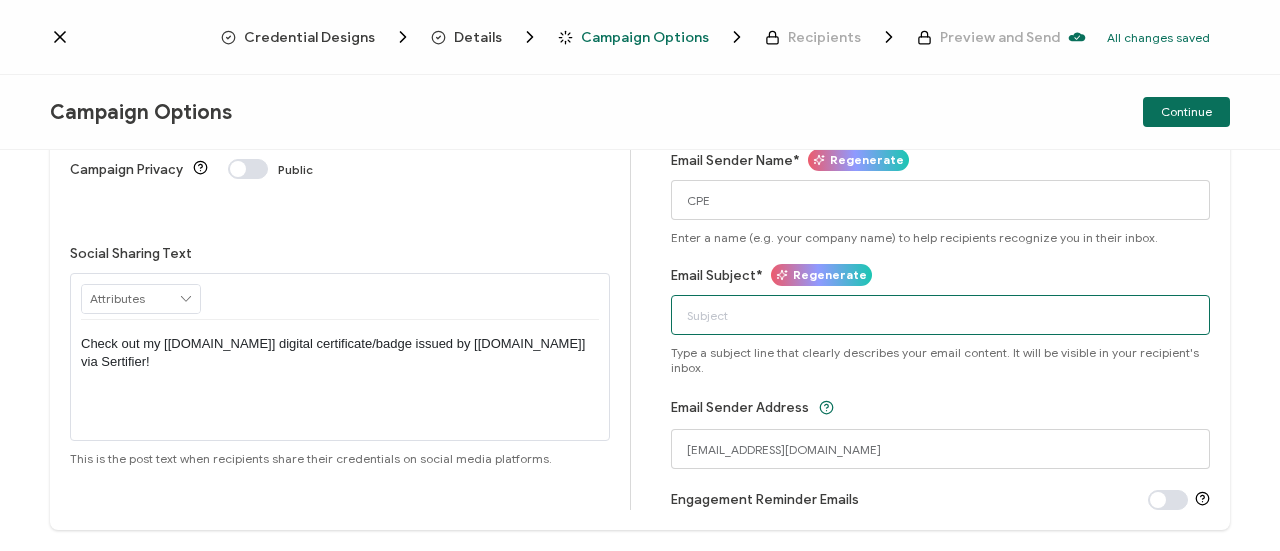click on "Email Subject*" at bounding box center [941, 315] 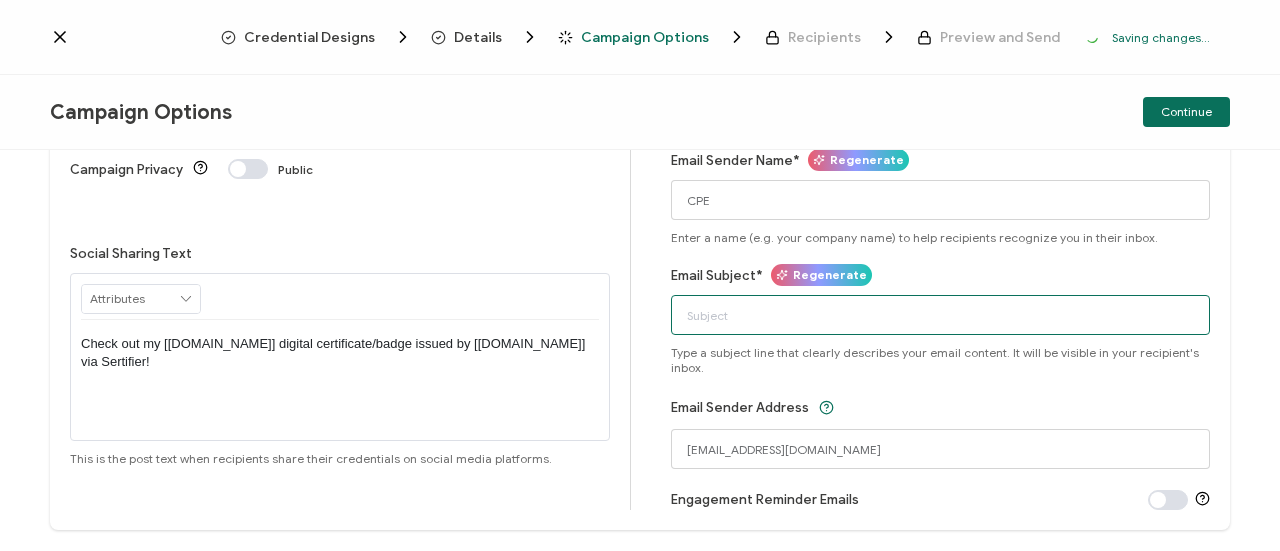 paste on "6-12-25_68265_Palo Alto Networks Webinar" 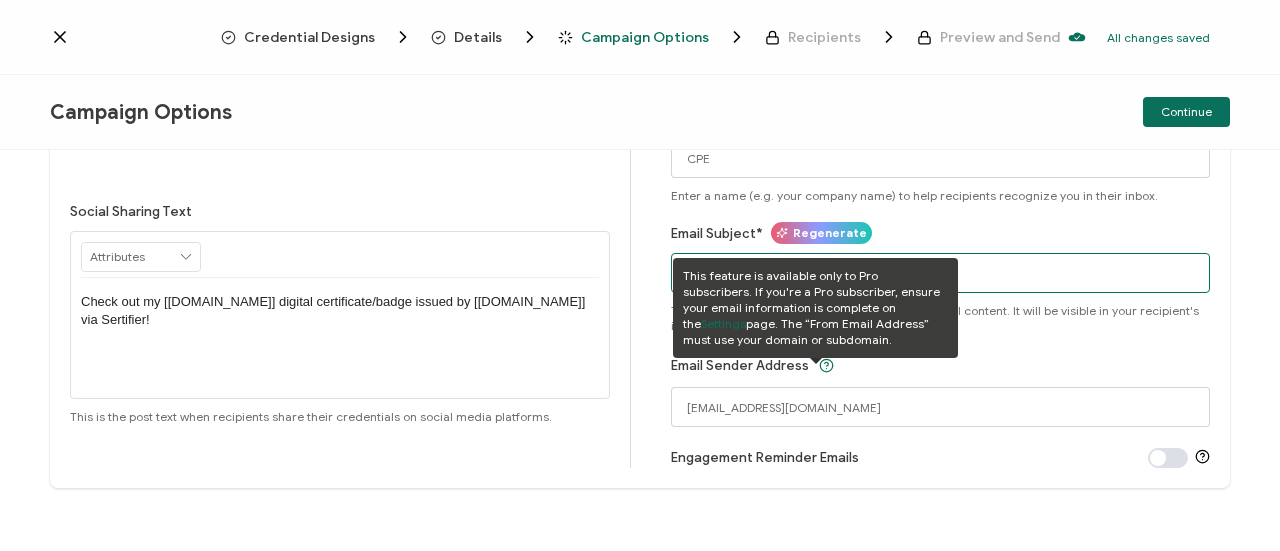 scroll, scrollTop: 248, scrollLeft: 0, axis: vertical 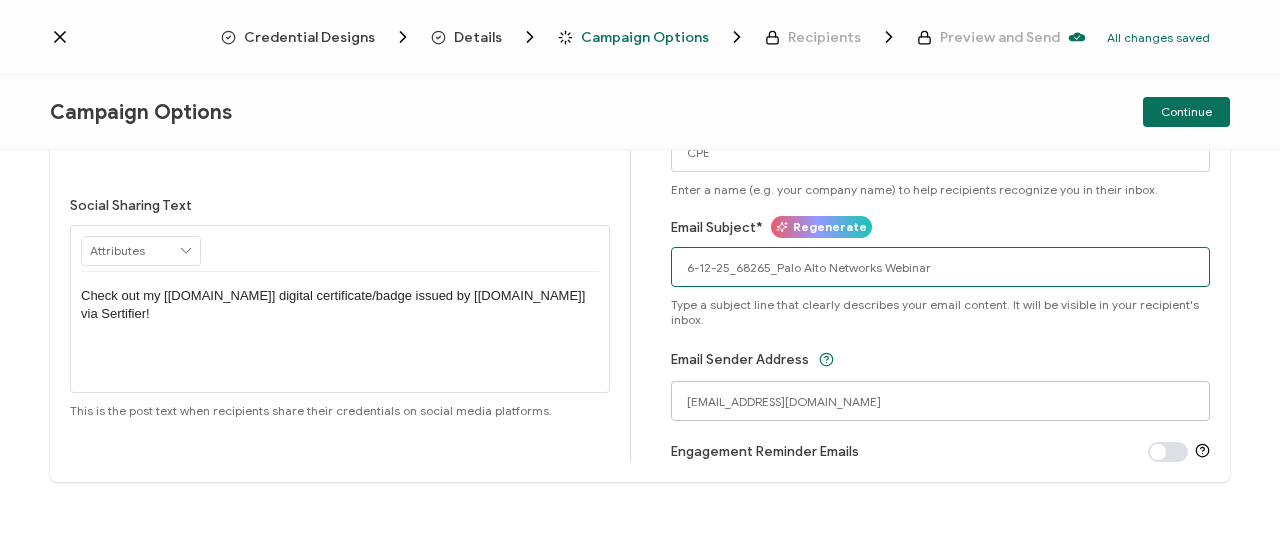 type on "6-12-25_68265_Palo Alto Networks Webinar" 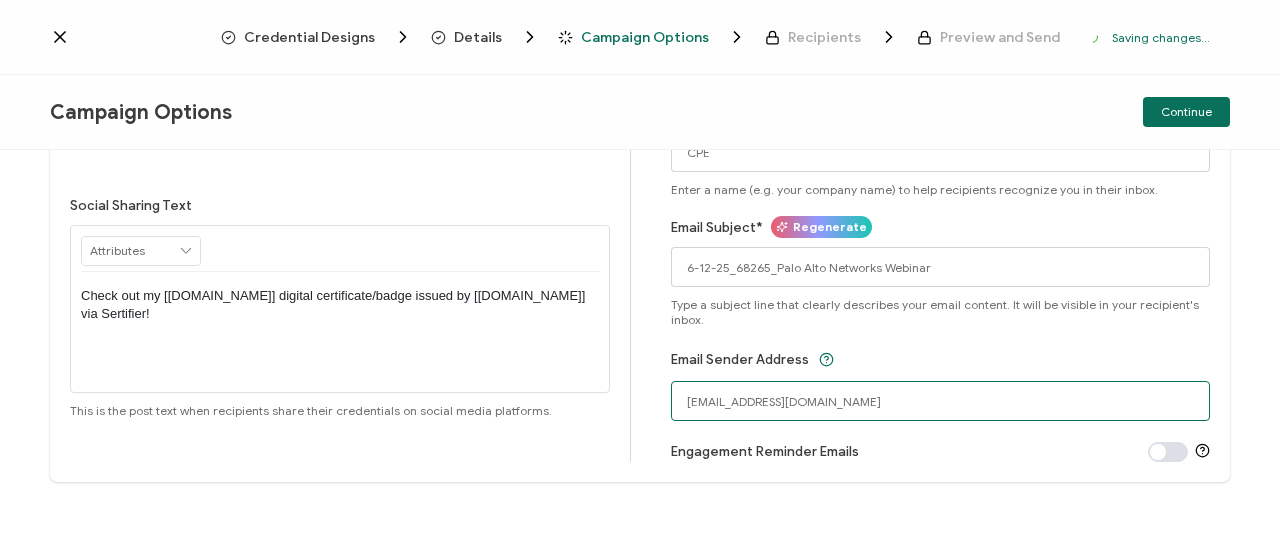 drag, startPoint x: 788, startPoint y: 391, endPoint x: 610, endPoint y: 381, distance: 178.28067 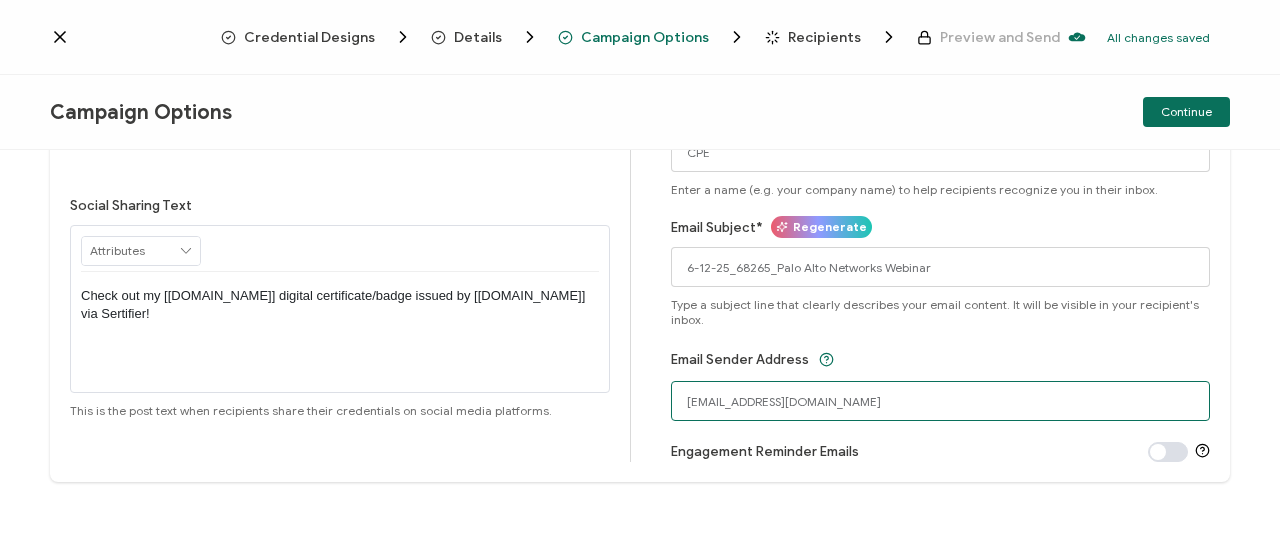type on "[EMAIL_ADDRESS][DOMAIN_NAME]" 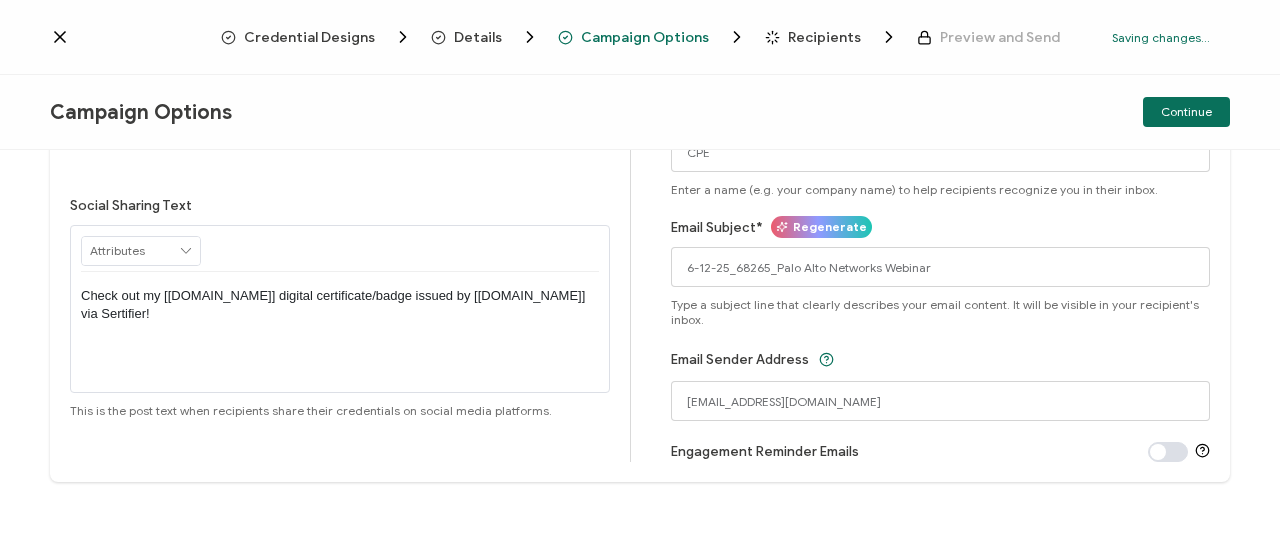 click on "Campaign Options
Continue" at bounding box center (640, 112) 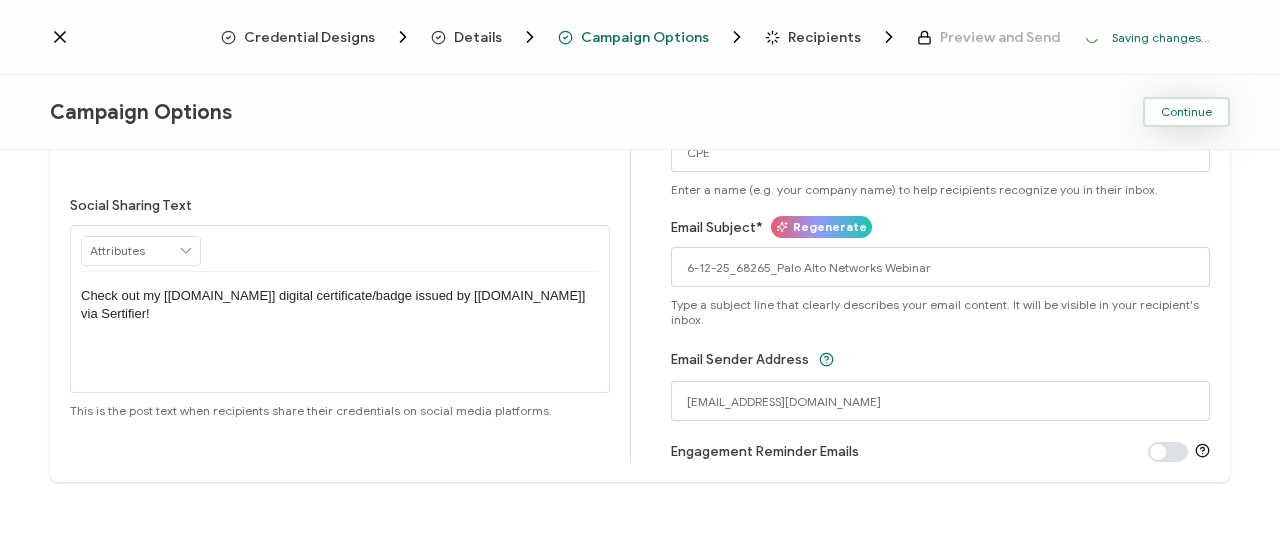 click on "Continue" at bounding box center (1186, 112) 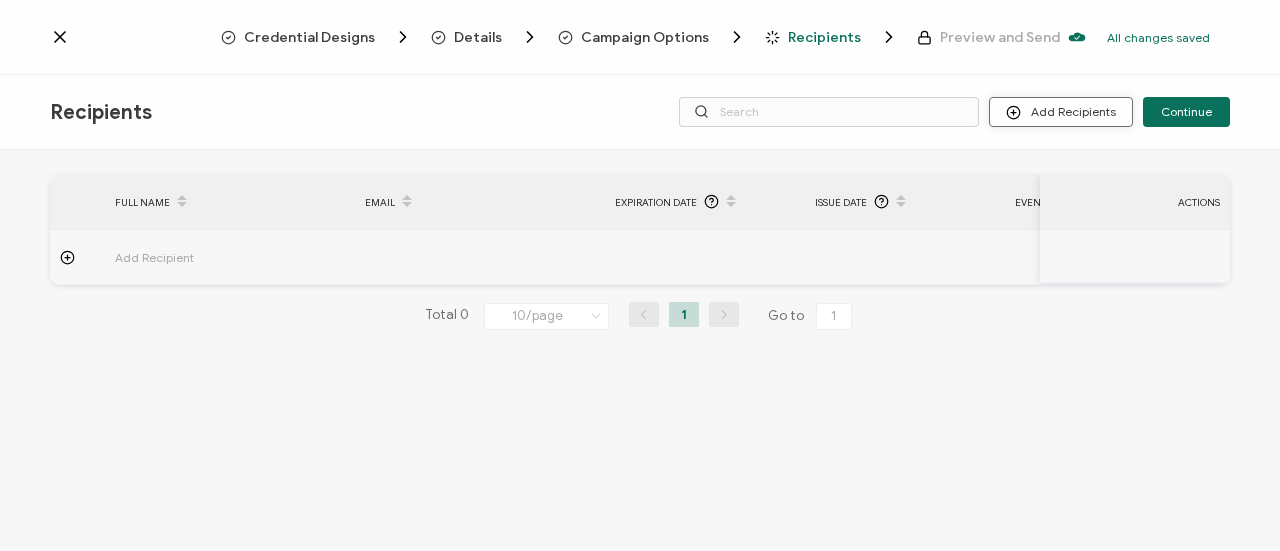 click on "Add Recipients" at bounding box center [1061, 112] 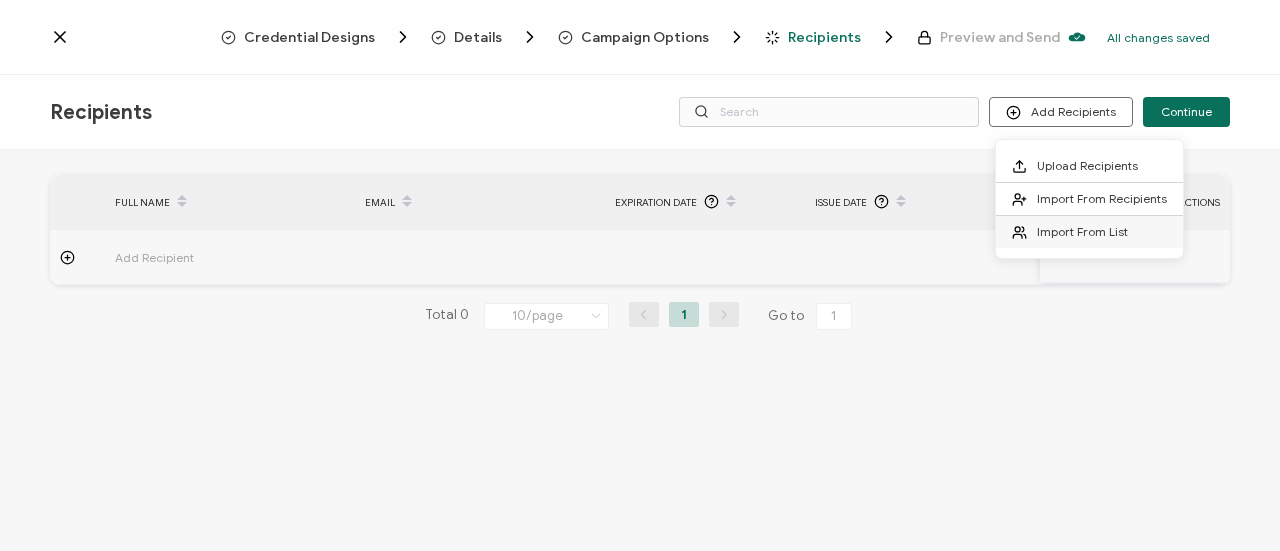 click on "Import From List" at bounding box center [1082, 231] 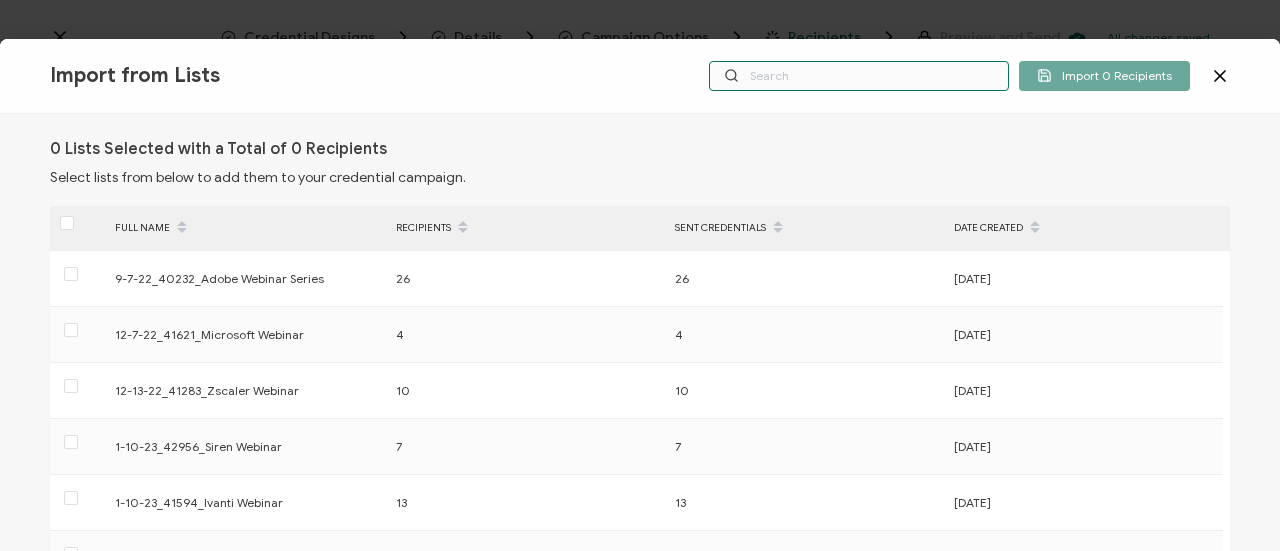 click at bounding box center [859, 76] 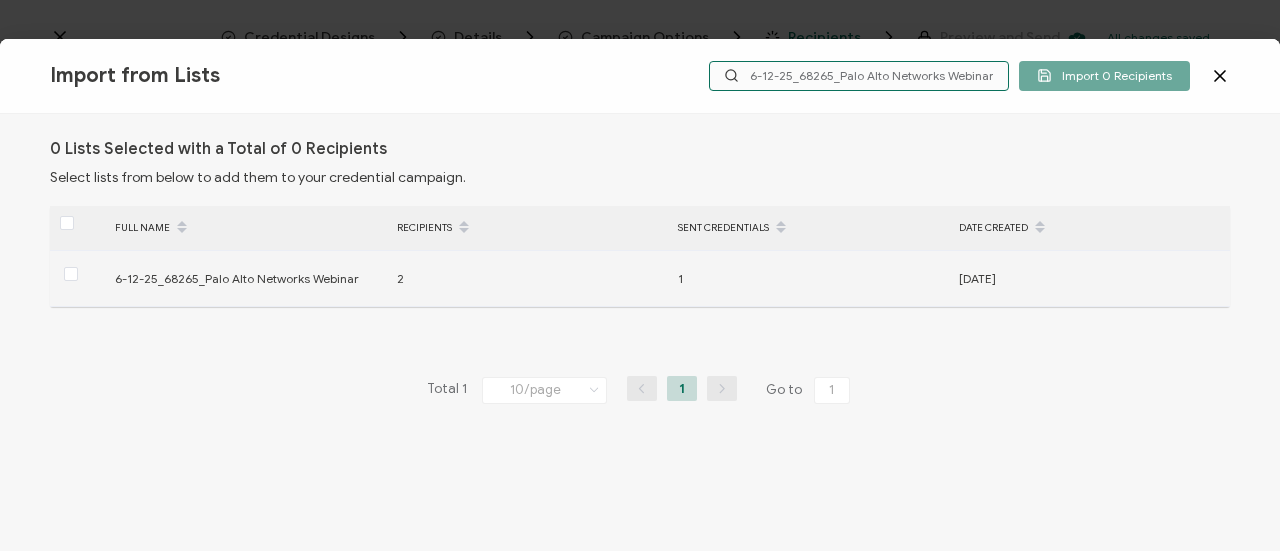 type on "6-12-25_68265_Palo Alto Networks Webinar" 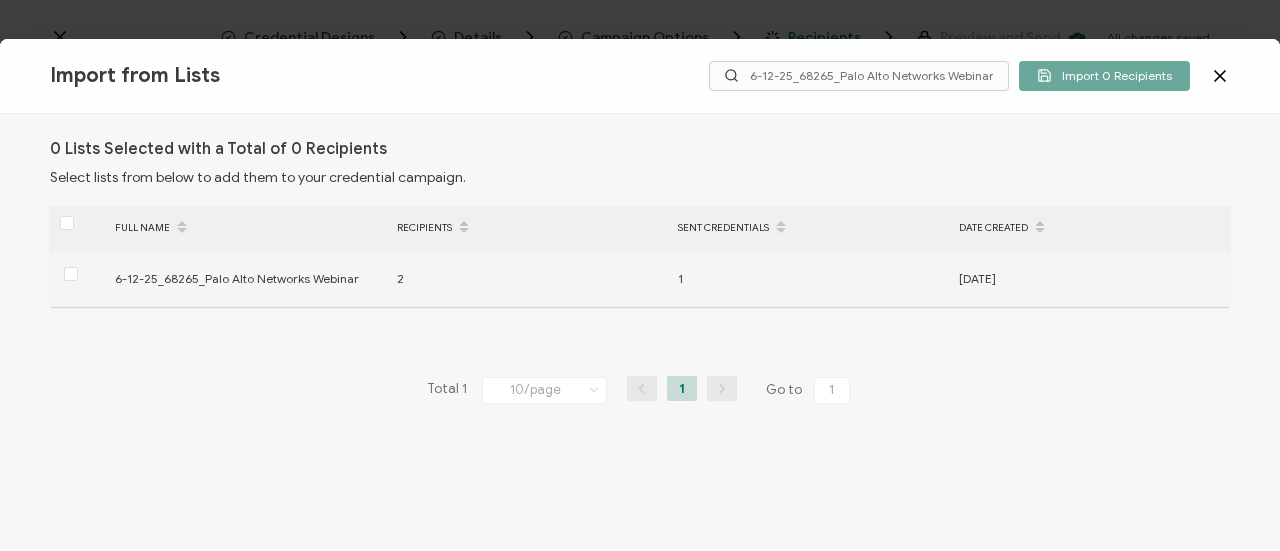 click at bounding box center (77, 278) 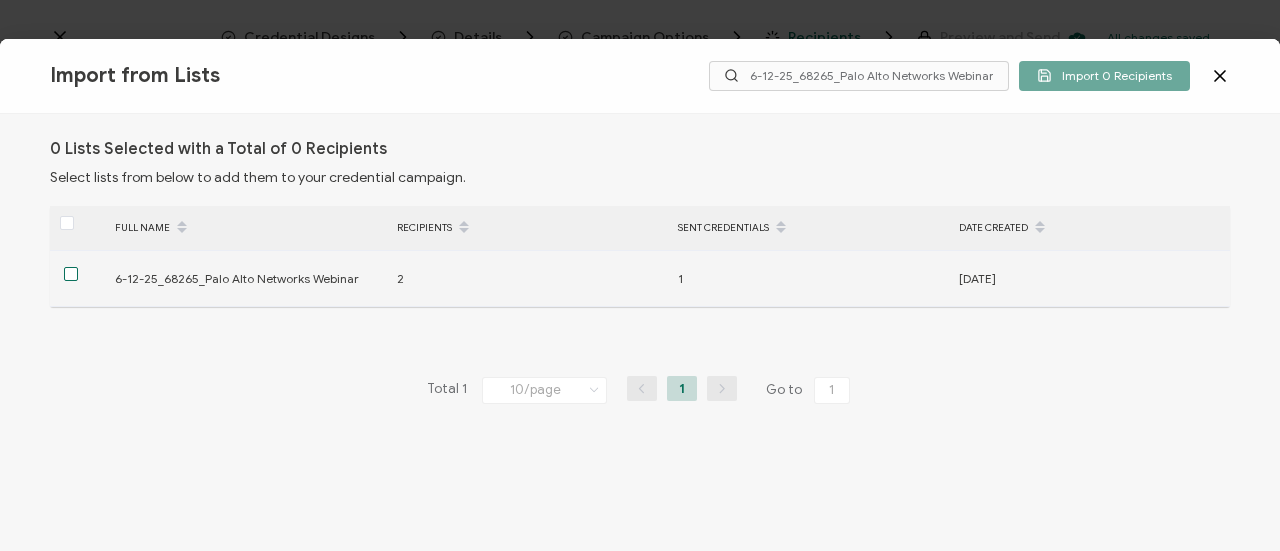 click at bounding box center (71, 274) 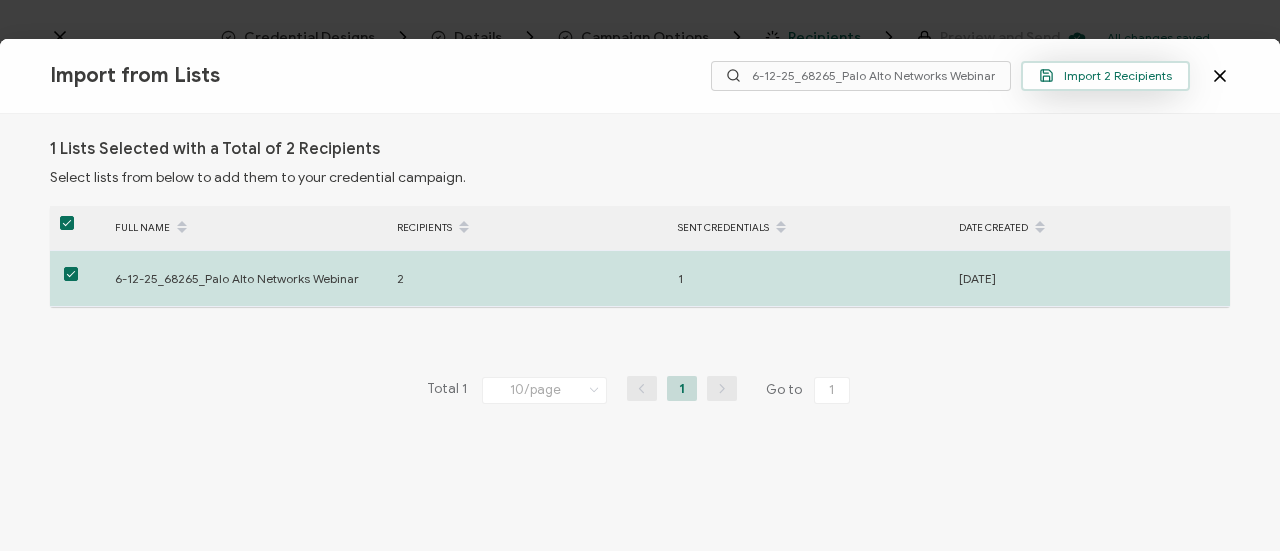 click on "Import 2 Recipients" at bounding box center (1105, 76) 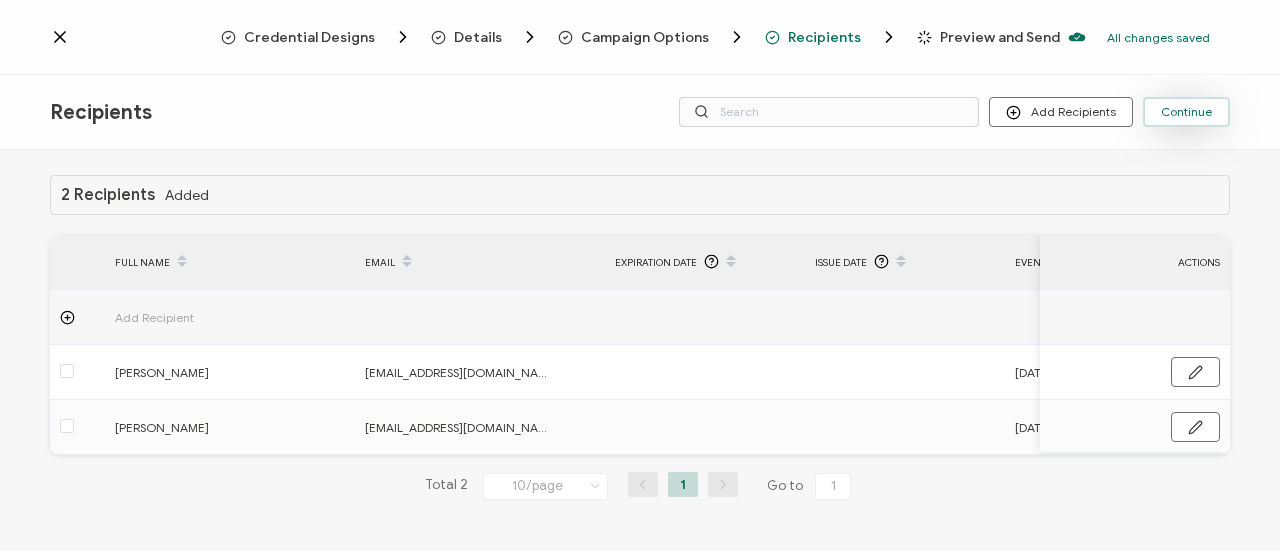 click on "Continue" at bounding box center (1186, 112) 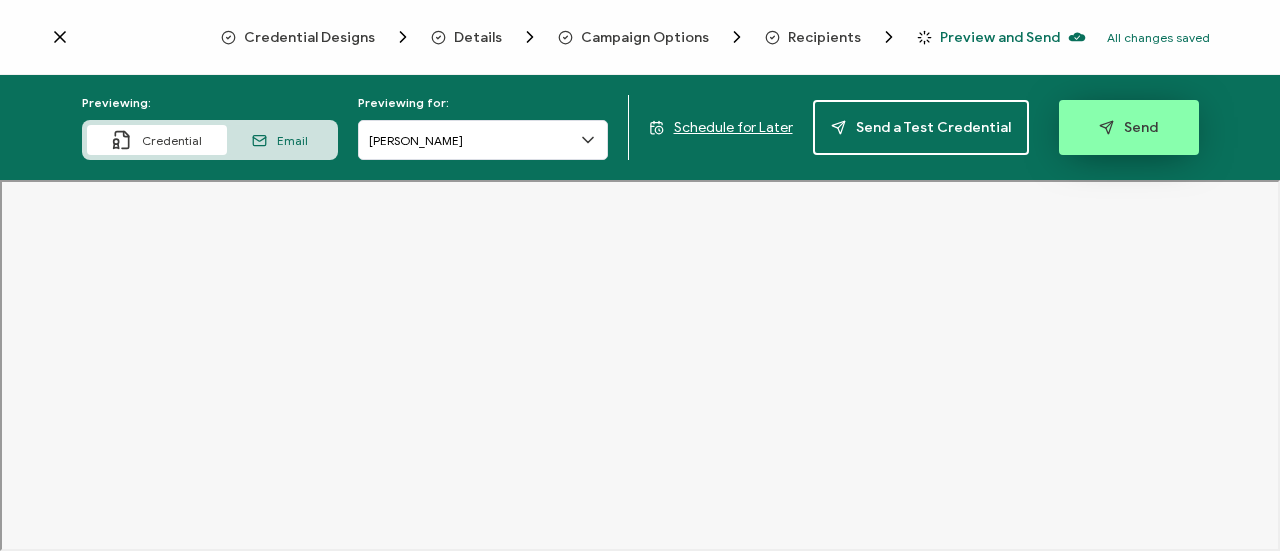 click on "Send" at bounding box center (1129, 127) 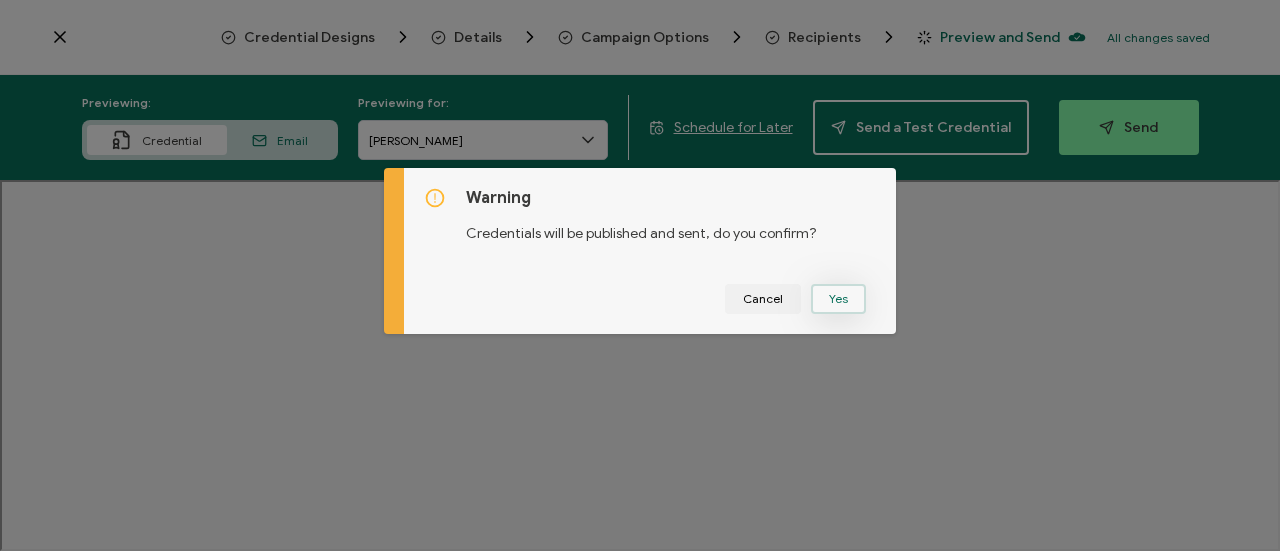 click on "Yes" at bounding box center (838, 299) 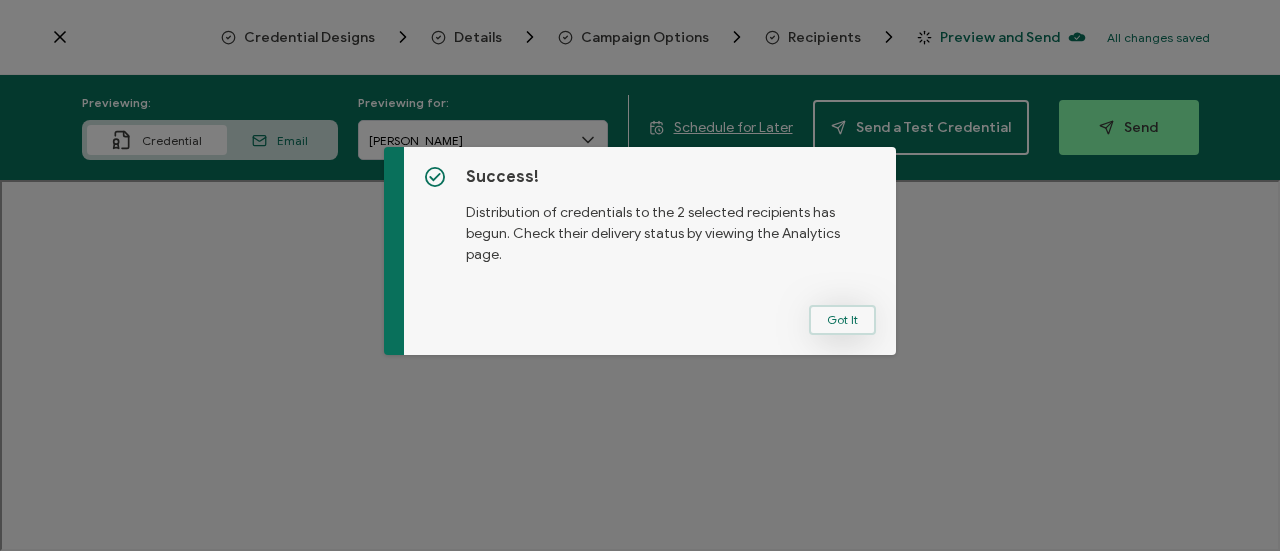 click on "Got It" at bounding box center (842, 320) 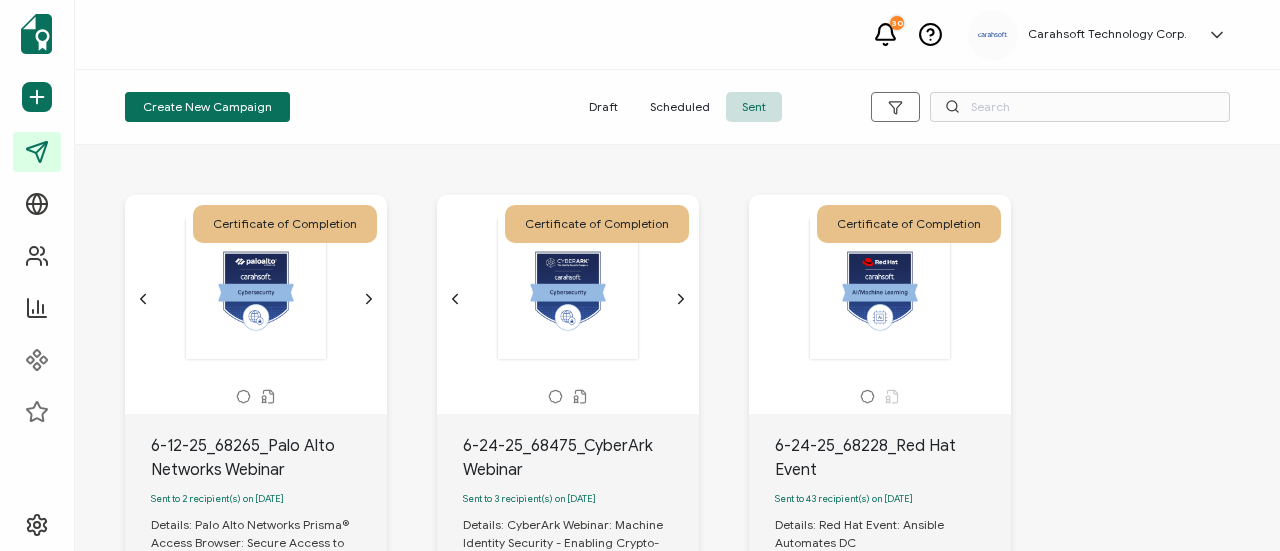 scroll, scrollTop: 300, scrollLeft: 0, axis: vertical 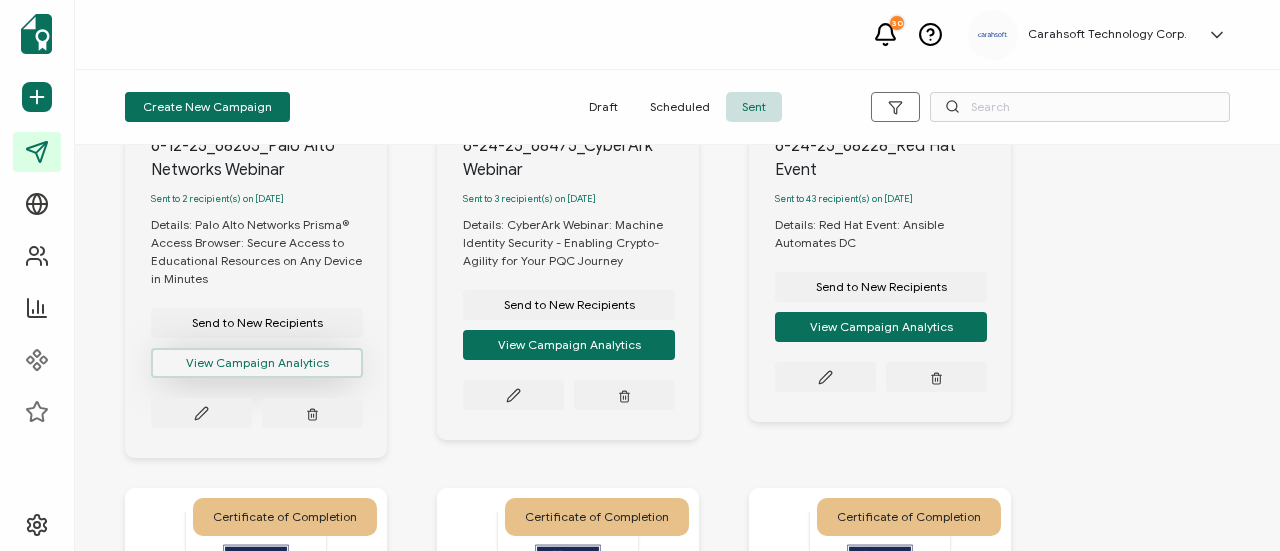 click on "View Campaign Analytics" at bounding box center [257, 363] 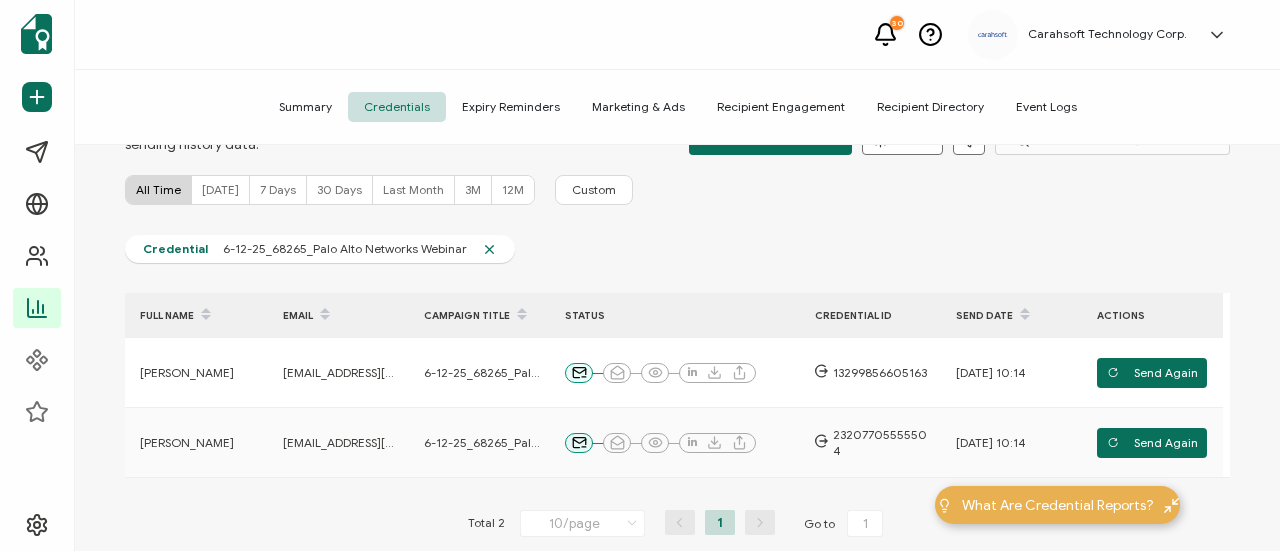 scroll, scrollTop: 0, scrollLeft: 0, axis: both 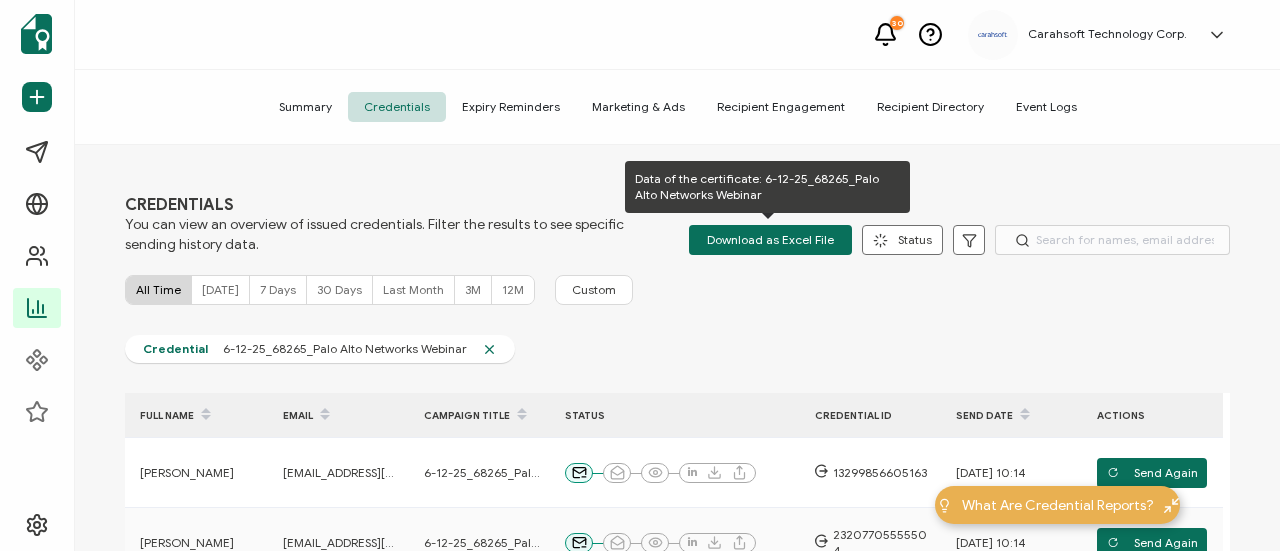 click on "Download as Excel File" at bounding box center (770, 240) 